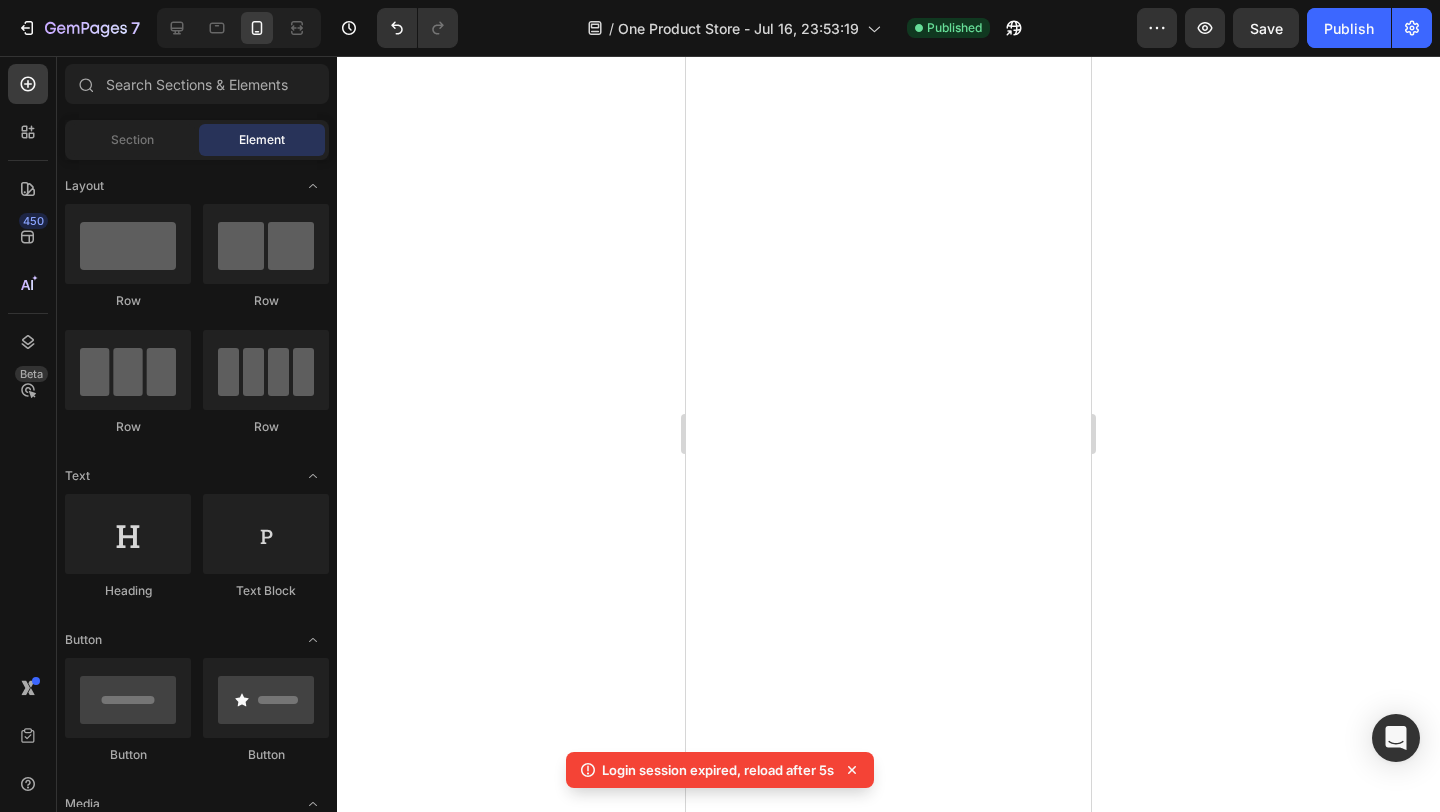 scroll, scrollTop: 0, scrollLeft: 0, axis: both 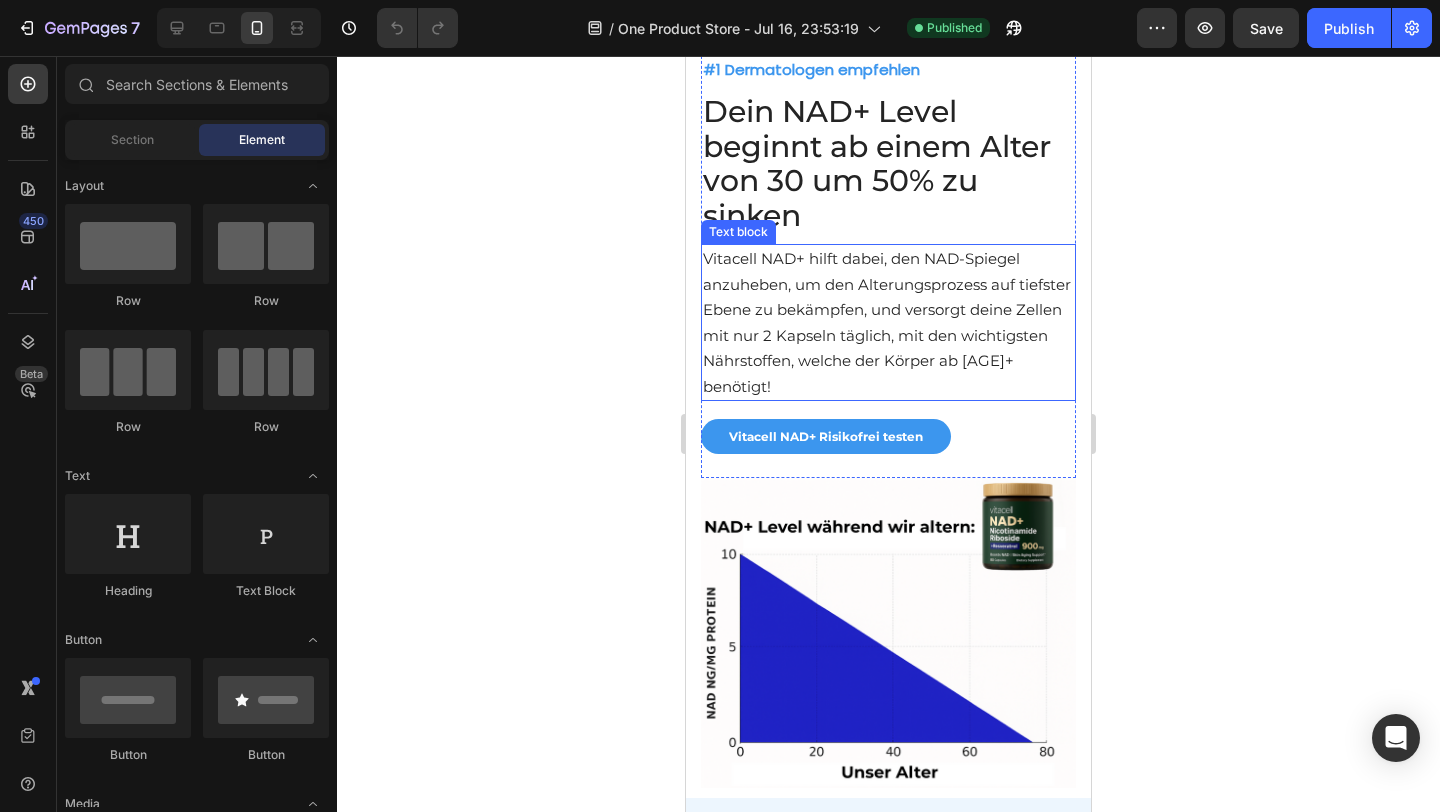 click on "Vitacell NAD+ hilft dabei, den NAD-Spiegel anzuheben, um den Alterungsprozess auf tiefster Ebene zu bekämpfen, und versorgt deine Zellen mit nur 2 Kapseln täglich, mit den wichtigsten Nährstoffen, welche der Körper ab [AGE]+ benötigt!" at bounding box center [887, 322] 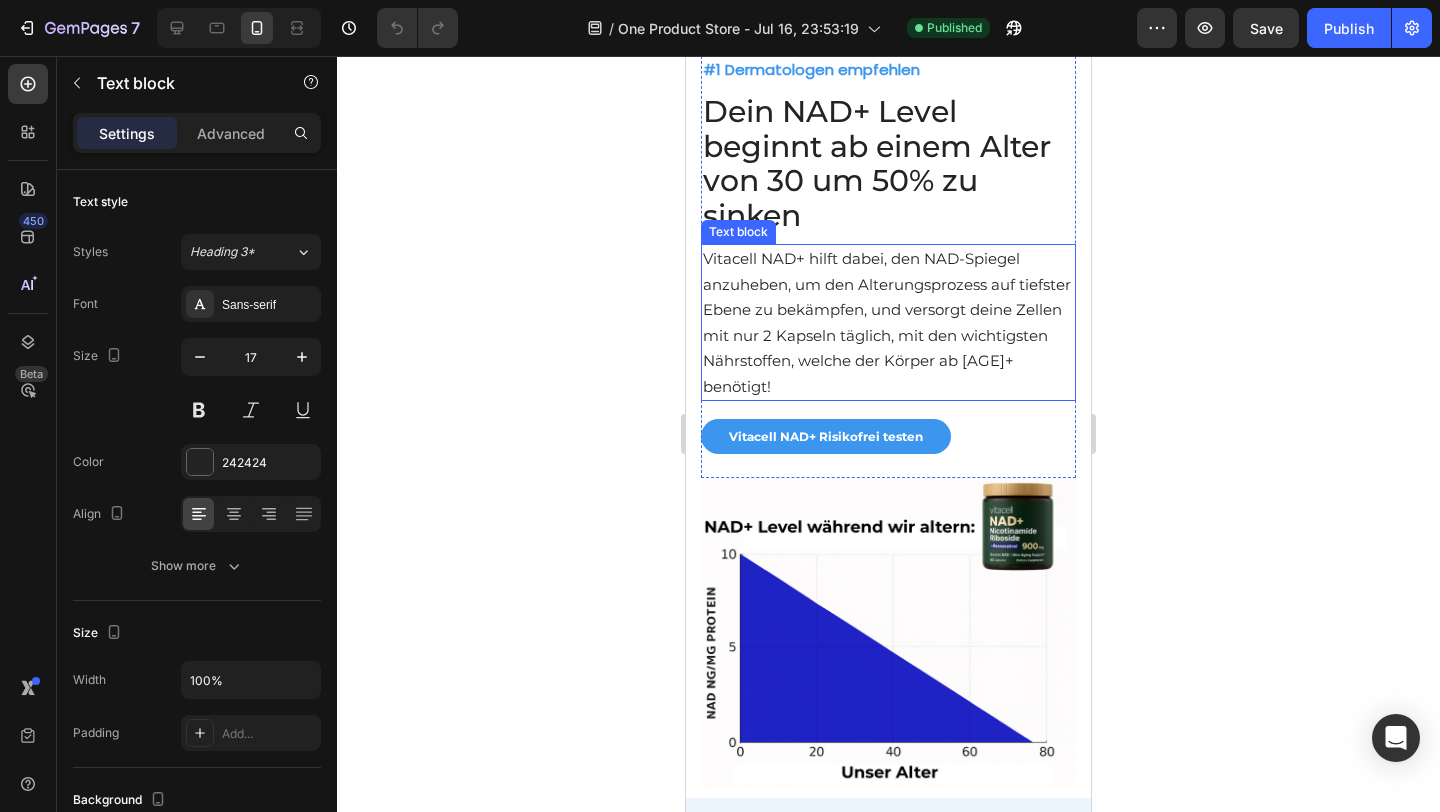 click on "Vitacell NAD+ hilft dabei, den NAD-Spiegel anzuheben, um den Alterungsprozess auf tiefster Ebene zu bekämpfen, und versorgt deine Zellen mit nur 2 Kapseln täglich, mit den wichtigsten Nährstoffen, welche der Körper ab [AGE]+ benötigt!" at bounding box center [887, 322] 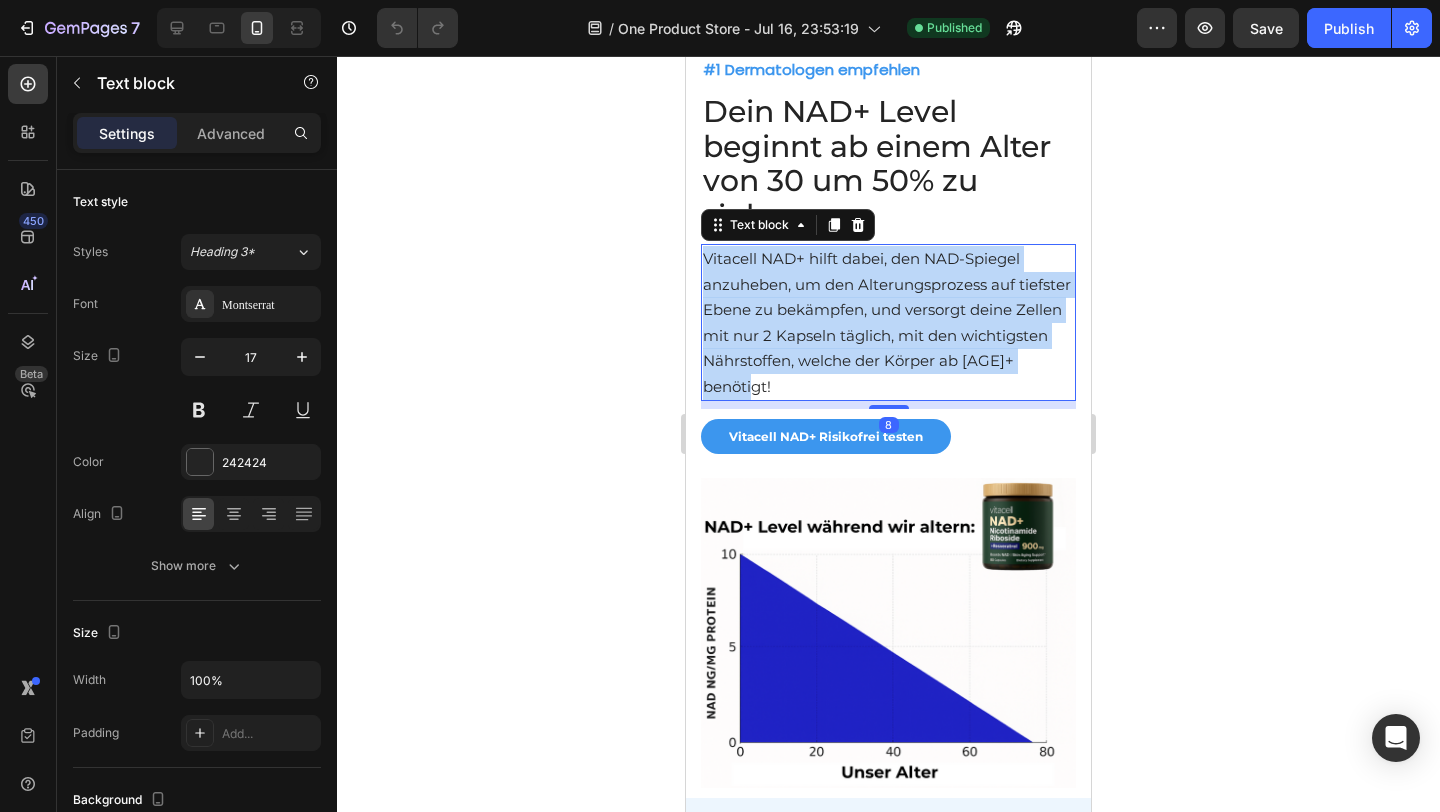 click on "Vitacell NAD+ hilft dabei, den NAD-Spiegel anzuheben, um den Alterungsprozess auf tiefster Ebene zu bekämpfen, und versorgt deine Zellen mit nur 2 Kapseln täglich, mit den wichtigsten Nährstoffen, welche der Körper ab [AGE]+ benötigt!" at bounding box center (887, 322) 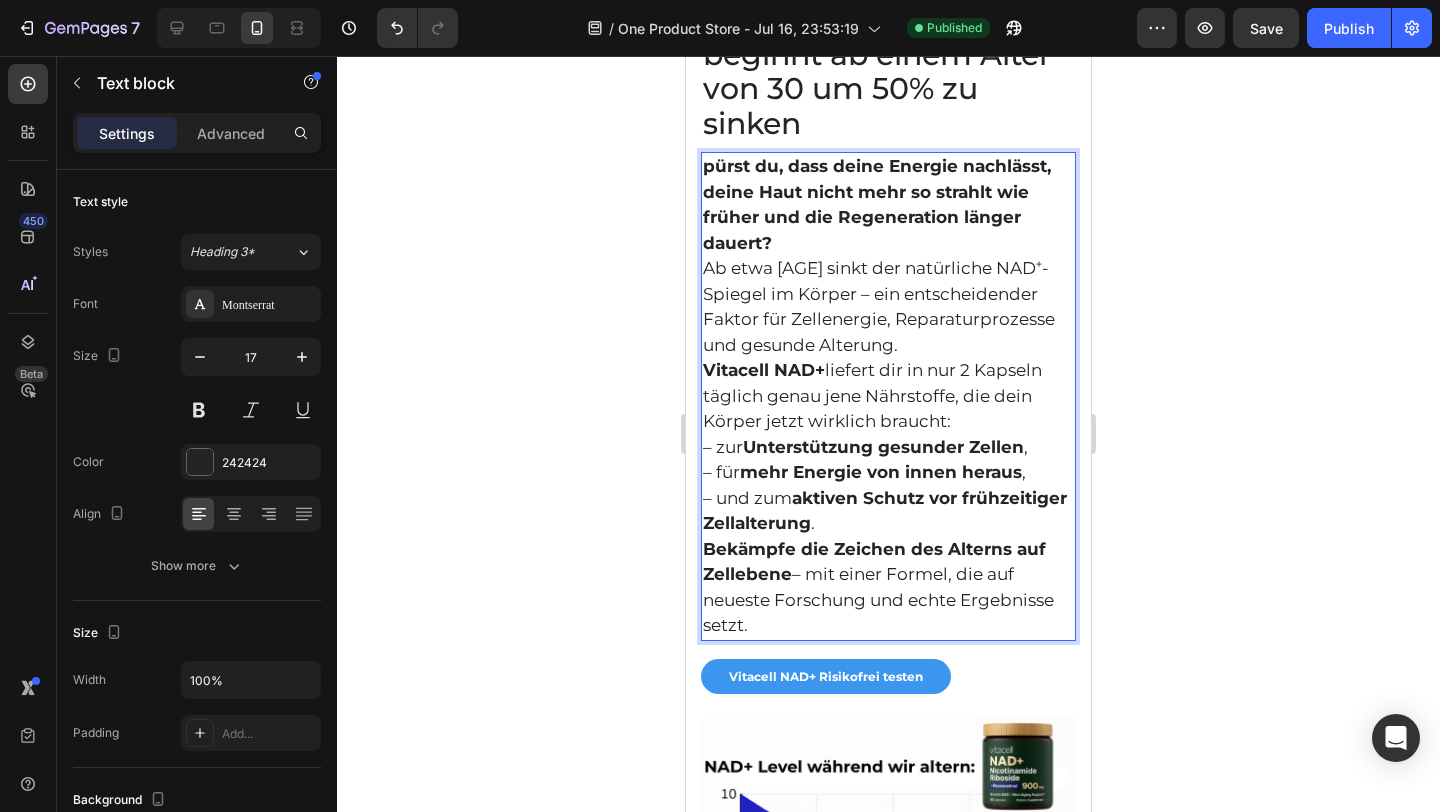 scroll, scrollTop: 1602, scrollLeft: 0, axis: vertical 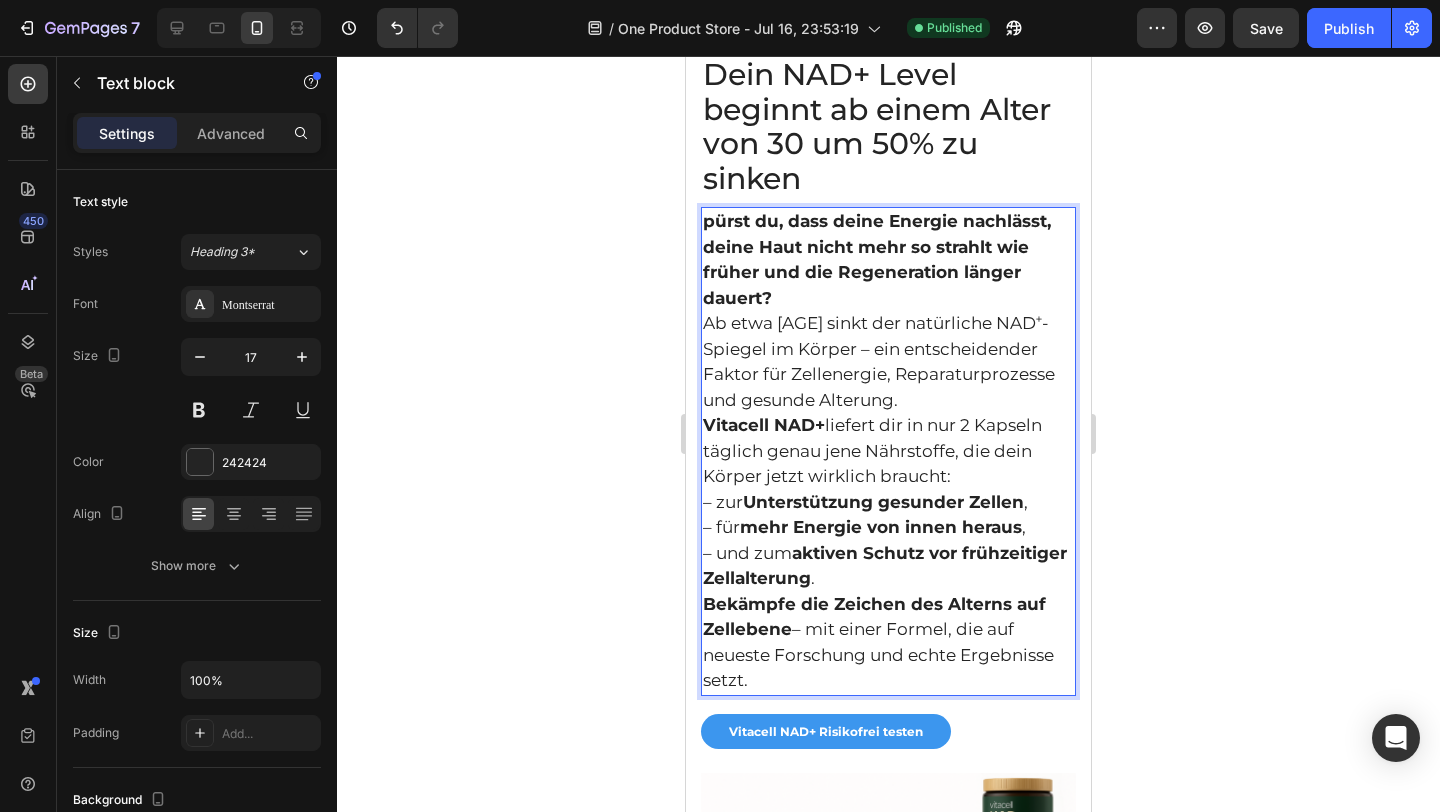 click on "pürst du, dass deine Energie nachlässt, deine Haut nicht mehr so strahlt wie früher und die Regeneration länger dauert?" at bounding box center [888, 260] 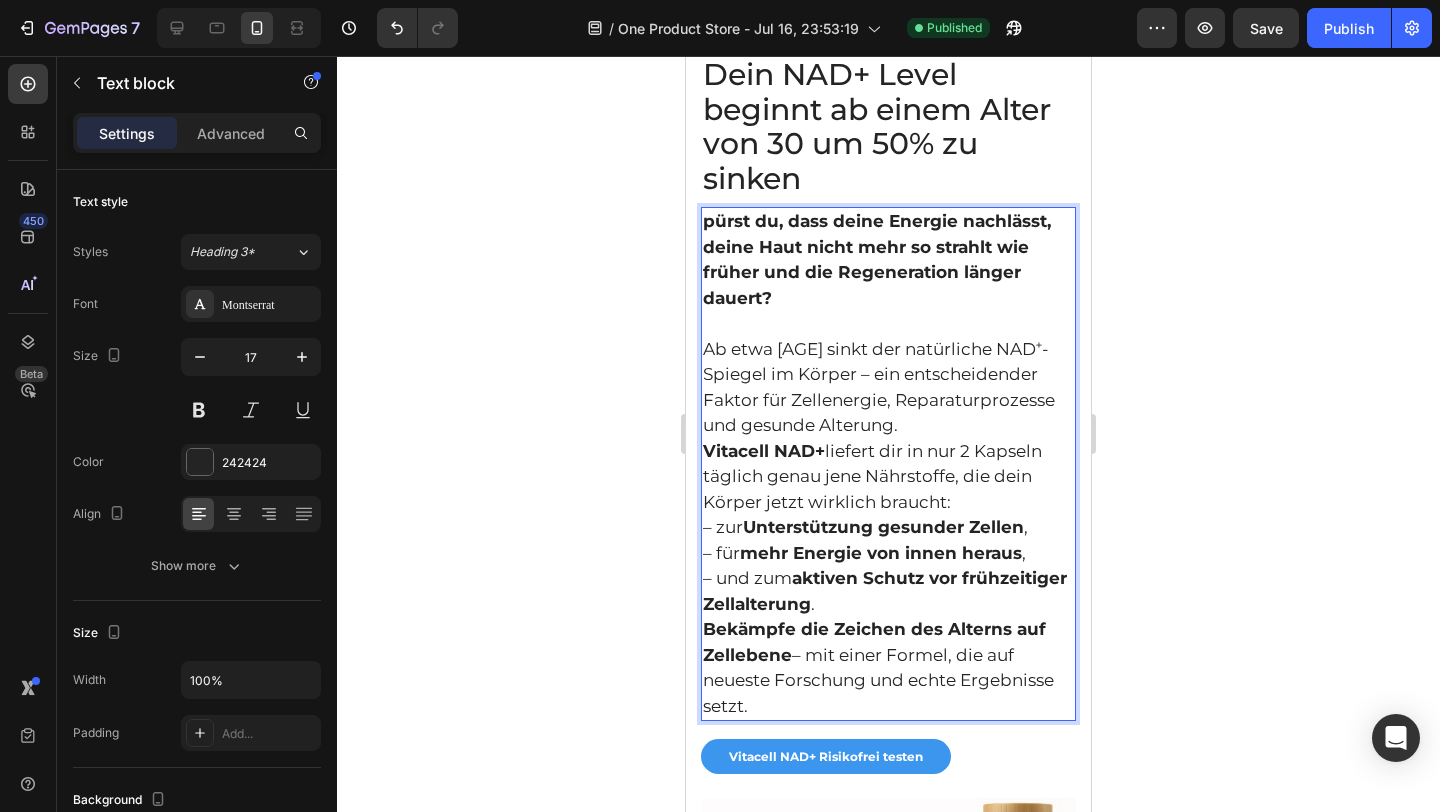 click on "Ab etwa [AGE] sinkt der natürliche NAD⁺-Spiegel im Körper – ein entscheidender Faktor für Zellenergie, Reparaturprozesse und gesunde Alterung." at bounding box center (888, 388) 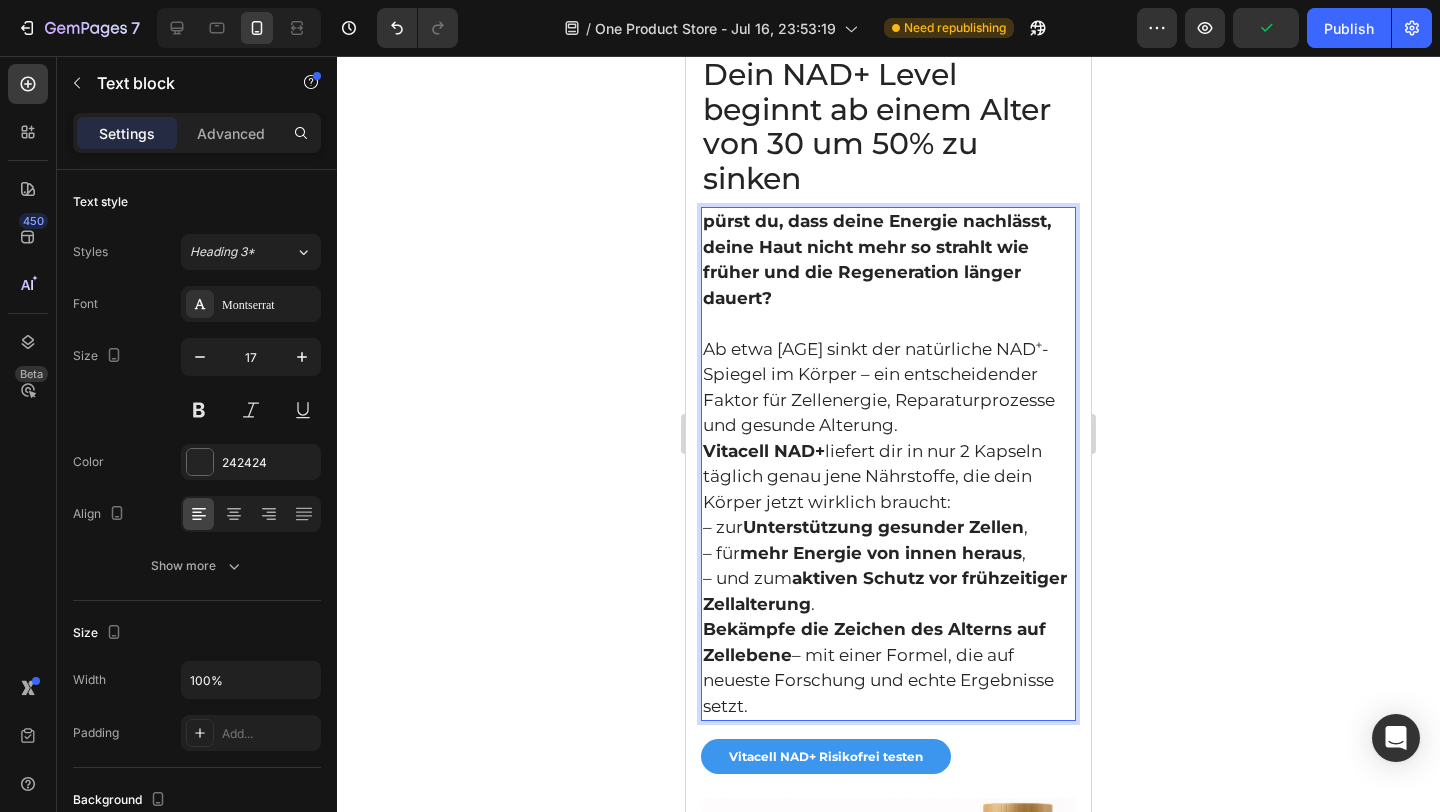 click on "Ab etwa [AGE] sinkt der natürliche NAD⁺-Spiegel im Körper – ein entscheidender Faktor für Zellenergie, Reparaturprozesse und gesunde Alterung." at bounding box center (888, 388) 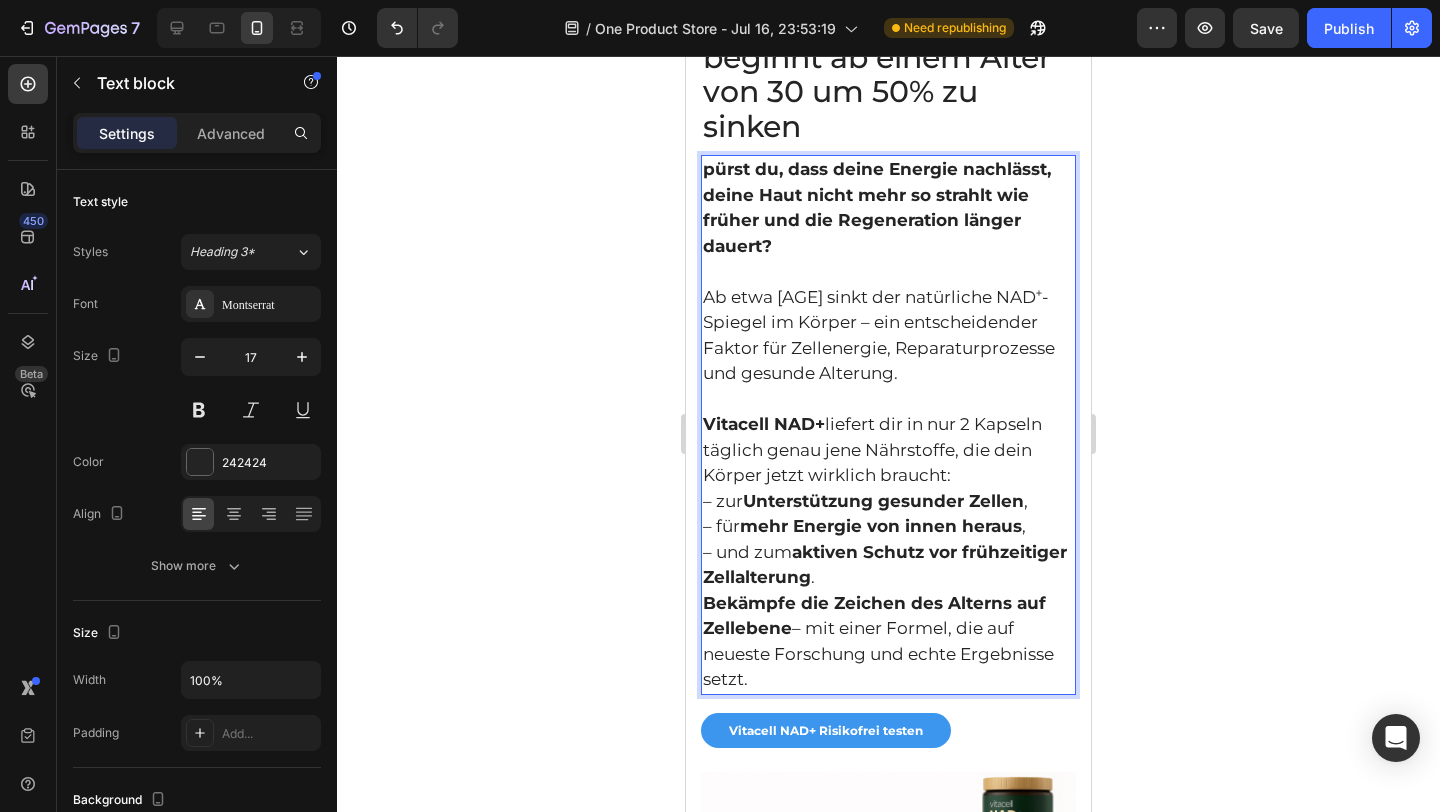 scroll, scrollTop: 1662, scrollLeft: 0, axis: vertical 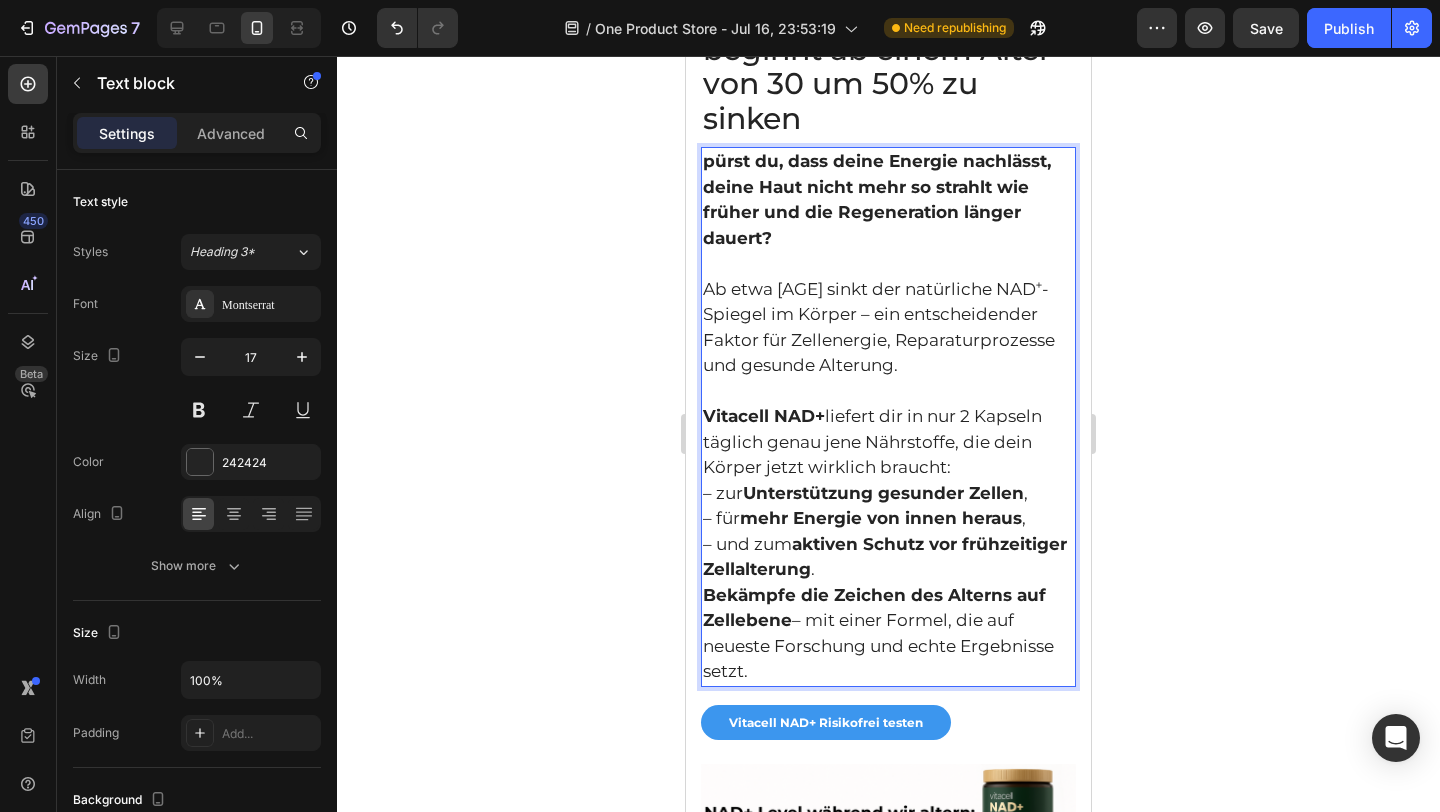click on "Vitacell NAD+ liefert dir in nur 2 Kapseln täglich genau jene Nährstoffe, die dein Körper jetzt wirklich braucht: – zur Unterstützung gesunder Zellen , – für mehr Energie von innen heraus , – und zum aktiven Schutz vor frühzeitiger Zellalterung ." at bounding box center [888, 493] 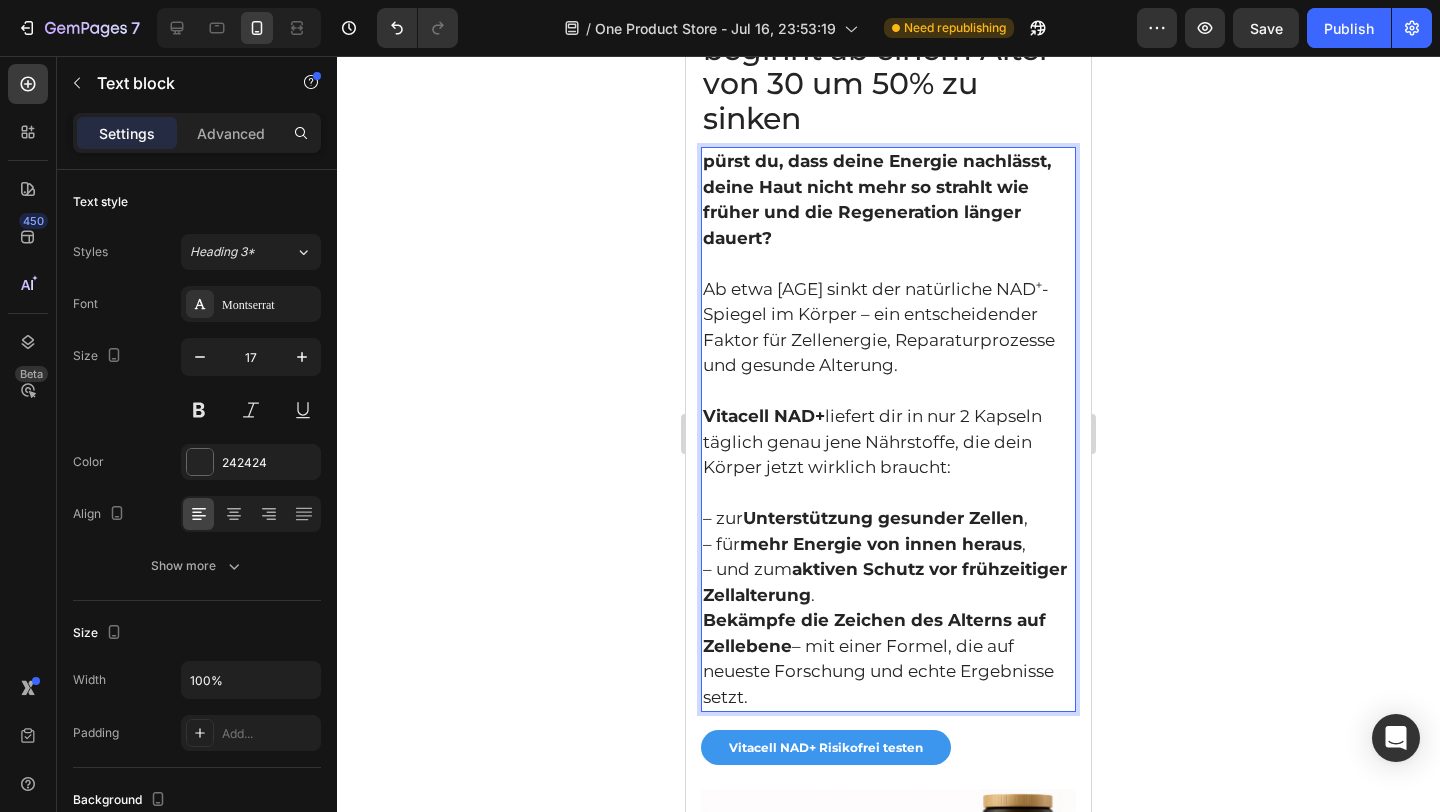 click on "Vitacell NAD+ liefert dir in nur 2 Kapseln täglich genau jene Nährstoffe, die dein Körper jetzt wirklich braucht: ⁠⁠⁠⁠⁠⁠⁠ – zur Unterstützung gesunder Zellen , – für mehr Energie von innen heraus , – und zum aktiven Schutz vor frühzeitiger Zellalterung ." at bounding box center (888, 506) 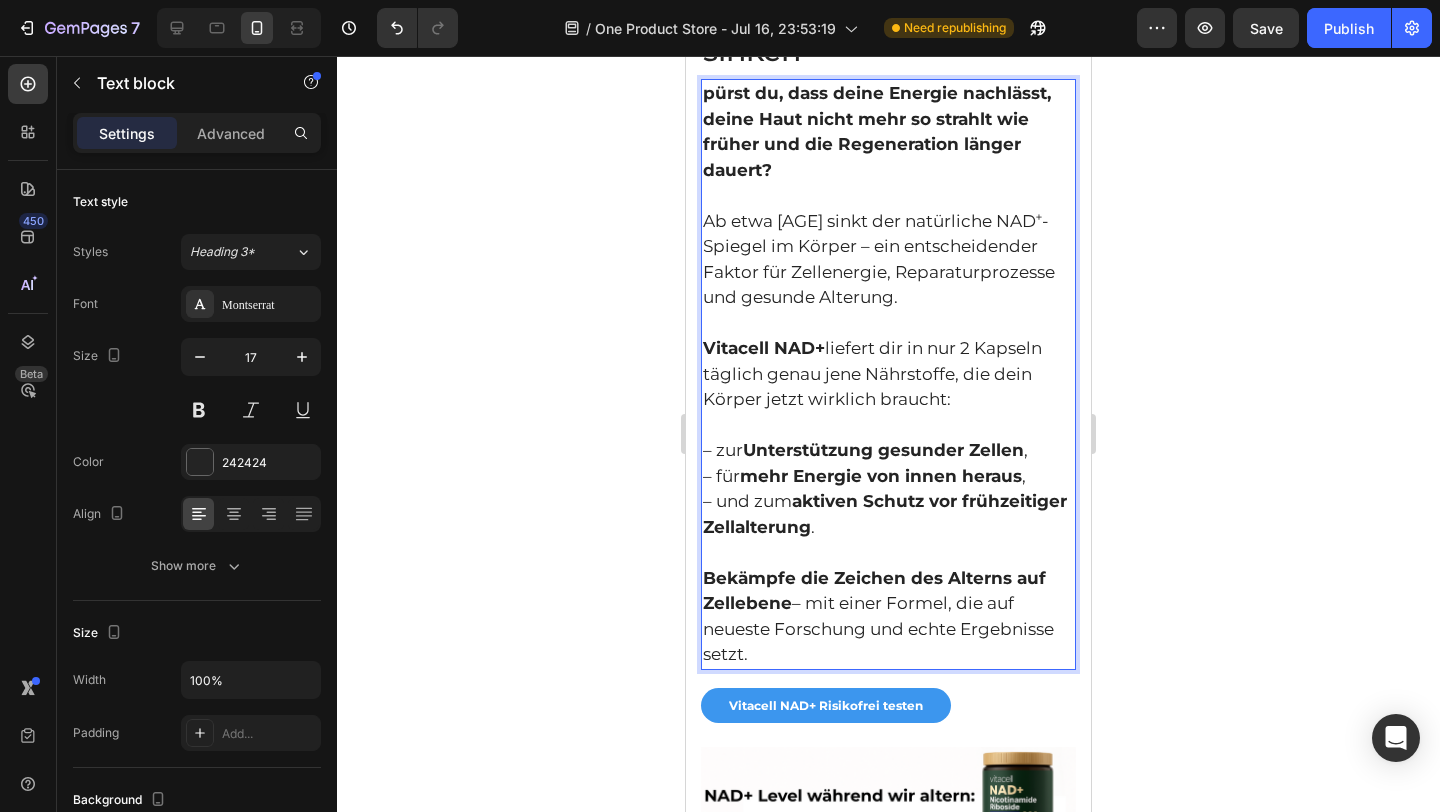 scroll, scrollTop: 1720, scrollLeft: 0, axis: vertical 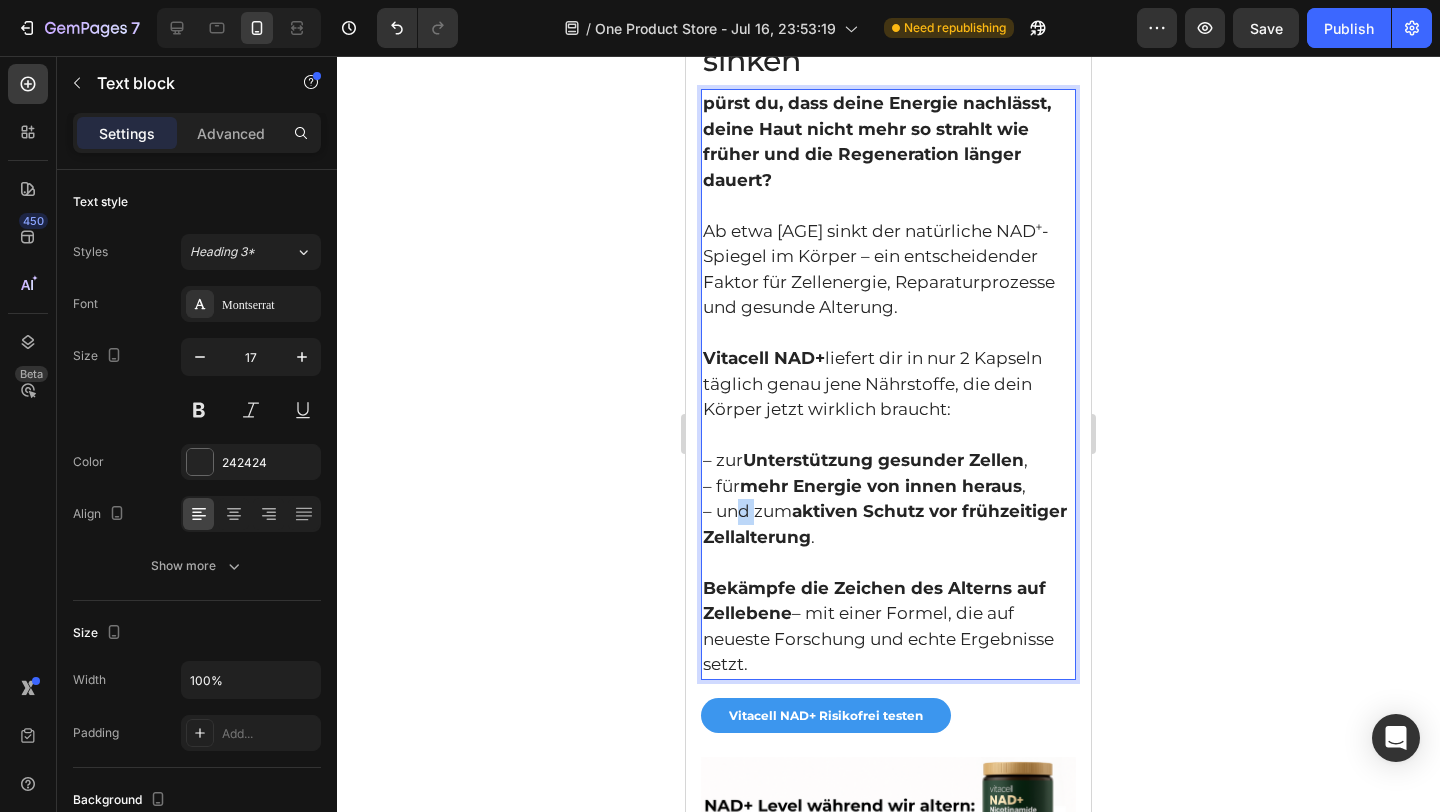 drag, startPoint x: 753, startPoint y: 516, endPoint x: 736, endPoint y: 516, distance: 17 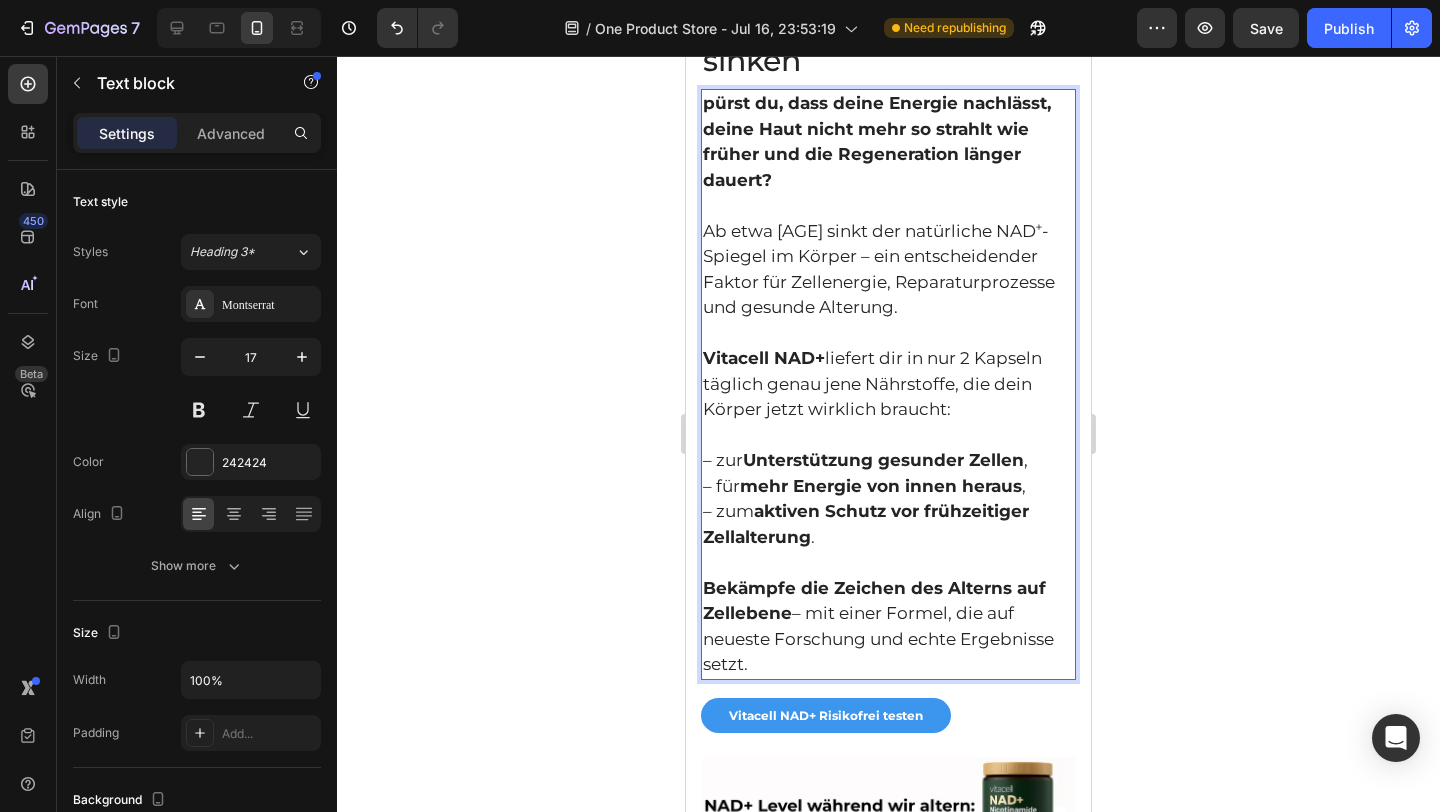 click on "Ab etwa [AGE] sinkt der natürliche NAD⁺-Spiegel im Körper – ein entscheidender Faktor für Zellenergie, Reparaturprozesse und gesunde Alterung." at bounding box center [888, 283] 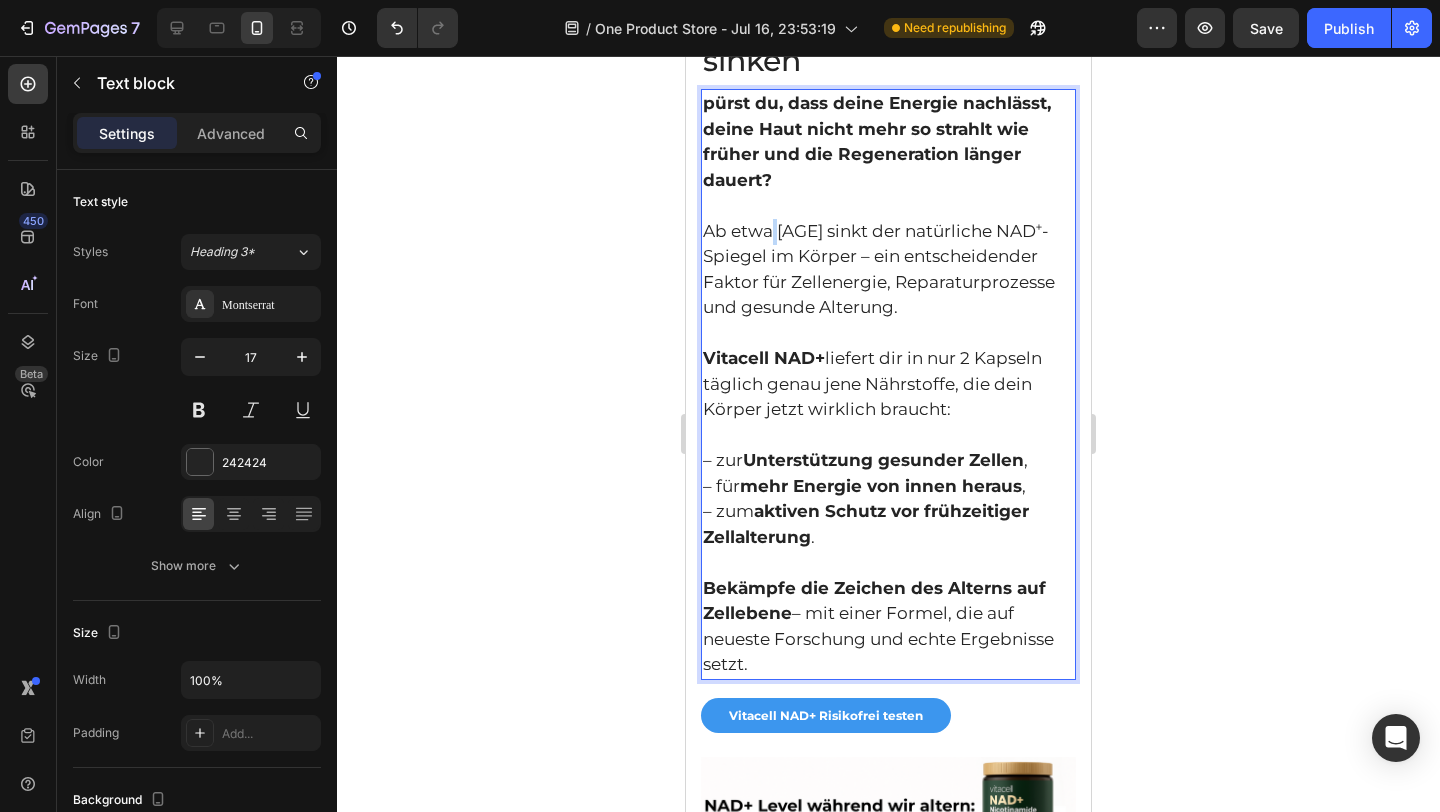 click on "Ab etwa [AGE] sinkt der natürliche NAD⁺-Spiegel im Körper – ein entscheidender Faktor für Zellenergie, Reparaturprozesse und gesunde Alterung." at bounding box center (888, 283) 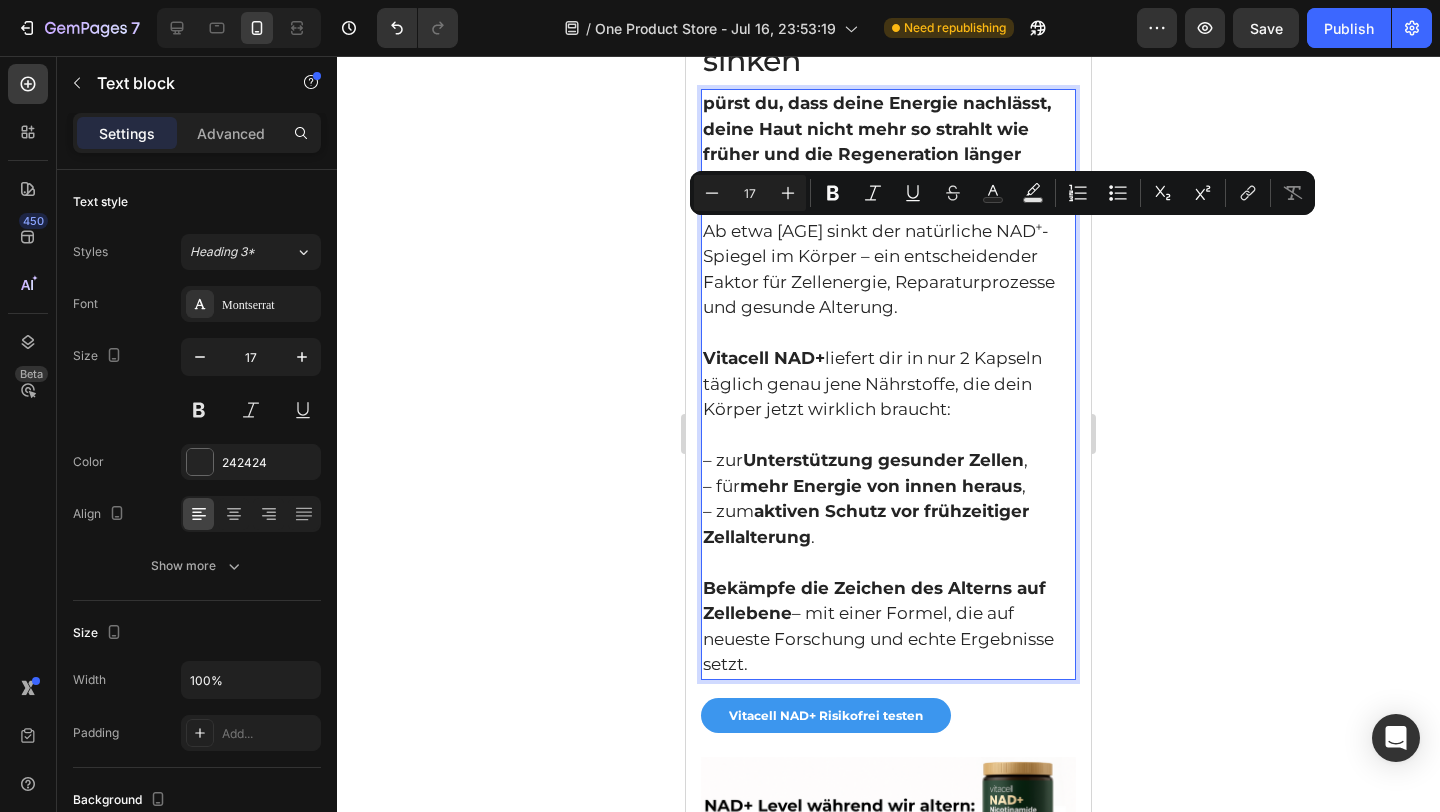 click on "Ab etwa [AGE] sinkt der natürliche NAD⁺-Spiegel im Körper – ein entscheidender Faktor für Zellenergie, Reparaturprozesse und gesunde Alterung." at bounding box center [888, 283] 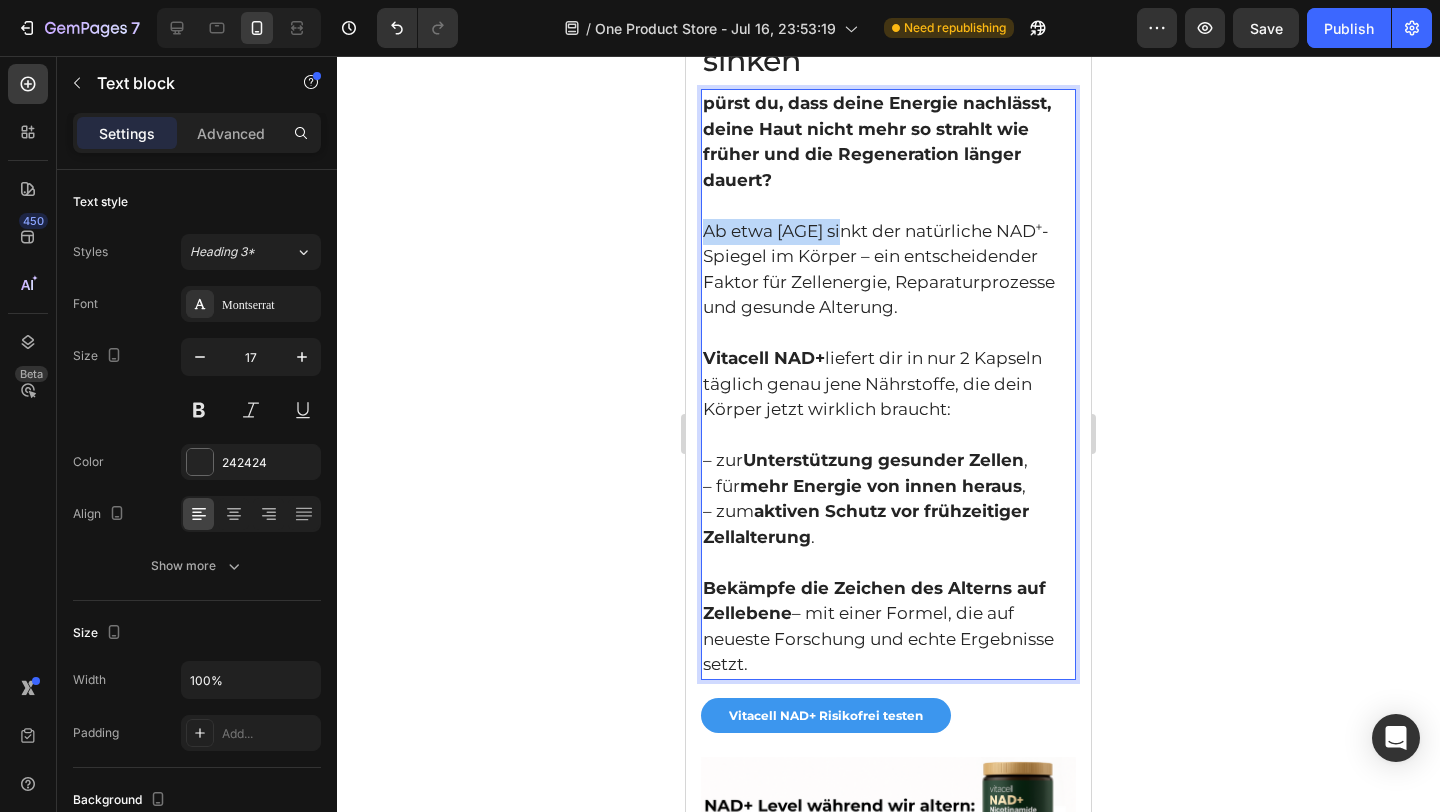drag, startPoint x: 846, startPoint y: 232, endPoint x: 704, endPoint y: 235, distance: 142.0317 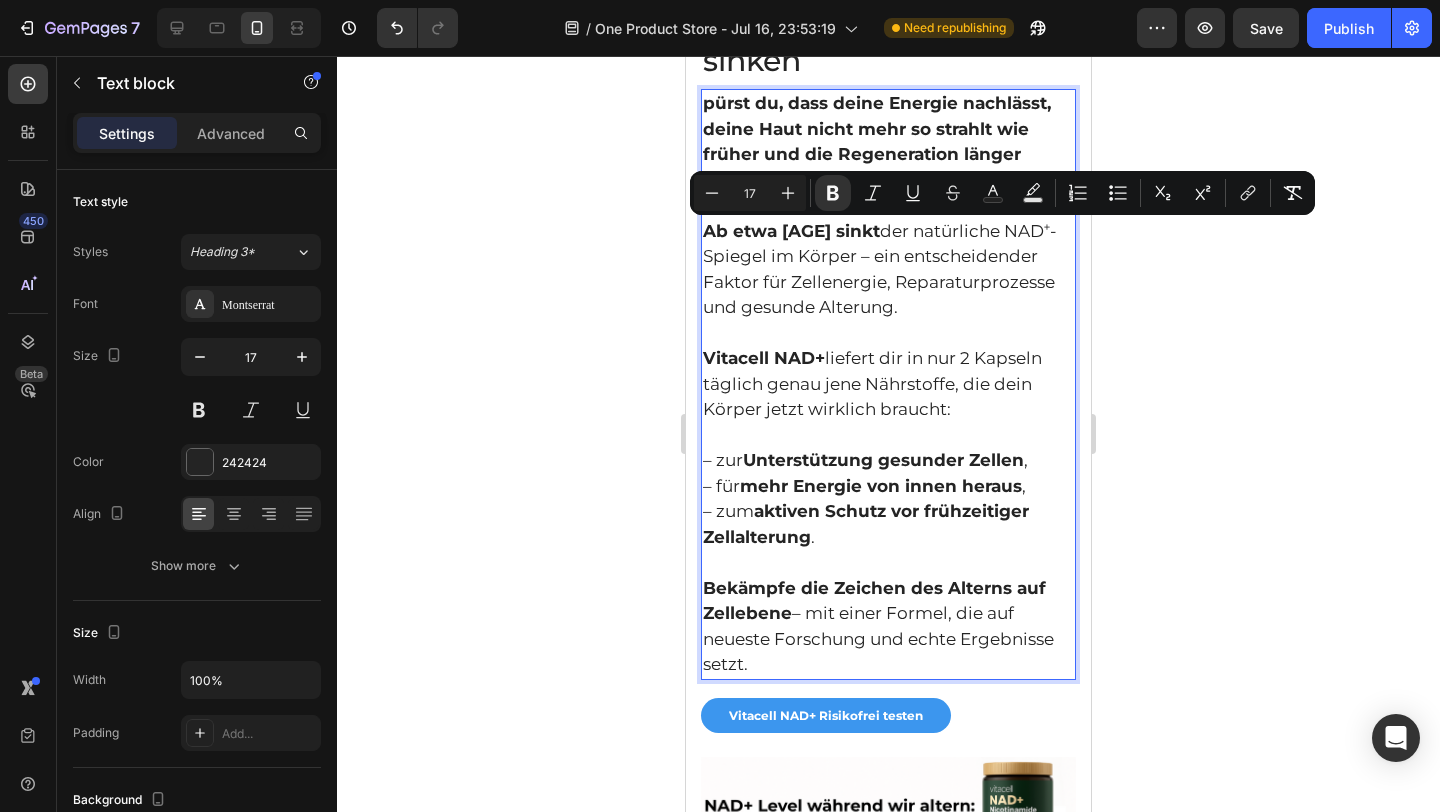 click on "Ab etwa [AGE] sinkt" at bounding box center [791, 231] 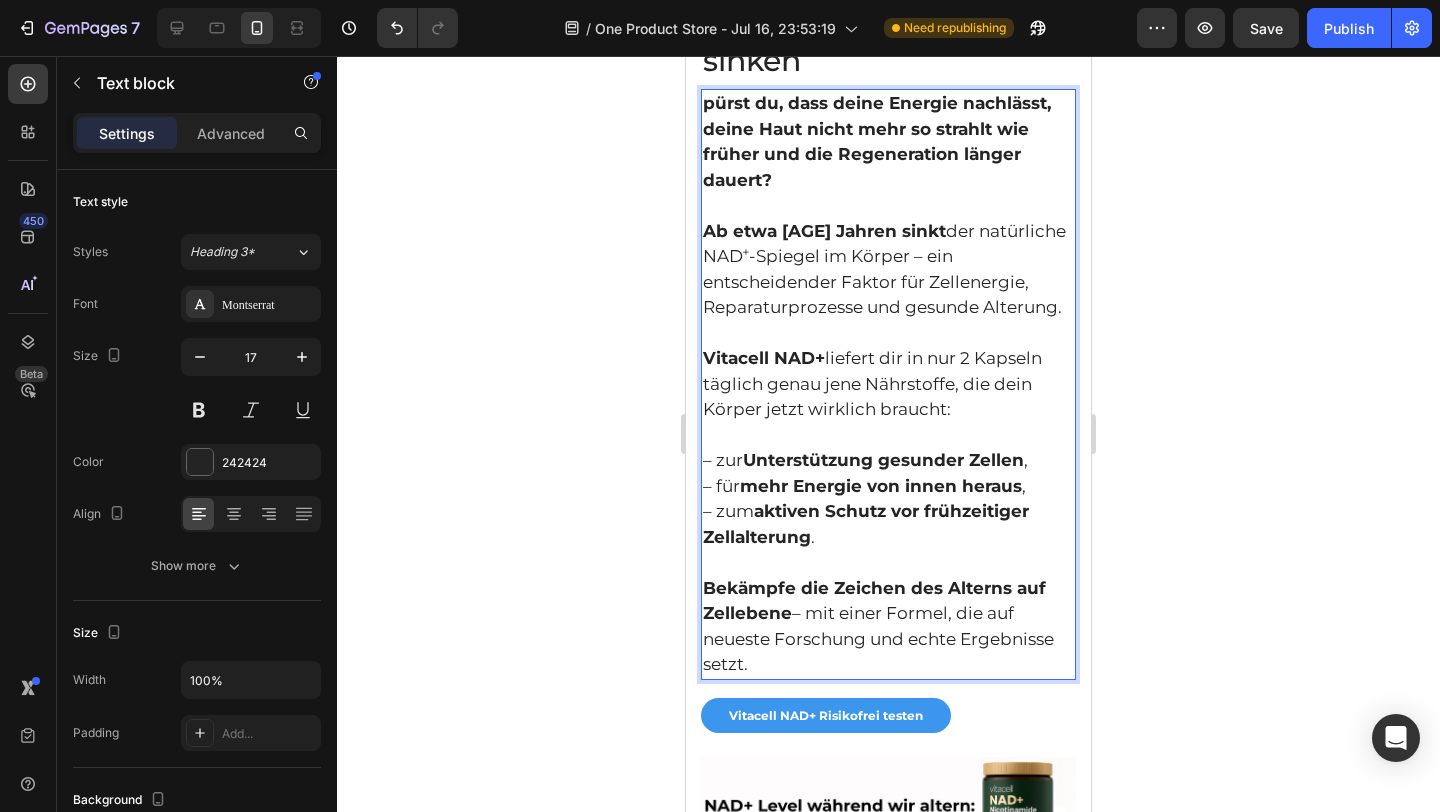 click 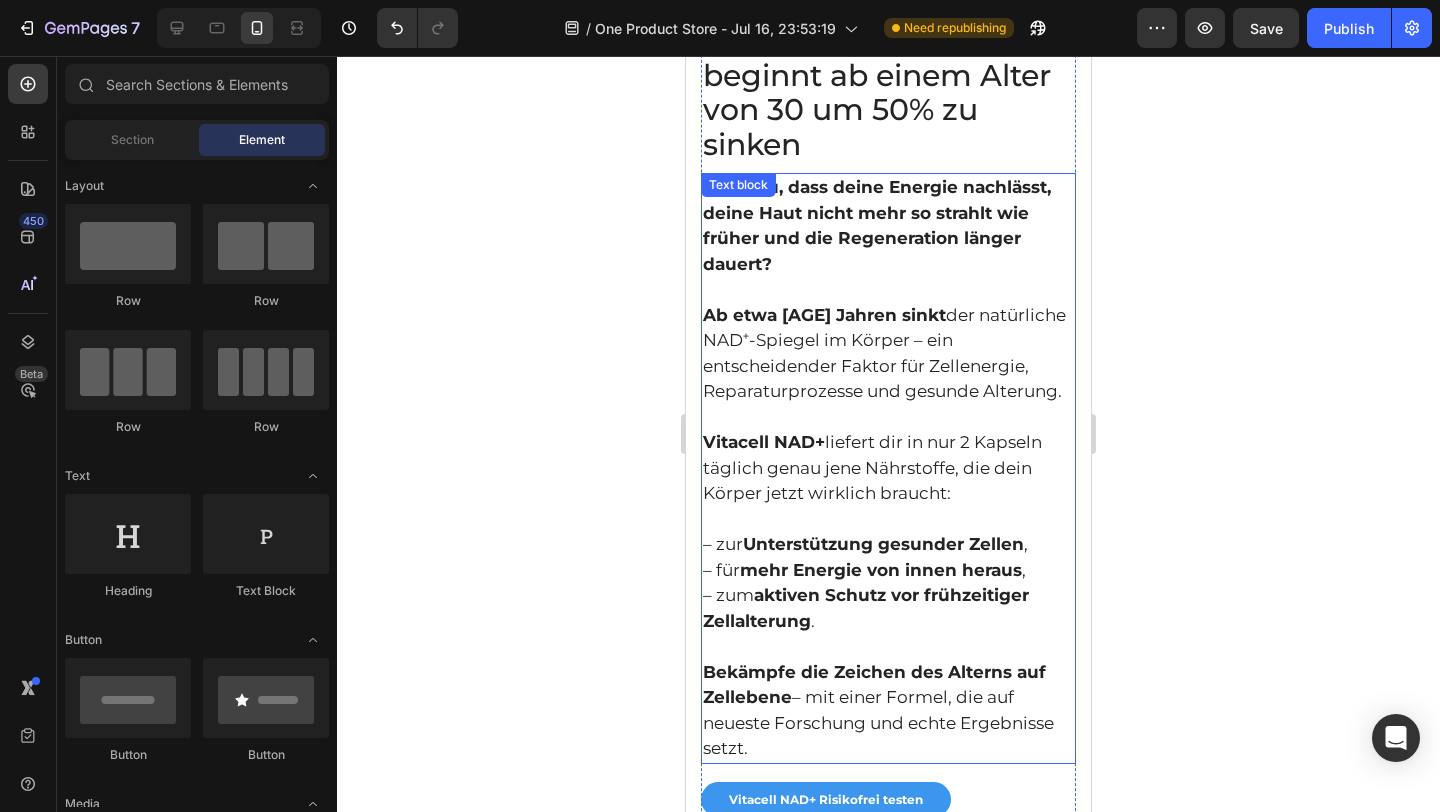scroll, scrollTop: 1595, scrollLeft: 0, axis: vertical 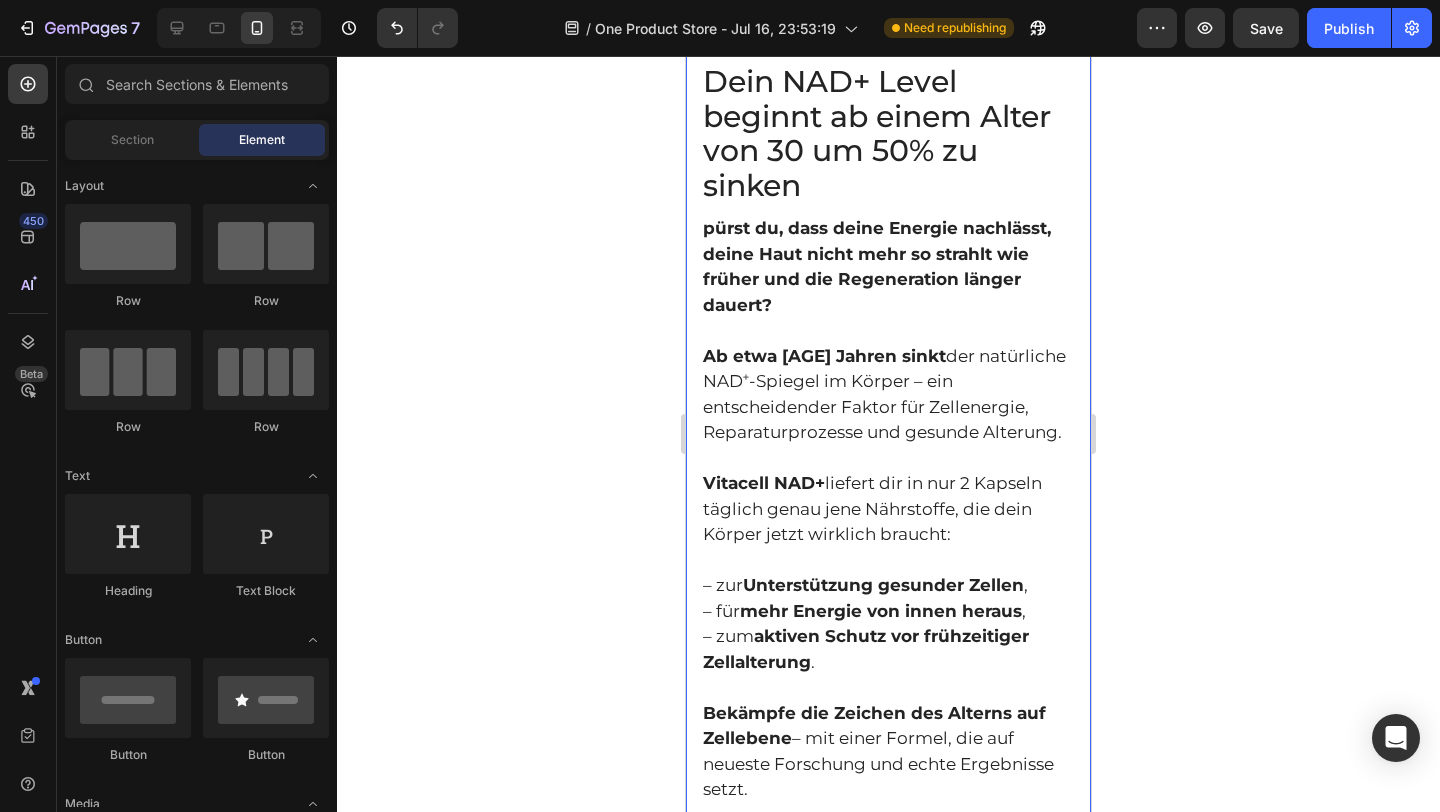 click on "pürst du, dass deine Energie nachlässt, deine Haut nicht mehr so strahlt wie früher und die Regeneration länger dauert?" at bounding box center (877, 266) 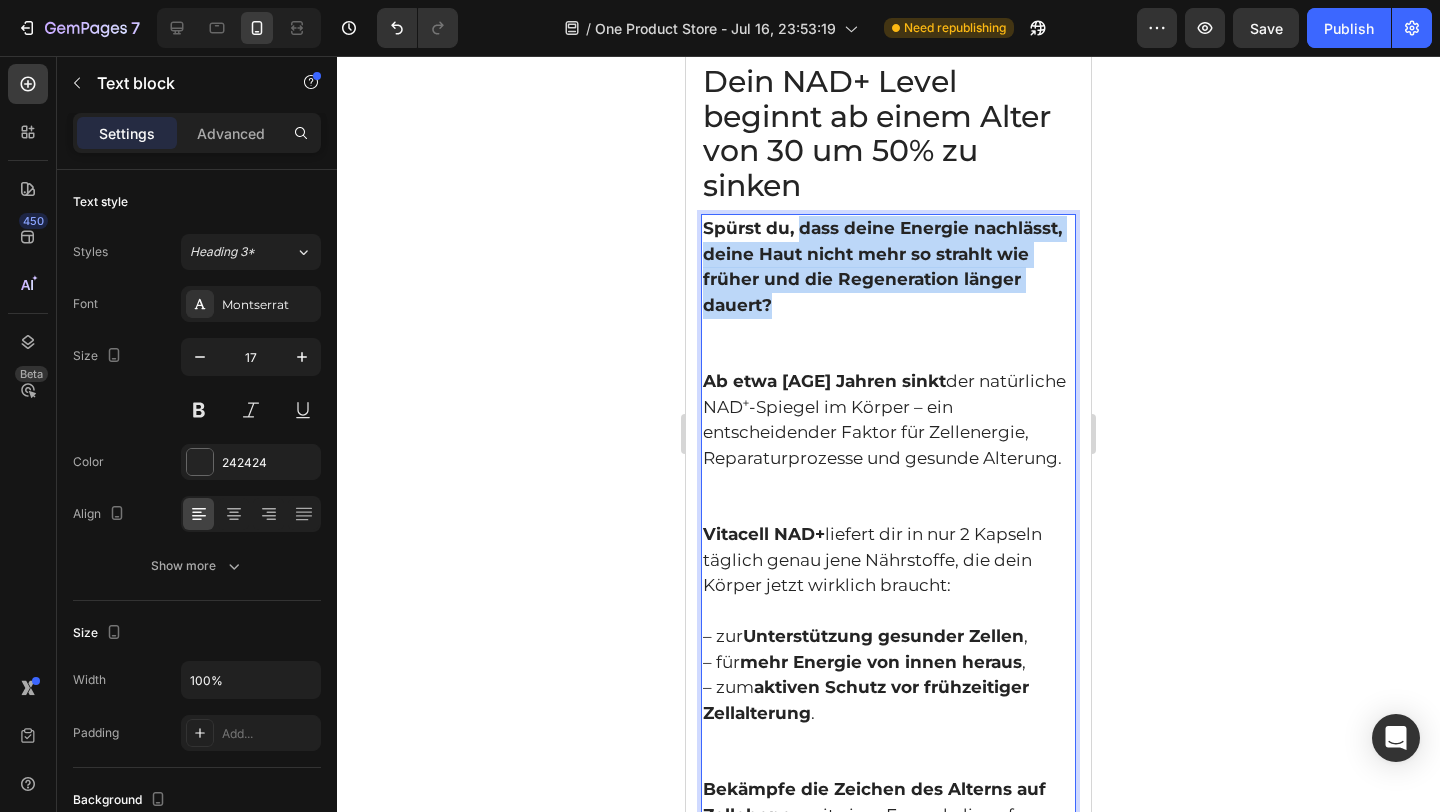 drag, startPoint x: 781, startPoint y: 300, endPoint x: 798, endPoint y: 236, distance: 66.21933 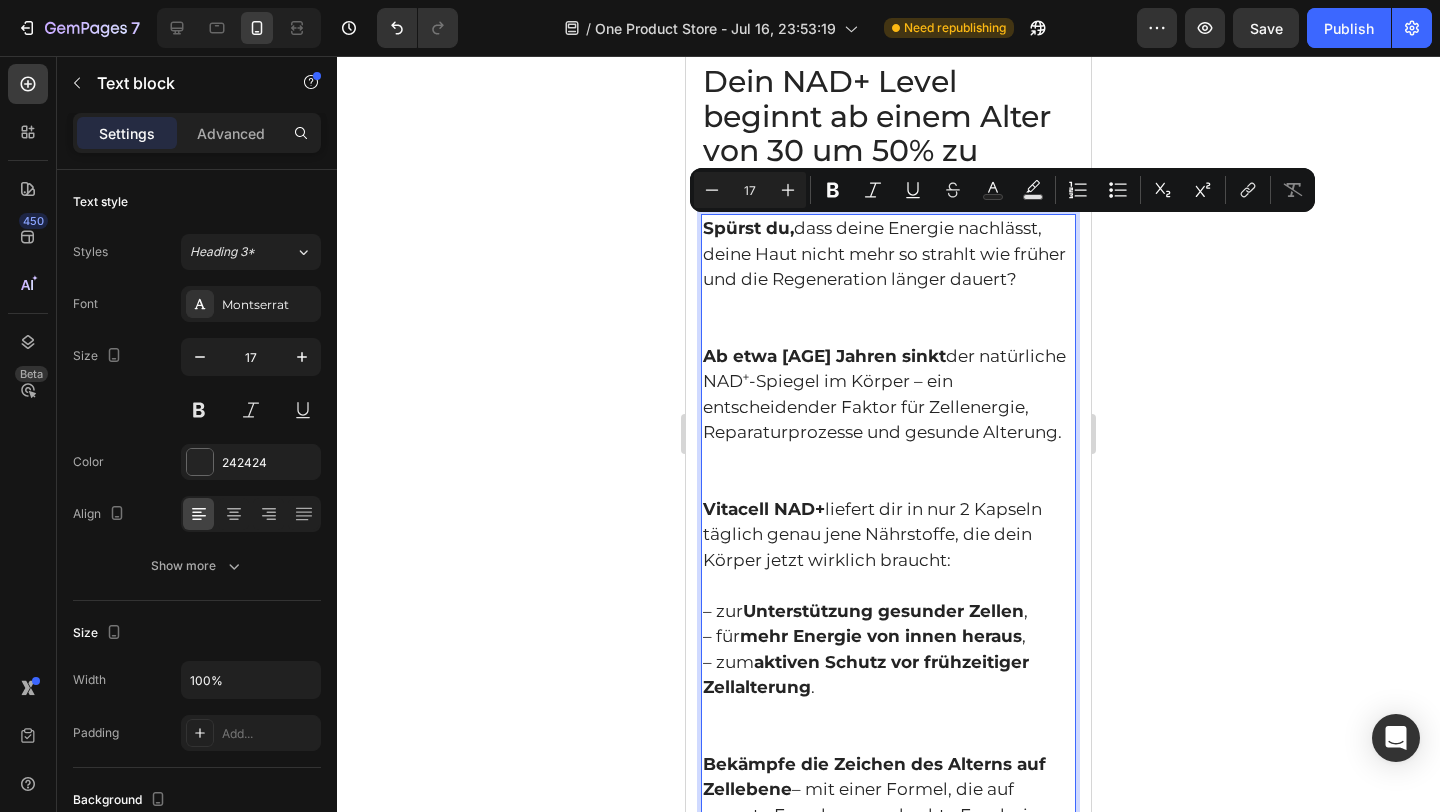 click 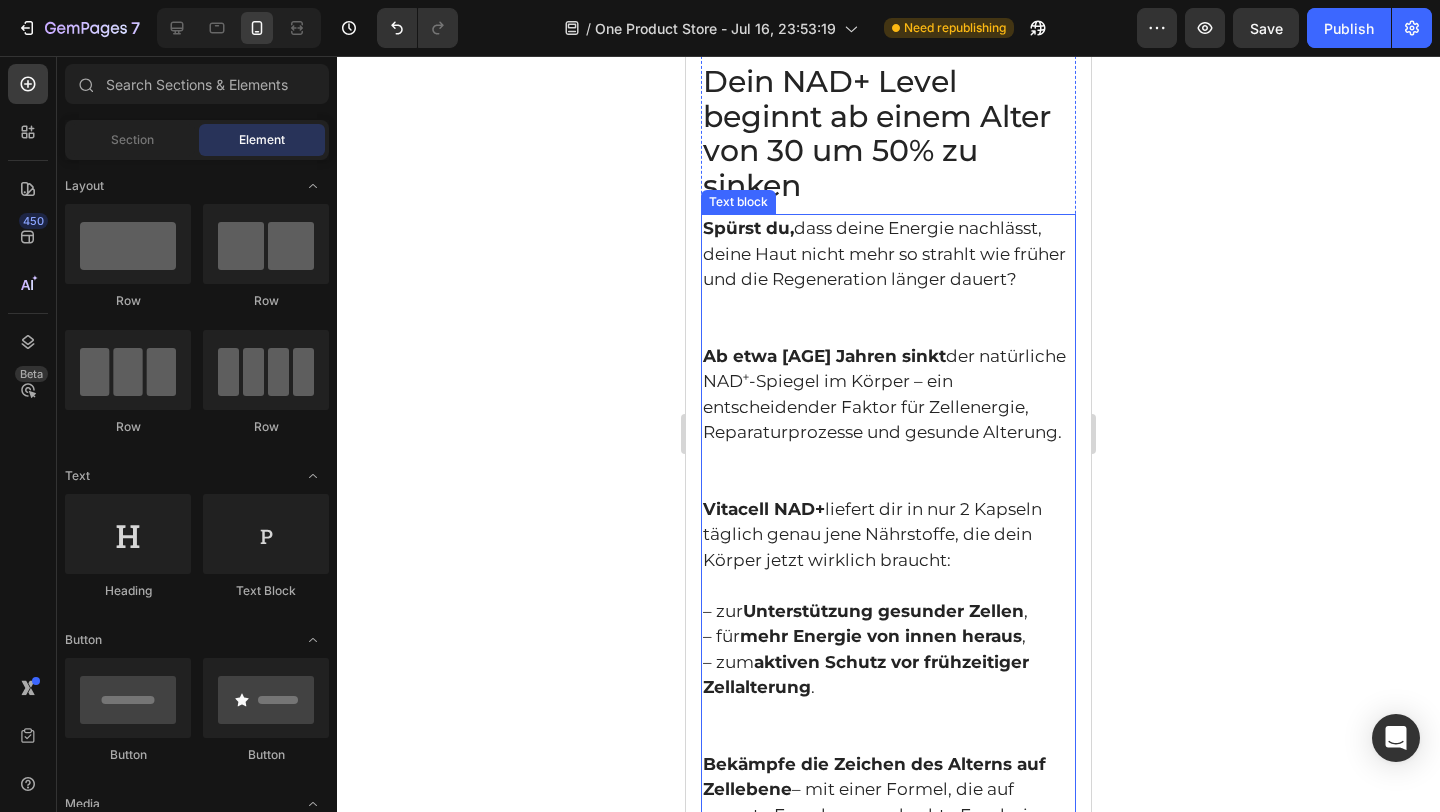 scroll, scrollTop: 1597, scrollLeft: 0, axis: vertical 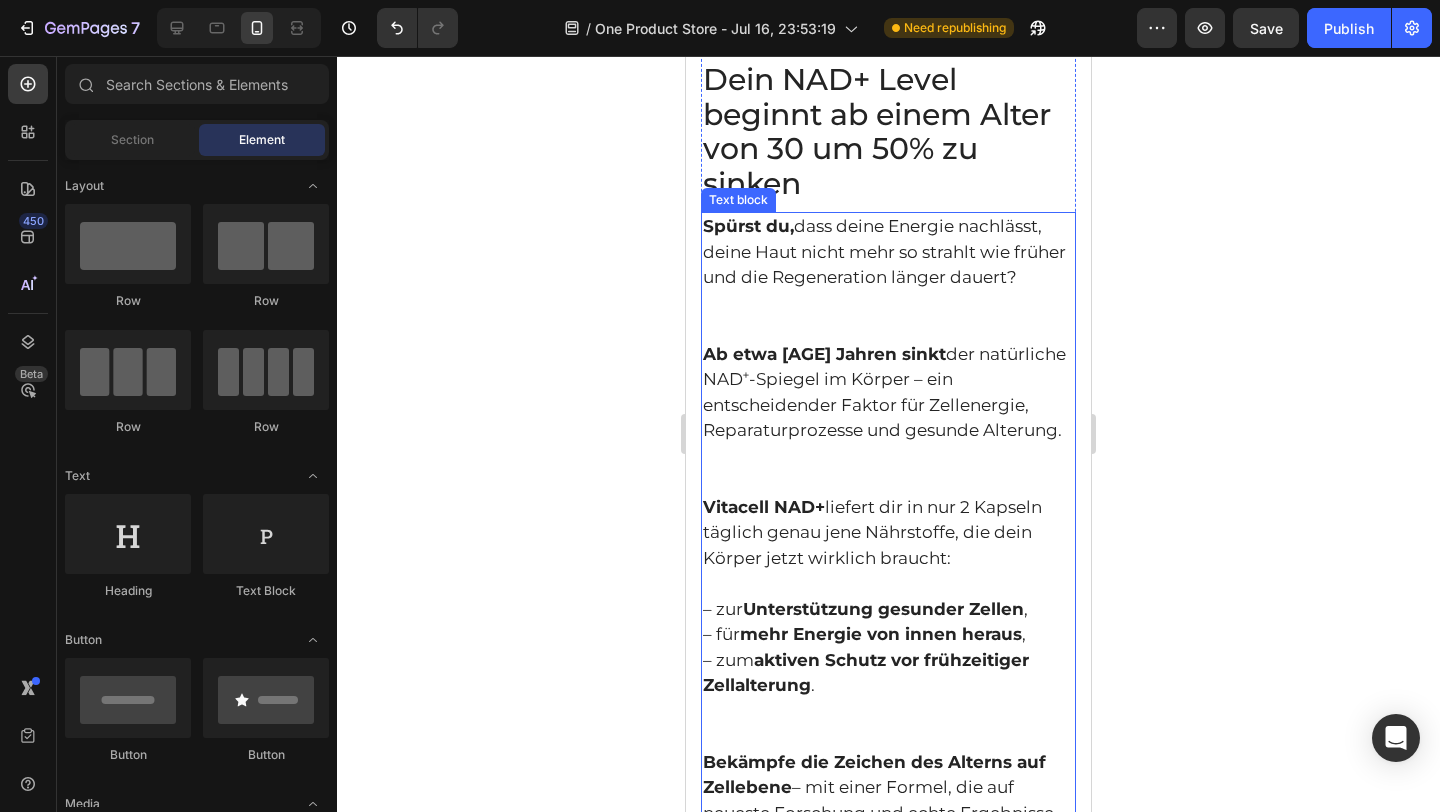 click on "Spürst du, dass deine Energie nachlässt, deine Haut nicht mehr so strahlt wie früher und die Regeneration länger dauert?" at bounding box center (888, 278) 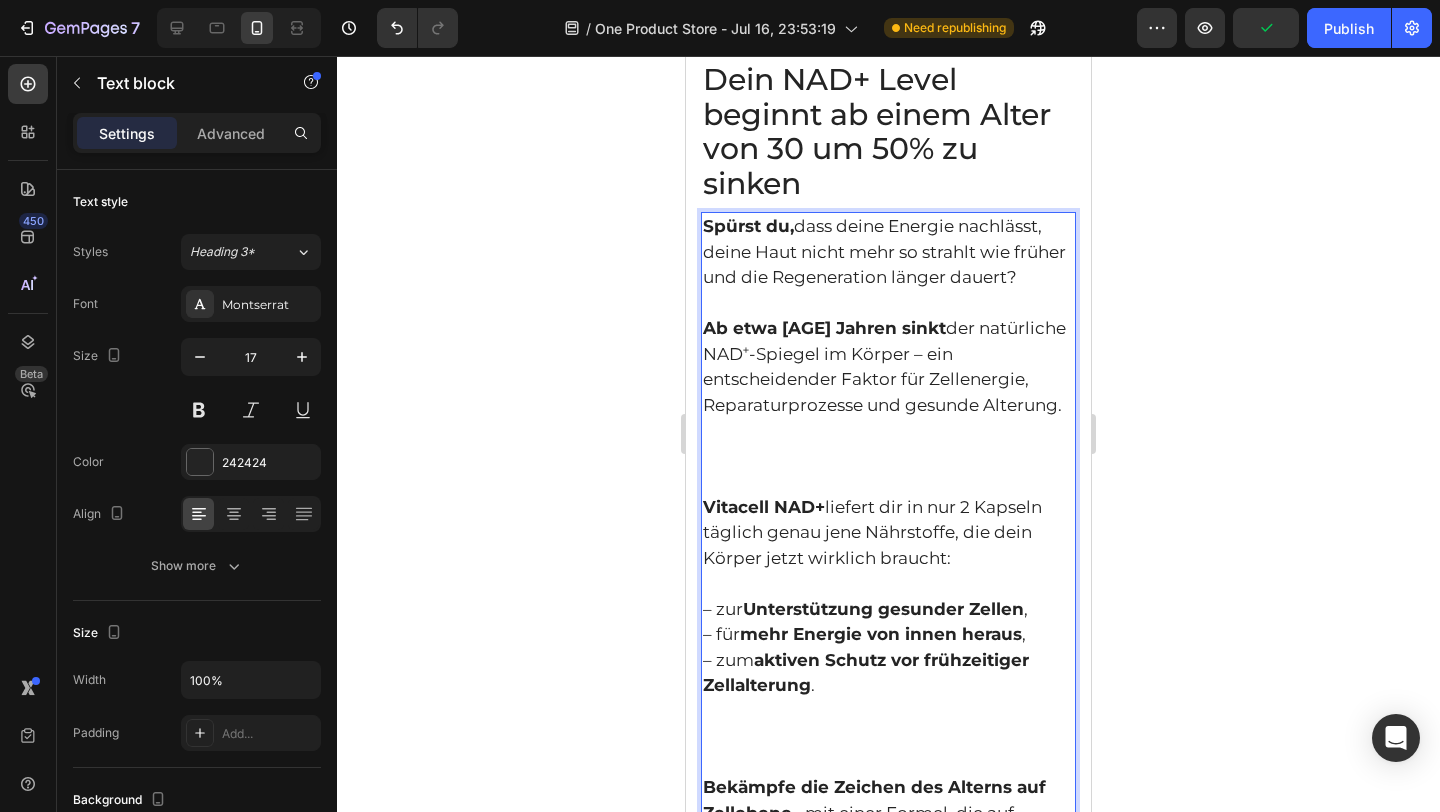 click on "Ab etwa [AGE] Jahren sinkt der natürliche NAD⁺-Spiegel im Körper – ein entscheidender Faktor für Zellenergie, Reparaturprozesse und gesunde Alterung." at bounding box center [888, 405] 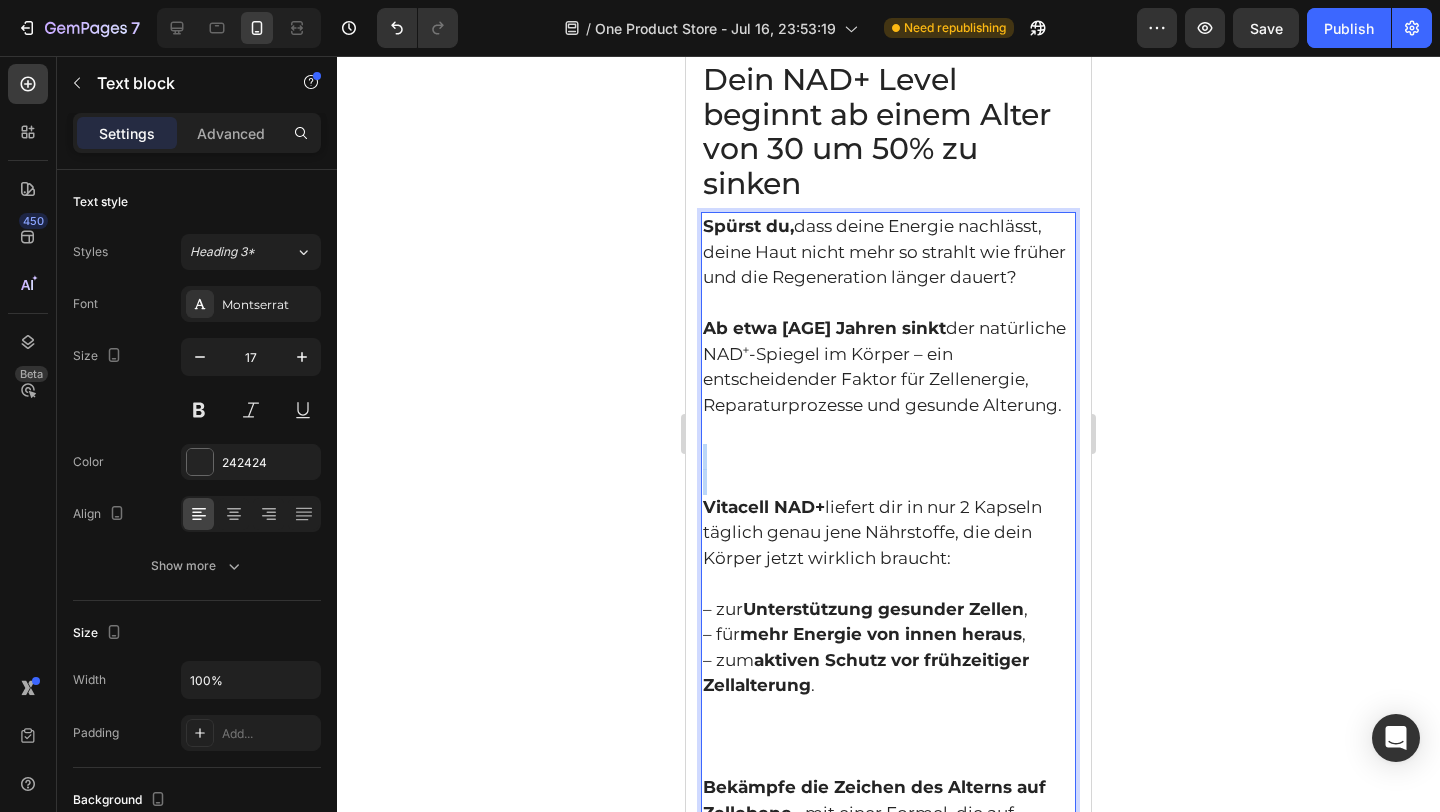 click on "Ab etwa [AGE] Jahren sinkt der natürliche NAD⁺-Spiegel im Körper – ein entscheidender Faktor für Zellenergie, Reparaturprozesse und gesunde Alterung." at bounding box center (888, 405) 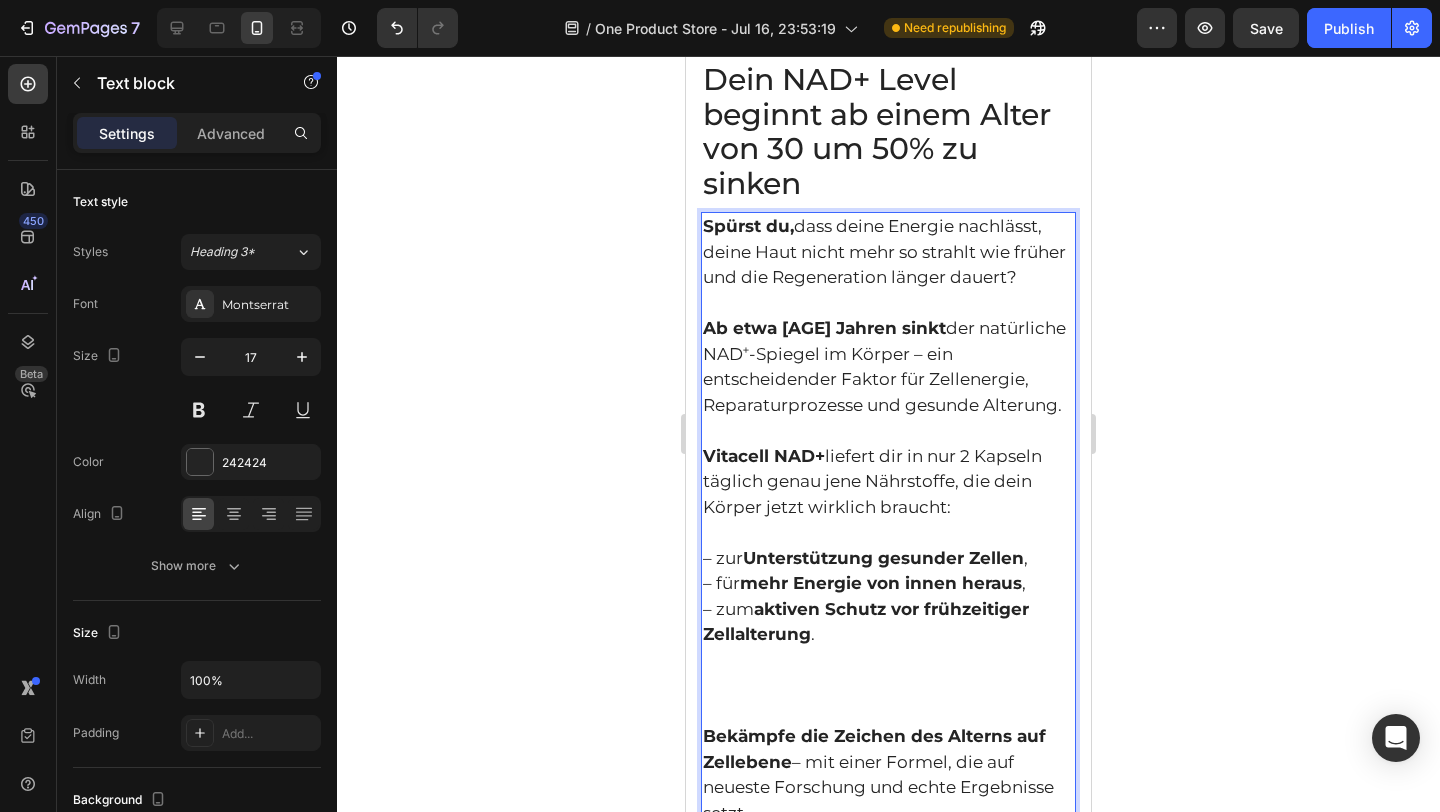 click on "Ab etwa [AGE] Jahren sinkt der natürliche NAD⁺-Spiegel im Körper – ein entscheidender Faktor für Zellenergie, Reparaturprozesse und gesunde Alterung. Vitacell NAD+ liefert dir in nur 2 Kapseln täglich genau jene Nährstoffe, die dein Körper jetzt wirklich braucht: – zur Unterstützung gesunder Zellen , – für mehr Energie von innen heraus , – zum aktiven Schutz vor frühzeitiger Zellalterung ." at bounding box center [888, 520] 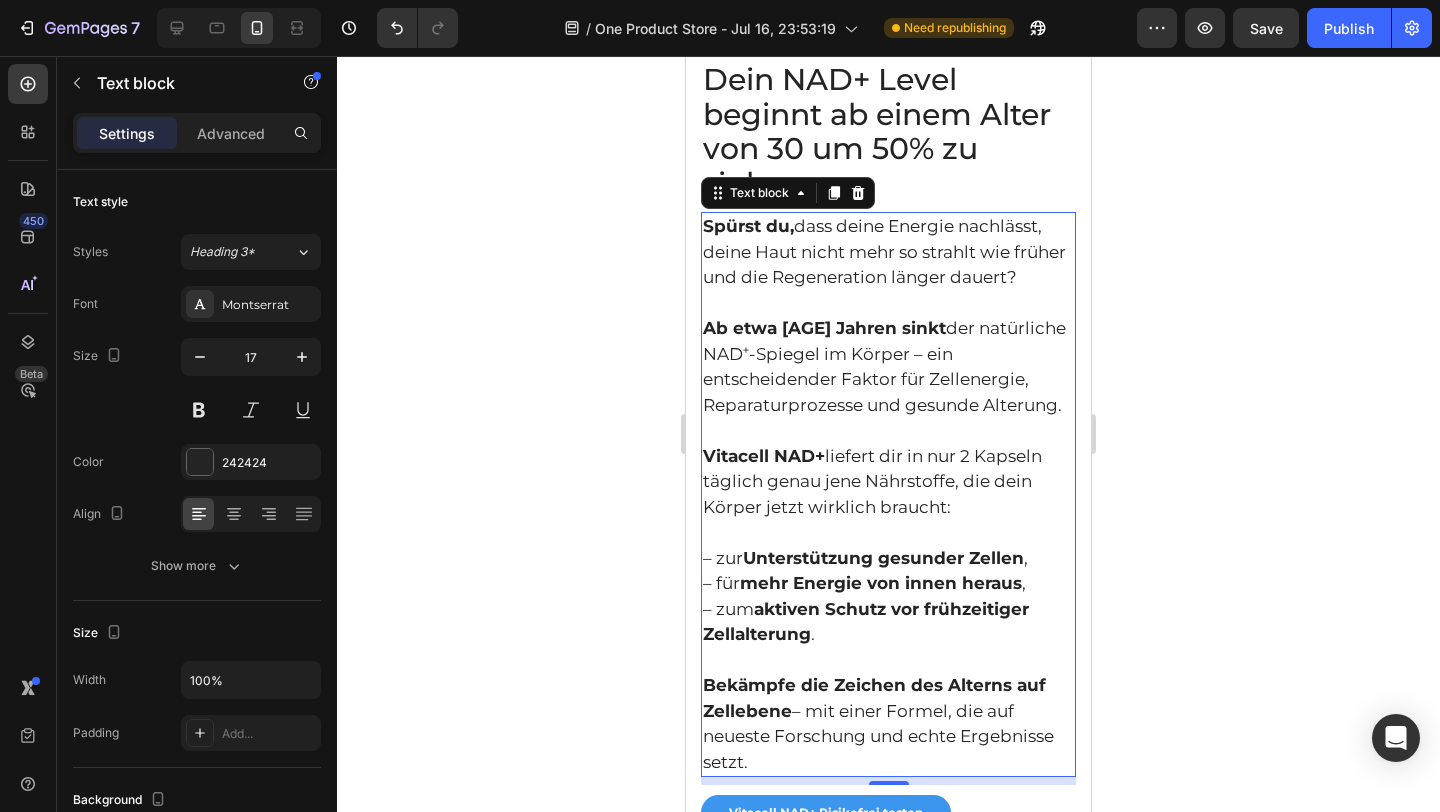 click 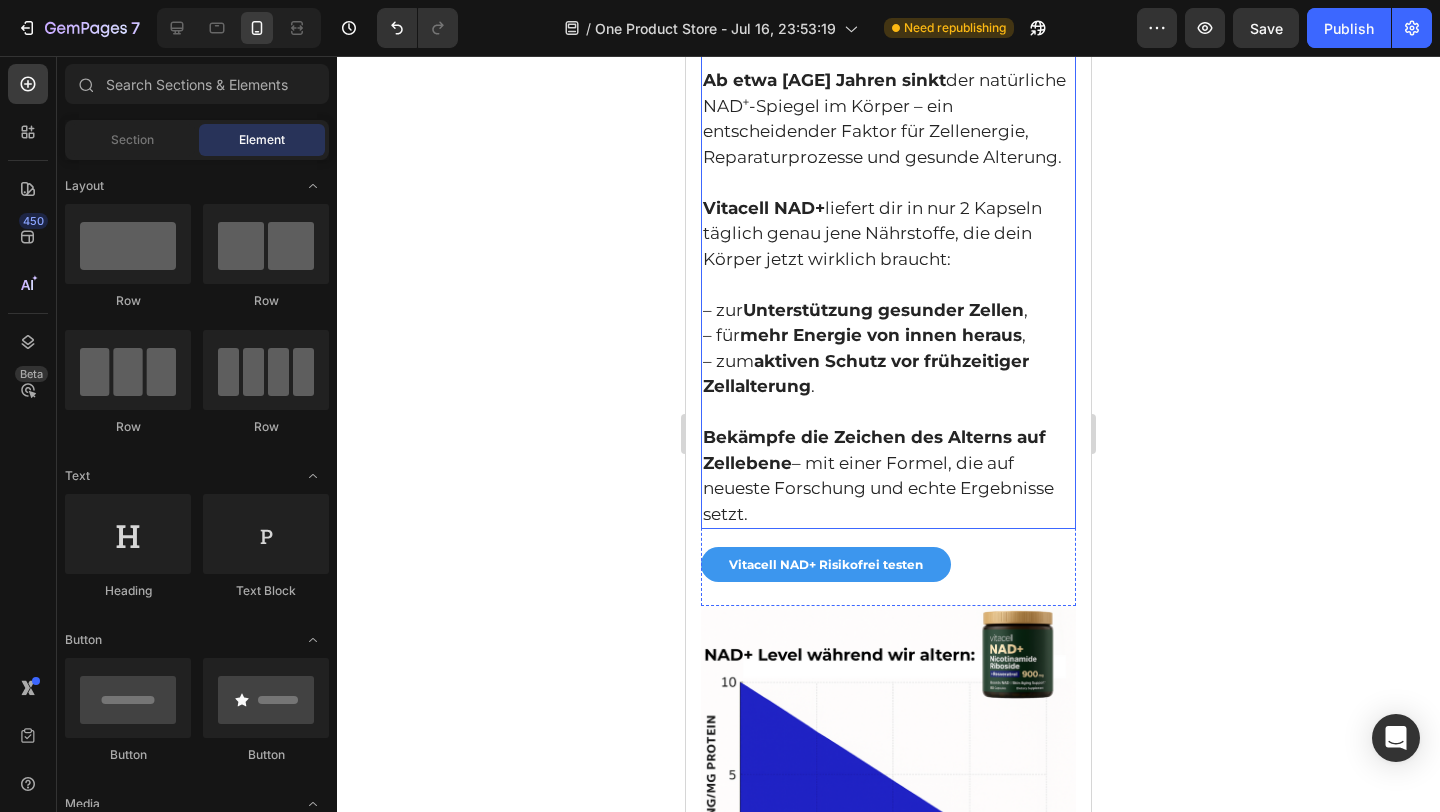 scroll, scrollTop: 1264, scrollLeft: 0, axis: vertical 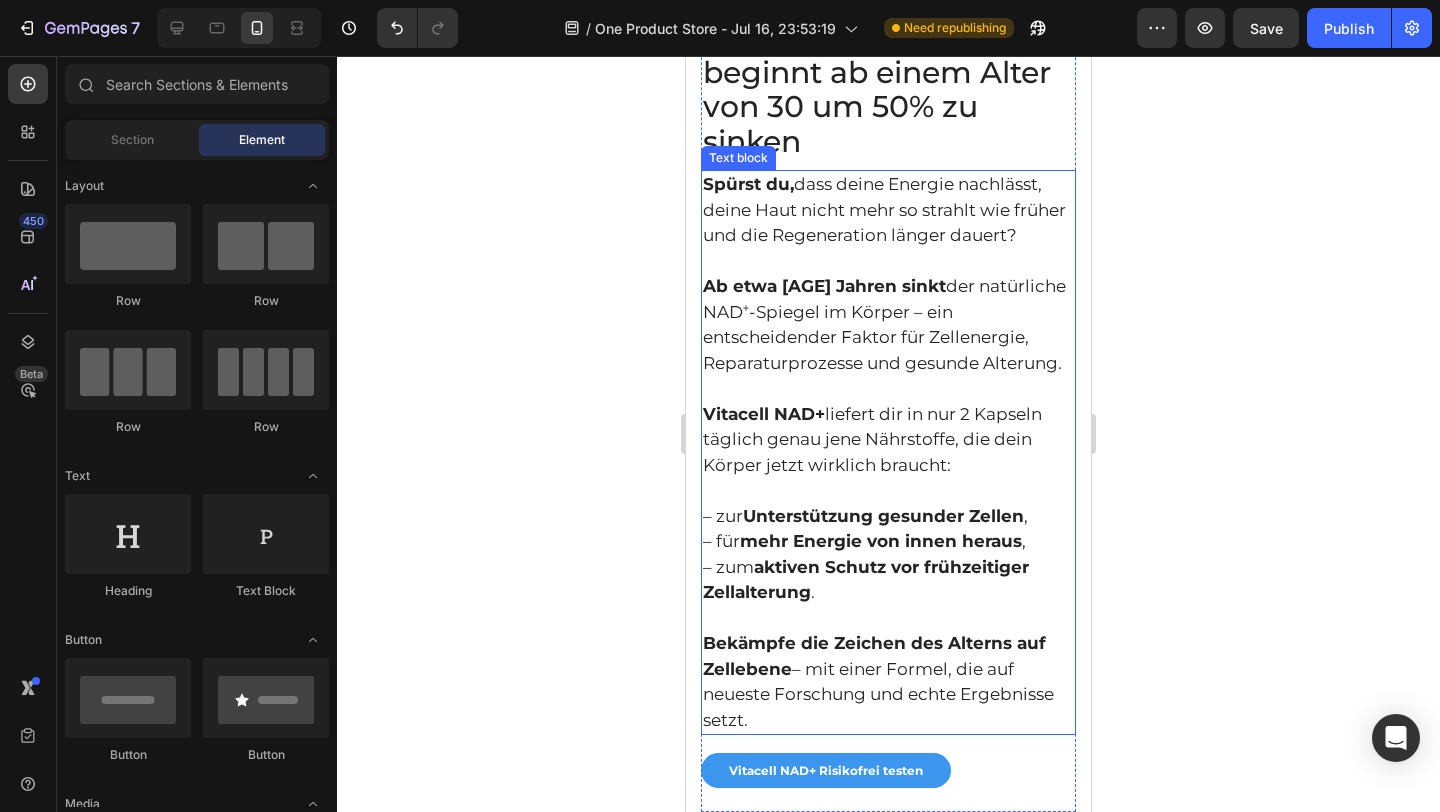 click on "Spürst du, dass deine Energie nachlässt, deine Haut nicht mehr so strahlt wie früher und die Regeneration länger dauert?" at bounding box center [888, 223] 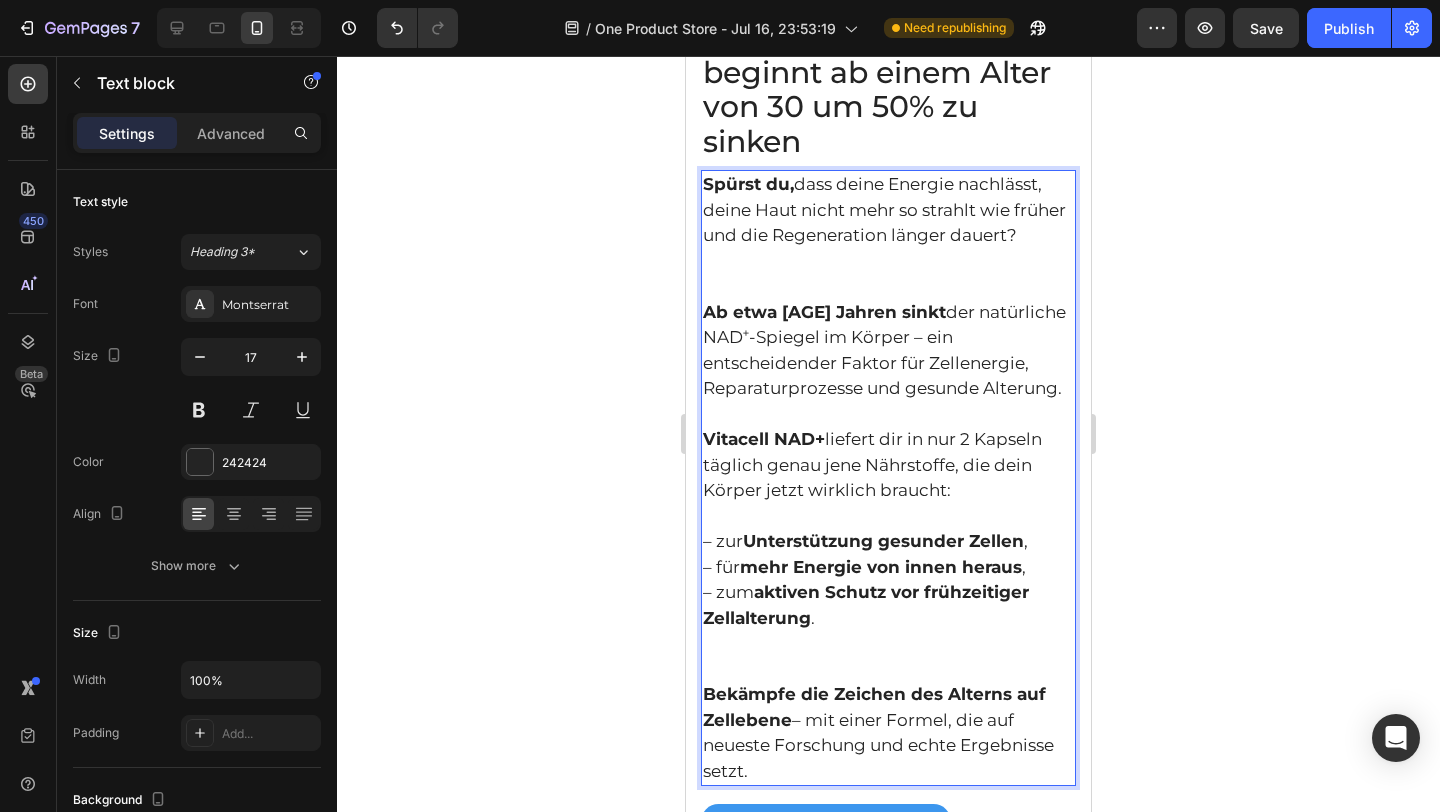 click on "Spürst du, dass deine Energie nachlässt, deine Haut nicht mehr so strahlt wie früher und die Regeneration länger dauert?" at bounding box center (888, 236) 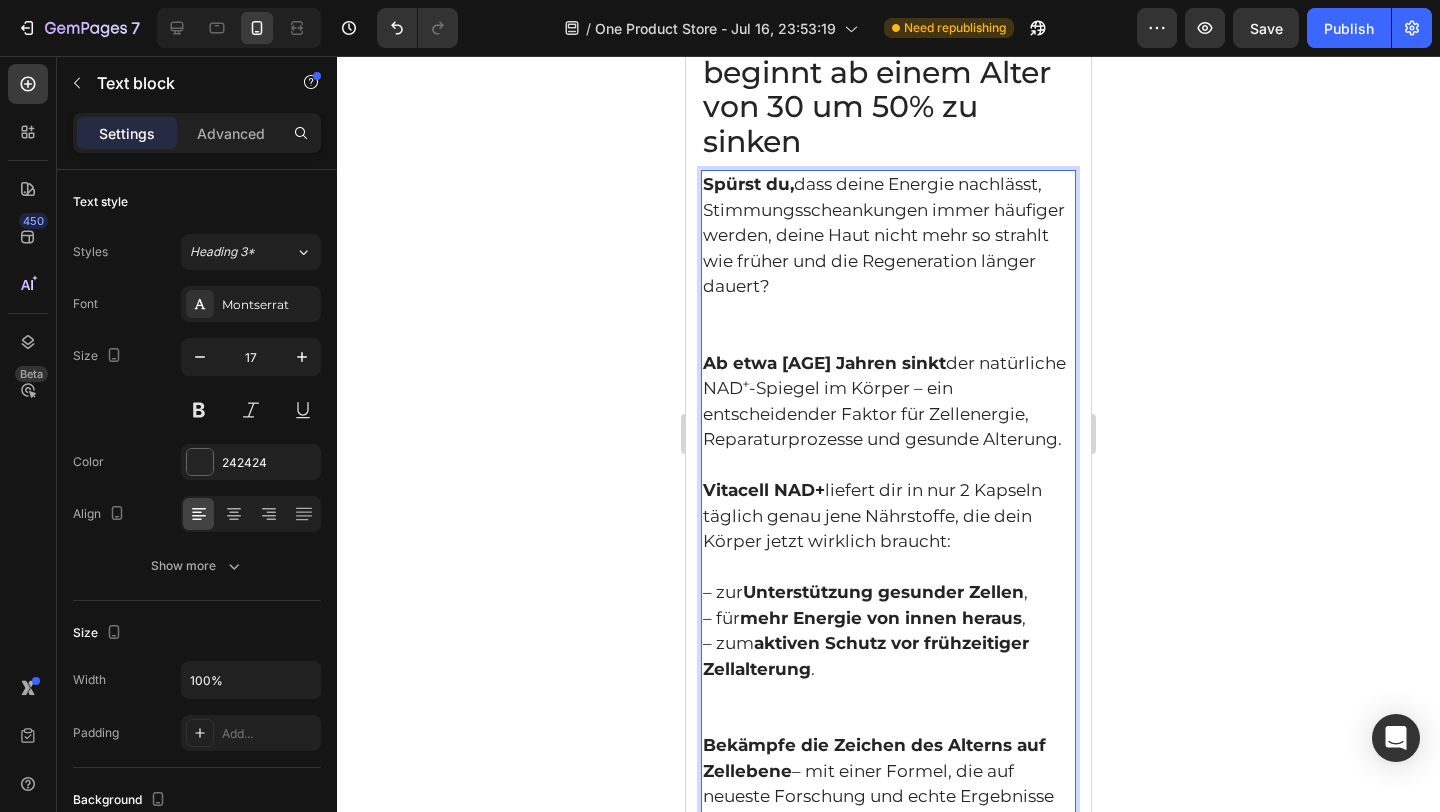 click on "Spürst du, dass deine Energie nachlässt, Stimmungsscheankungen immer häufiger werden, deine Haut nicht mehr so strahlt wie früher und die Regeneration länger dauert?" at bounding box center [888, 261] 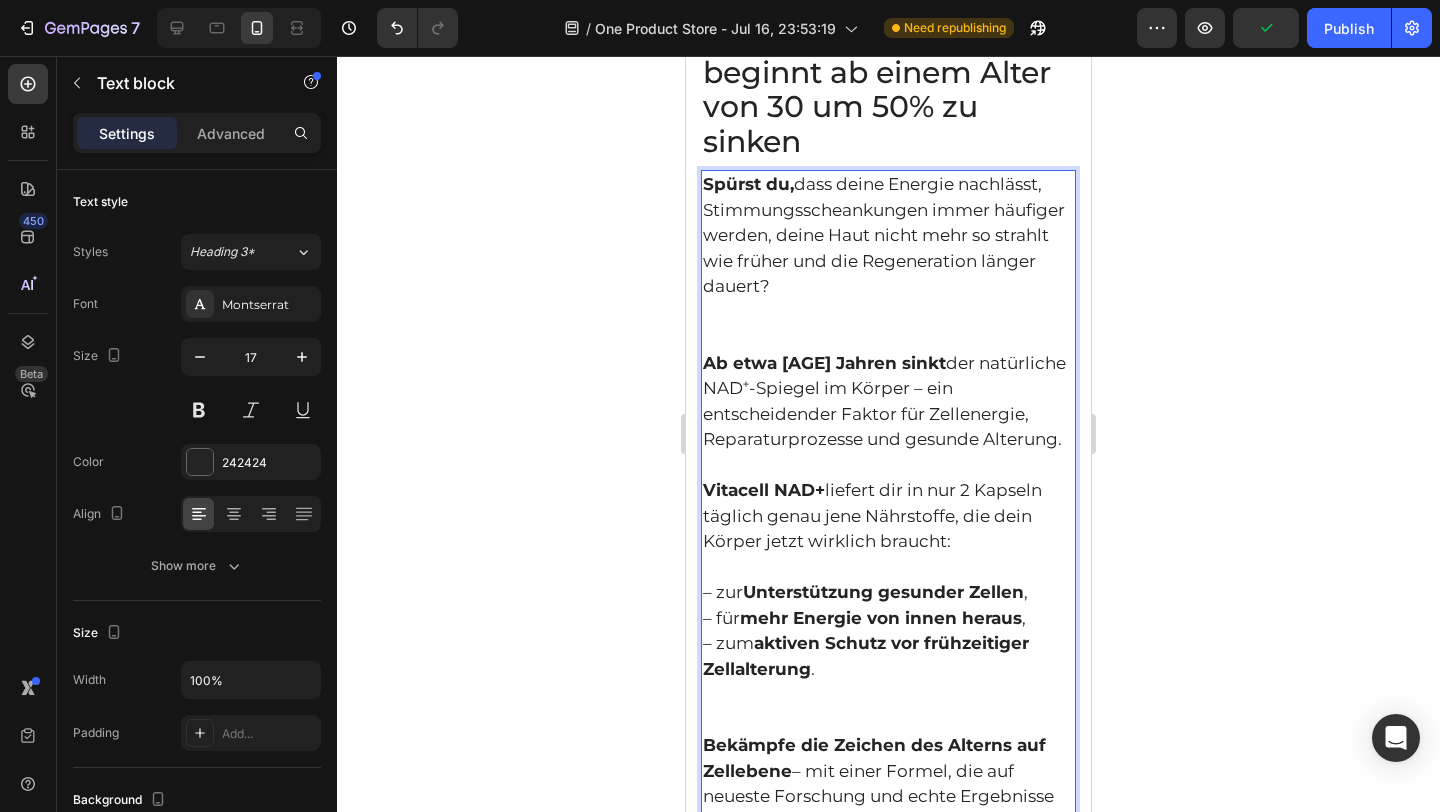 click on "Spürst du, dass deine Energie nachlässt, Stimmungsscheankungen immer häufiger werden, deine Haut nicht mehr so strahlt wie früher und die Regeneration länger dauert?" at bounding box center [888, 261] 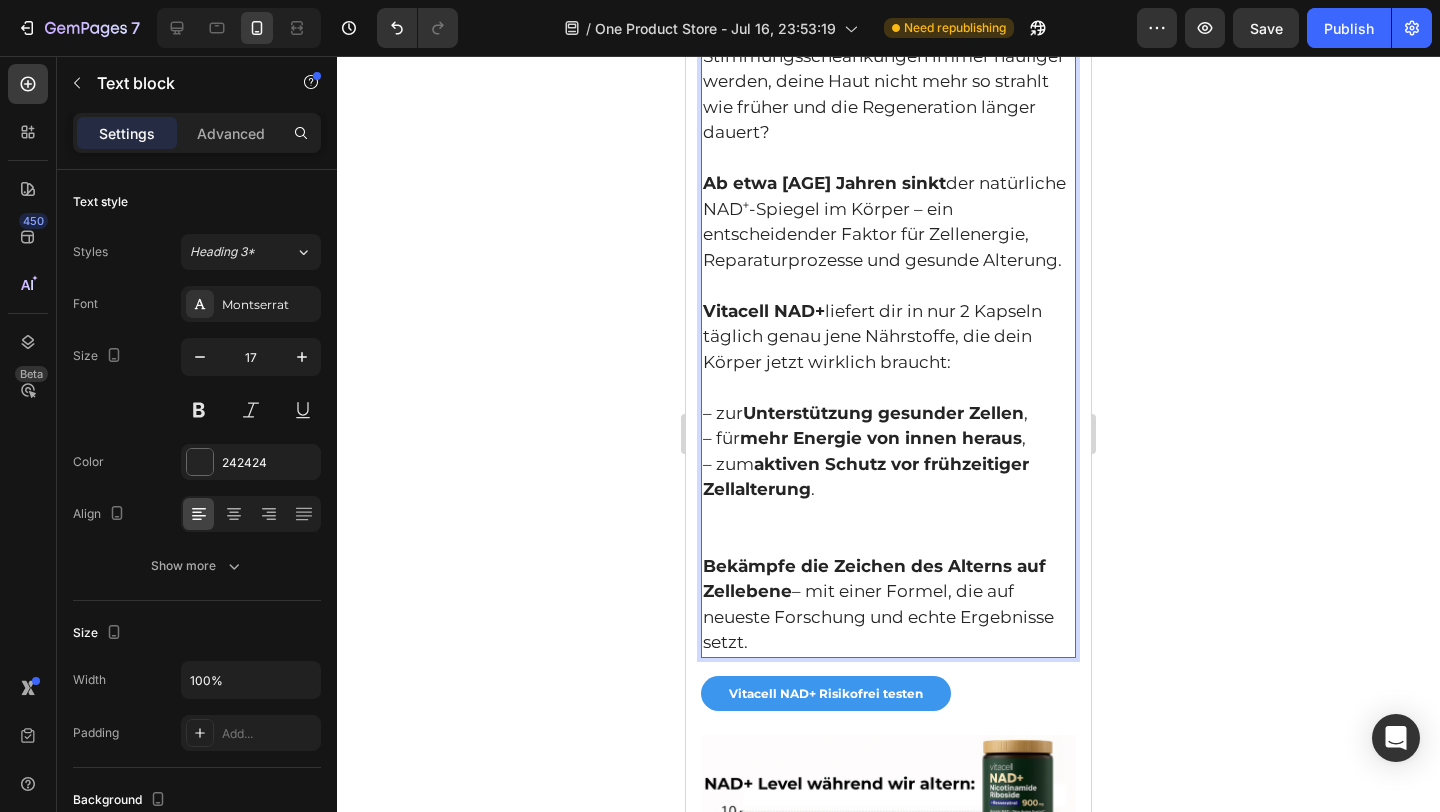 scroll, scrollTop: 1494, scrollLeft: 0, axis: vertical 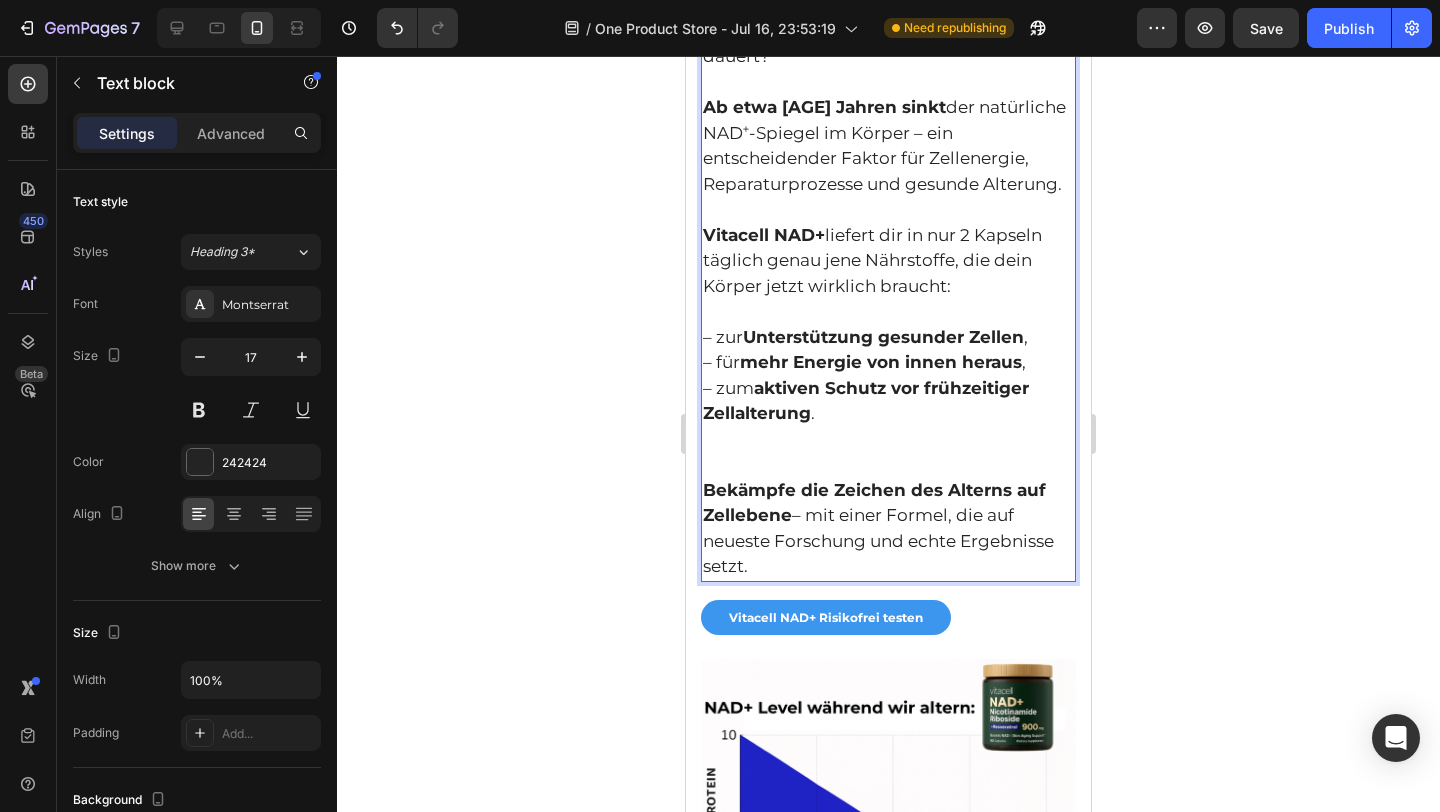 click on "Ab etwa [AGE] Jahren sinkt der natürliche NAD⁺-Spiegel im Körper – ein entscheidender Faktor für Zellenergie, Reparaturprozesse und gesunde Alterung. Vitacell NAD+ liefert dir in nur 2 Kapseln täglich genau jene Nährstoffe, die dein Körper jetzt wirklich braucht: – zur Unterstützung gesunder Zellen , – für mehr Energie von innen heraus , – zum aktiven Schutz vor frühzeitiger Zellalterung ." at bounding box center (888, 286) 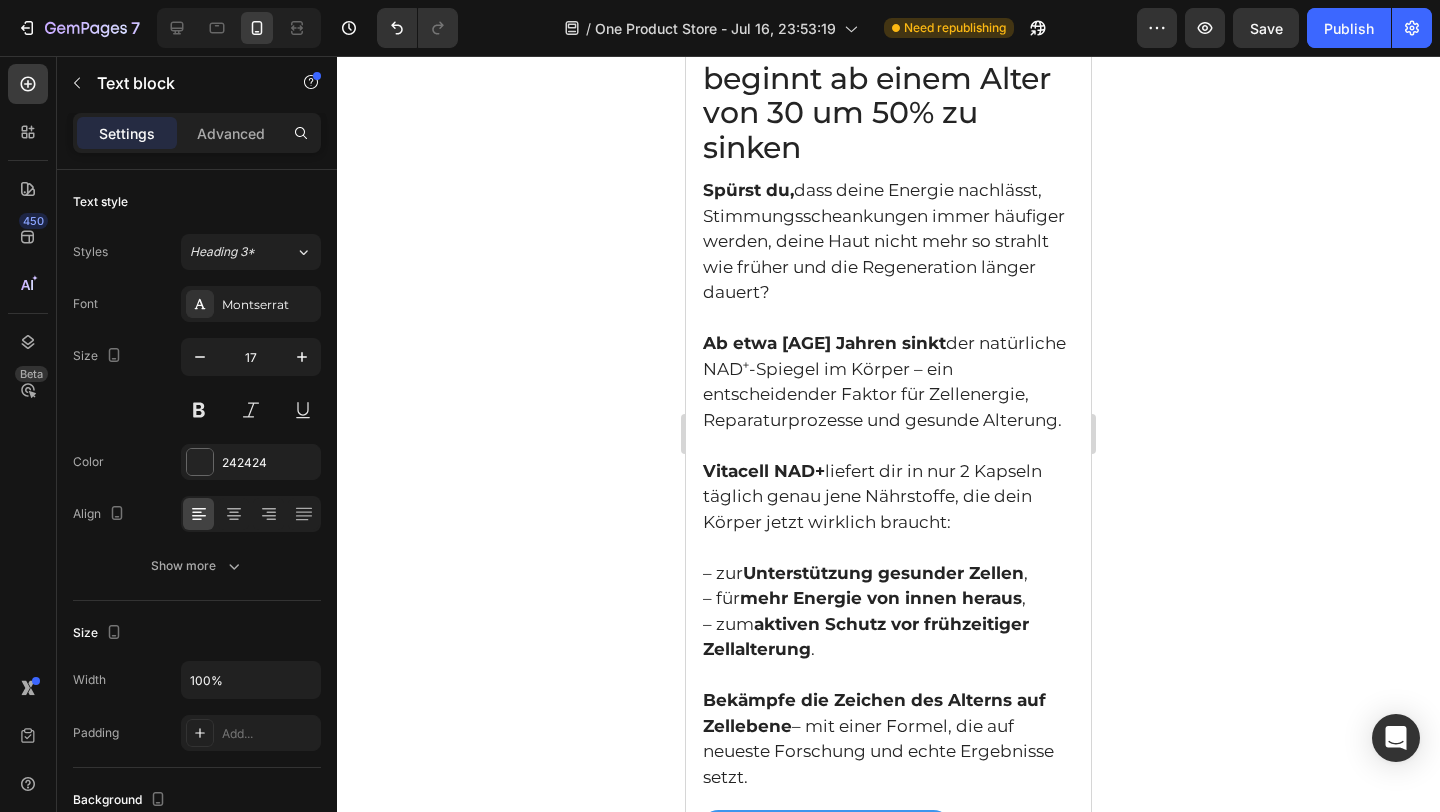 scroll, scrollTop: 1167, scrollLeft: 0, axis: vertical 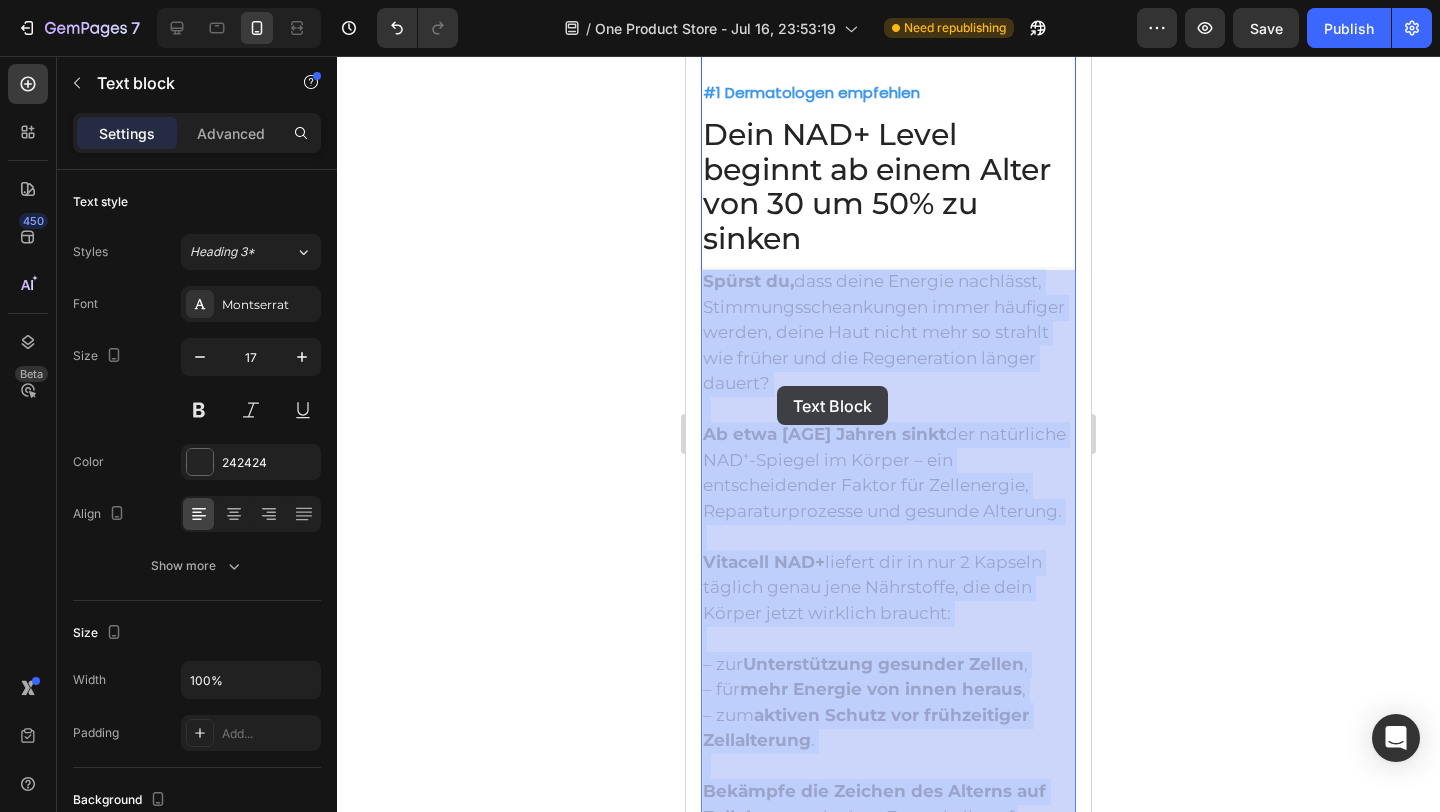 drag, startPoint x: 791, startPoint y: 384, endPoint x: 777, endPoint y: 386, distance: 14.142136 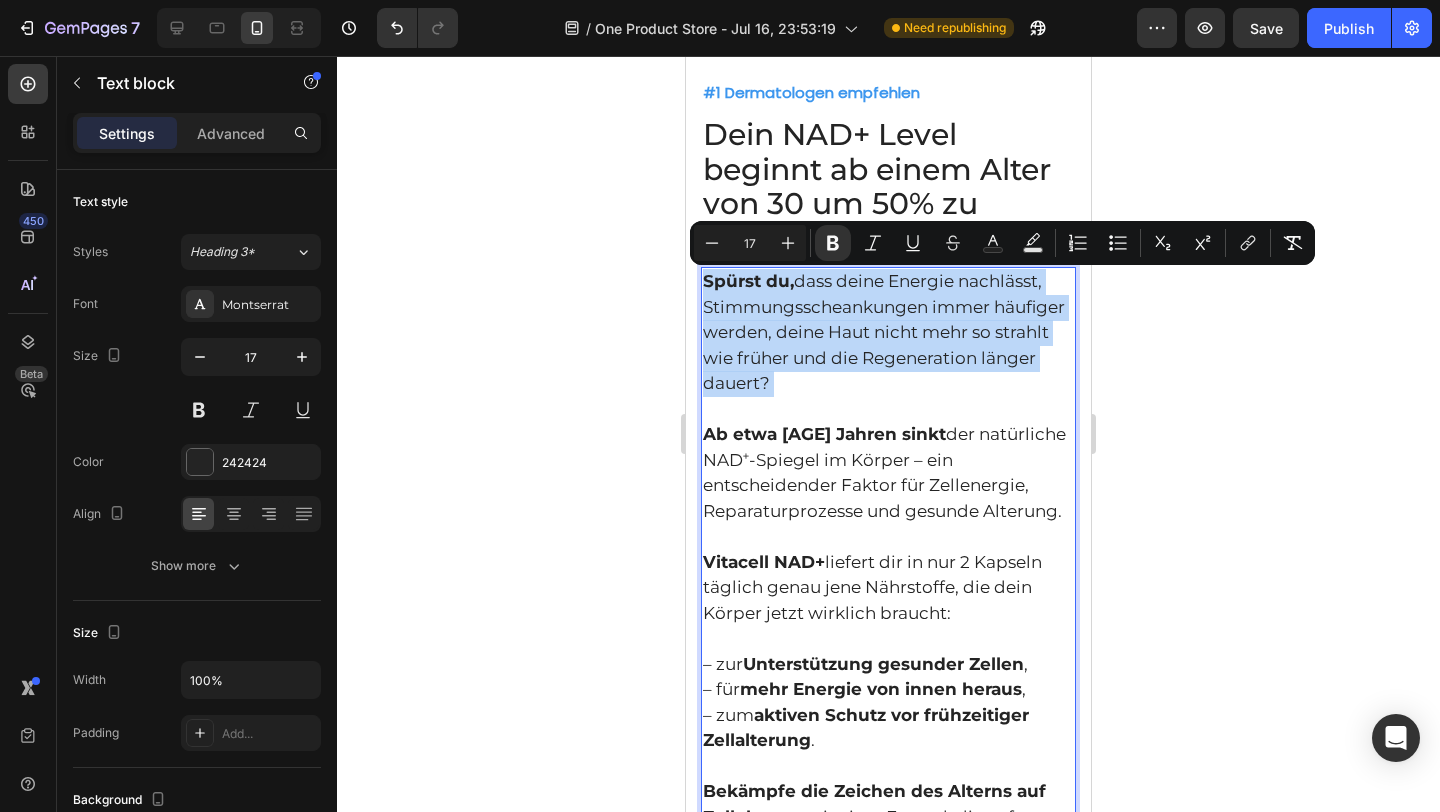 drag, startPoint x: 777, startPoint y: 386, endPoint x: 712, endPoint y: 288, distance: 117.59677 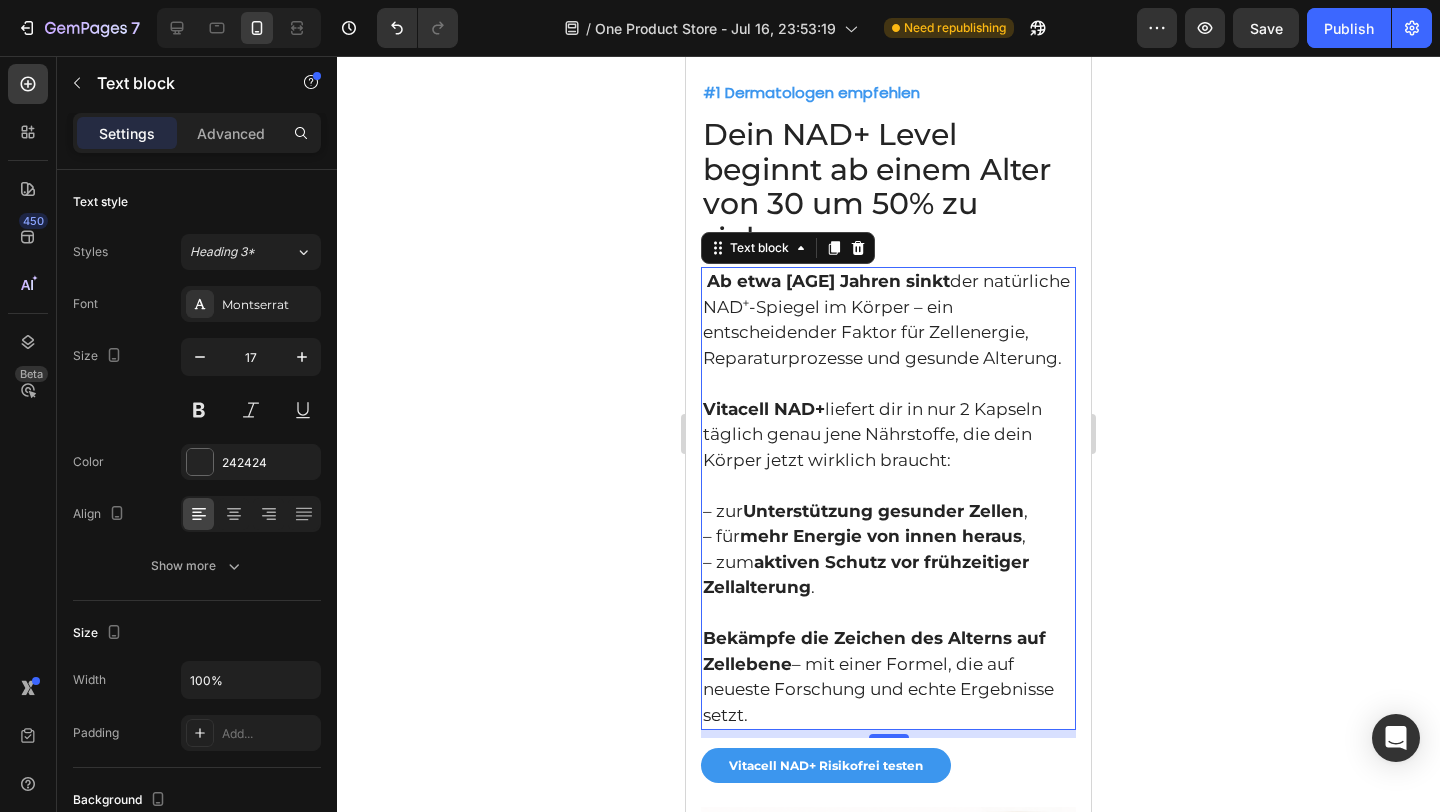 click 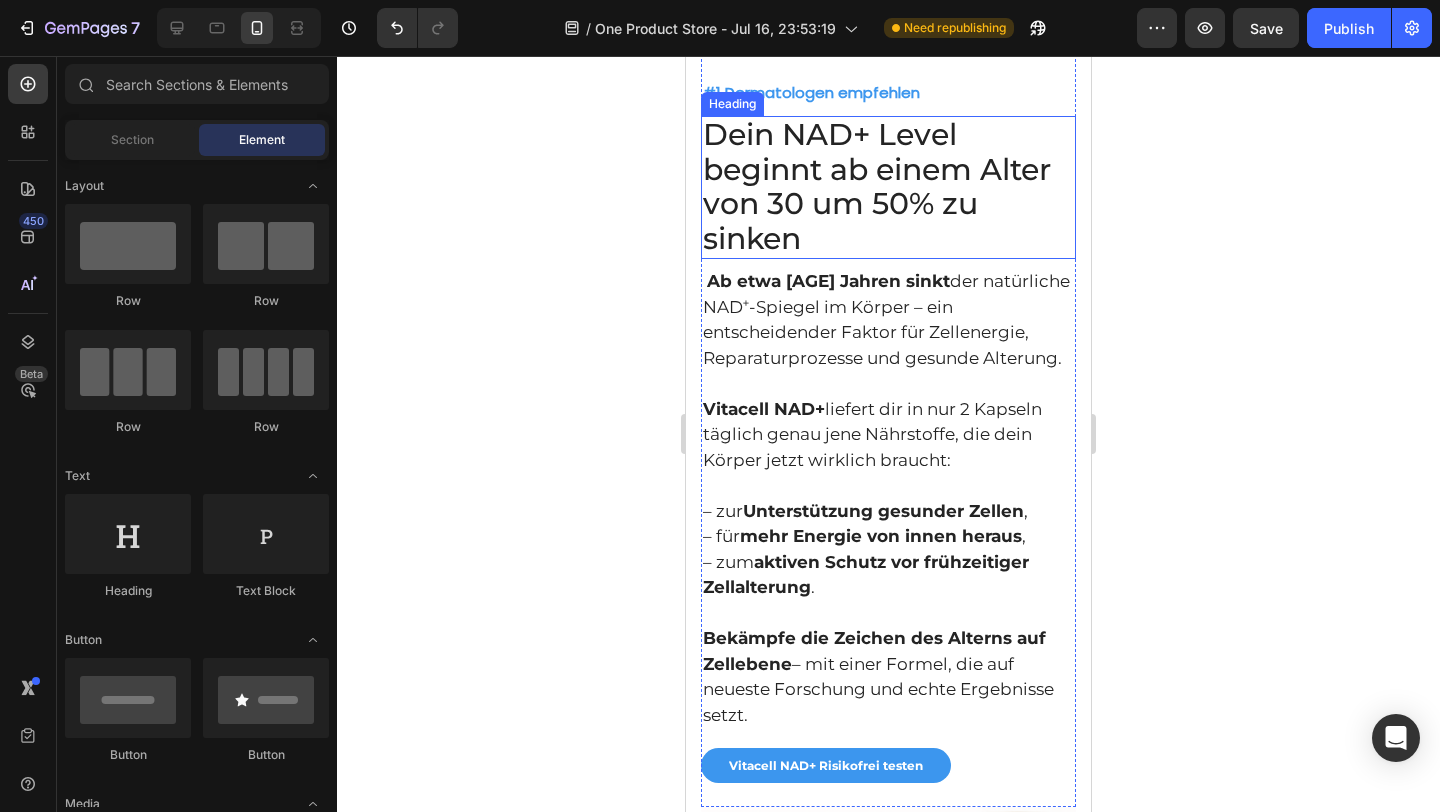 click on "Dein NAD+ Level beginnt ab einem Alter von 30 um 50% zu sinken" at bounding box center (877, 186) 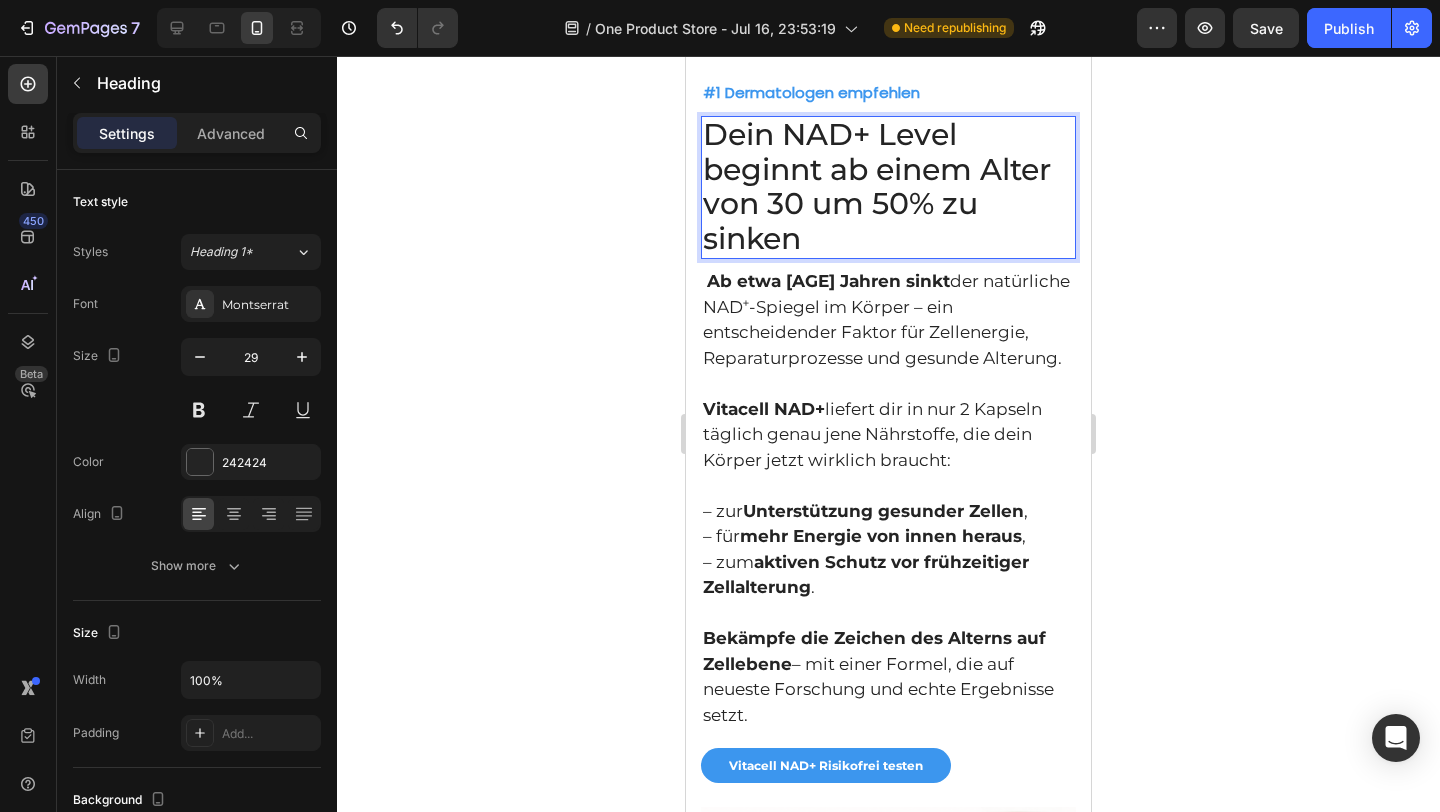 click on "Dein NAD+ Level beginnt ab einem Alter von 30 um 50% zu sinken" at bounding box center (877, 186) 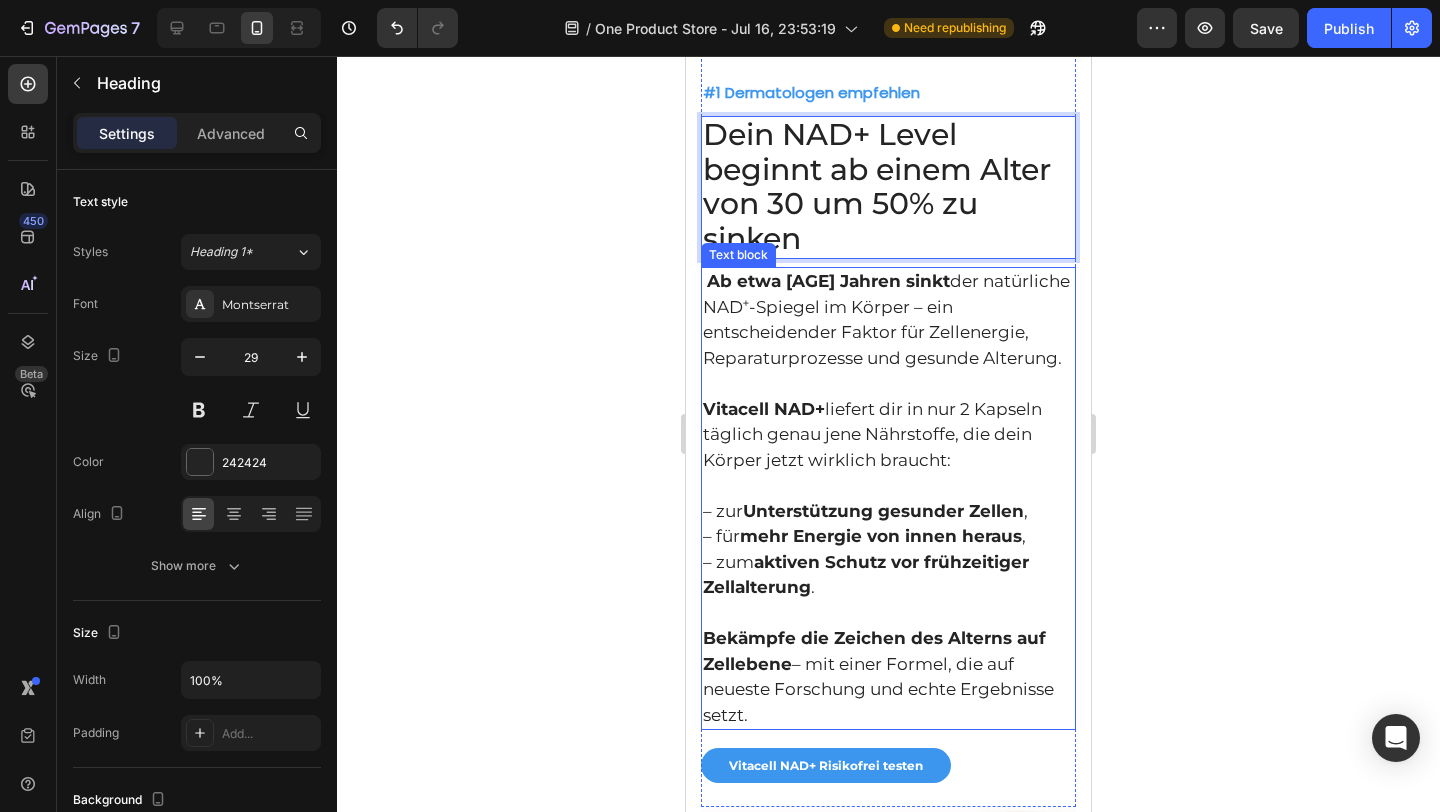 click on "Ab etwa [AGE] Jahren sinkt" at bounding box center (828, 281) 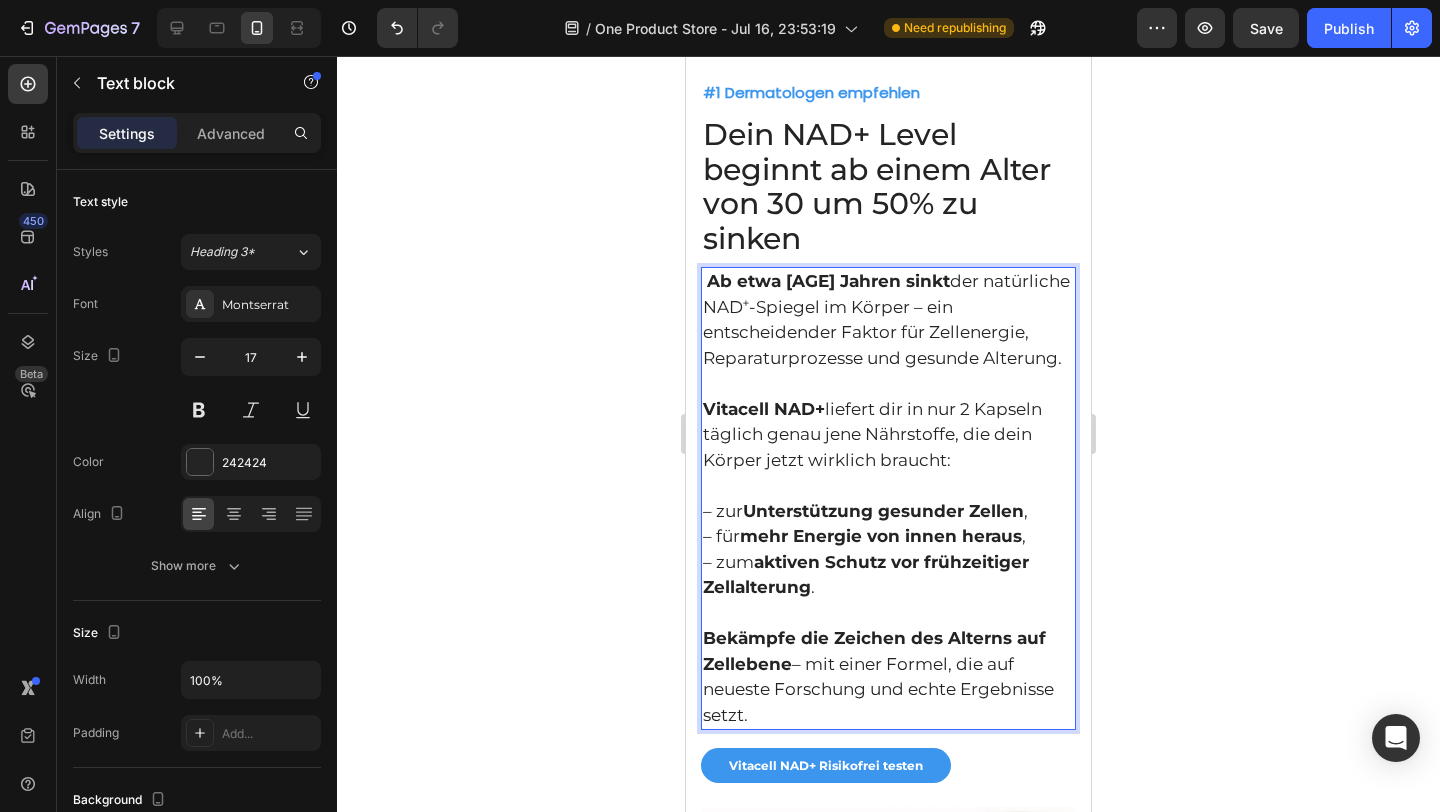click on "Ab etwa [AGE] Jahren sinkt" at bounding box center [828, 281] 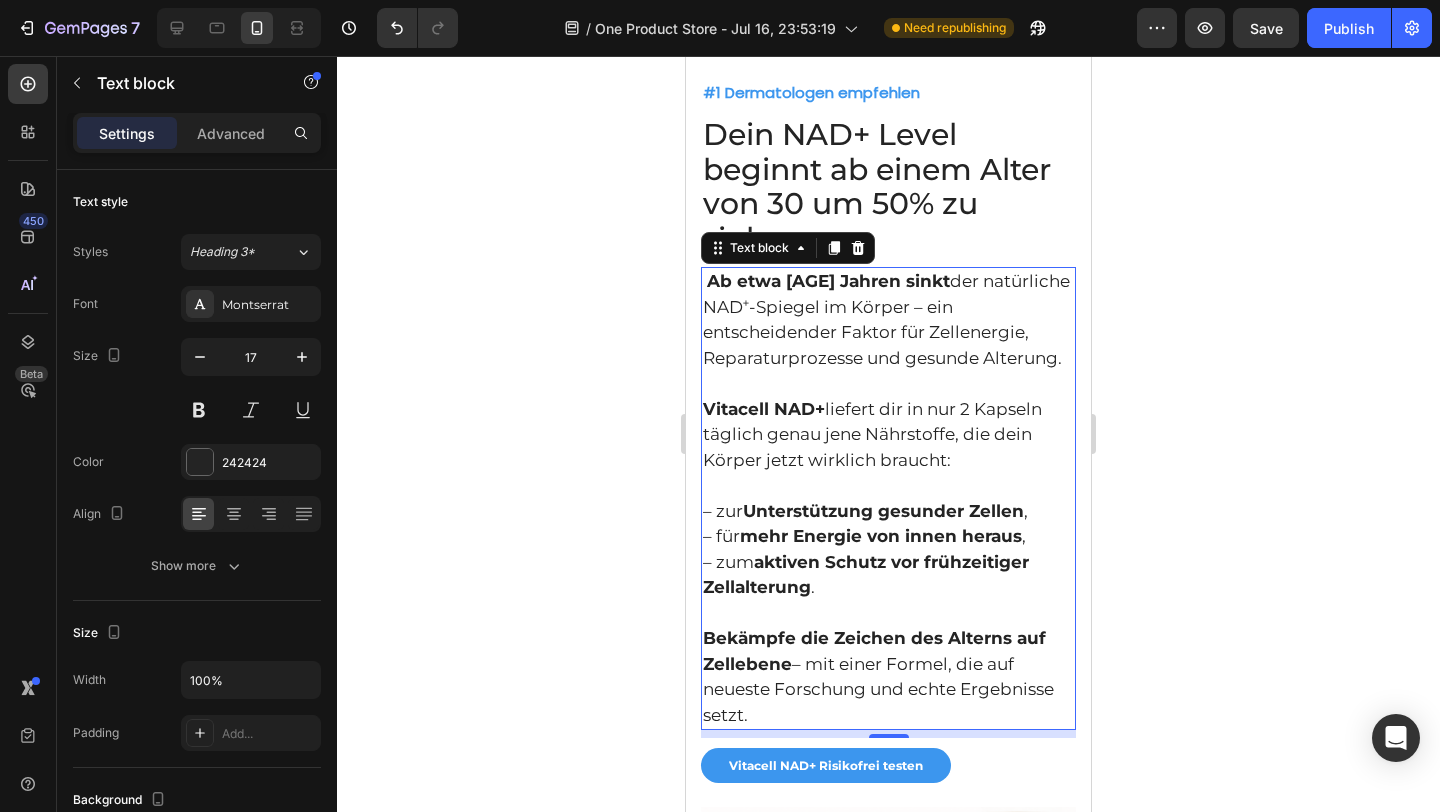 click 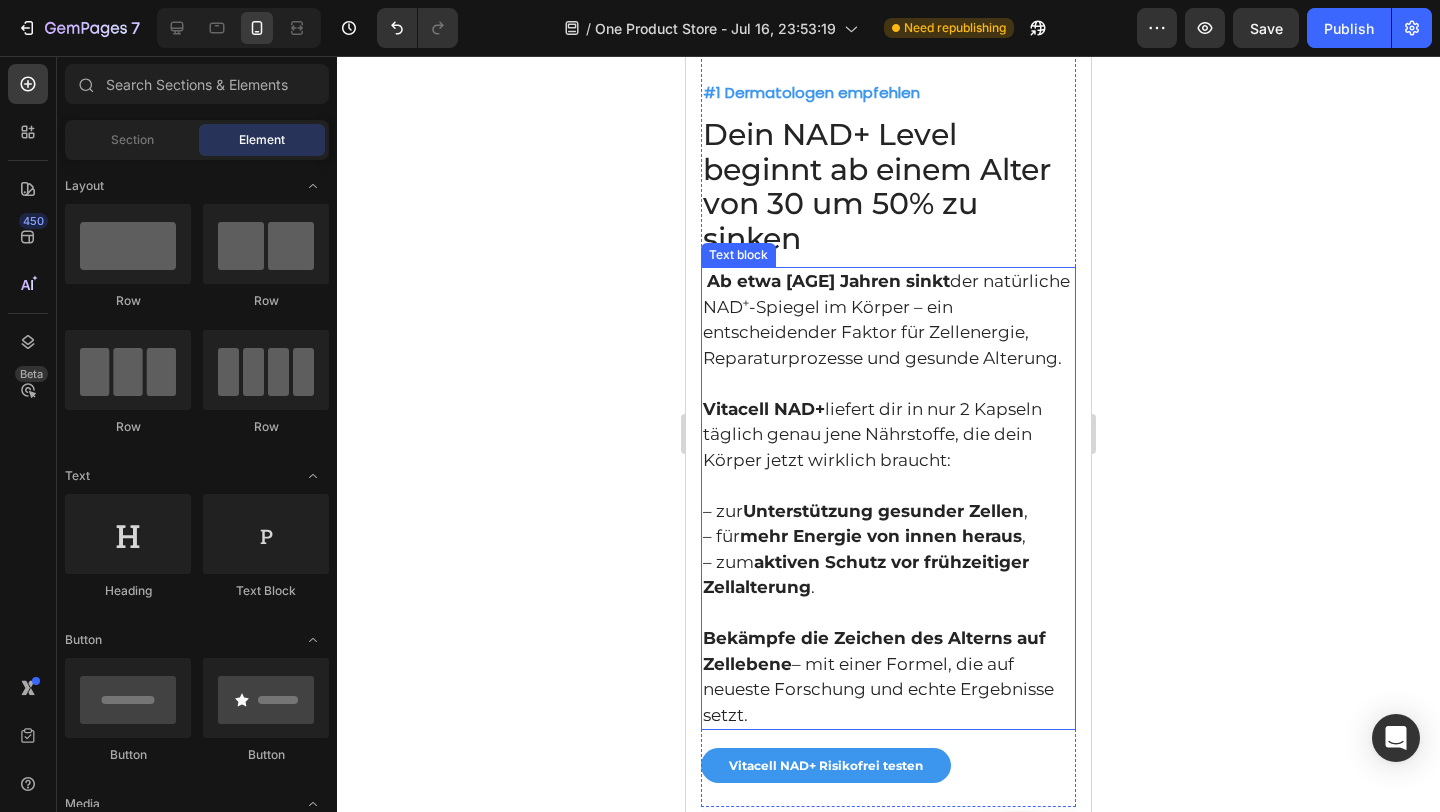 scroll, scrollTop: 1226, scrollLeft: 0, axis: vertical 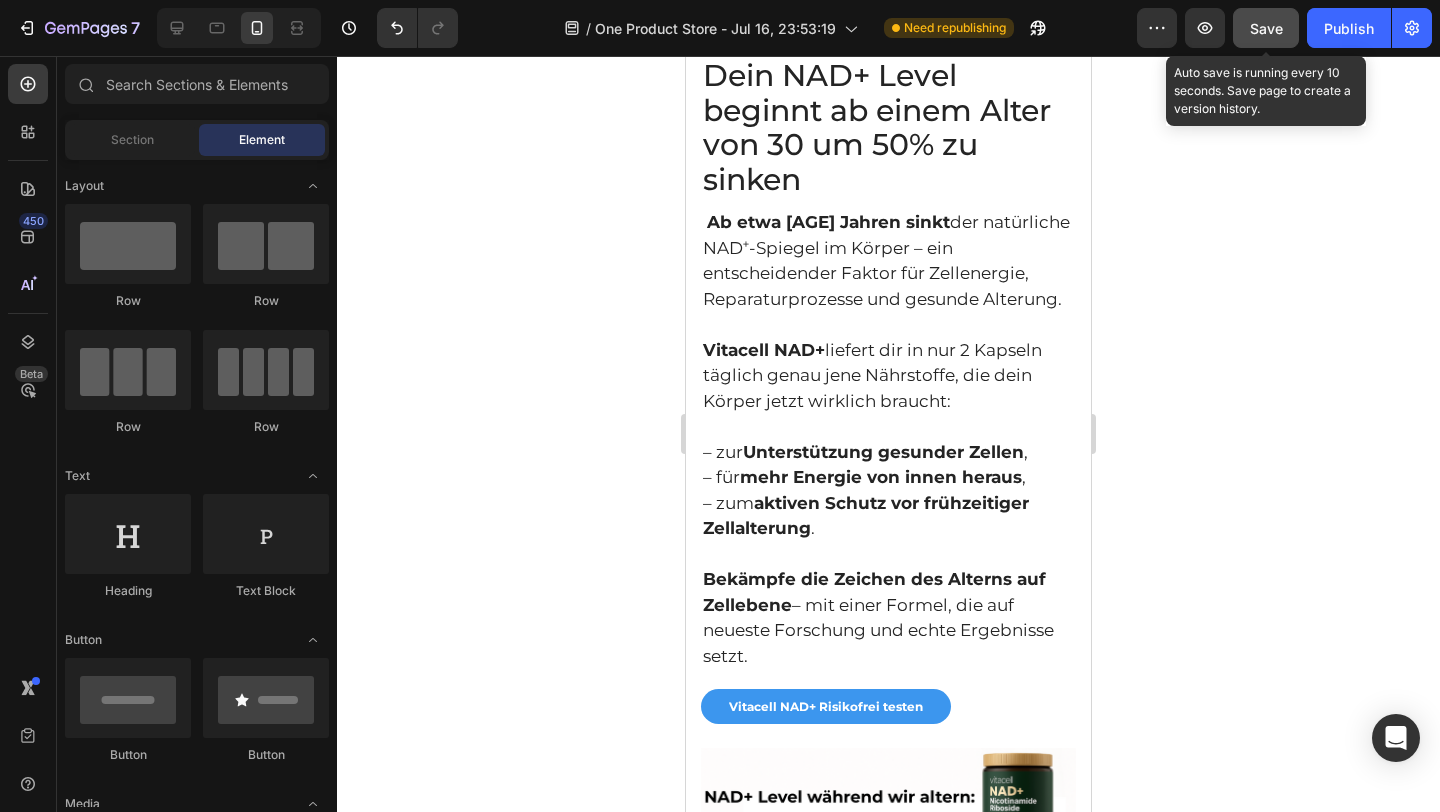 click on "Save" at bounding box center [1266, 28] 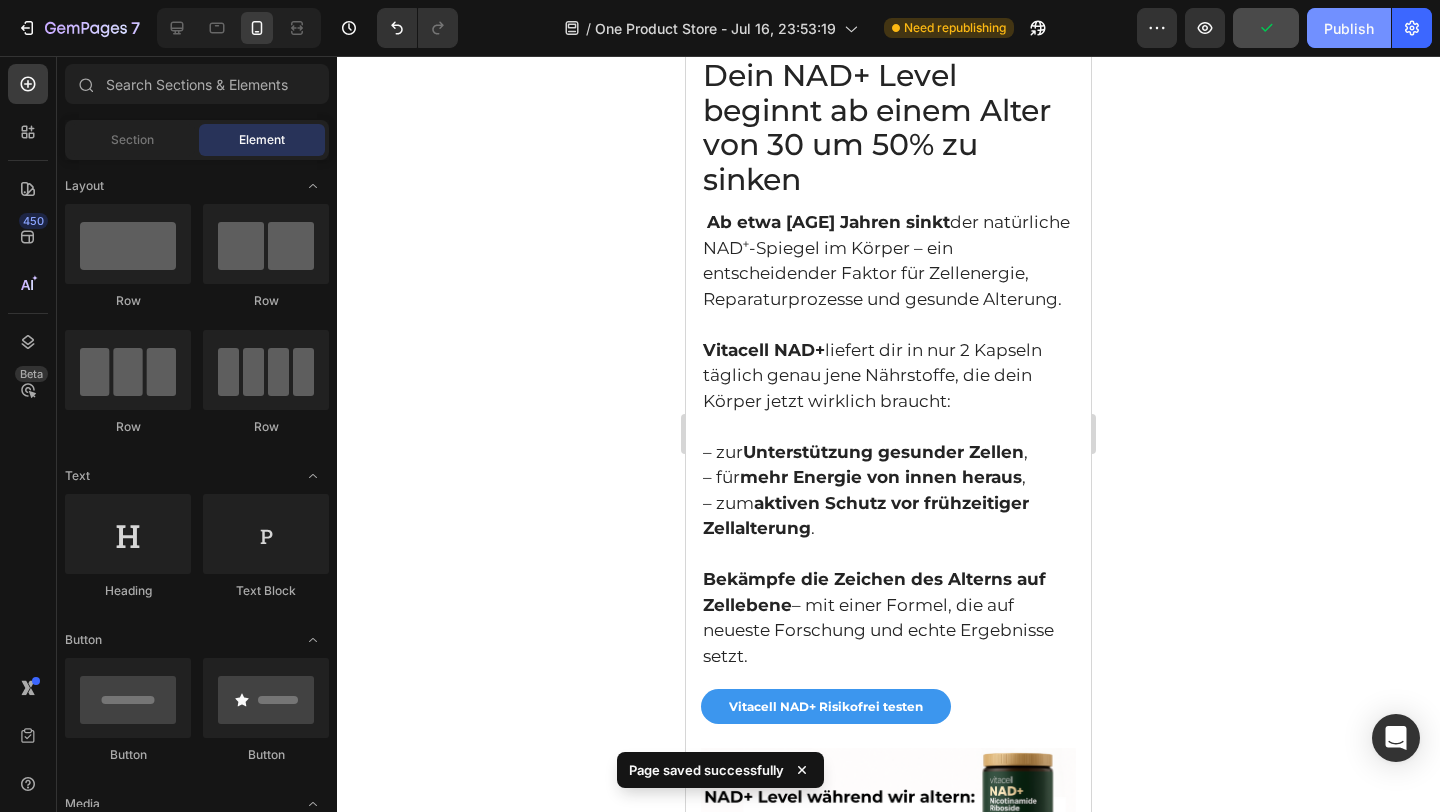 click on "Publish" 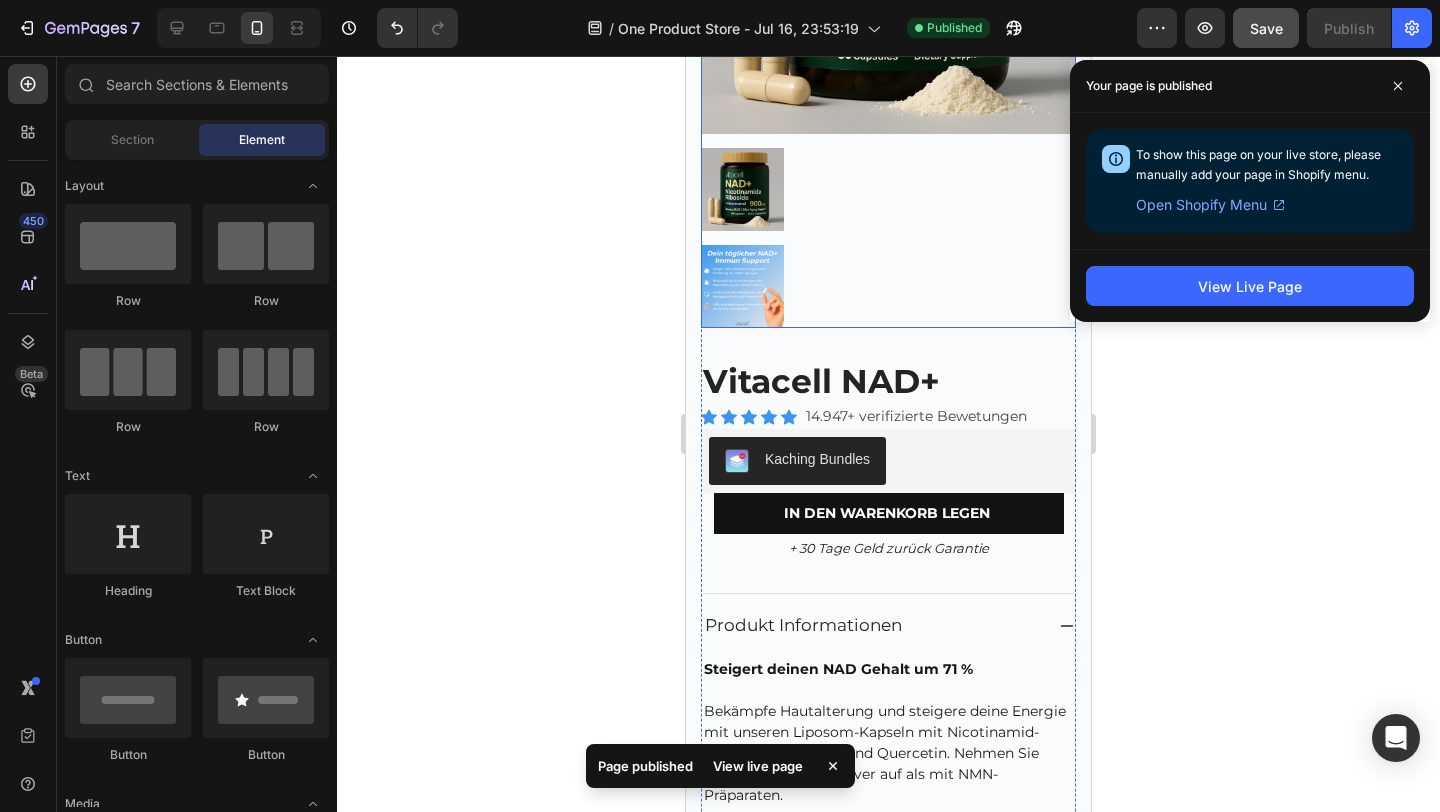 scroll, scrollTop: 3935, scrollLeft: 0, axis: vertical 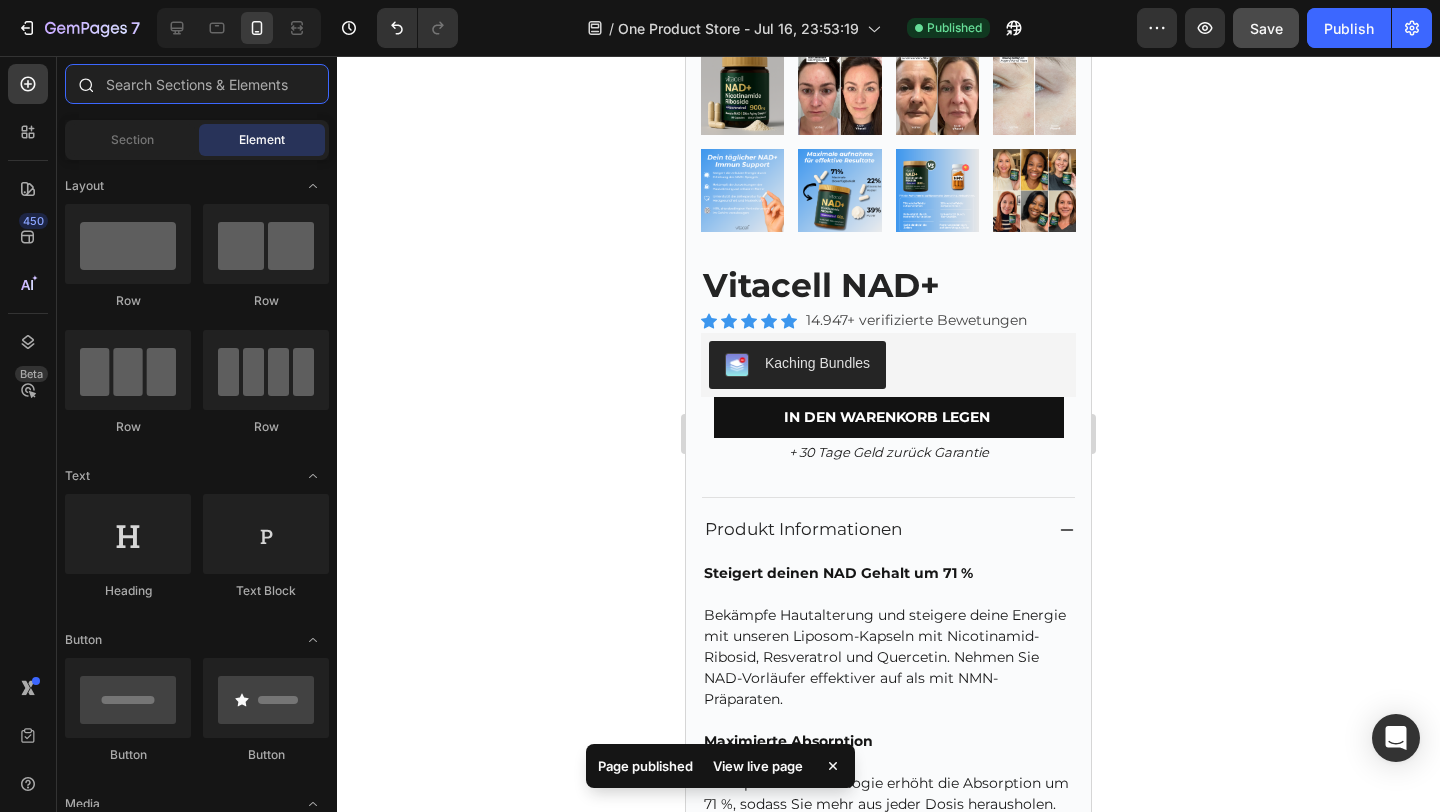 click at bounding box center [197, 84] 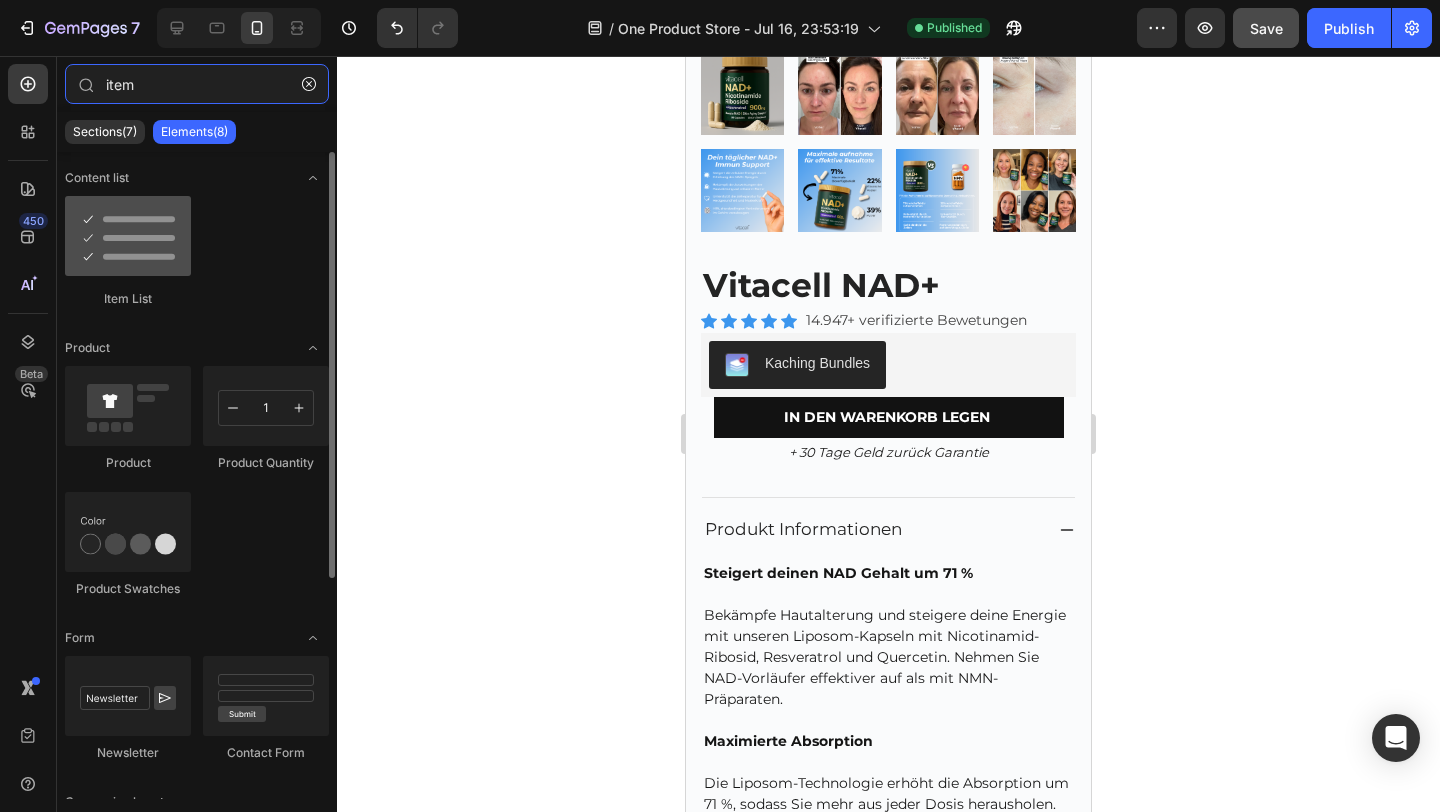 type on "item" 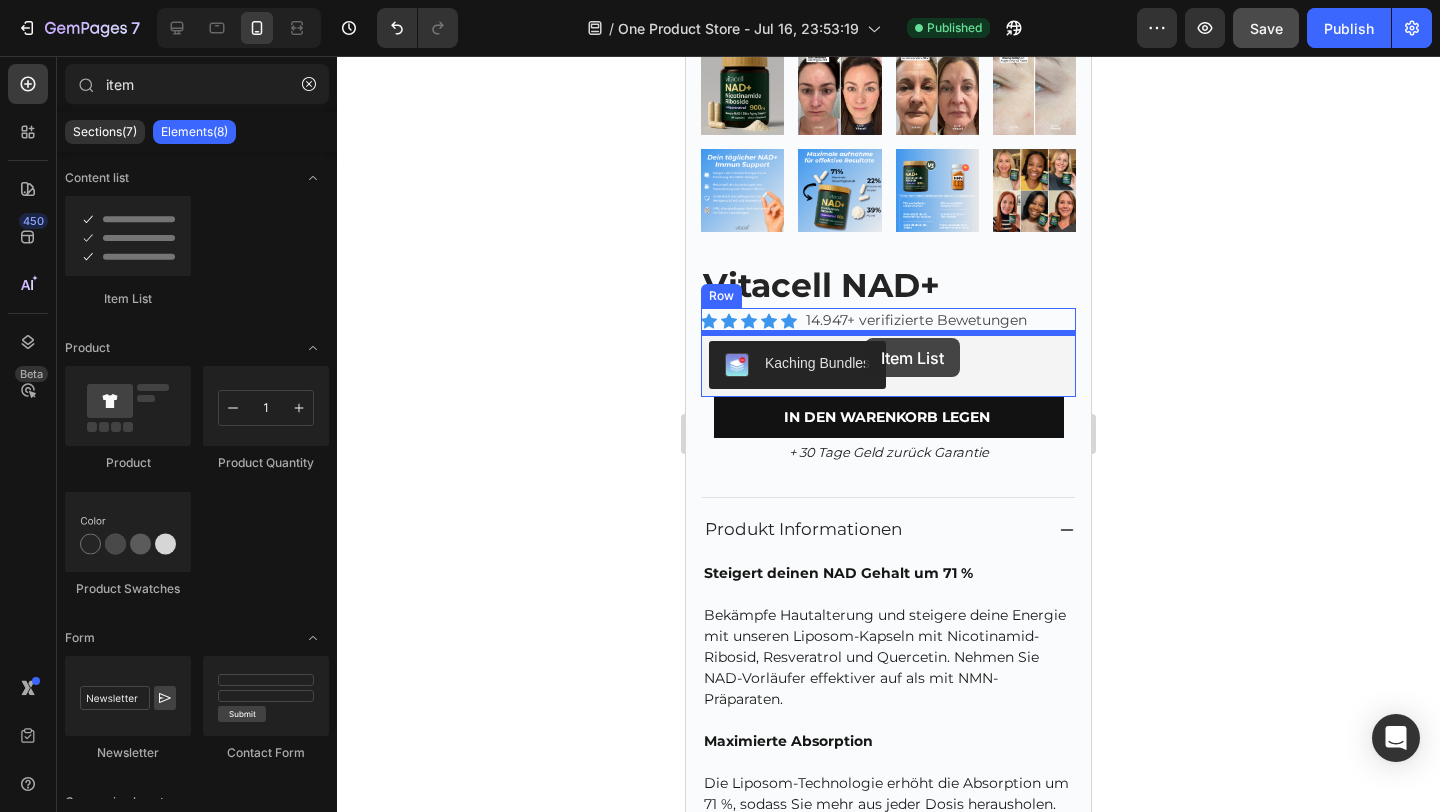 drag, startPoint x: 814, startPoint y: 297, endPoint x: 865, endPoint y: 338, distance: 65.43699 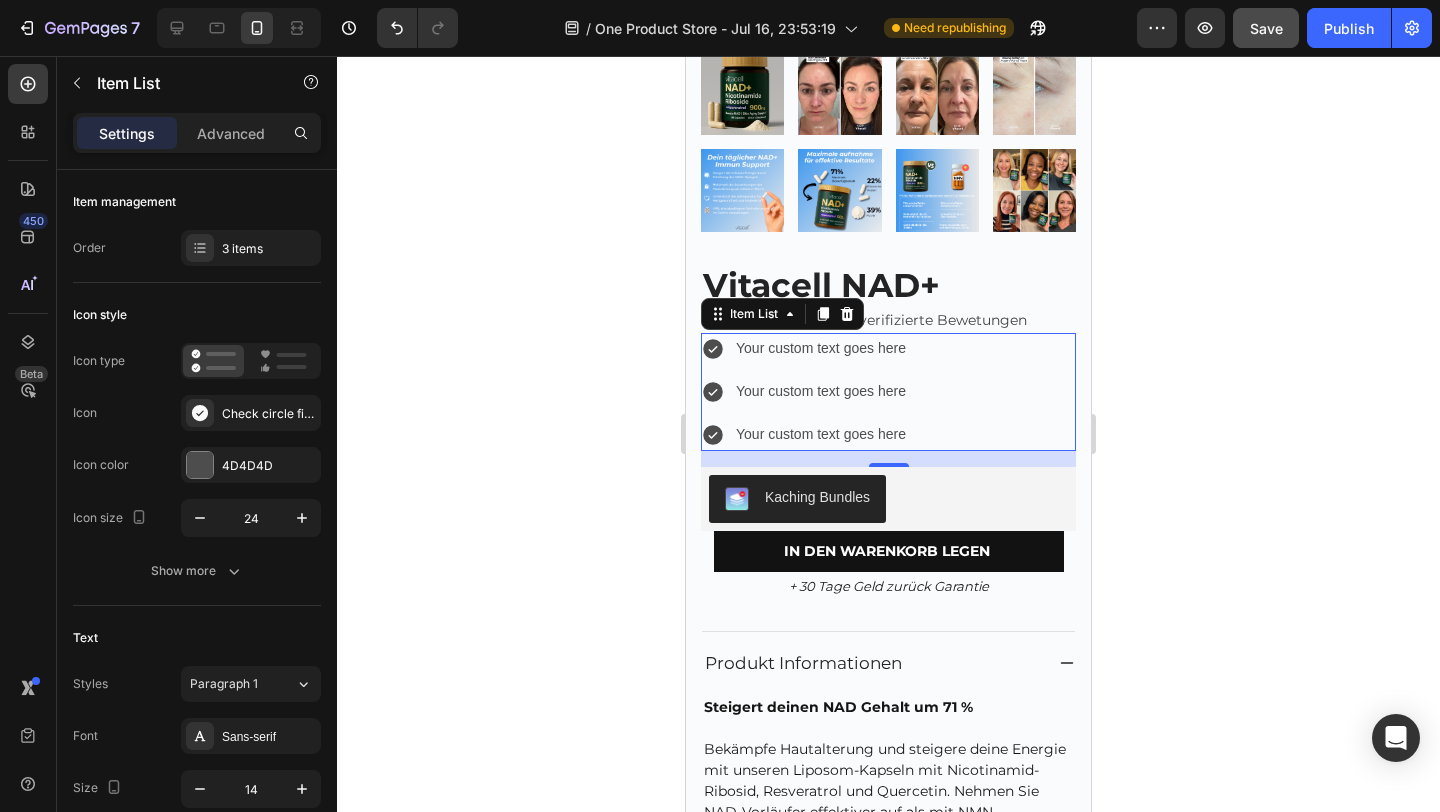 click on "Your custom text goes here" at bounding box center (821, 348) 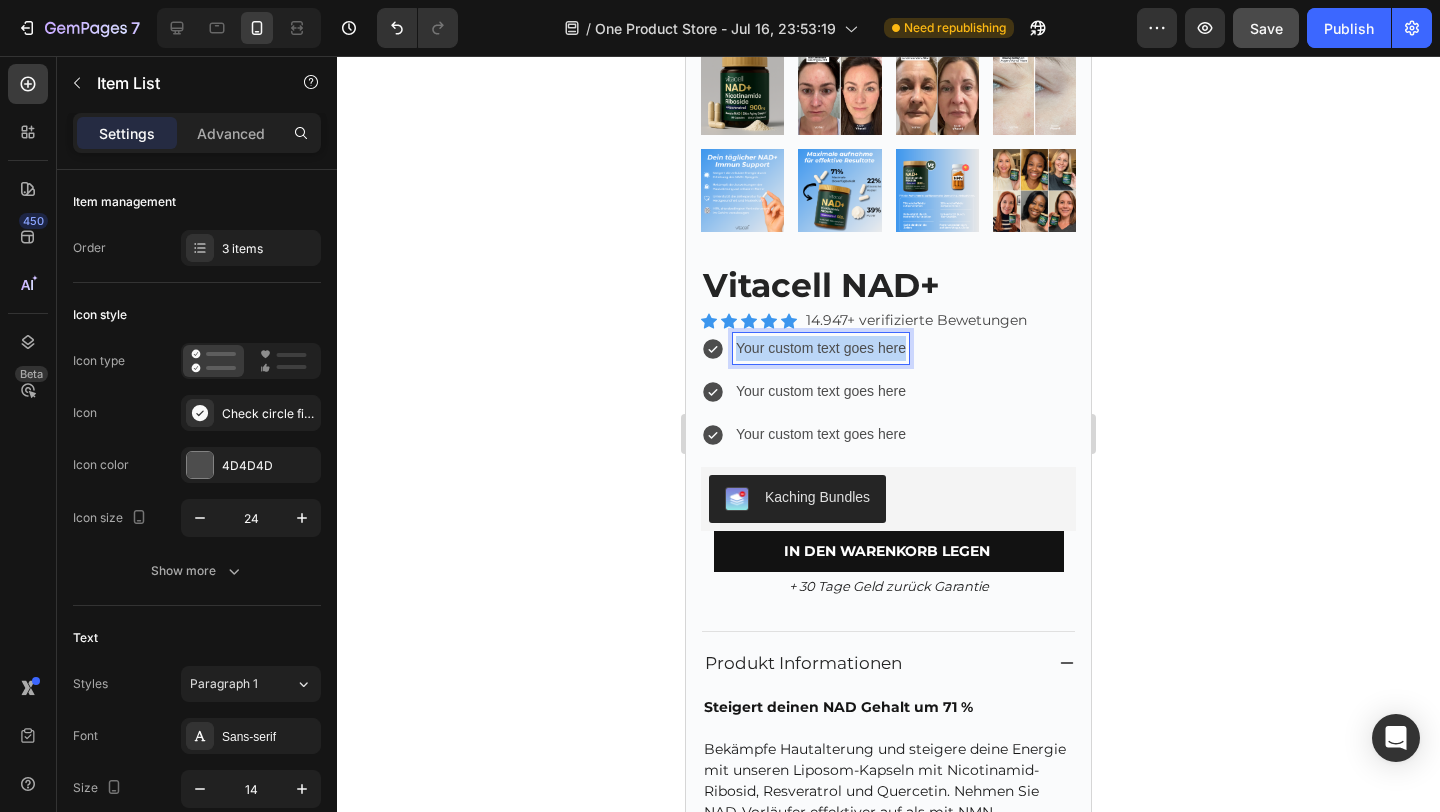 click on "Your custom text goes here" at bounding box center (821, 348) 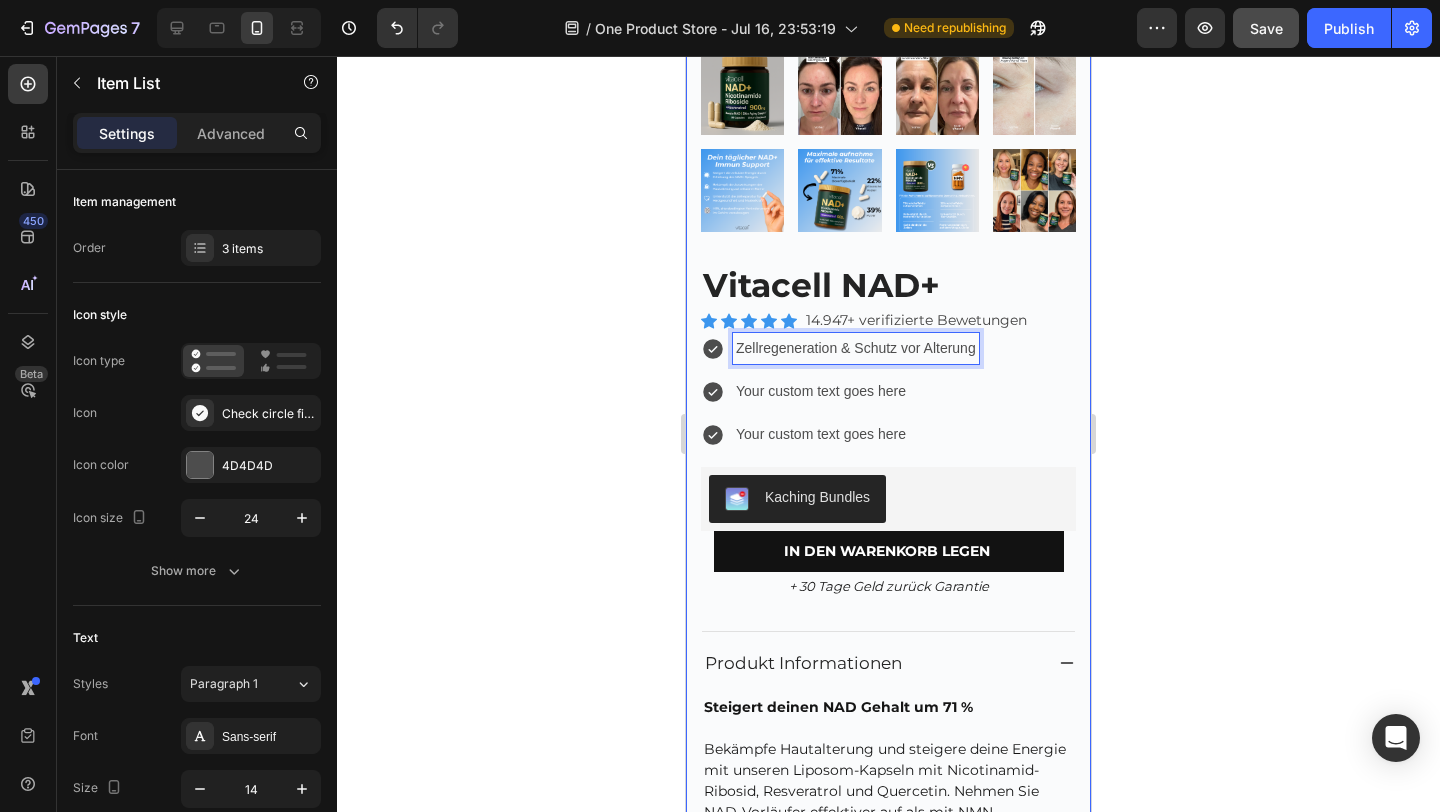 click 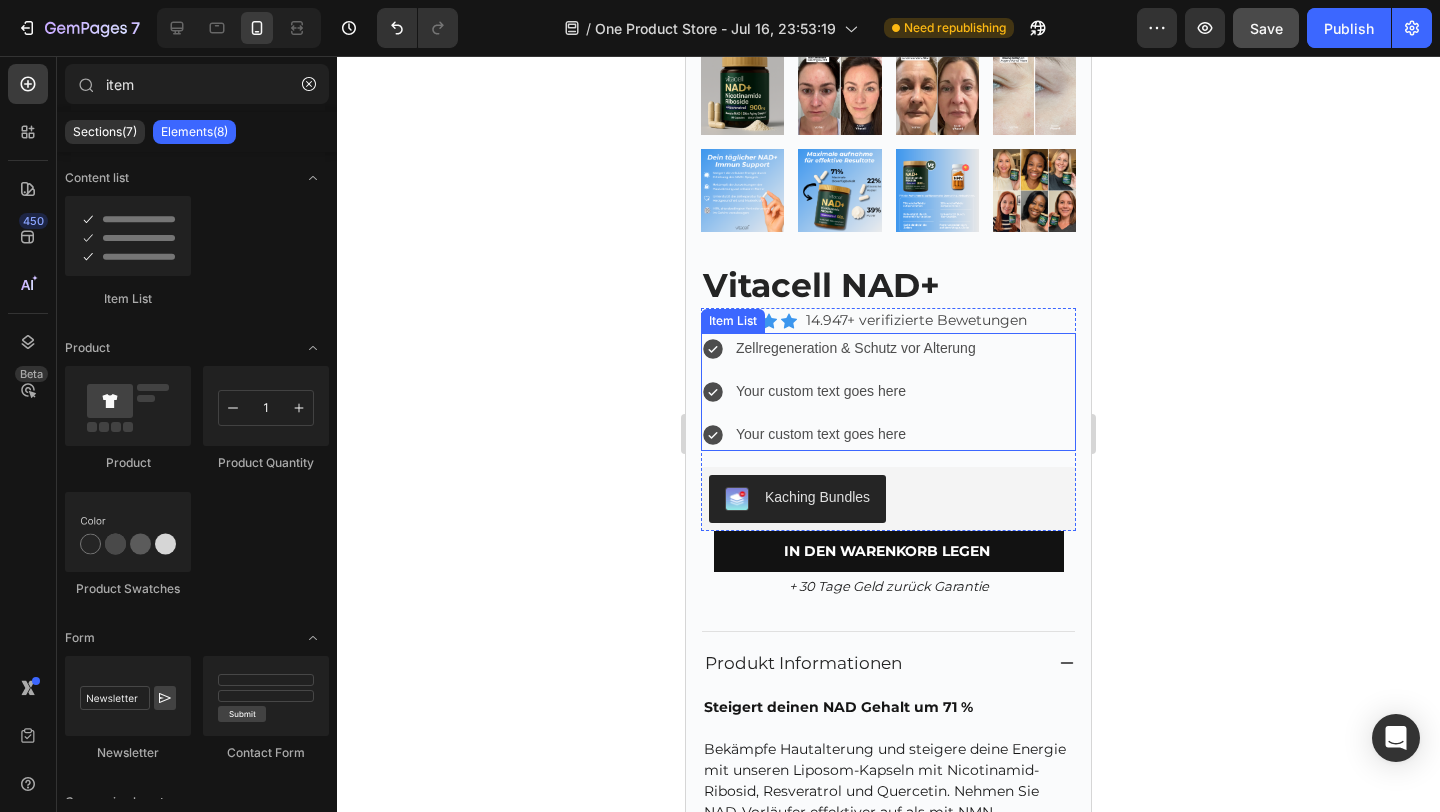 click on "Your custom text goes here" at bounding box center (856, 391) 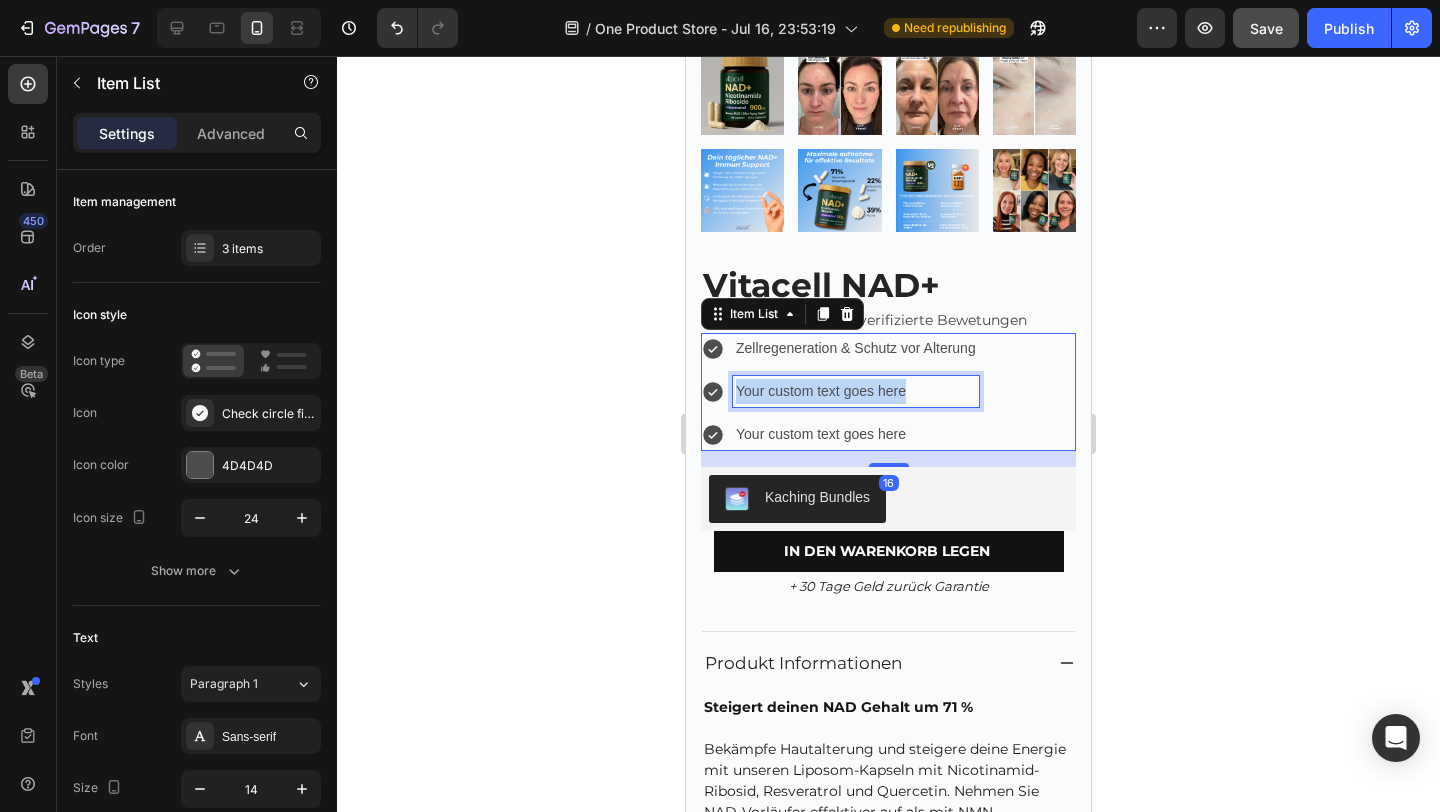 click on "Your custom text goes here" at bounding box center (856, 391) 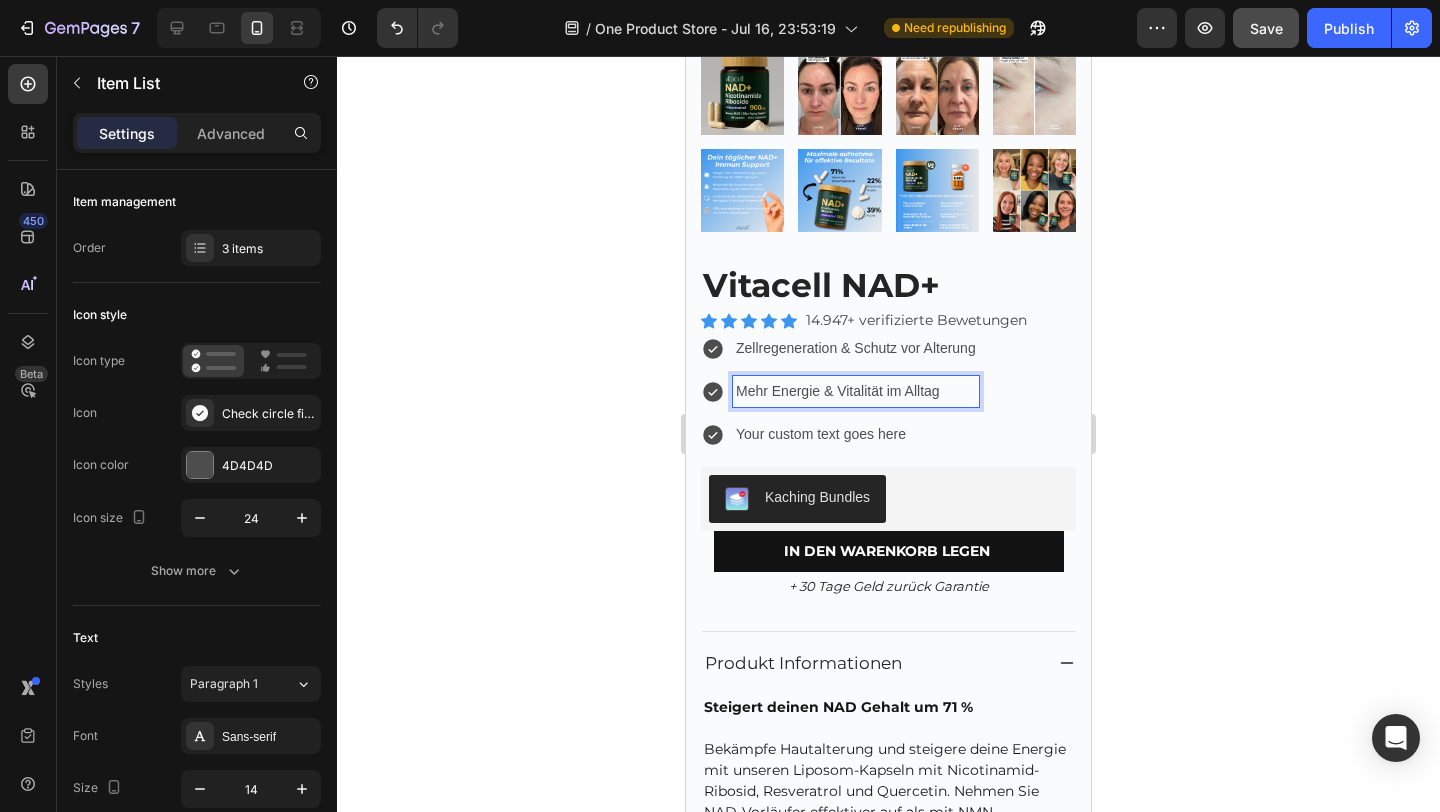 click on "Your custom text goes here" at bounding box center [856, 434] 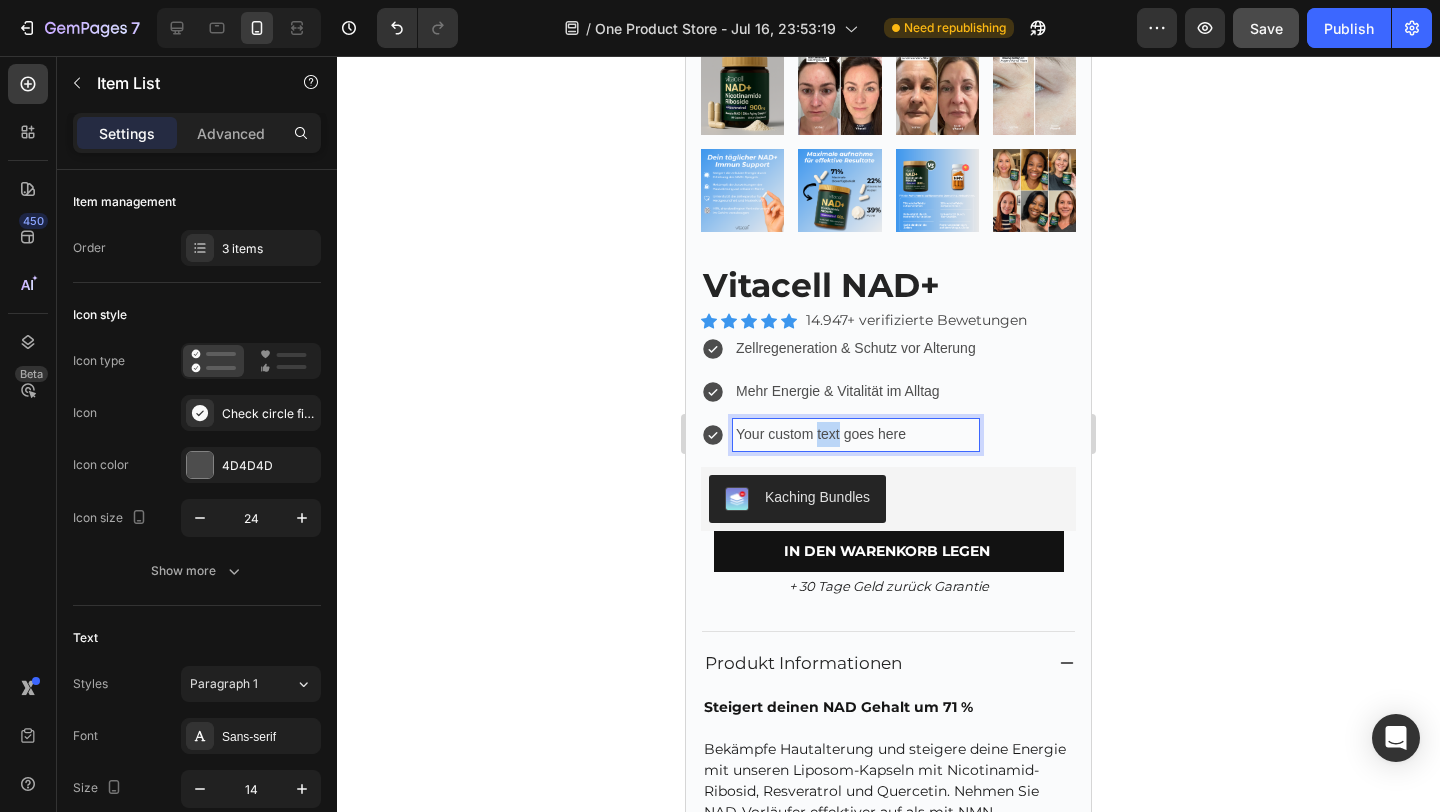 click on "Your custom text goes here" at bounding box center [856, 434] 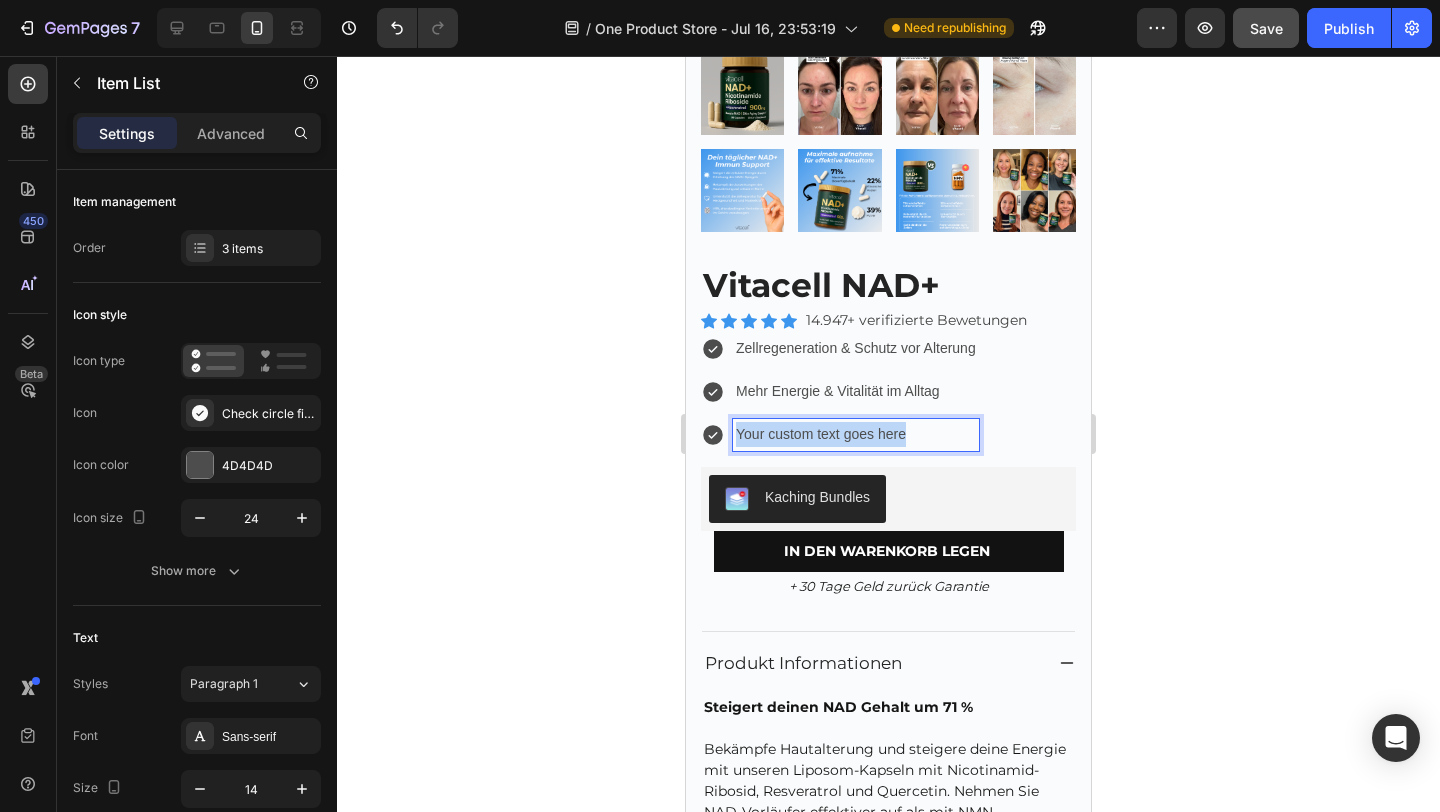 click on "Your custom text goes here" at bounding box center (856, 434) 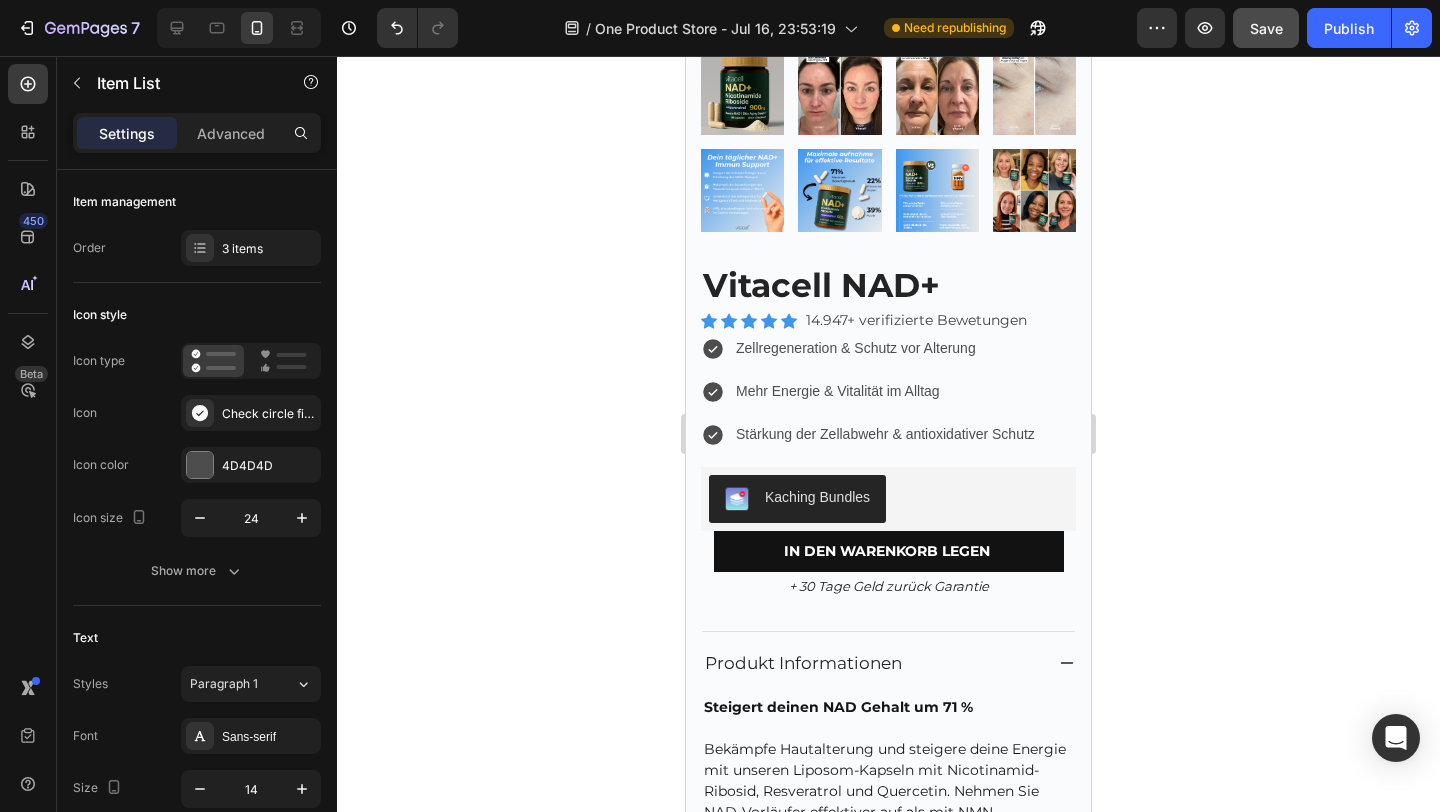click 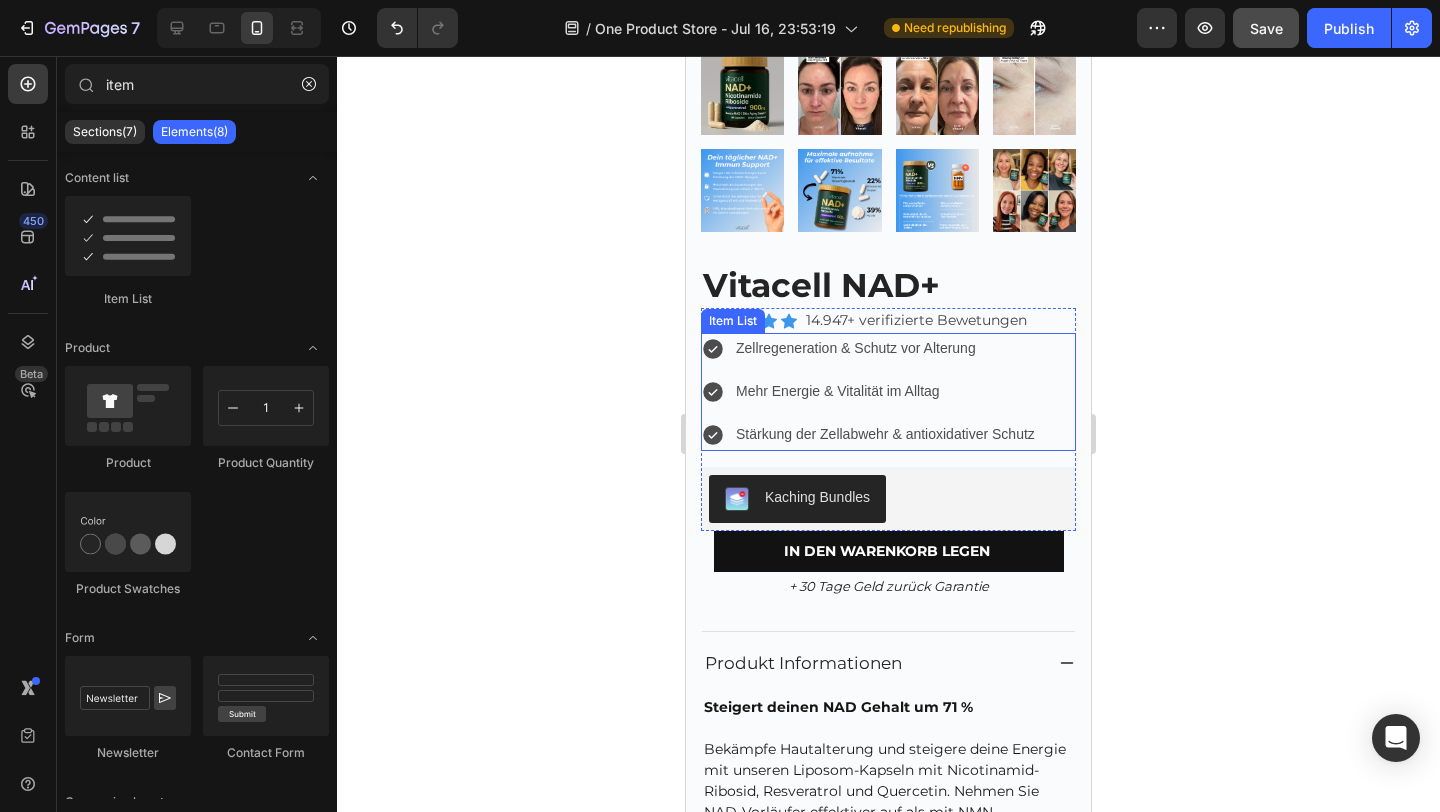 click on "Mehr Energie & Vitalität im Alltag" at bounding box center [885, 391] 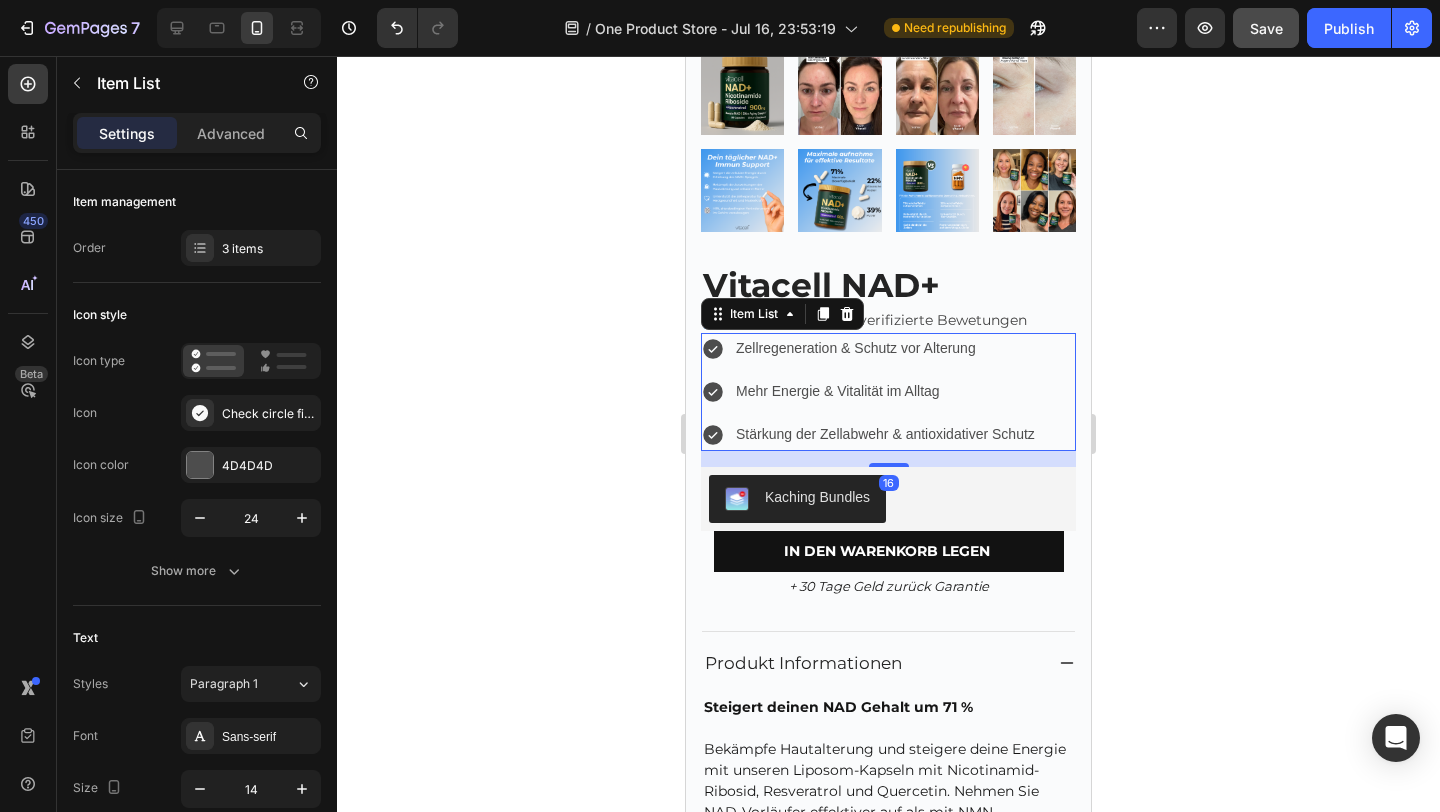 click on "Zellregeneration & Schutz vor Alterung Mehr Energie & Vitalität im Alltag Stärkung der Zellabwehr & antioxidativer Schutz" at bounding box center (869, 392) 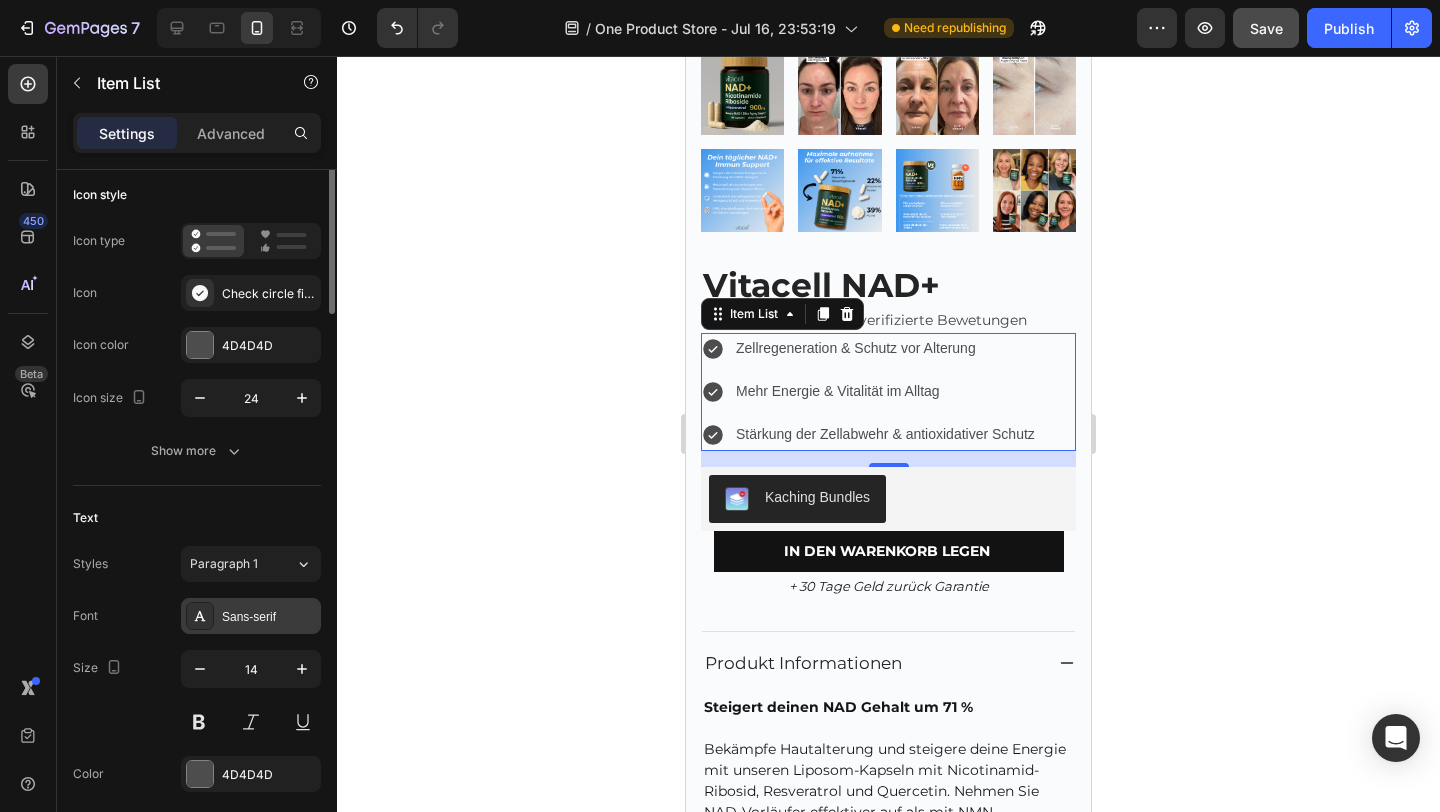 scroll, scrollTop: 0, scrollLeft: 0, axis: both 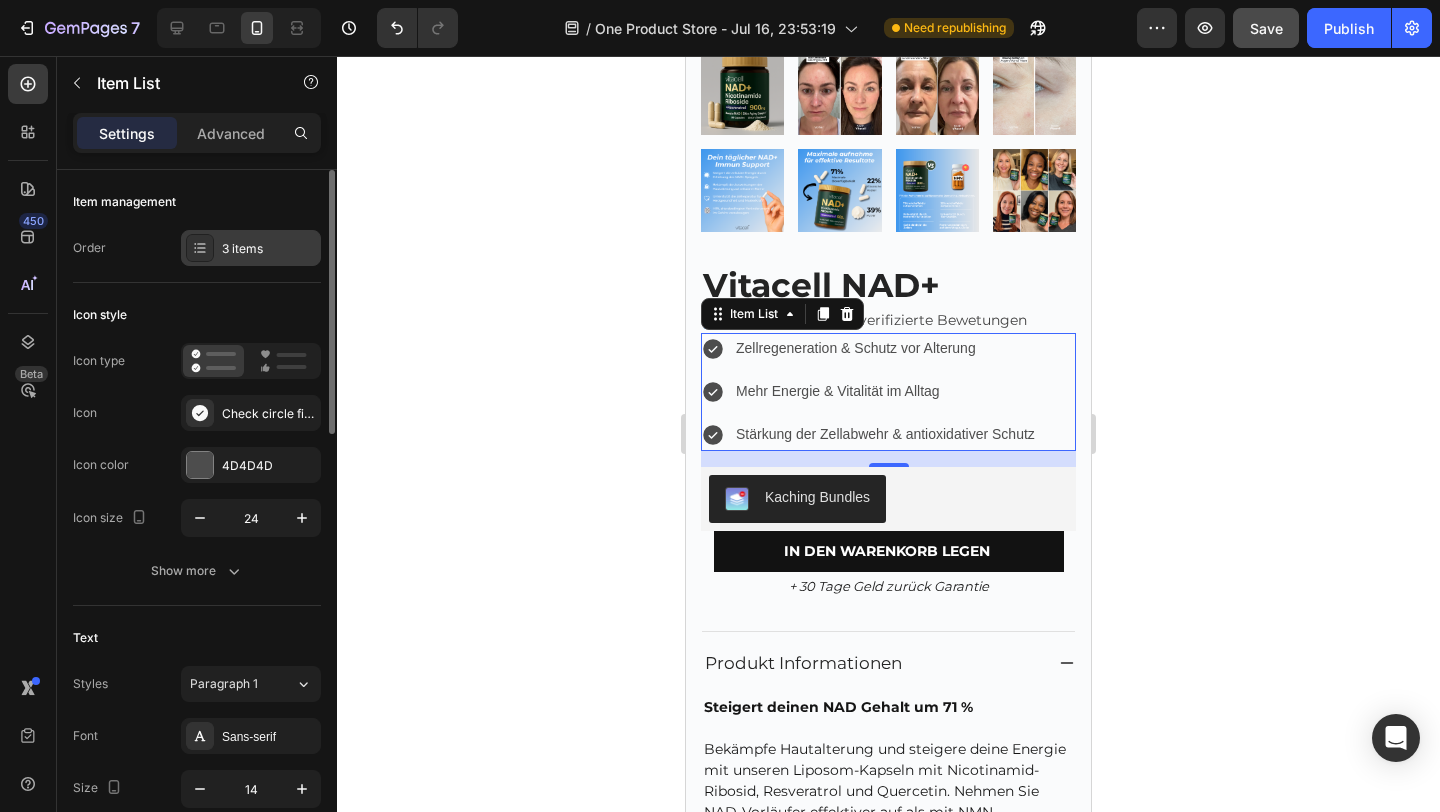click on "3 items" at bounding box center [269, 249] 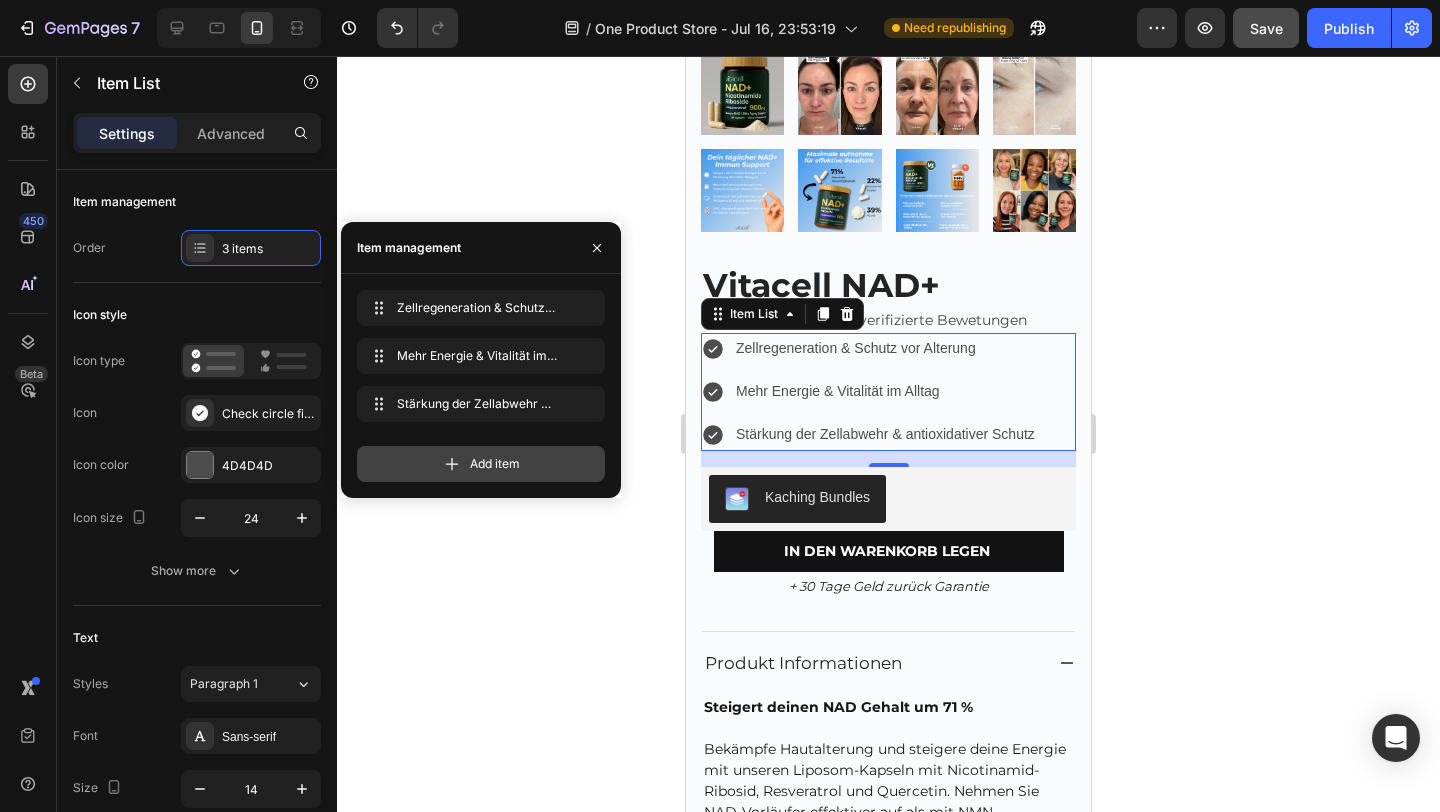 click 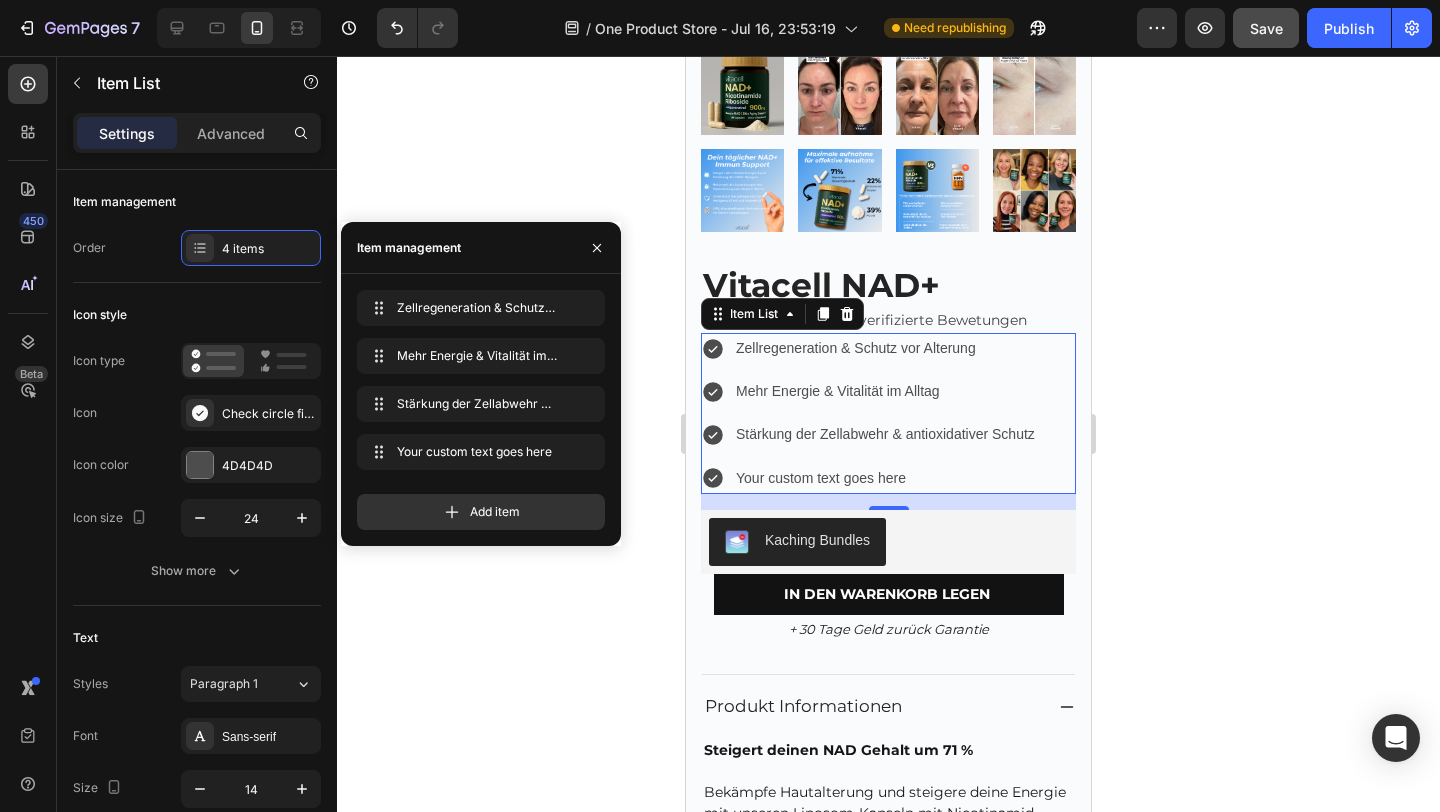 click on "Your custom text goes here" at bounding box center (885, 478) 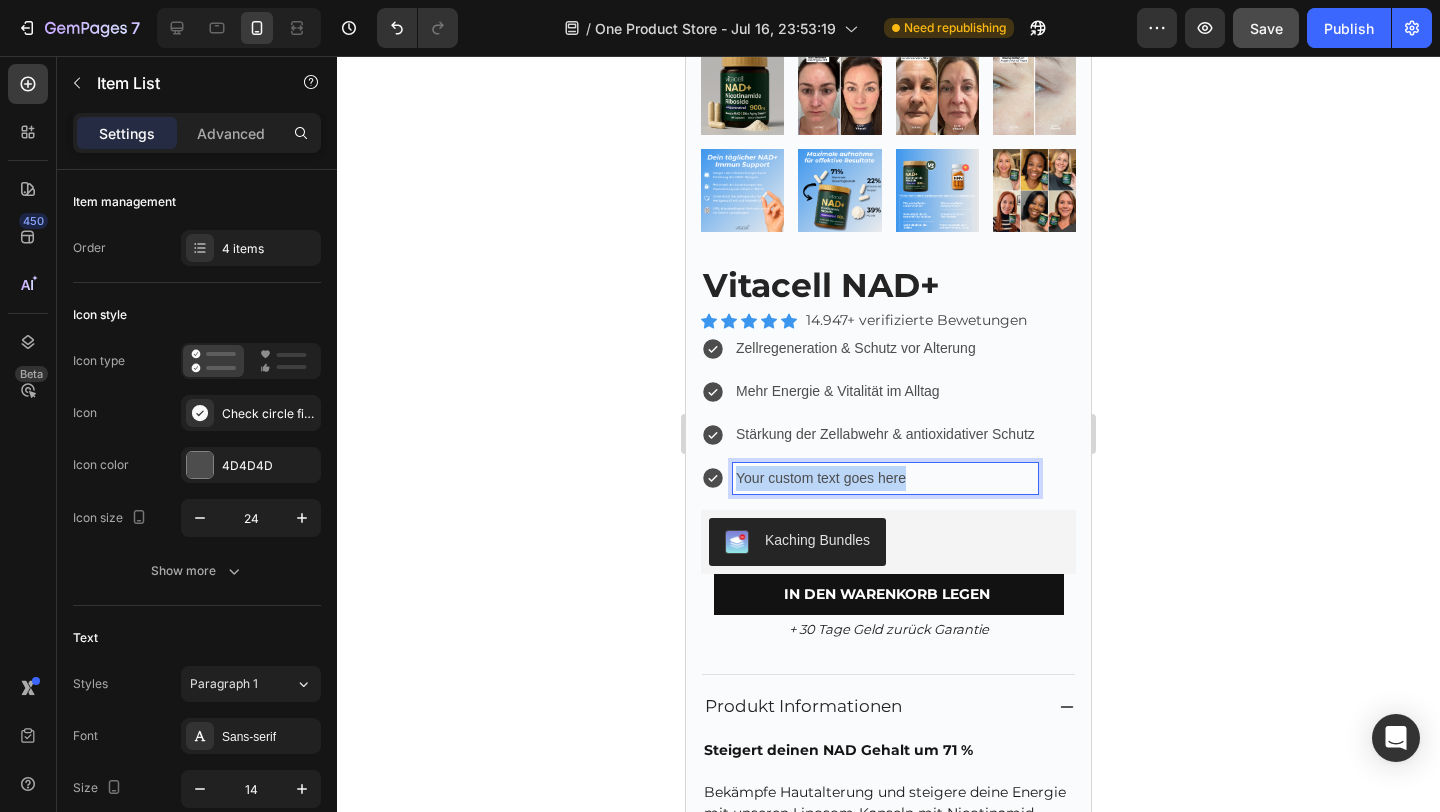 click on "Your custom text goes here" at bounding box center (885, 478) 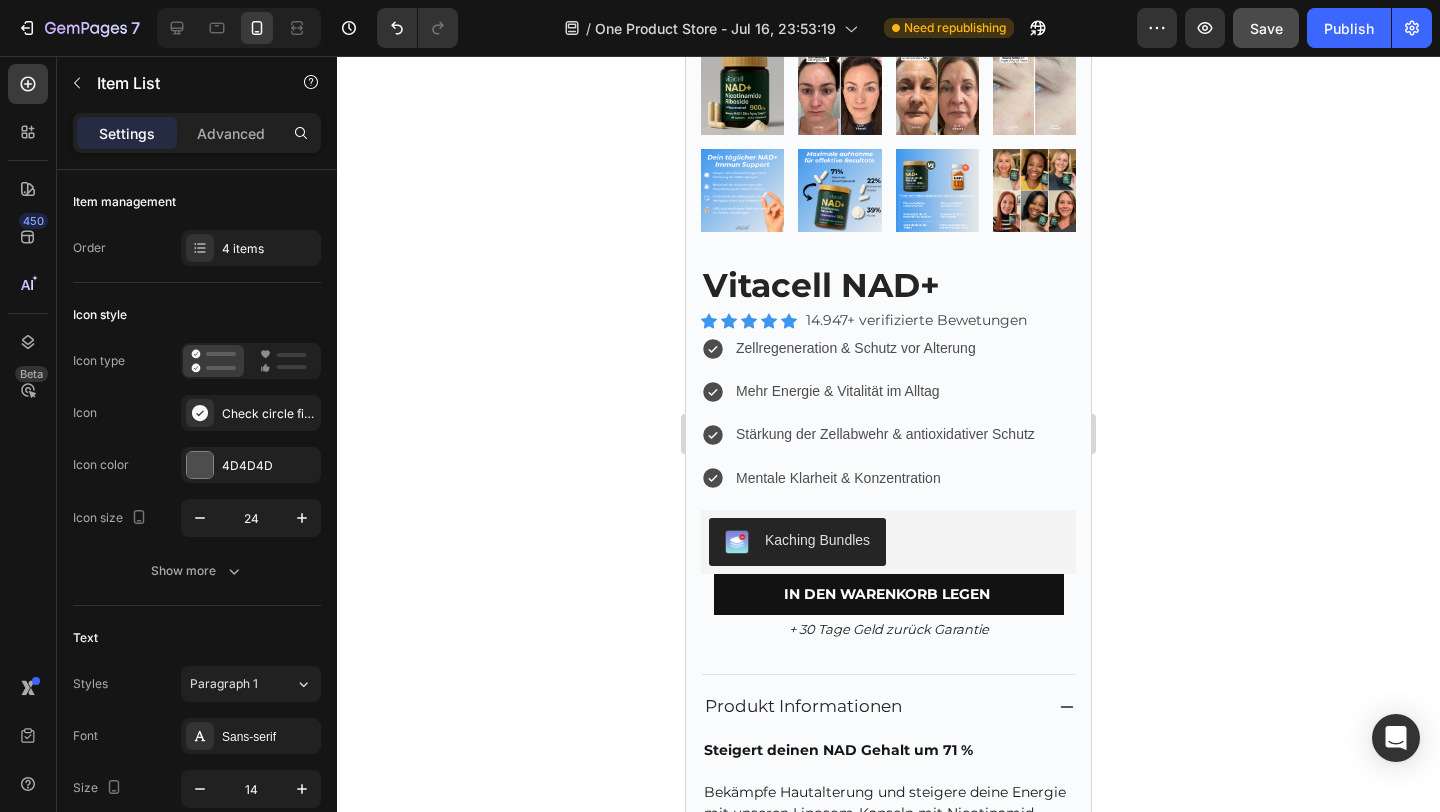 click 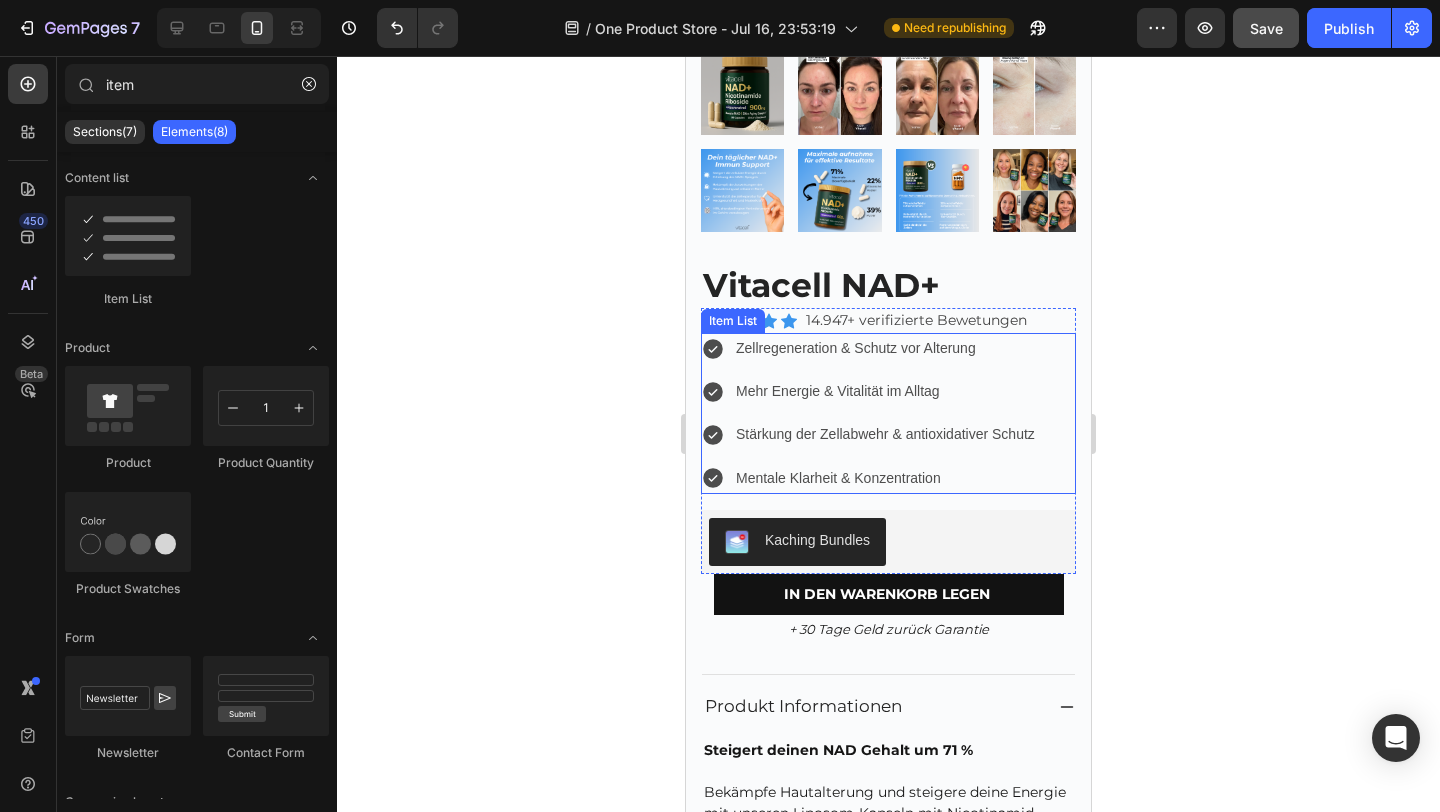click on "Zellregeneration & Schutz vor Alterung Mehr Energie & Vitalität im Alltag Stärkung der Zellabwehr & antioxidativer Schutz Mentale Klarheit & Konzentration" at bounding box center (869, 413) 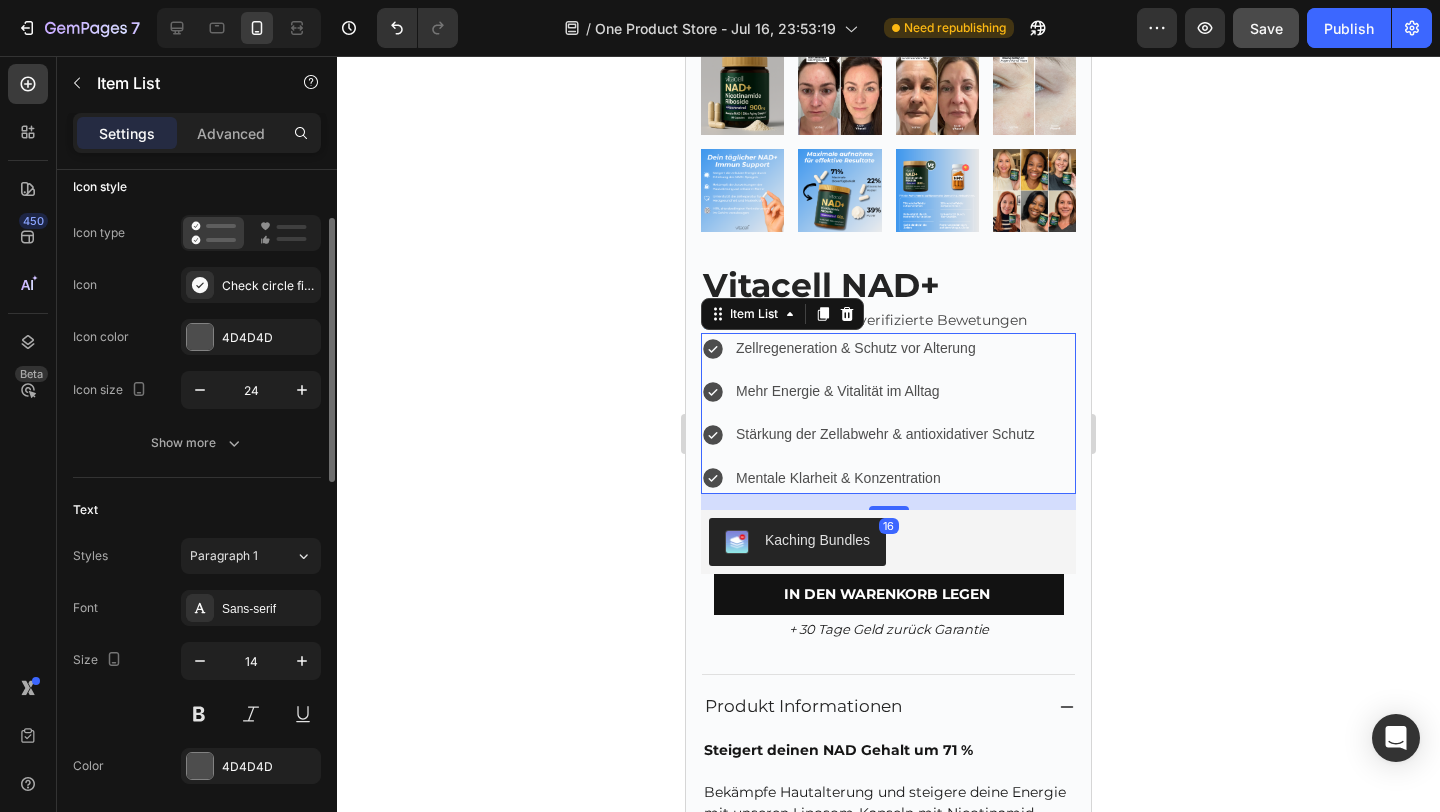 scroll, scrollTop: 131, scrollLeft: 0, axis: vertical 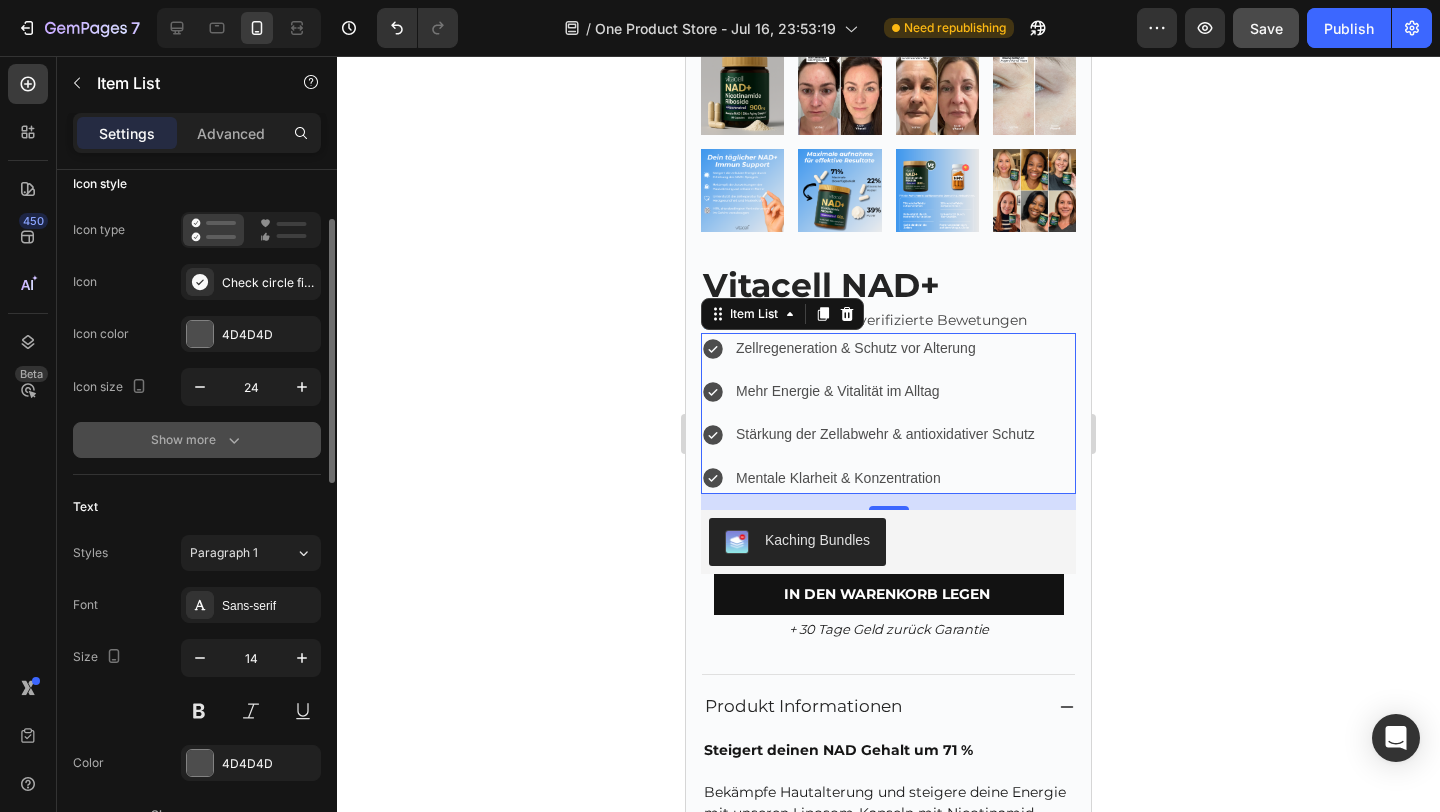 click 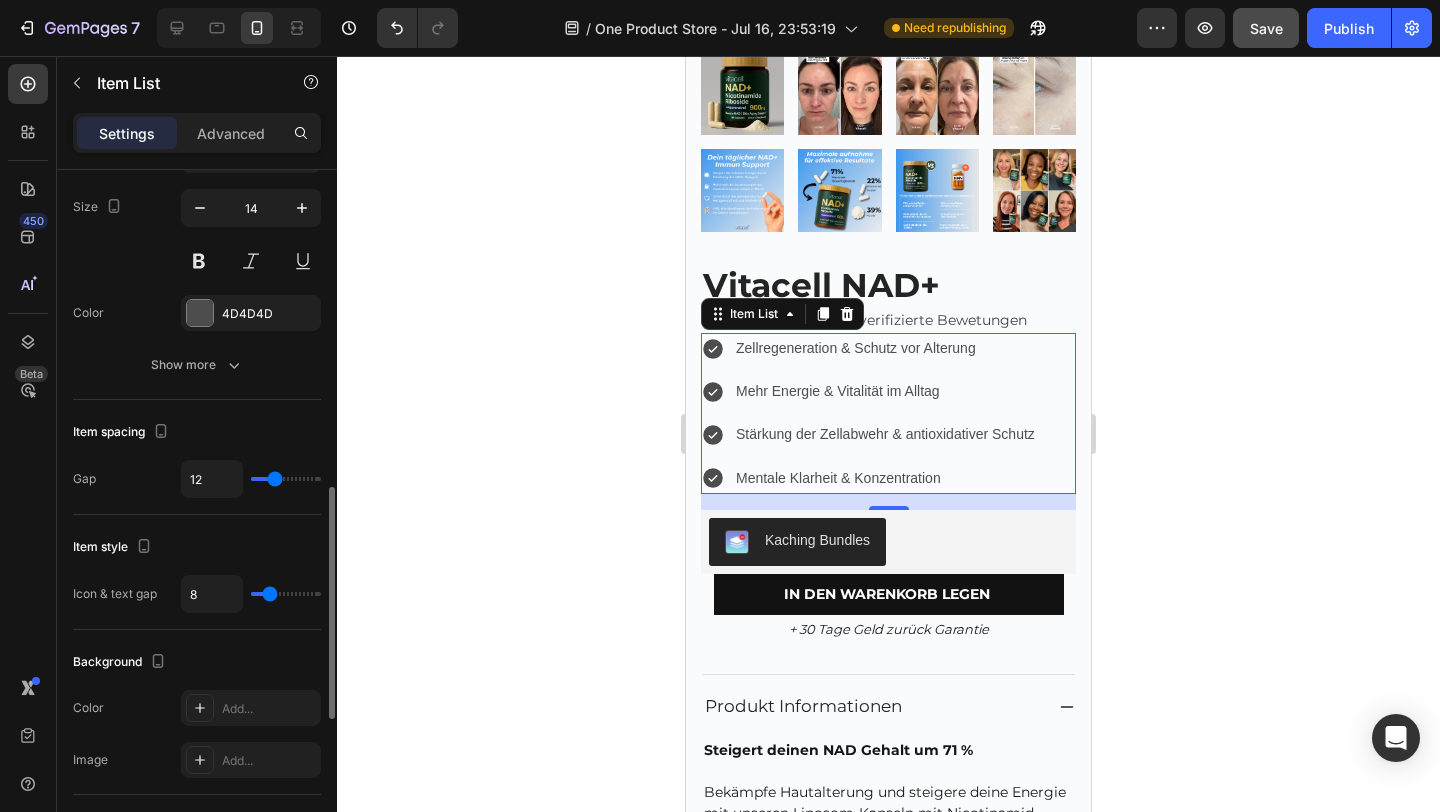 scroll, scrollTop: 898, scrollLeft: 0, axis: vertical 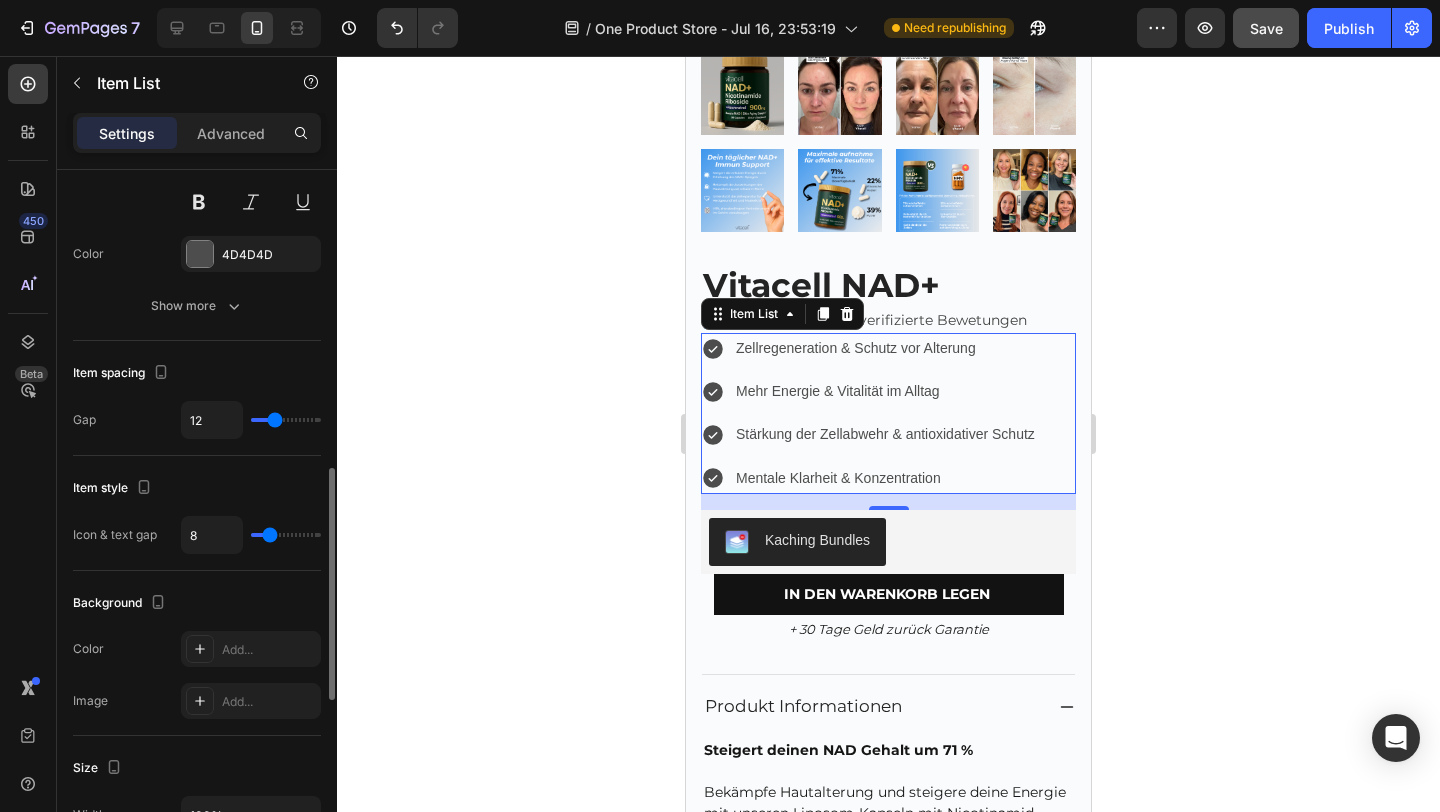 type on "5" 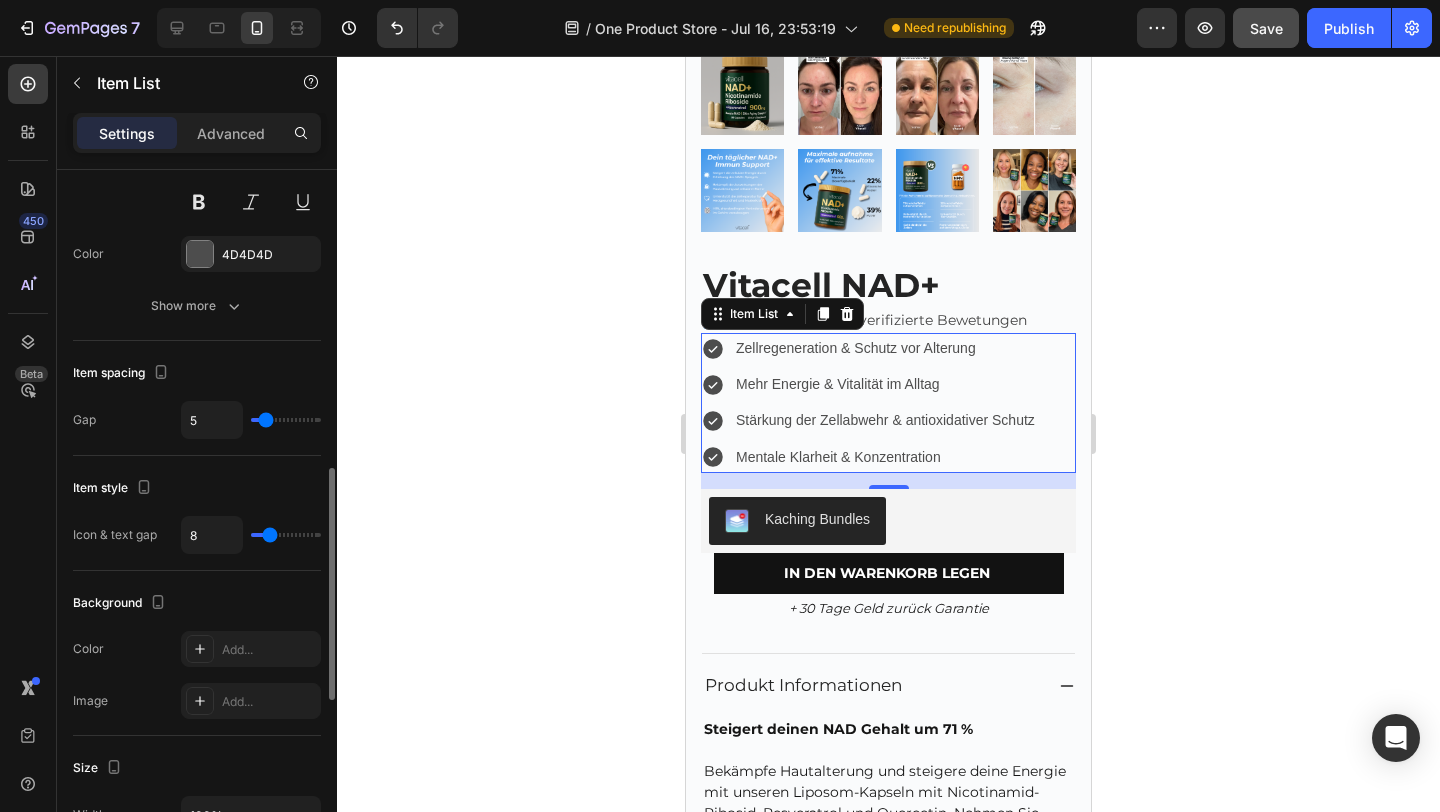 type on "4" 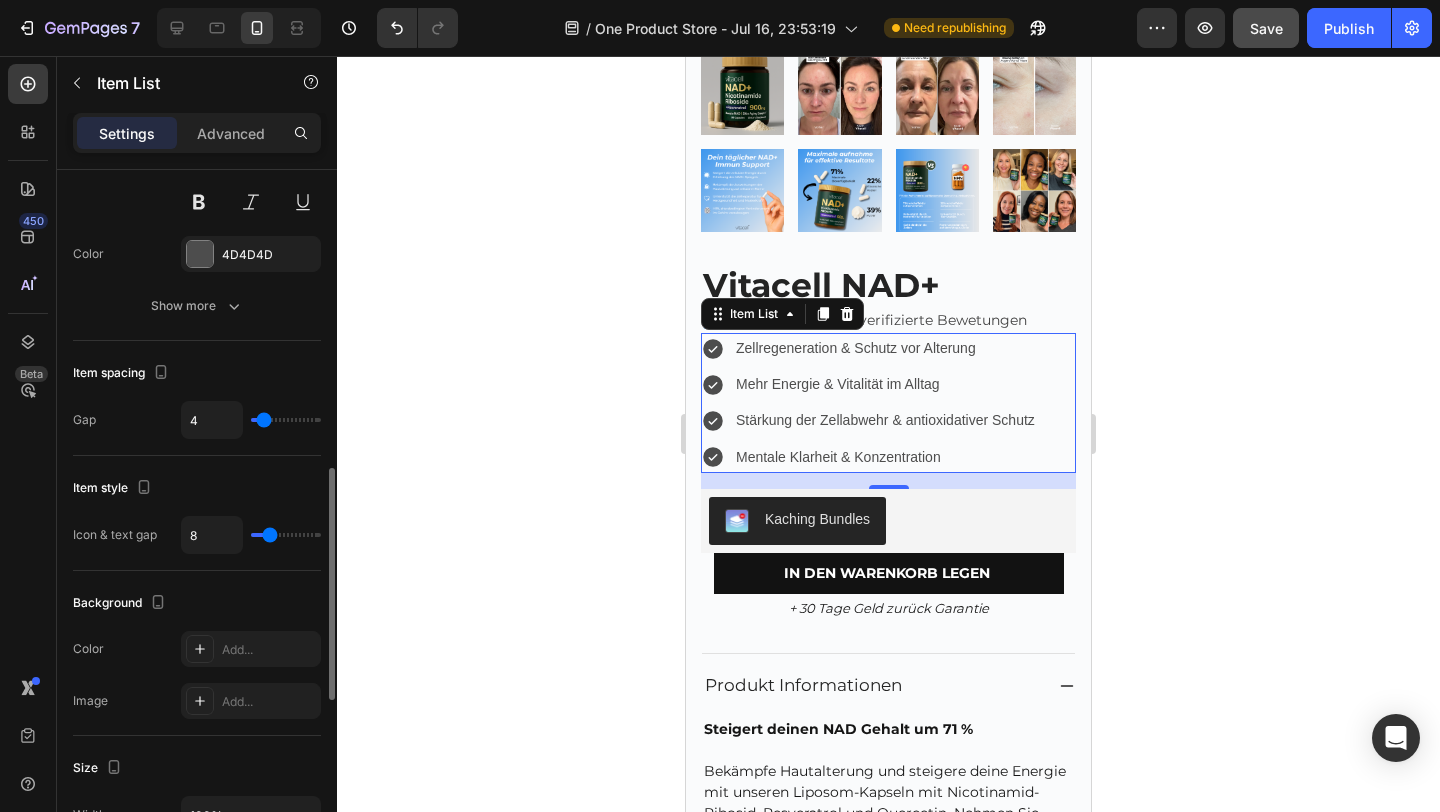type on "3" 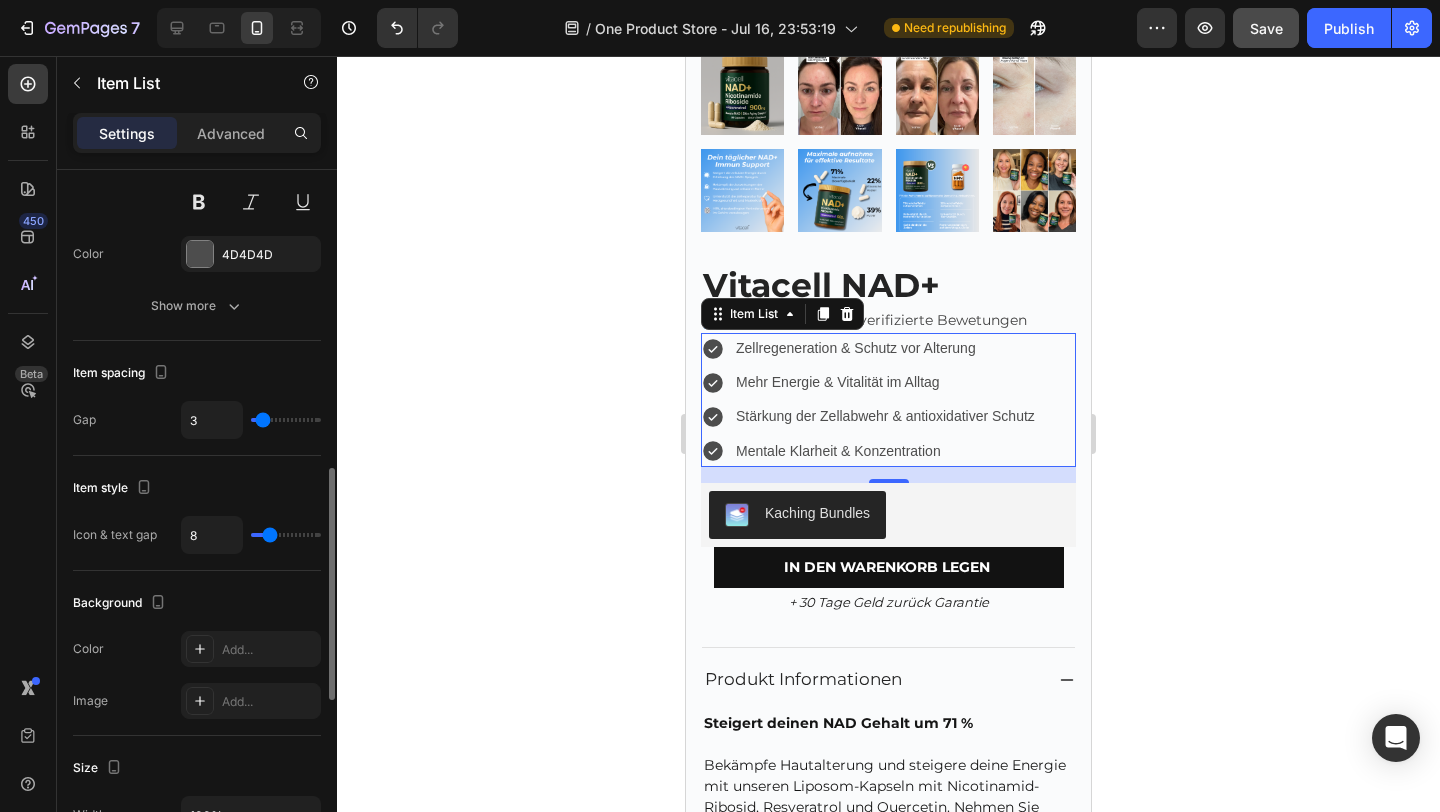 type on "1" 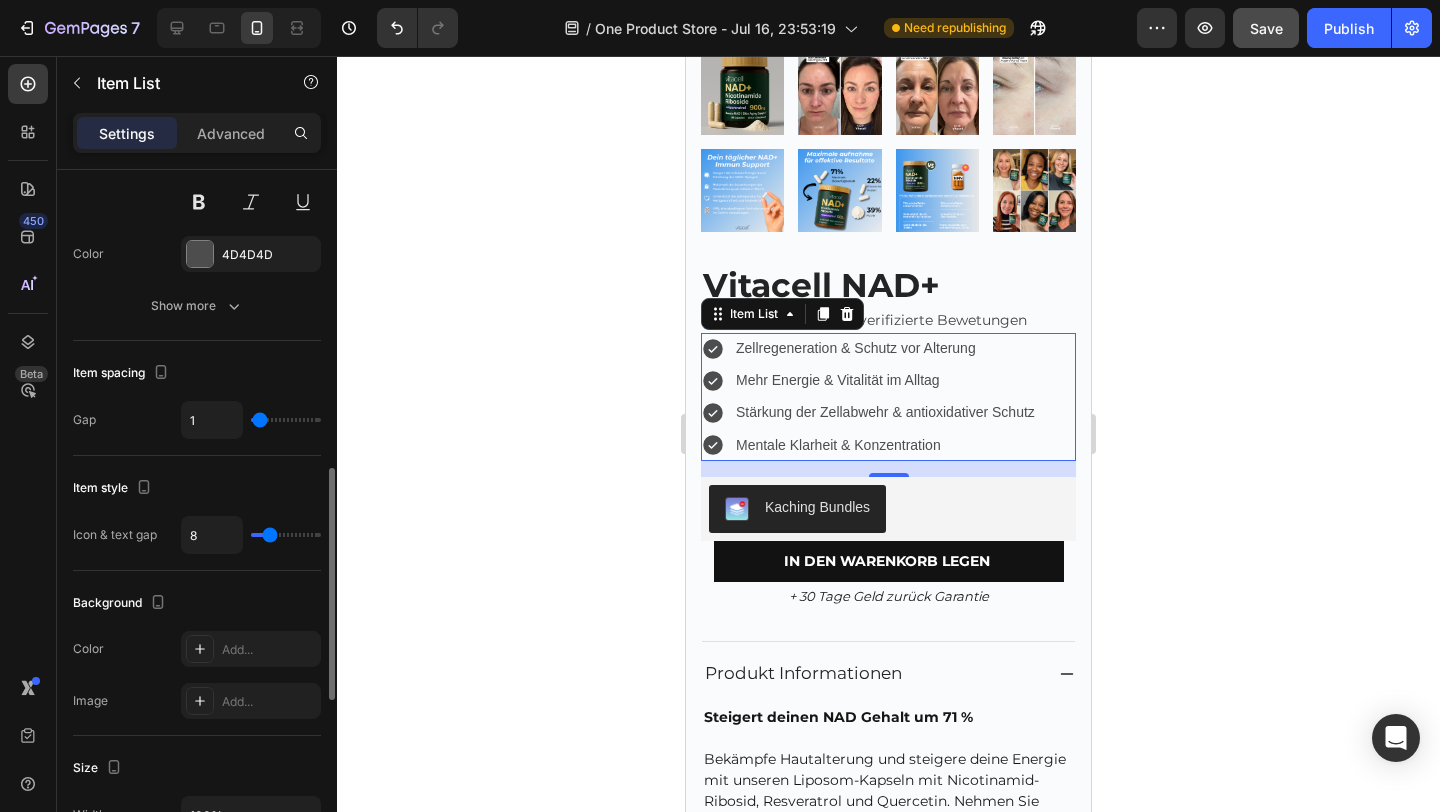 type on "0" 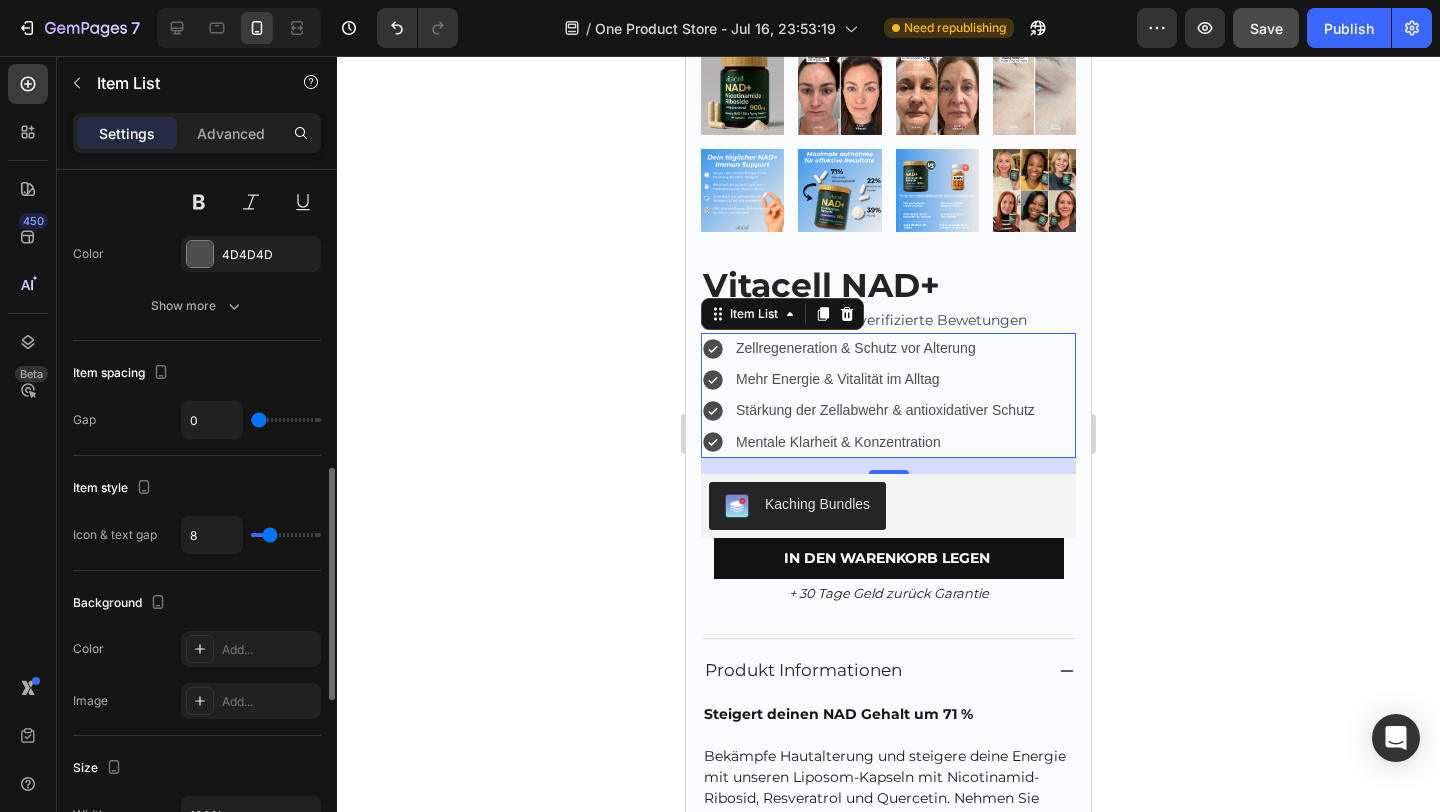 drag, startPoint x: 266, startPoint y: 420, endPoint x: 251, endPoint y: 423, distance: 15.297058 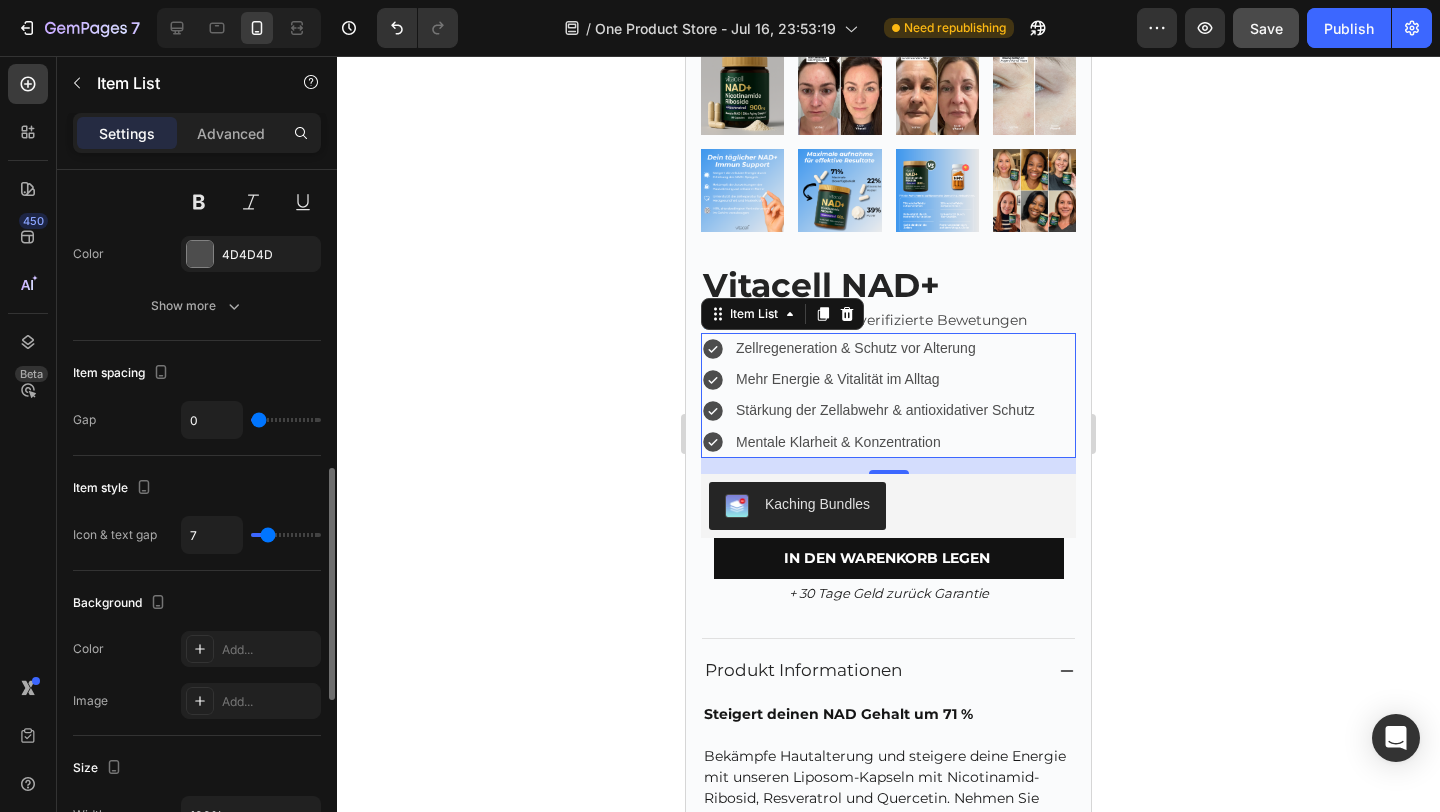 type on "6" 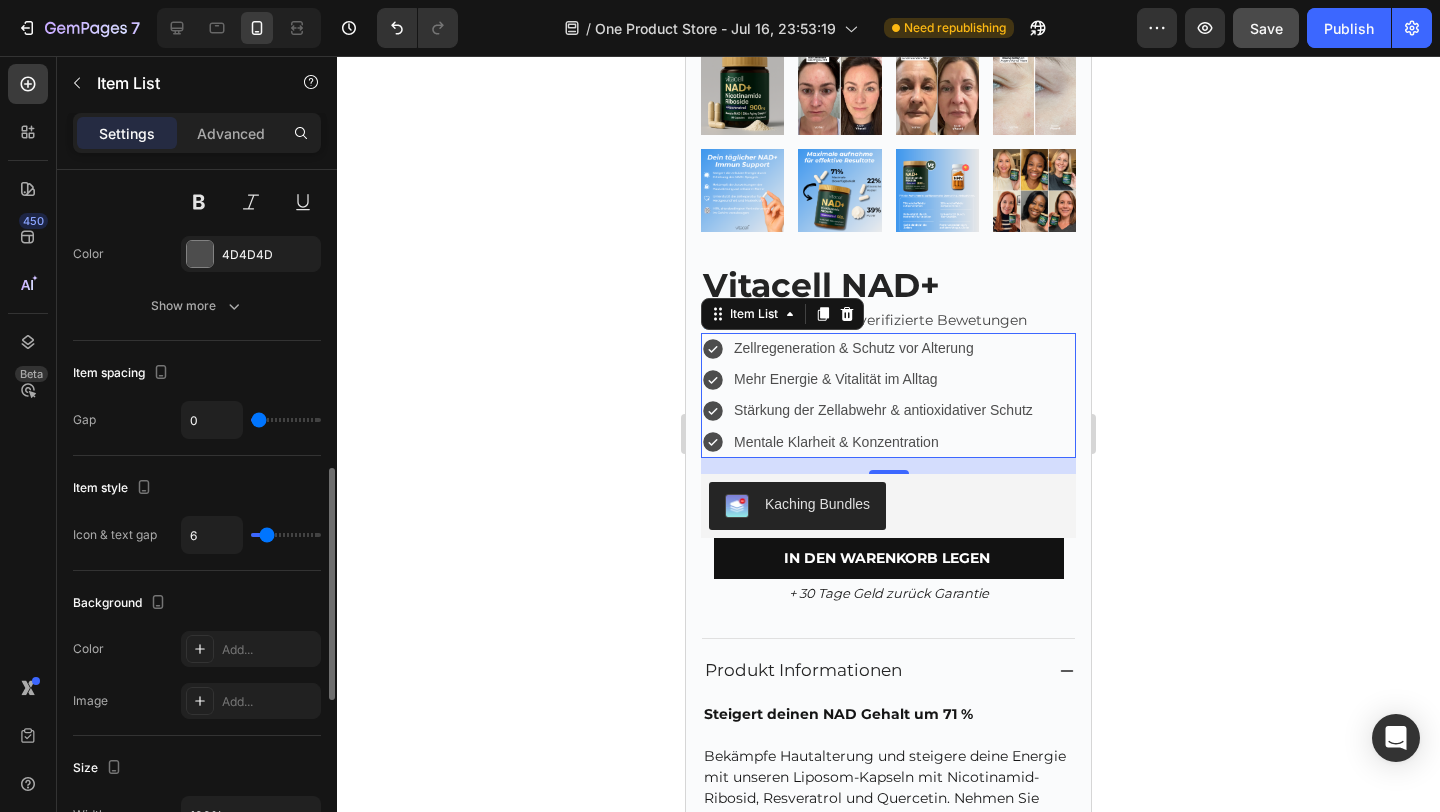 type on "5" 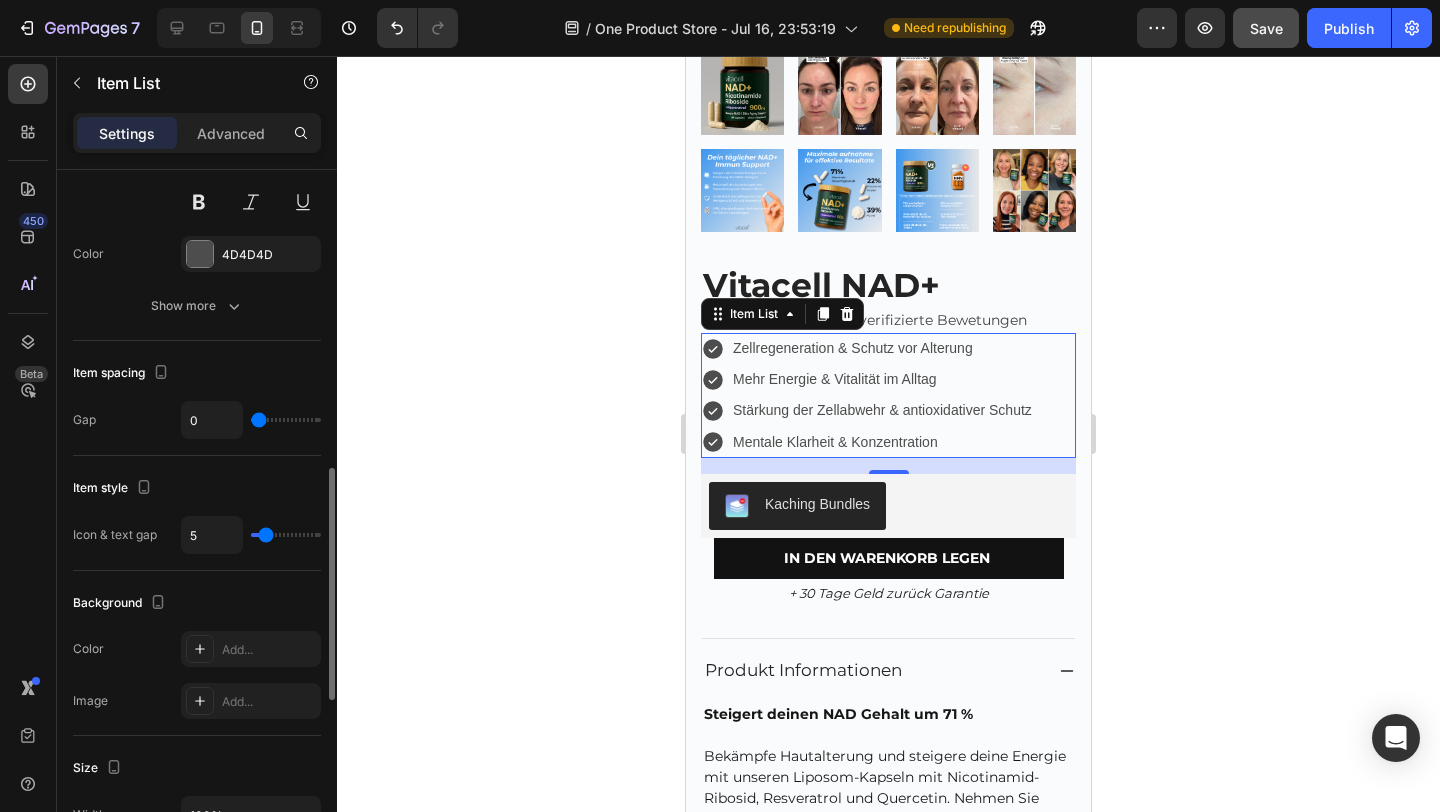 type on "4" 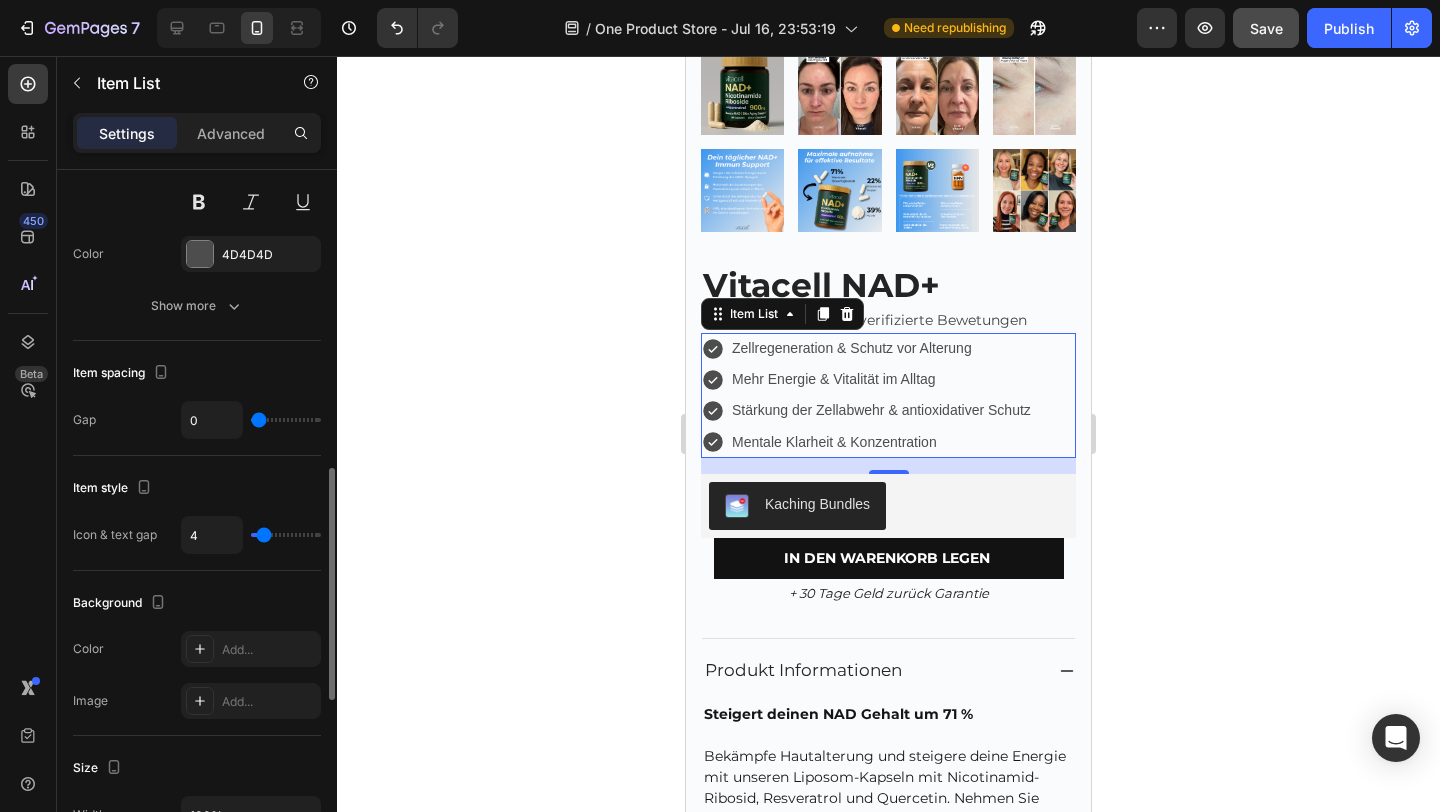 type on "3" 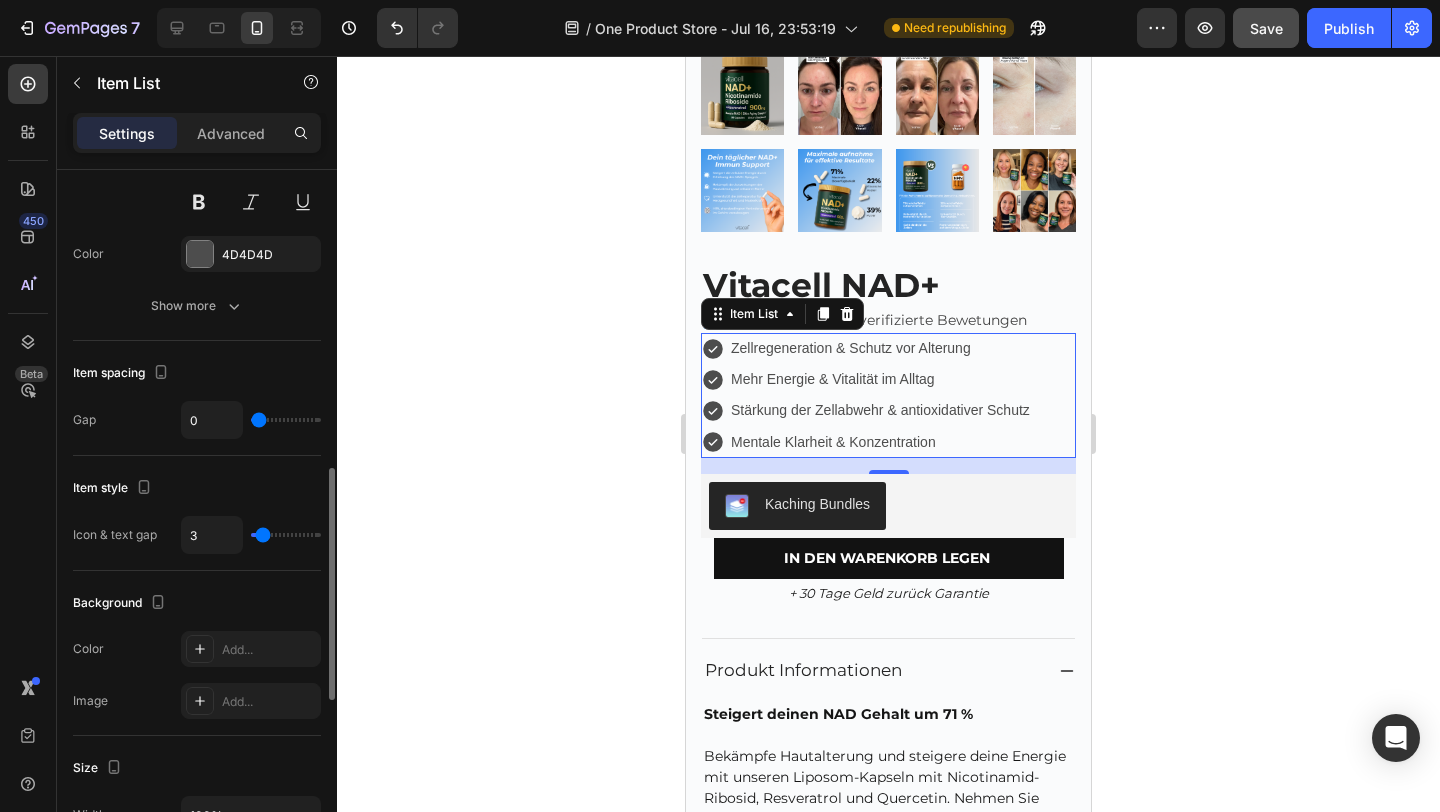 type on "2" 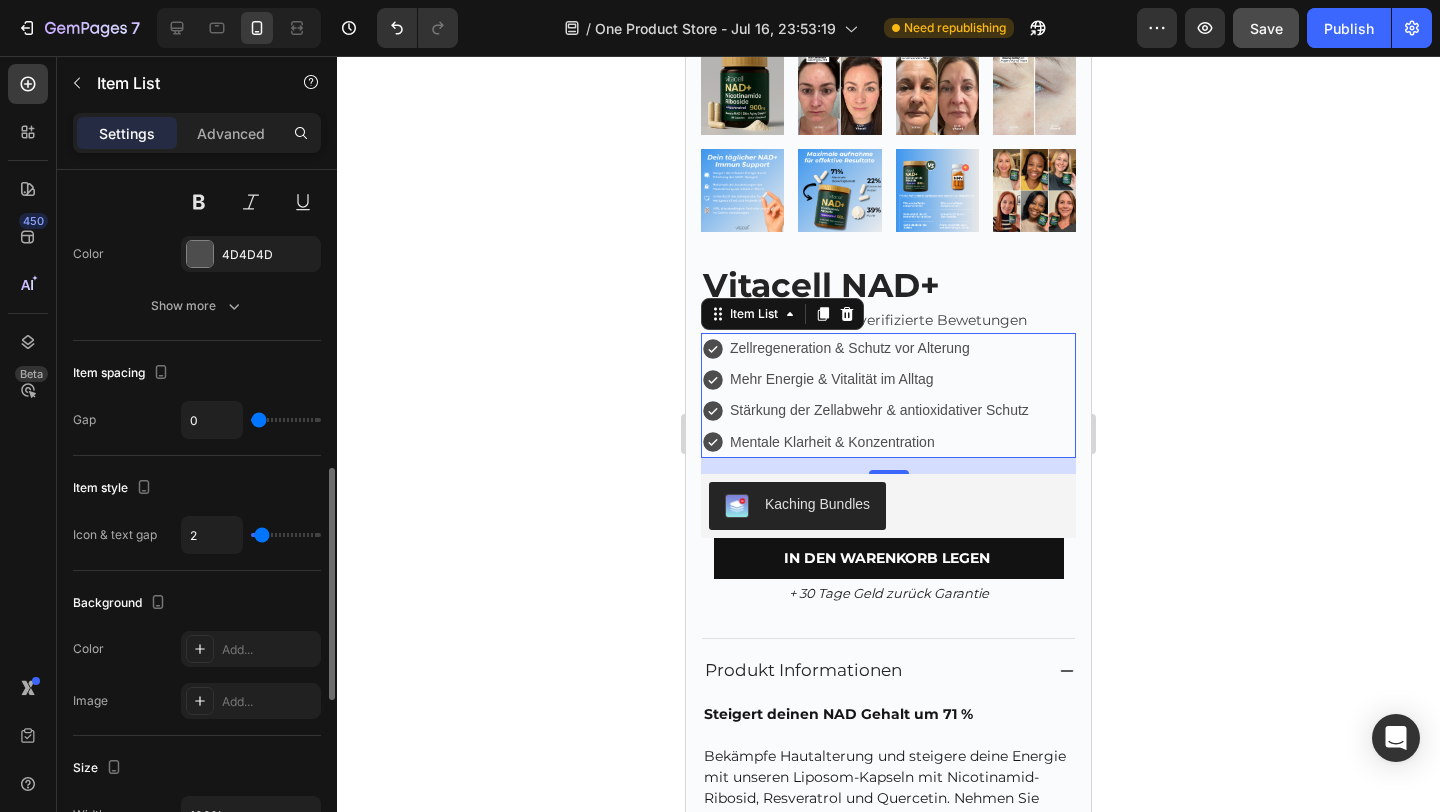 type on "2" 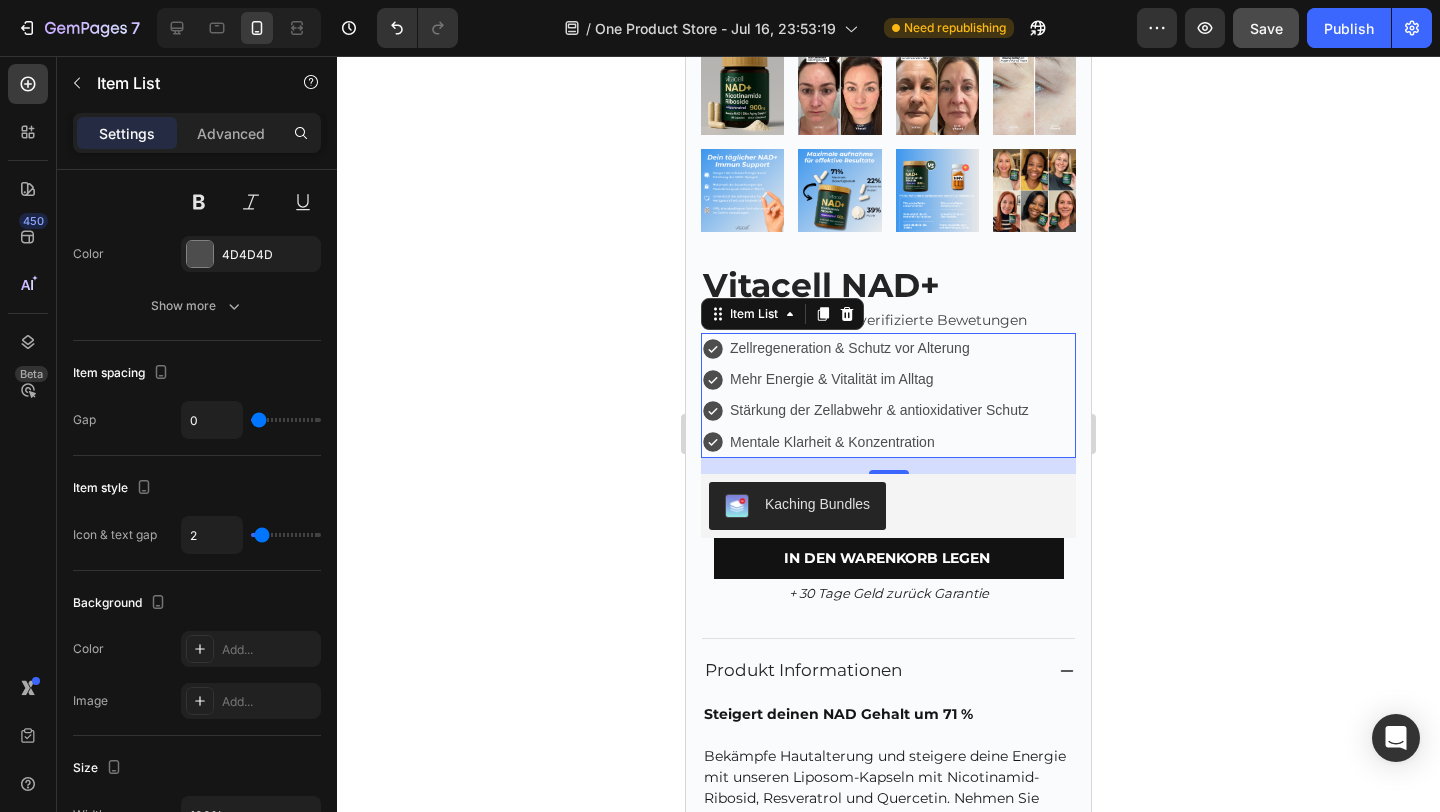 click 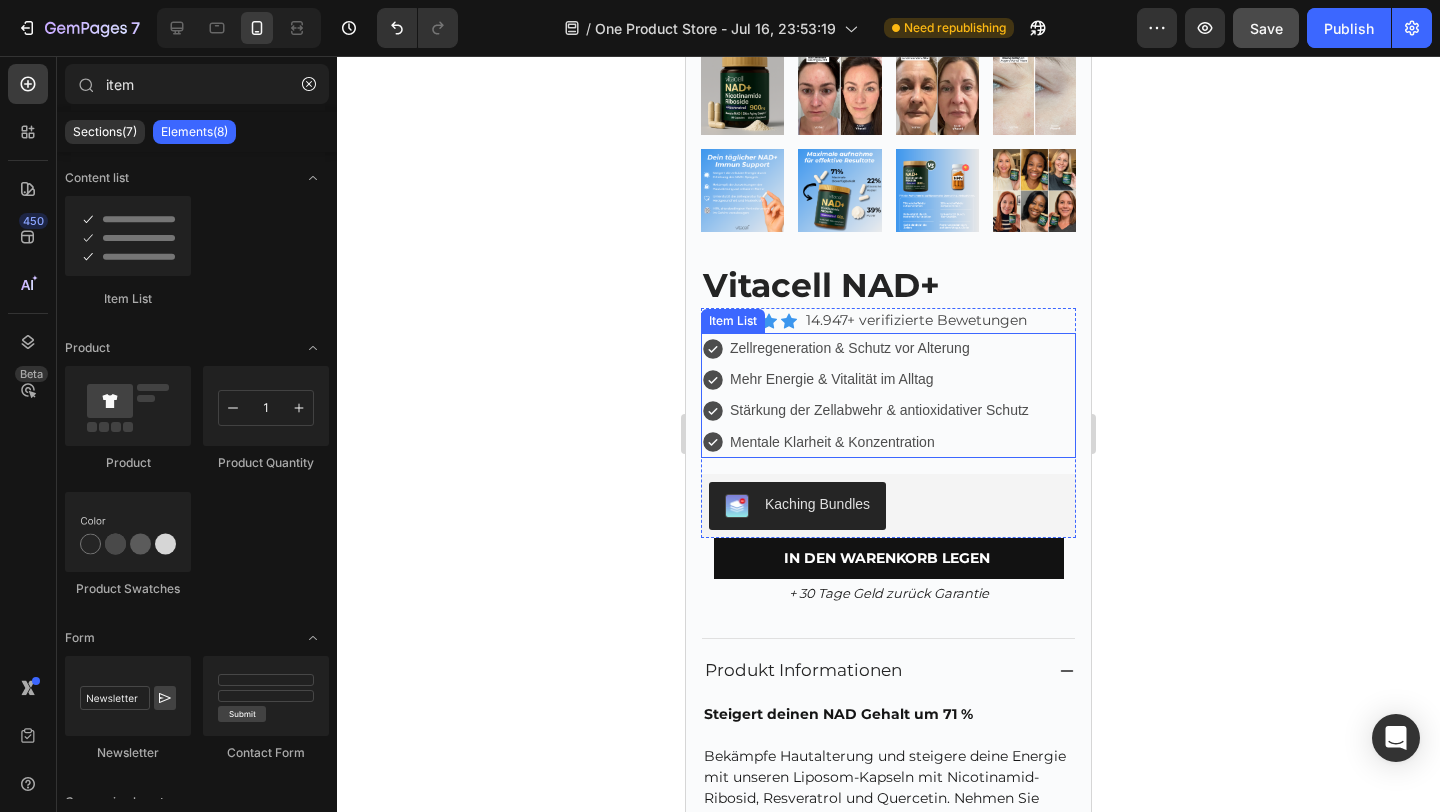 click on "Zellregeneration & Schutz vor Alterung" at bounding box center [879, 348] 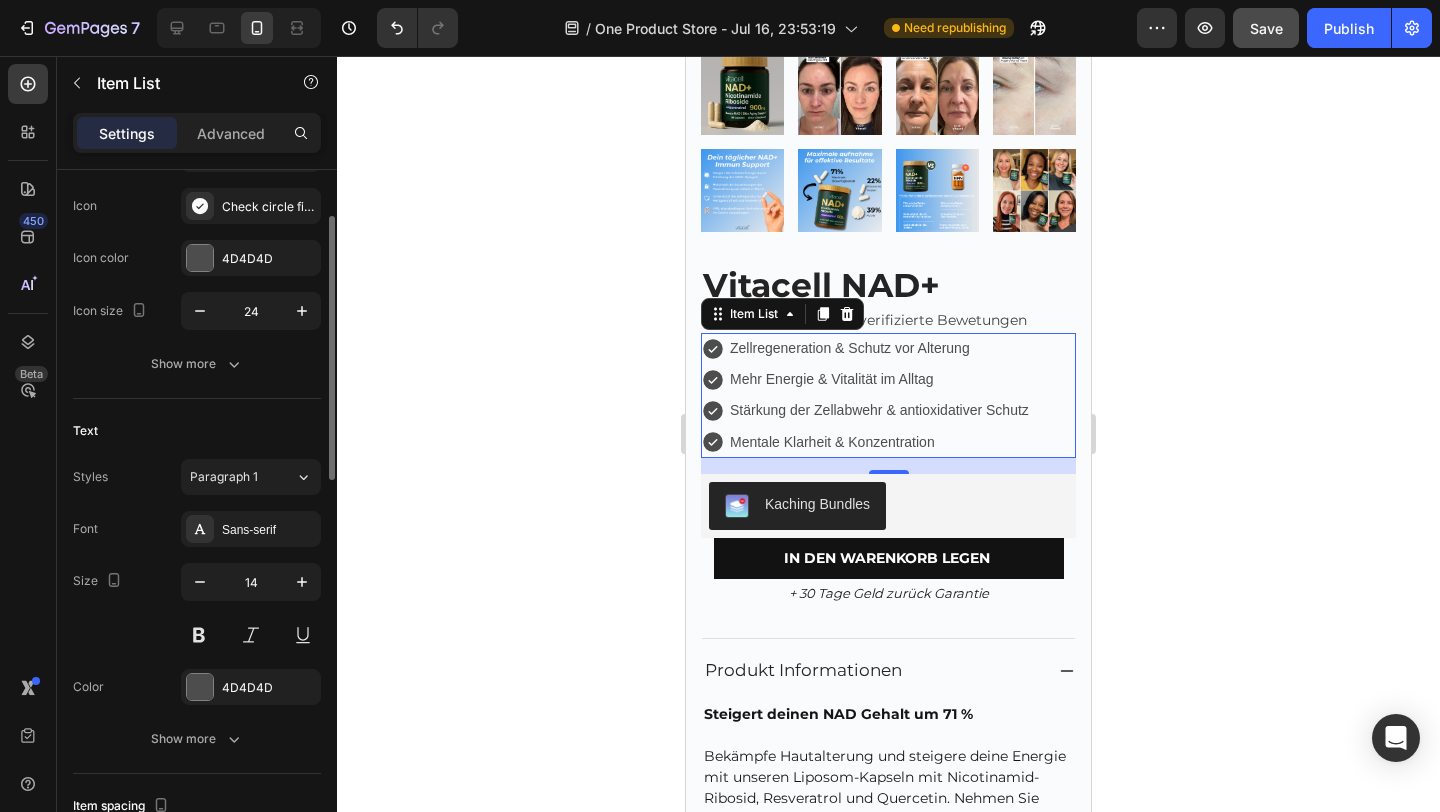 scroll, scrollTop: 249, scrollLeft: 0, axis: vertical 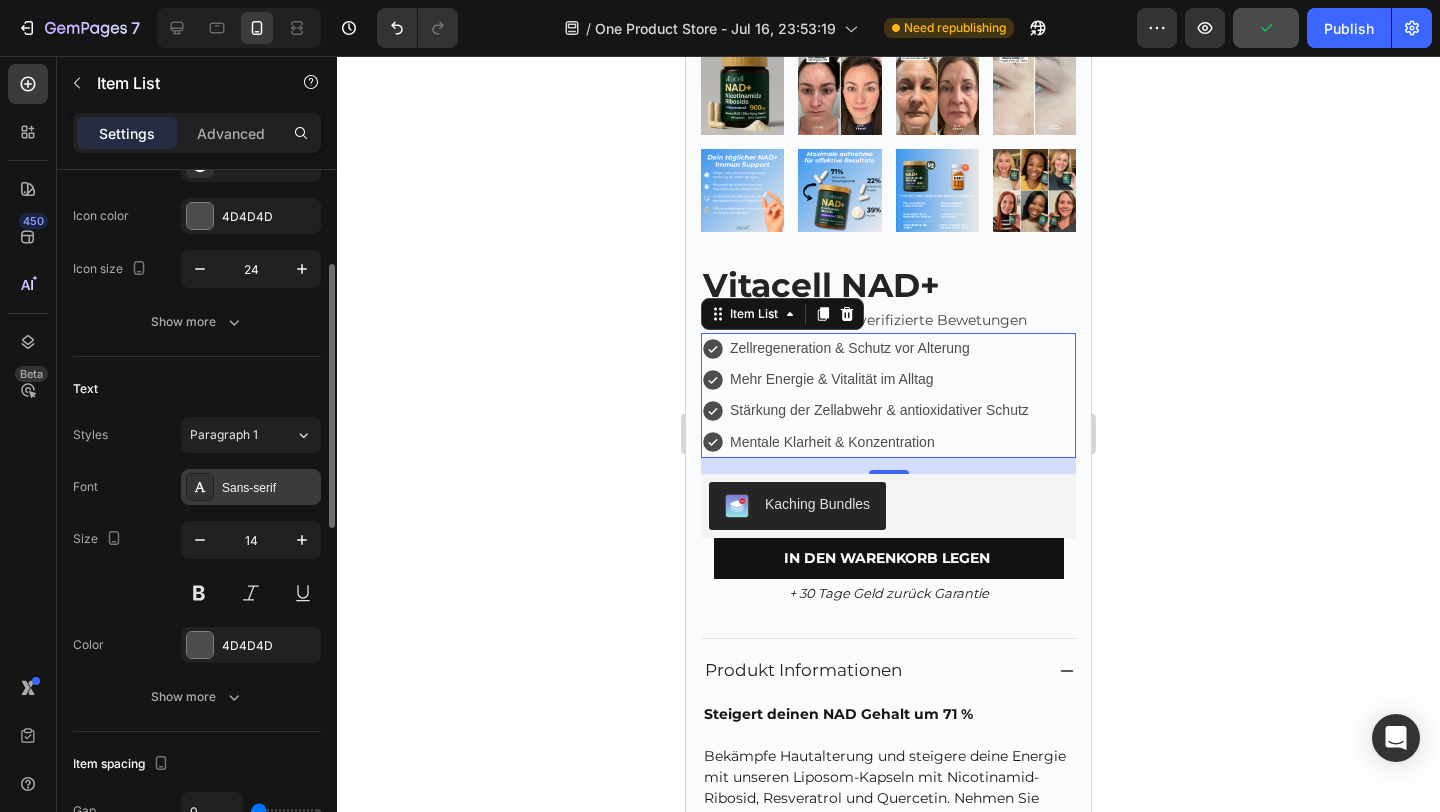 click on "Sans-serif" at bounding box center [269, 488] 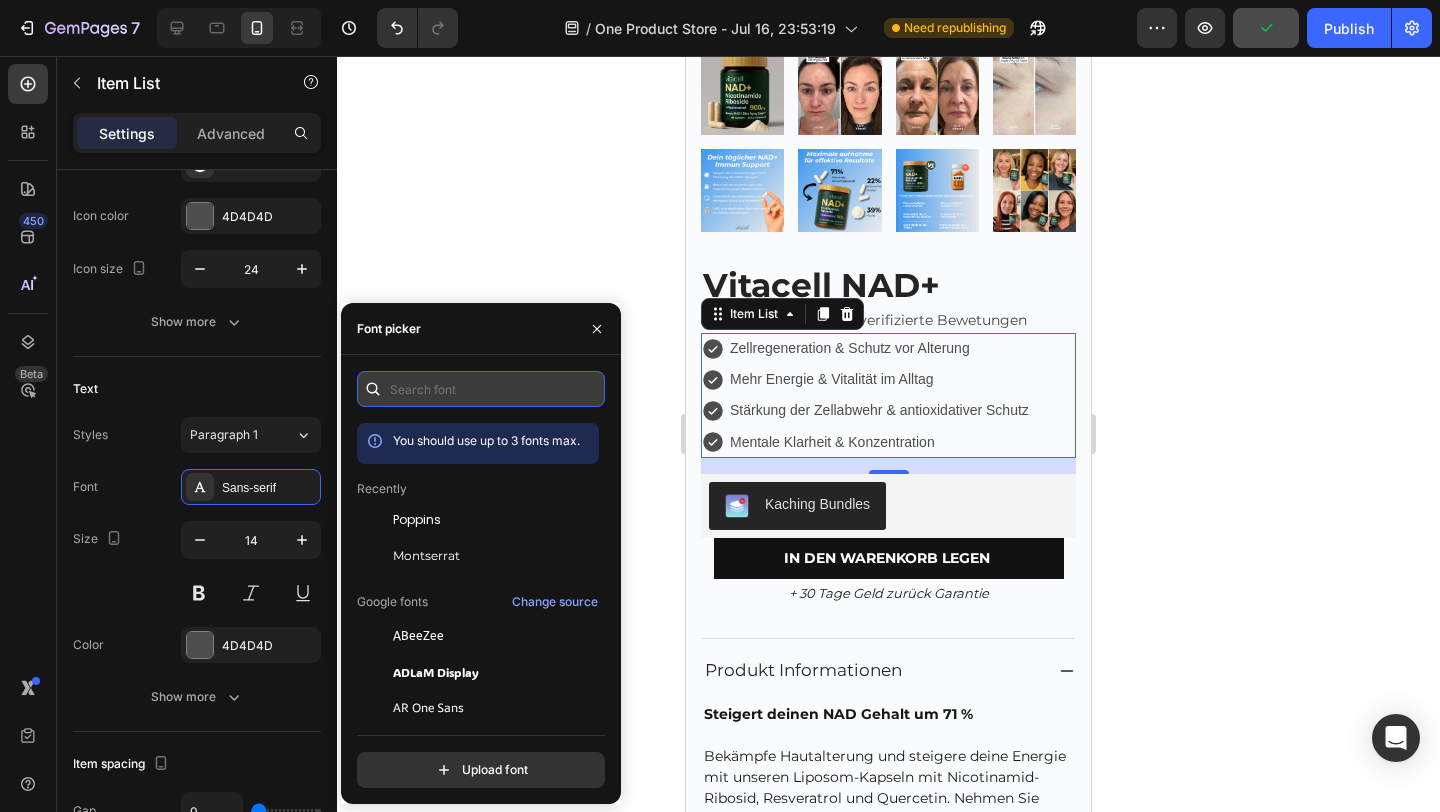 click at bounding box center (481, 389) 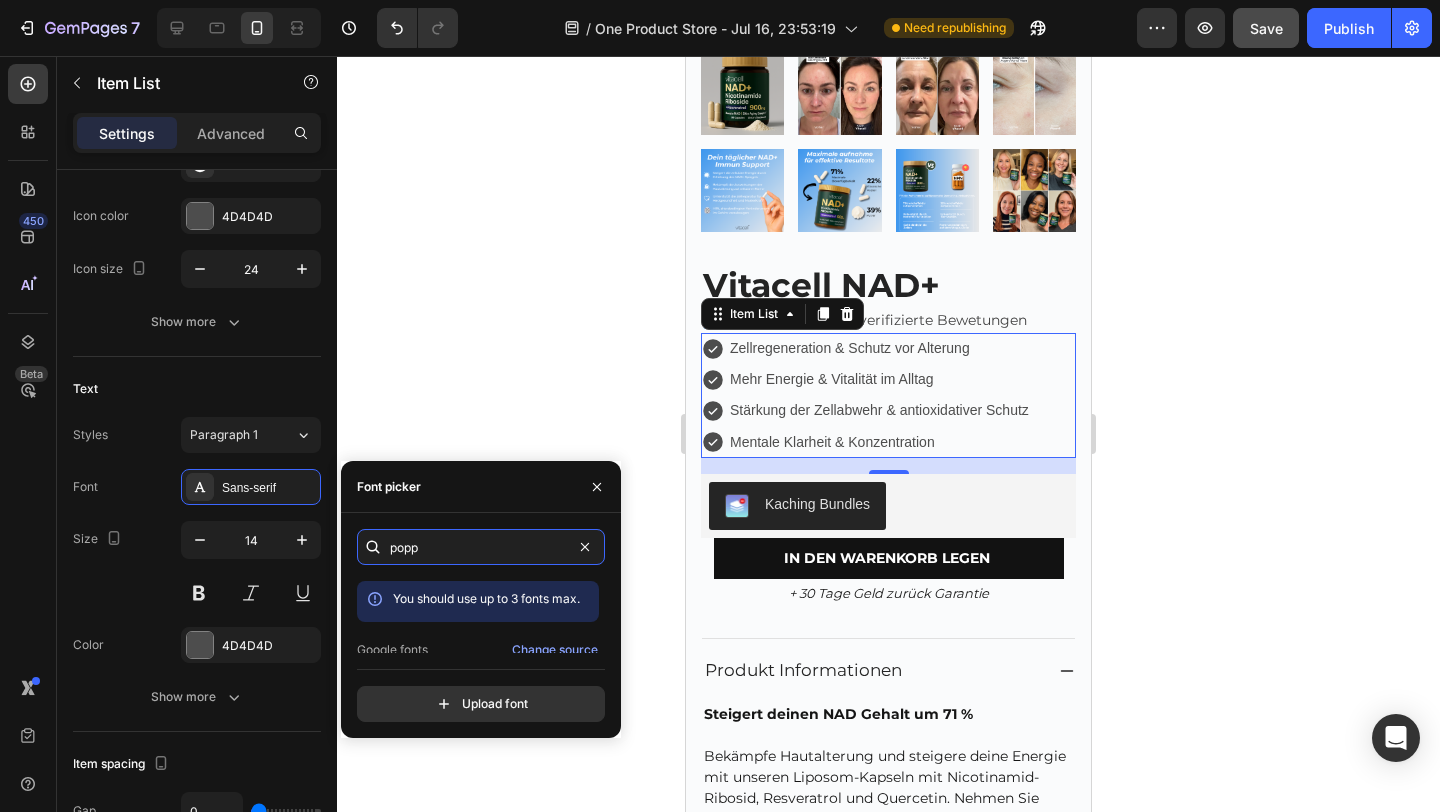 scroll, scrollTop: 49, scrollLeft: 0, axis: vertical 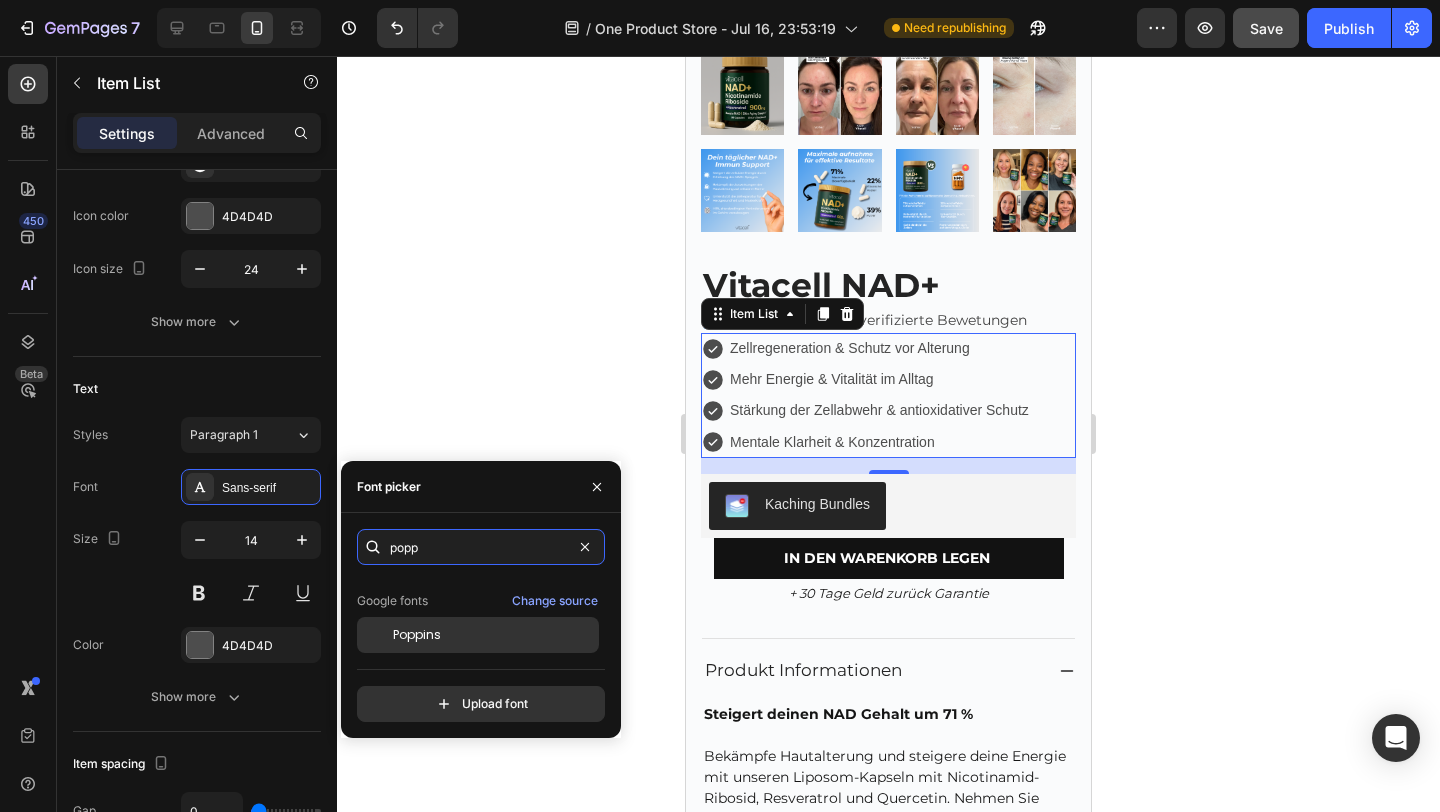 type on "popp" 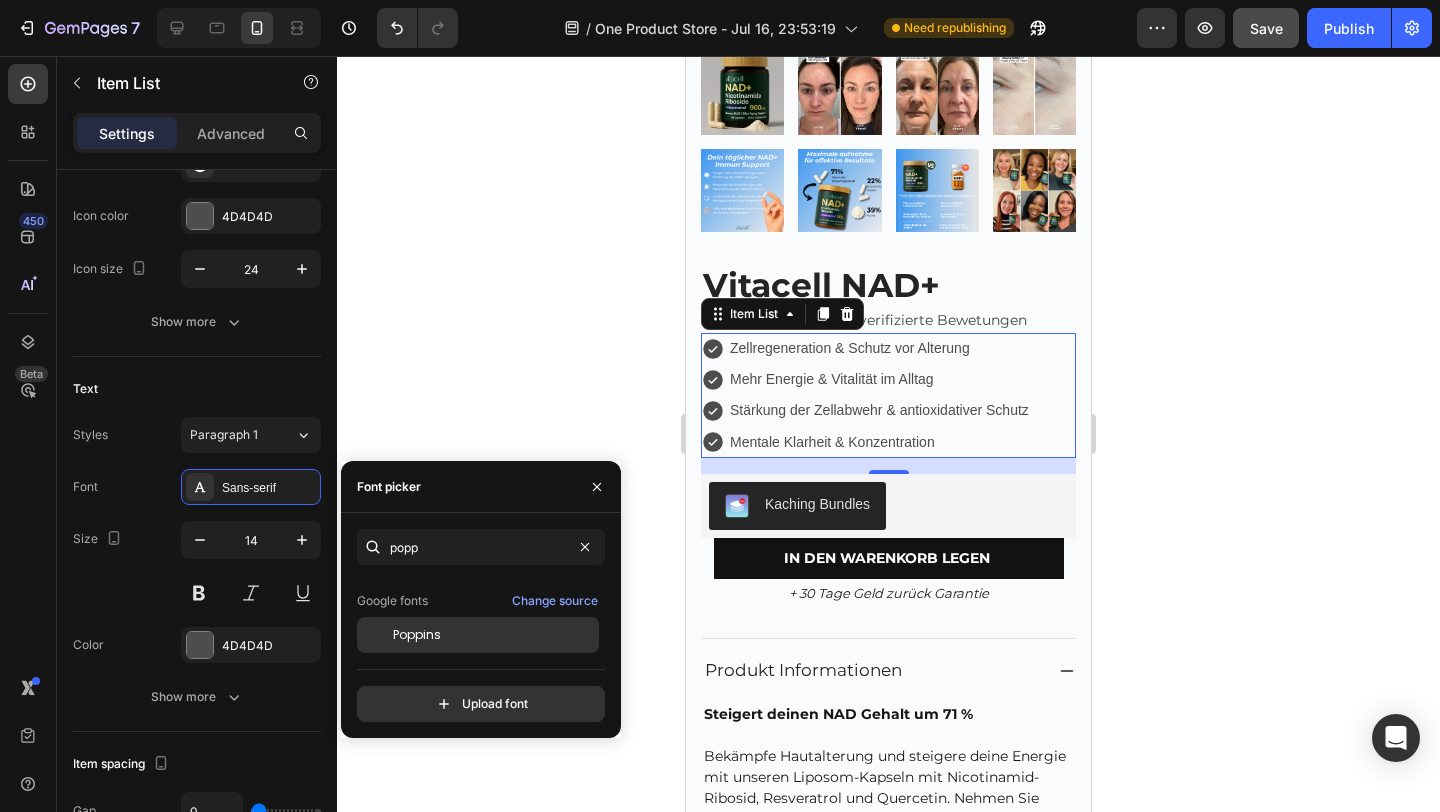 click on "Poppins" at bounding box center [494, 635] 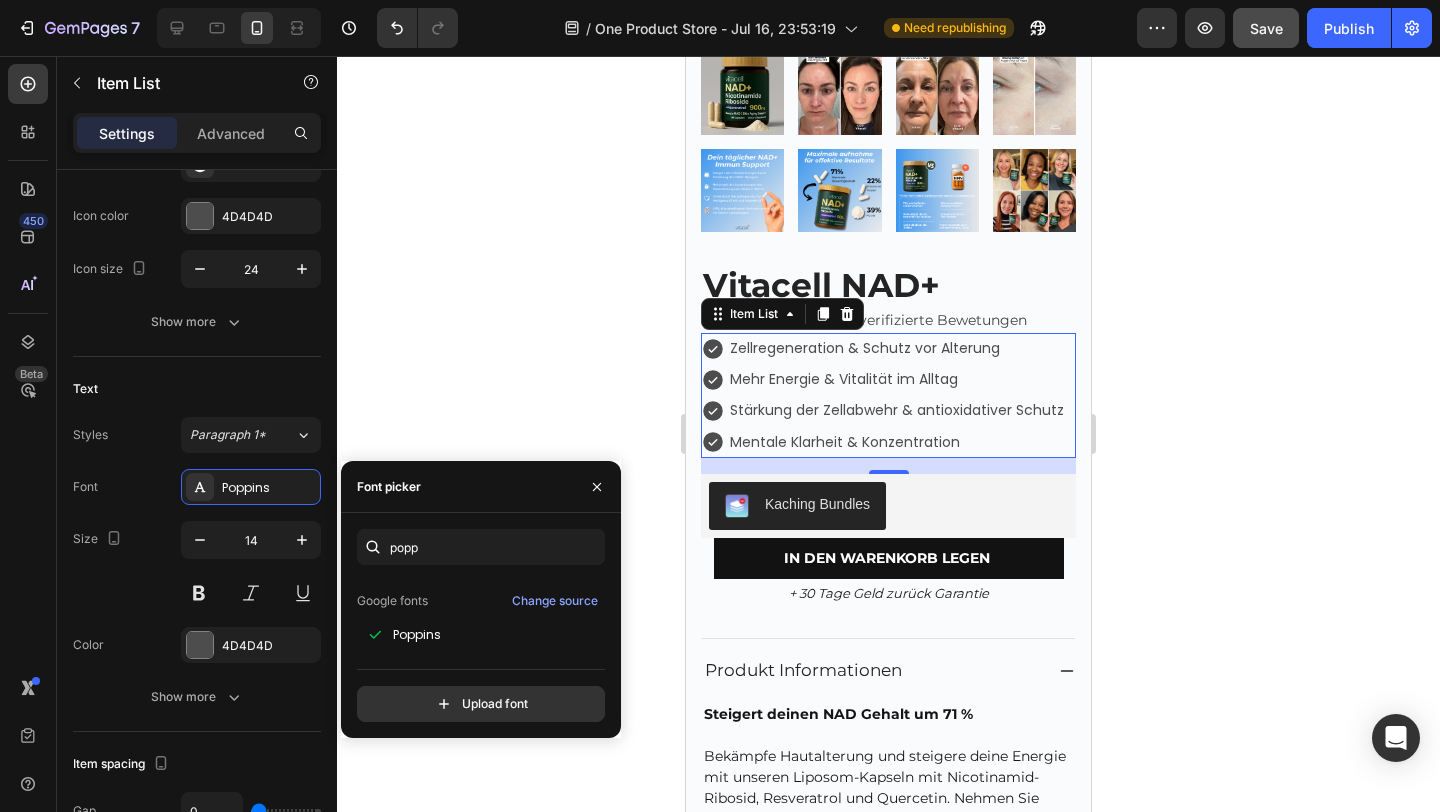 click 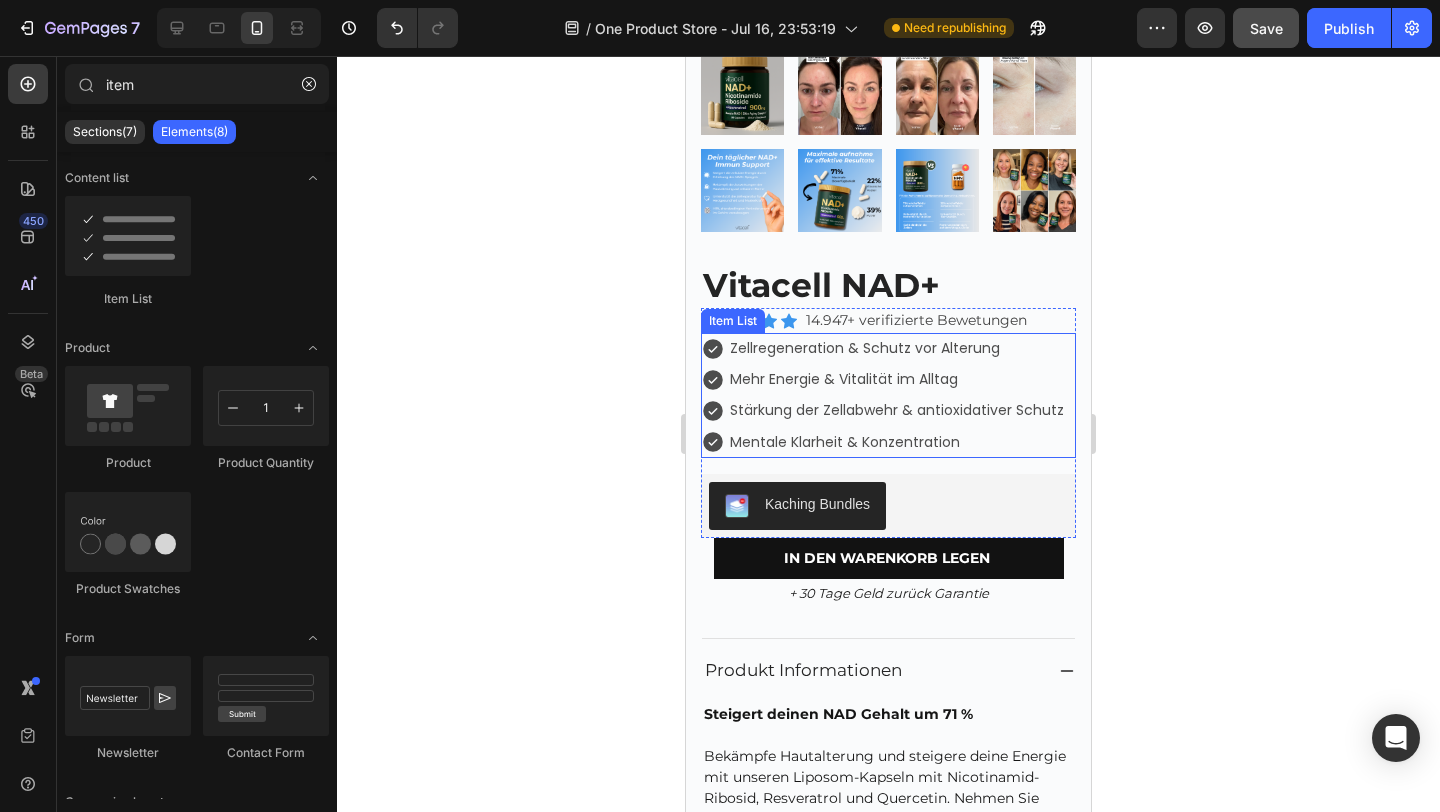 click 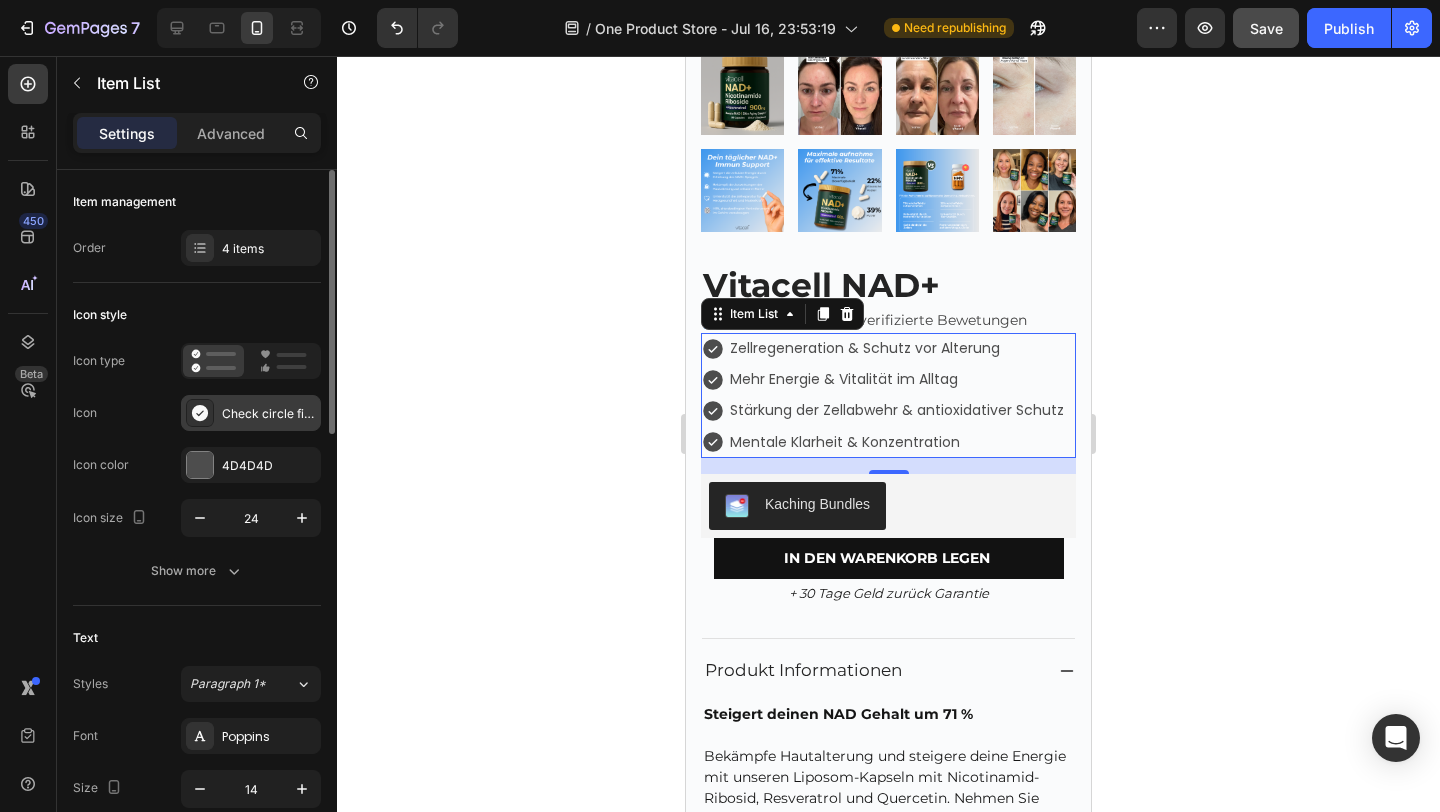 click at bounding box center (200, 413) 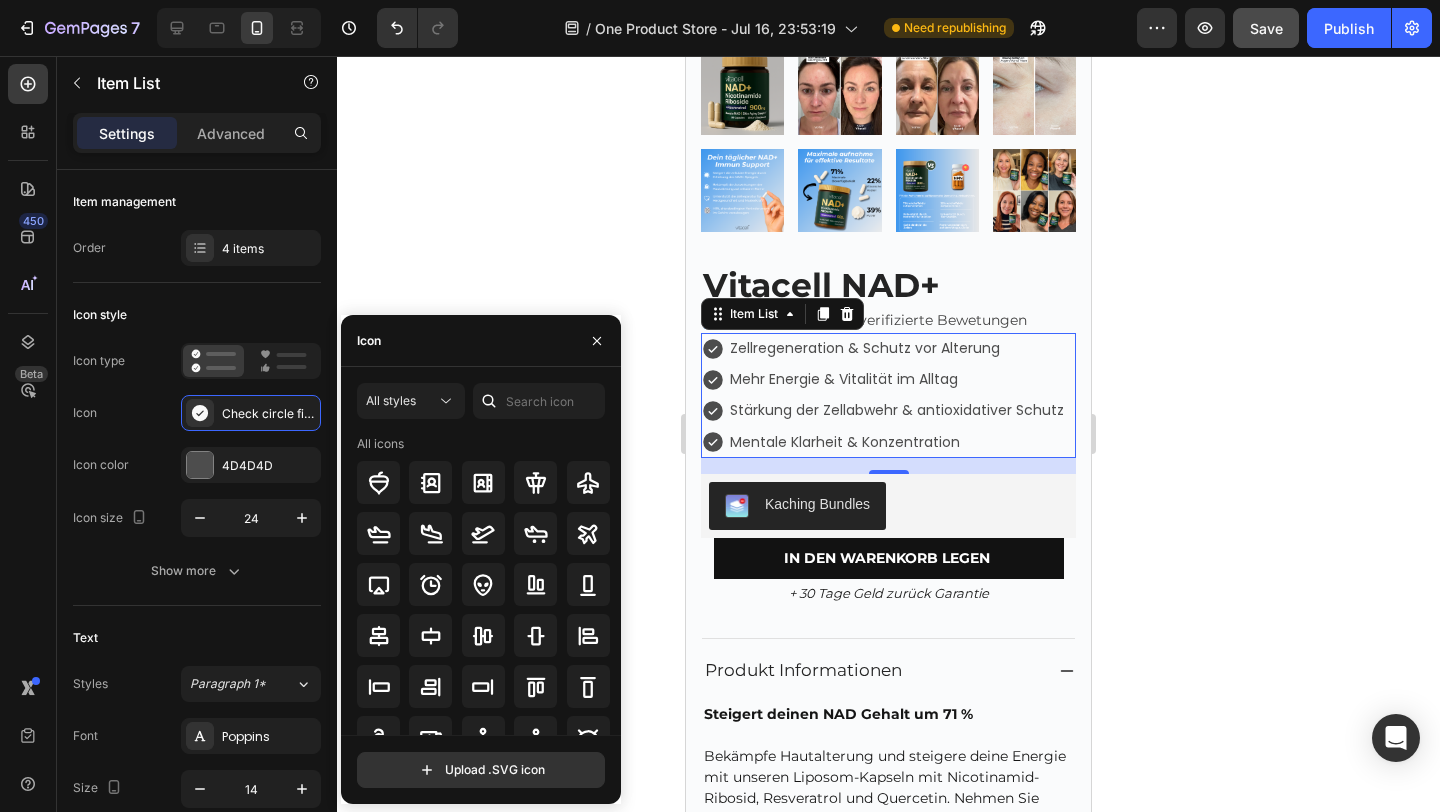 click 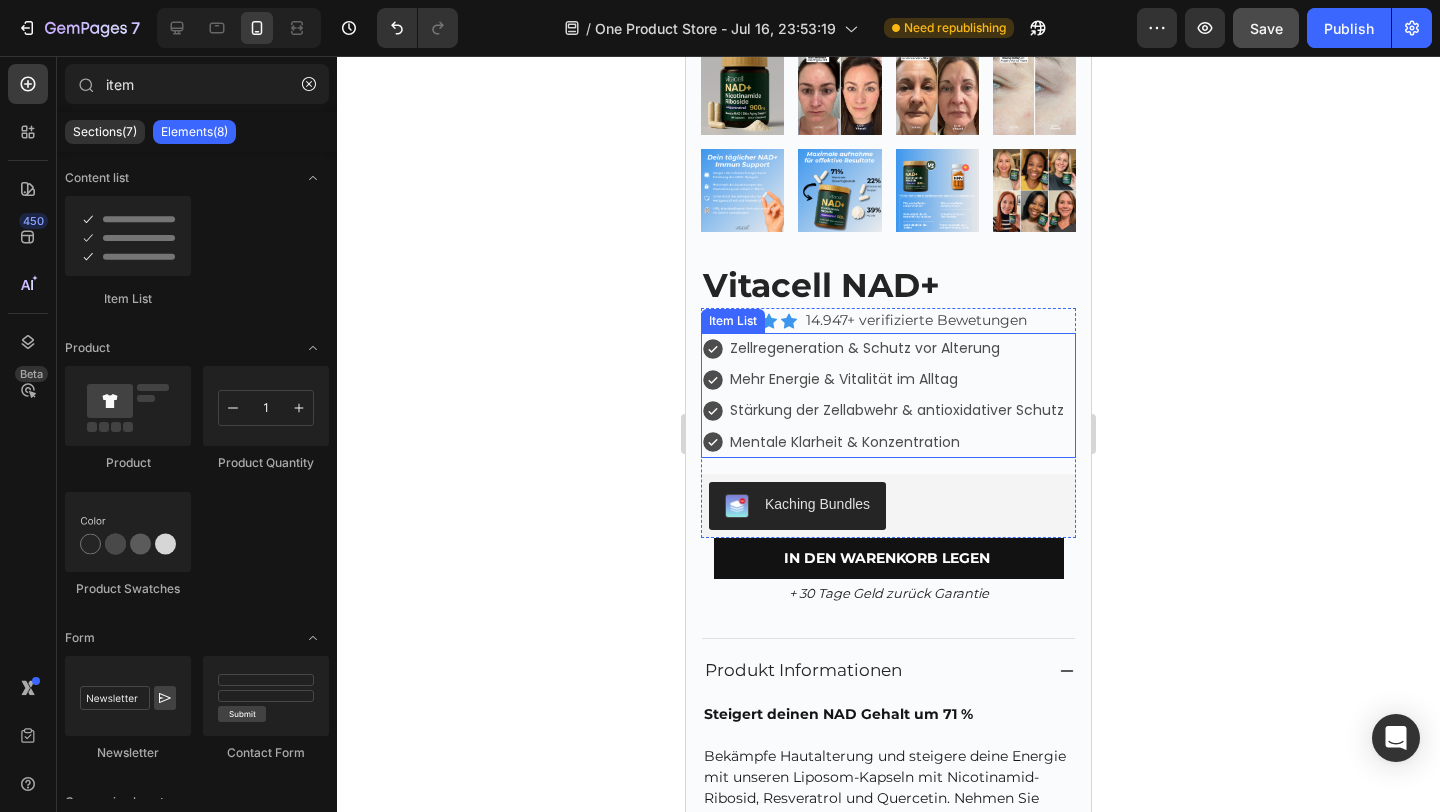 click 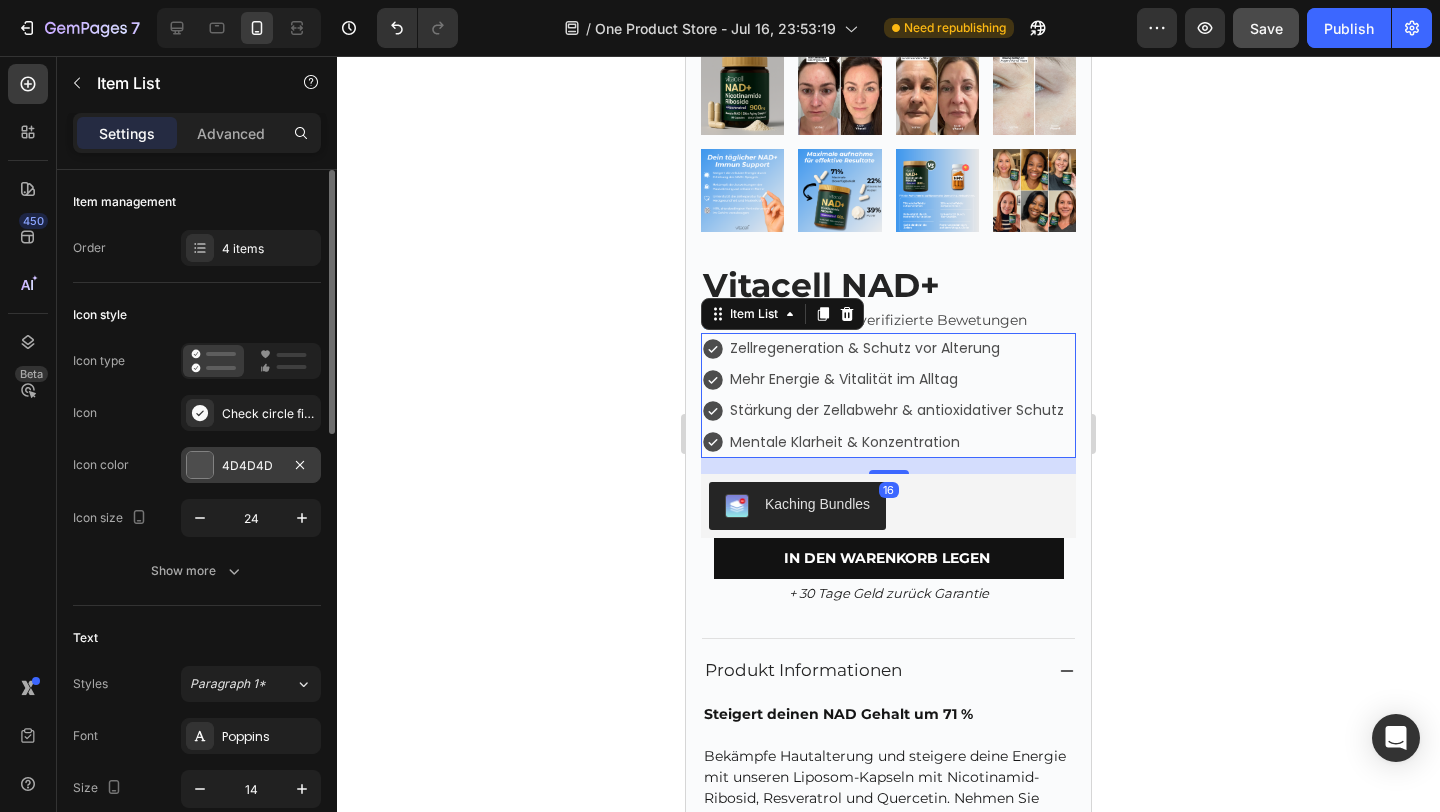 click at bounding box center [200, 465] 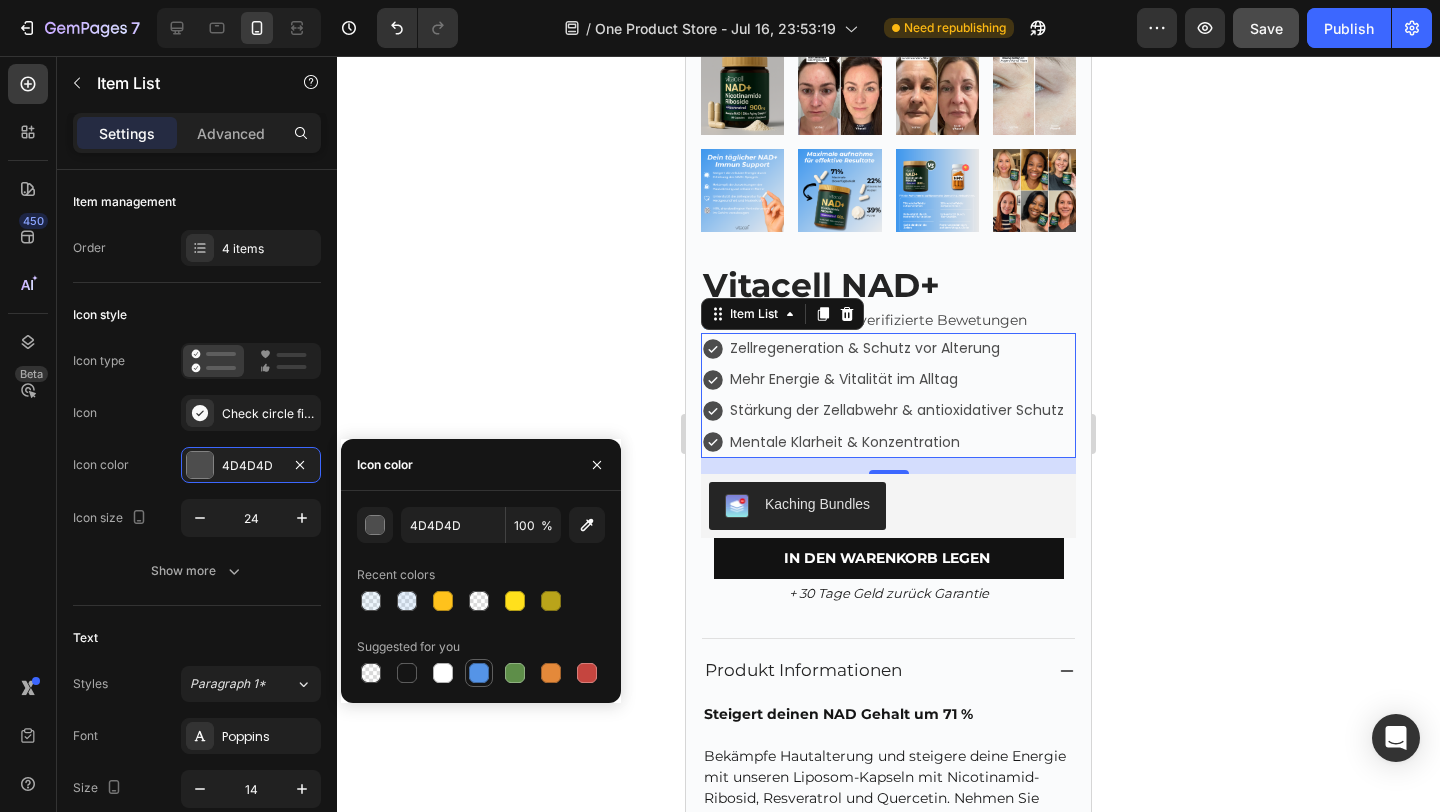 click at bounding box center (479, 673) 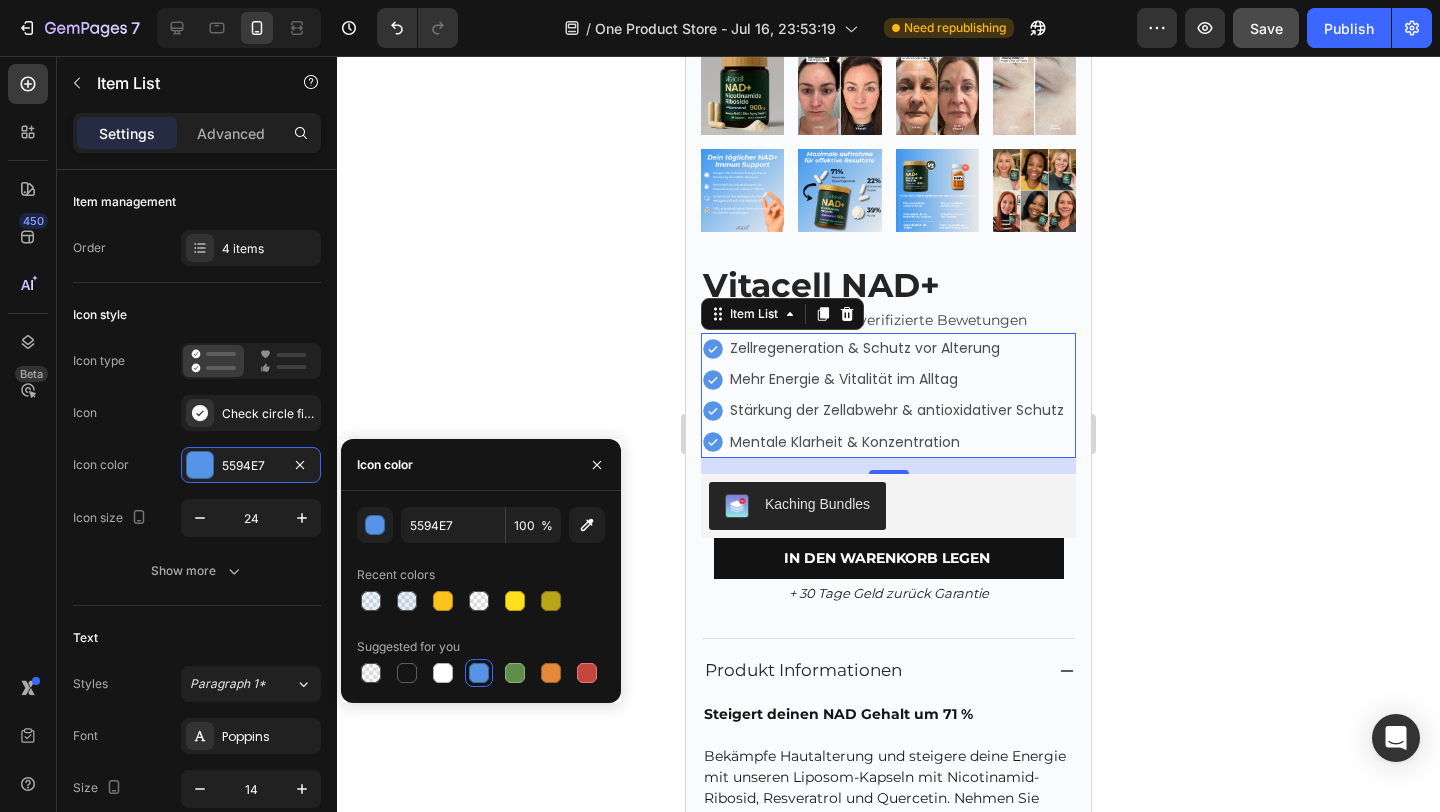 click 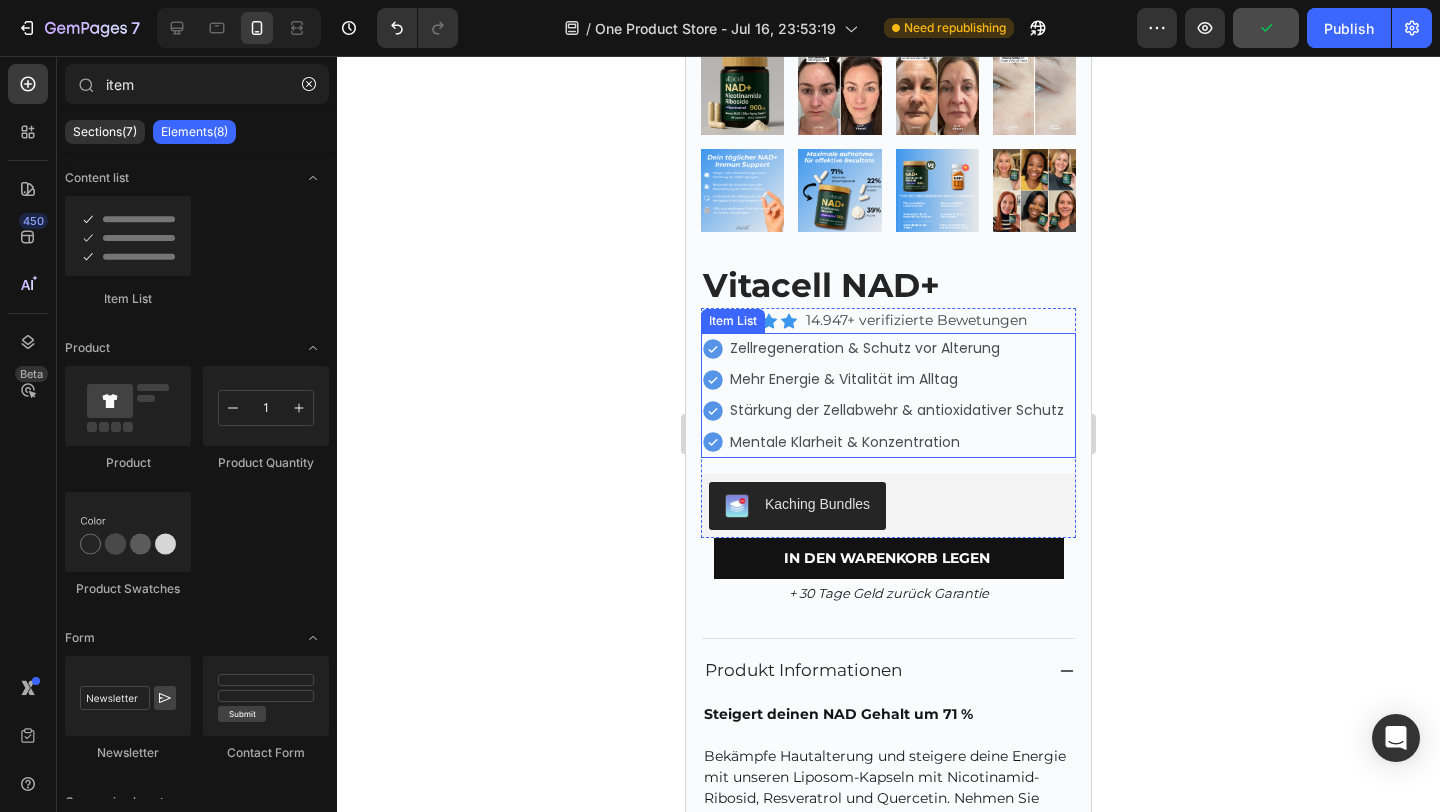 click on "Mentale Klarheit & Konzentration" at bounding box center [897, 442] 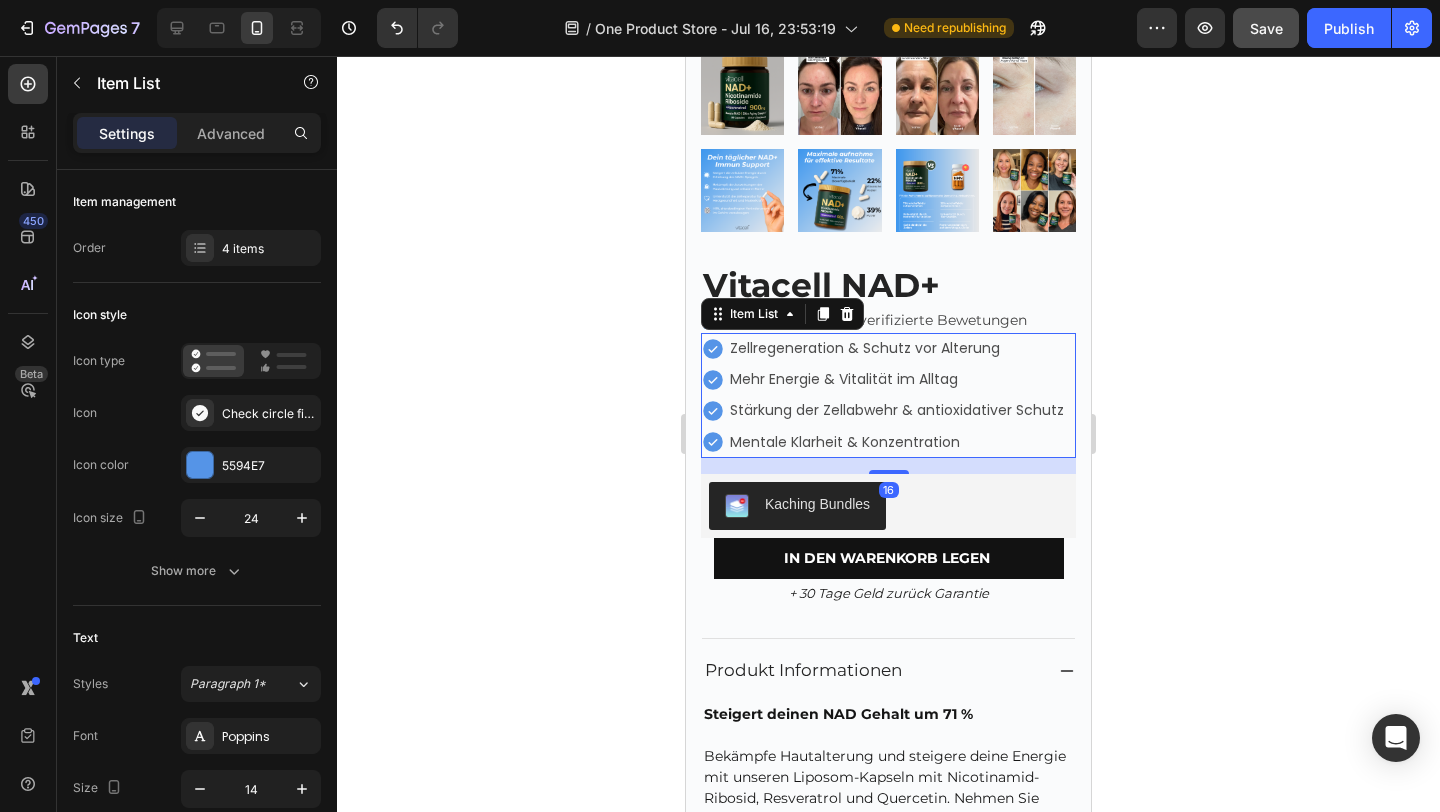 click on "Mentale Klarheit & Konzentration" at bounding box center [884, 442] 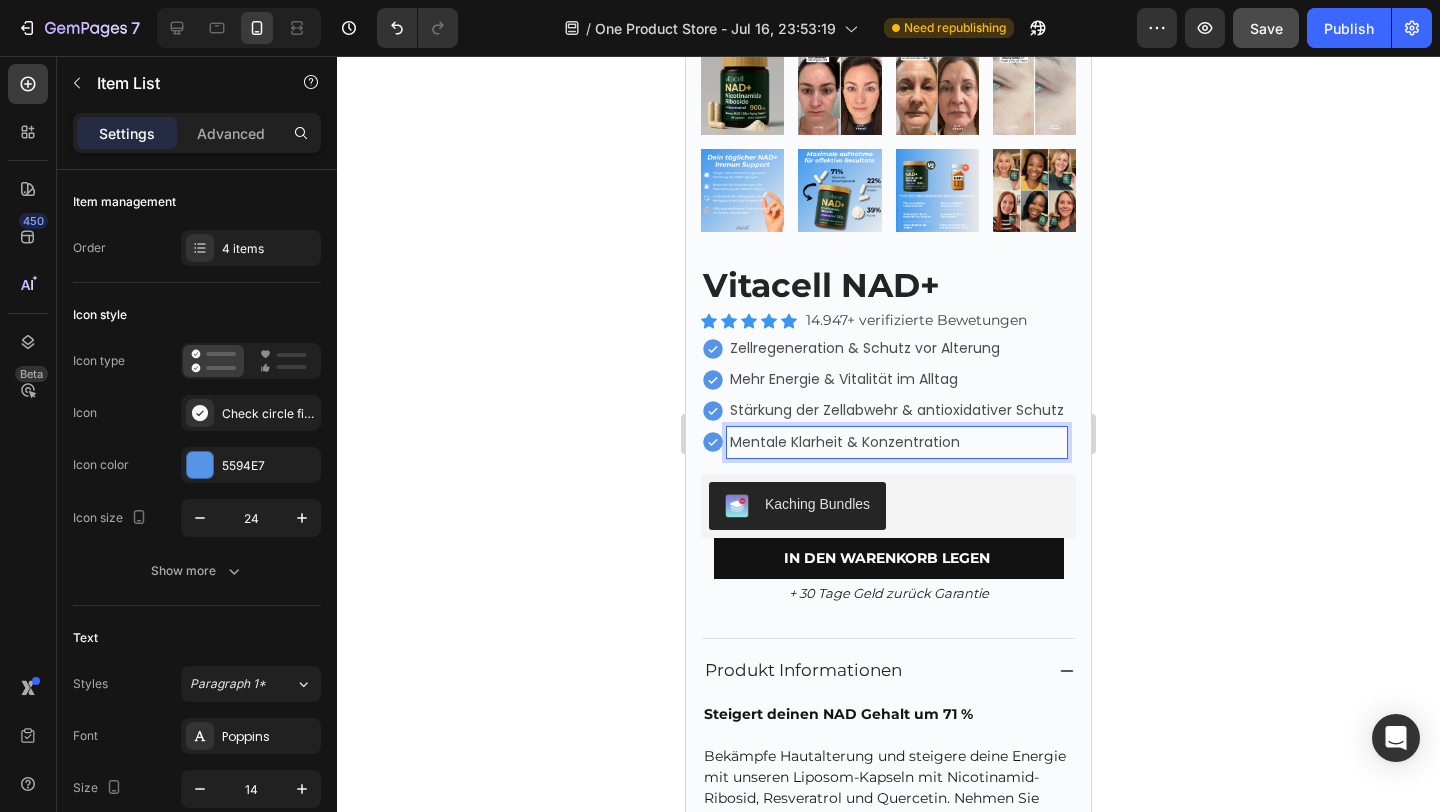click on "Mentale Klarheit & Konzentration" at bounding box center [884, 442] 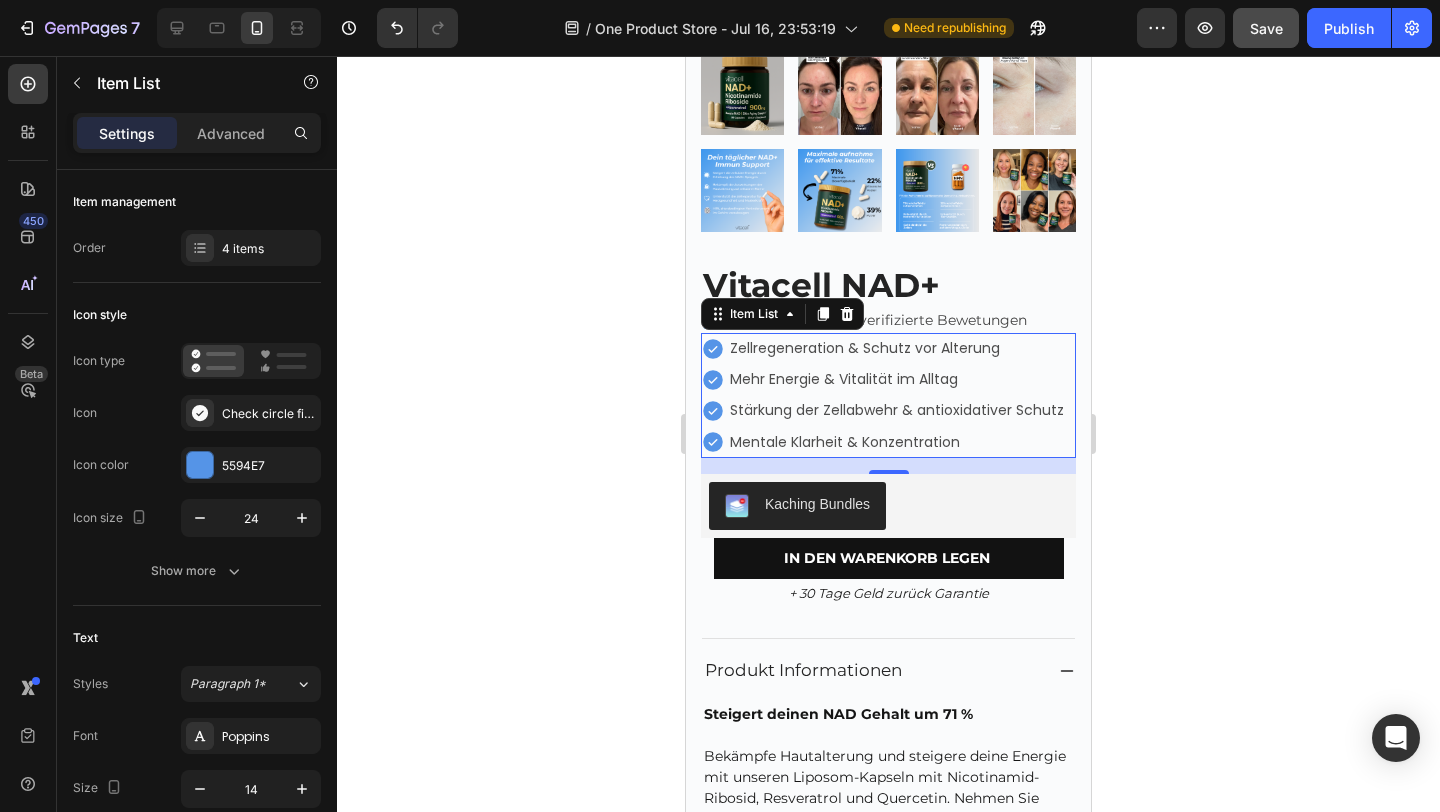 click on "Mentale Klarheit & Konzentration" at bounding box center (897, 442) 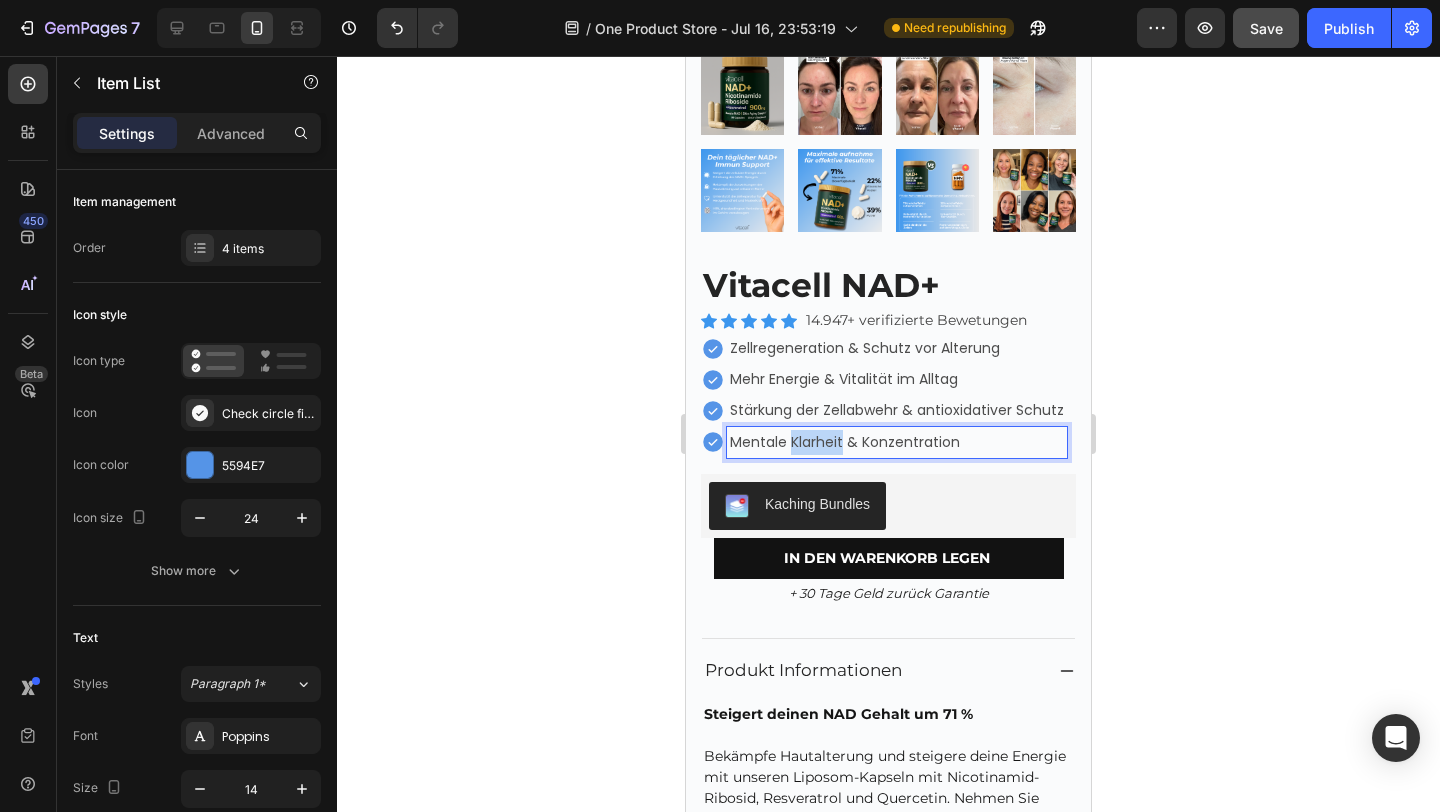 click on "Mentale Klarheit & Konzentration" at bounding box center (897, 442) 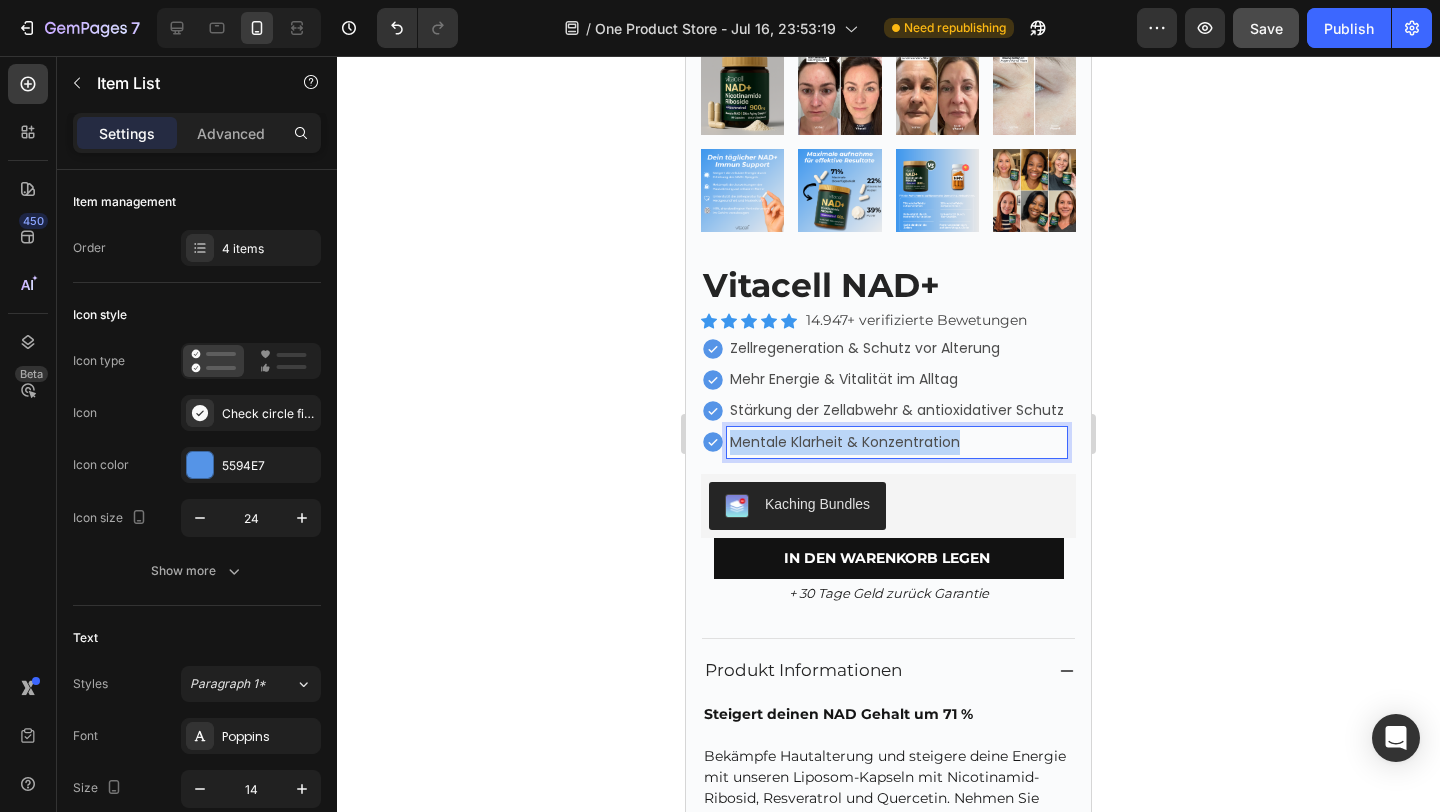 click on "Mentale Klarheit & Konzentration" at bounding box center (897, 442) 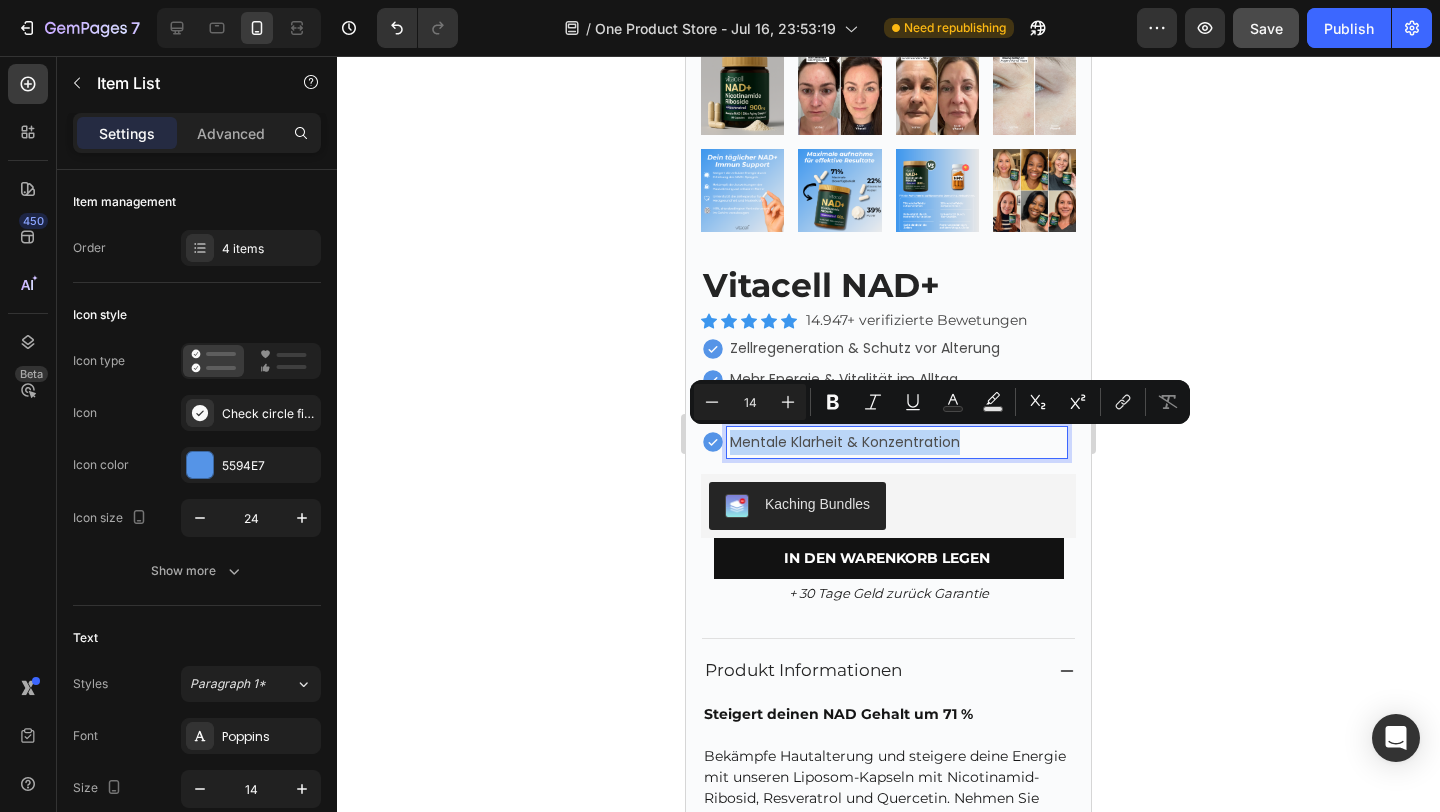 copy on "Mentale Klarheit & Konzentration" 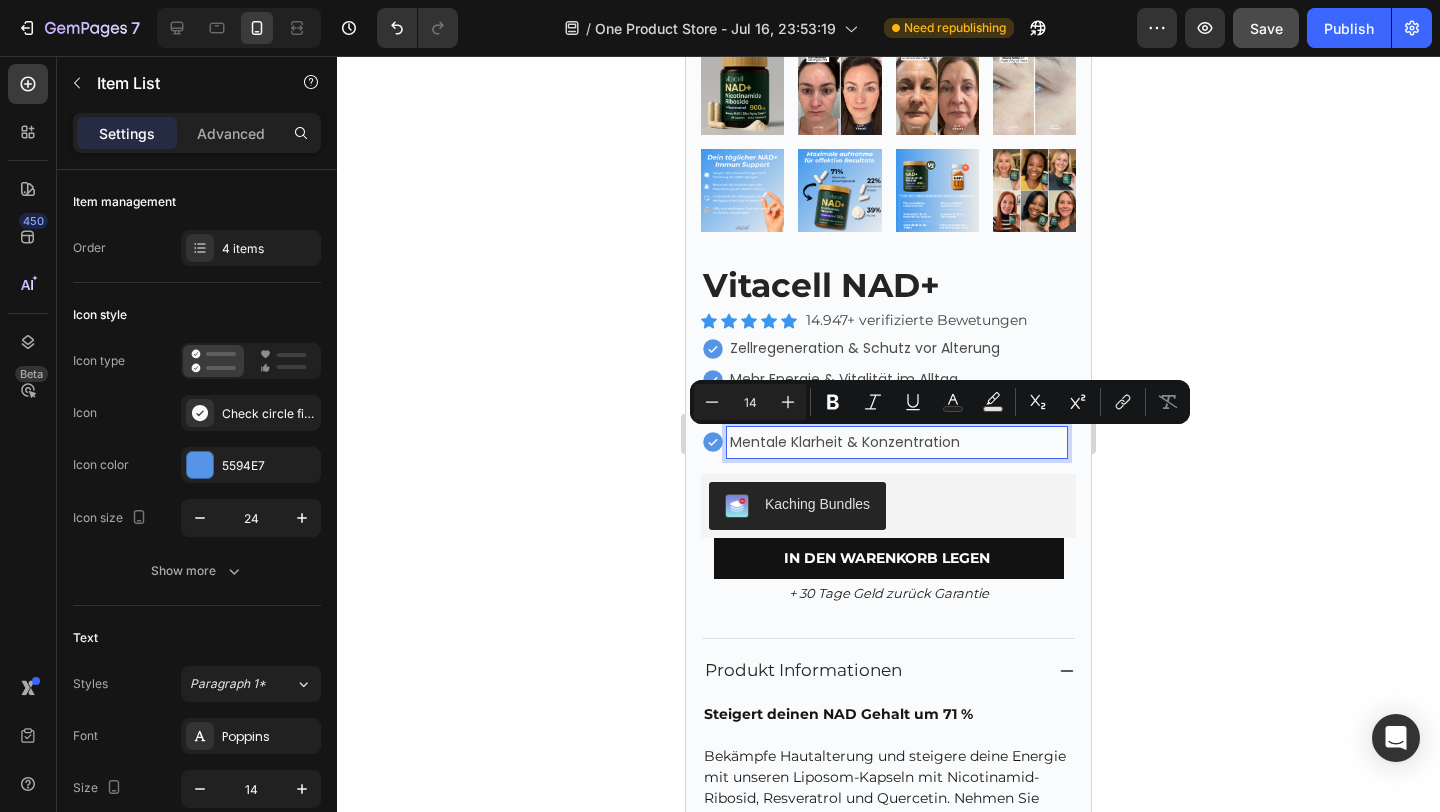 click on "Mehr Energie & Vitalität im Alltag" at bounding box center (897, 379) 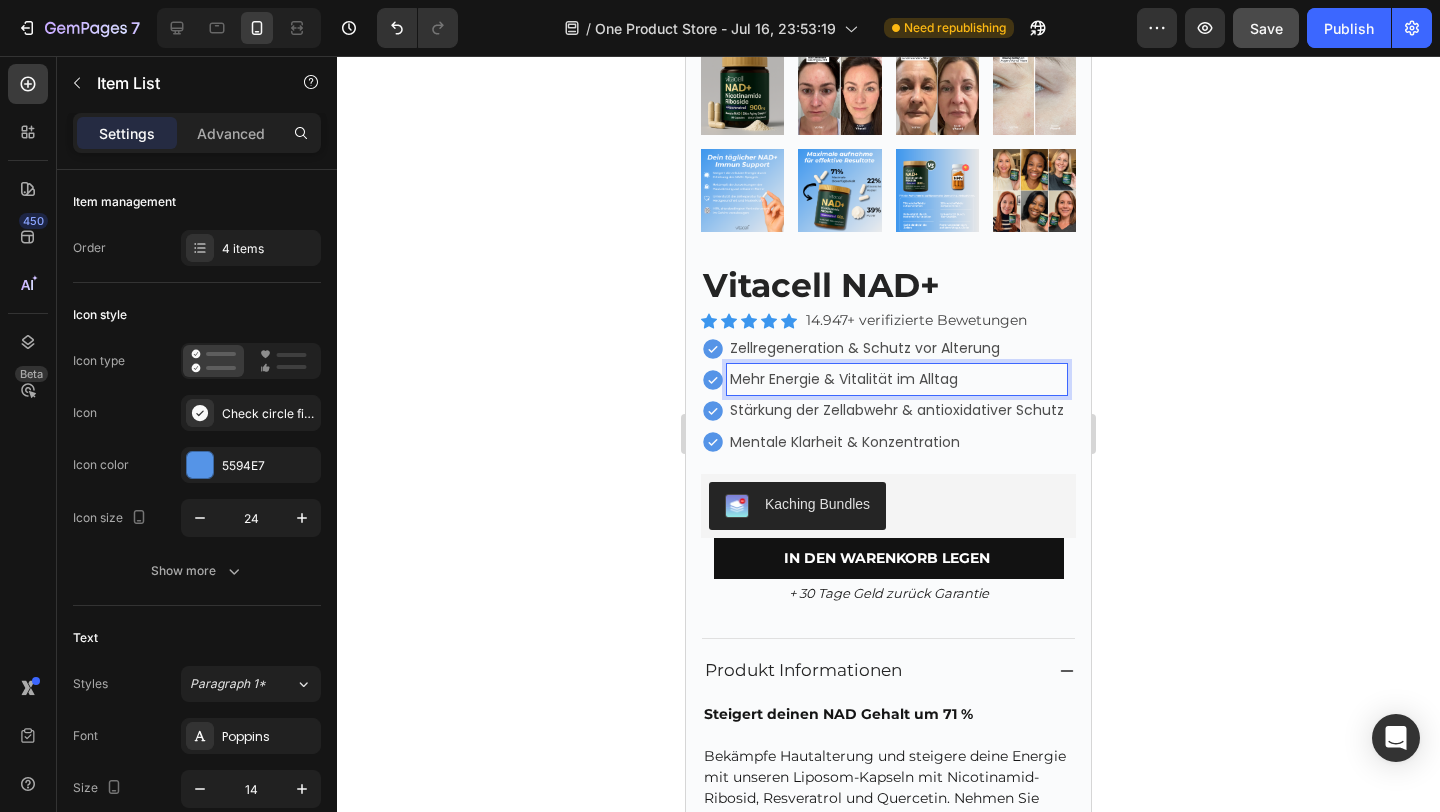 click on "Stärkung der Zellabwehr & antioxidativer Schutz" at bounding box center [897, 410] 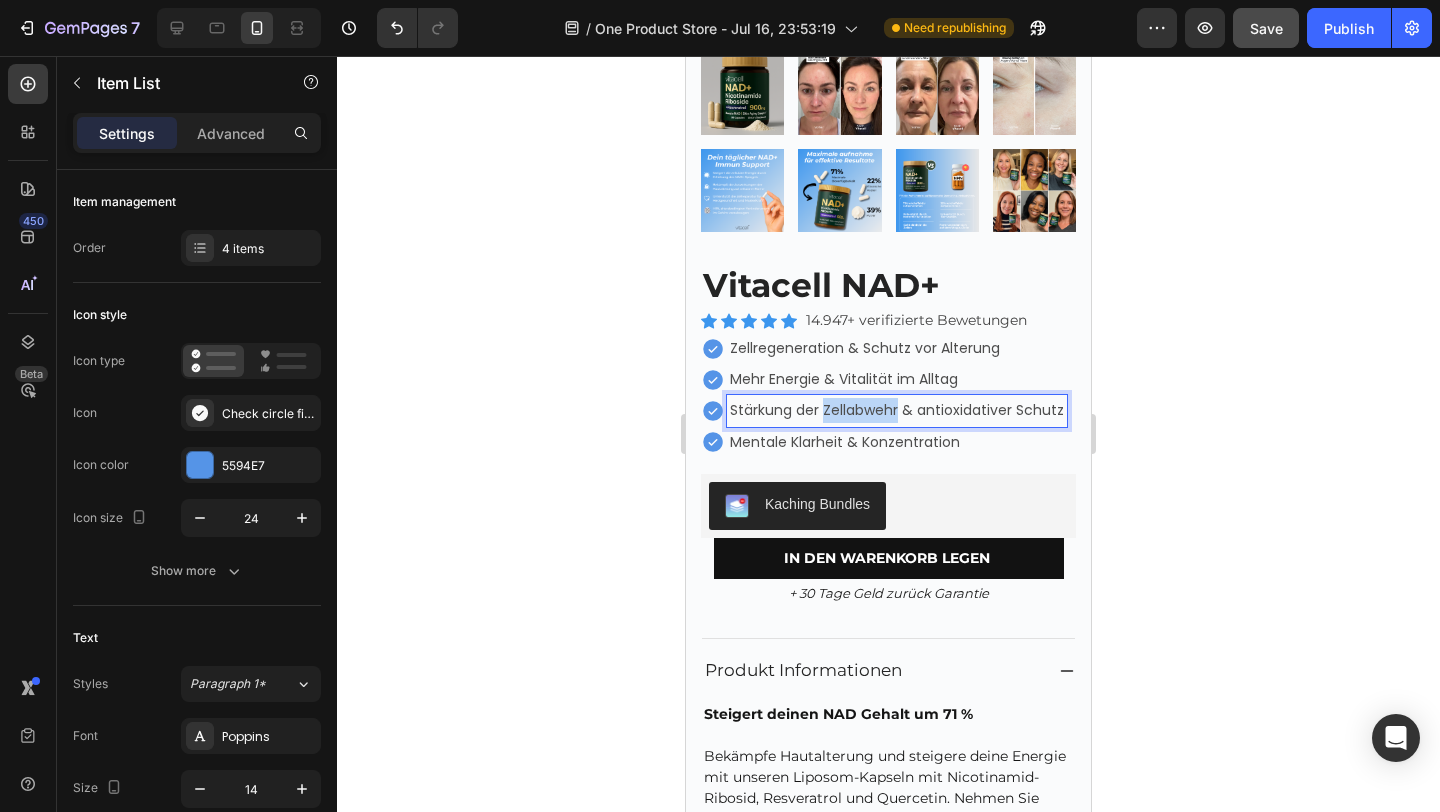 click on "Stärkung der Zellabwehr & antioxidativer Schutz" at bounding box center [897, 410] 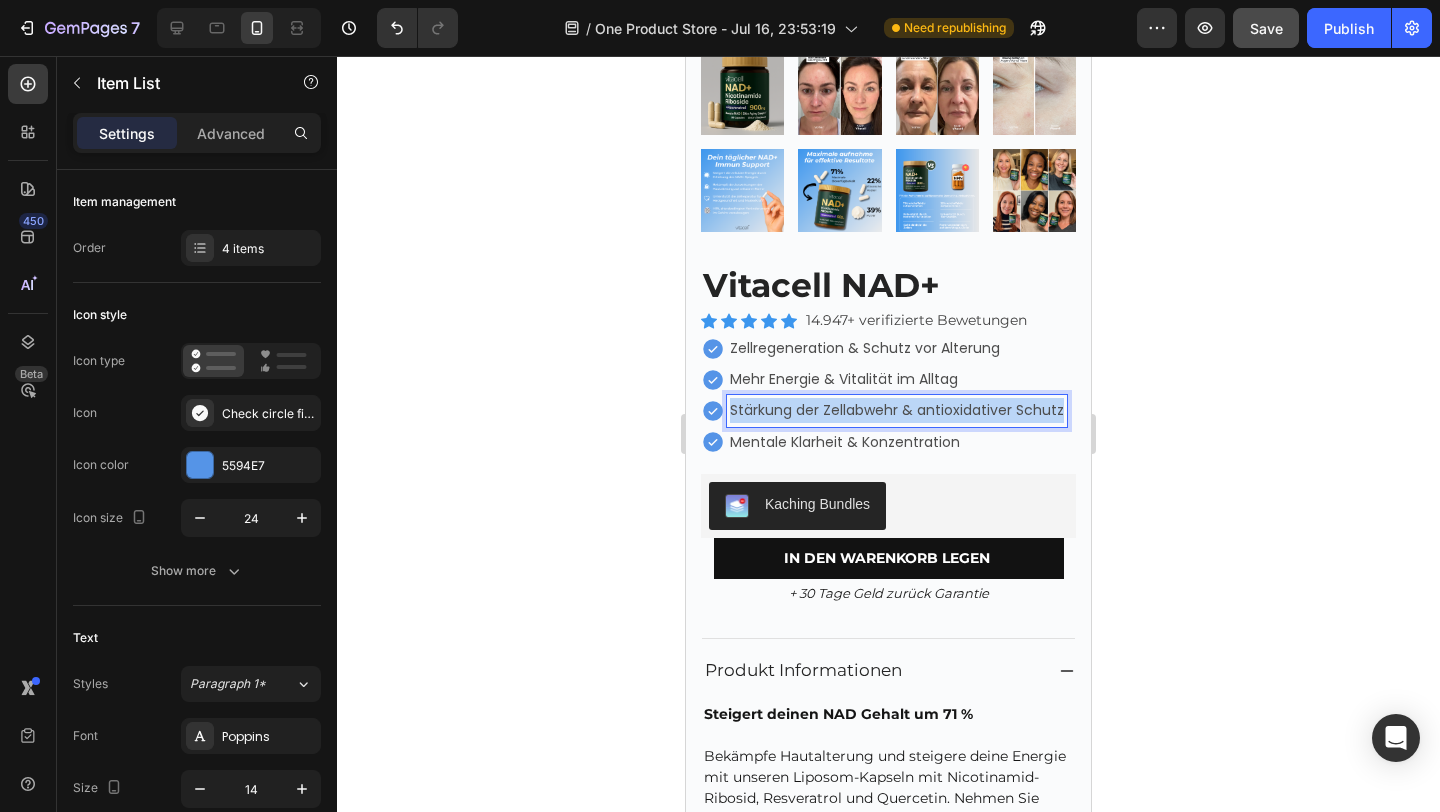 click on "Stärkung der Zellabwehr & antioxidativer Schutz" at bounding box center (897, 410) 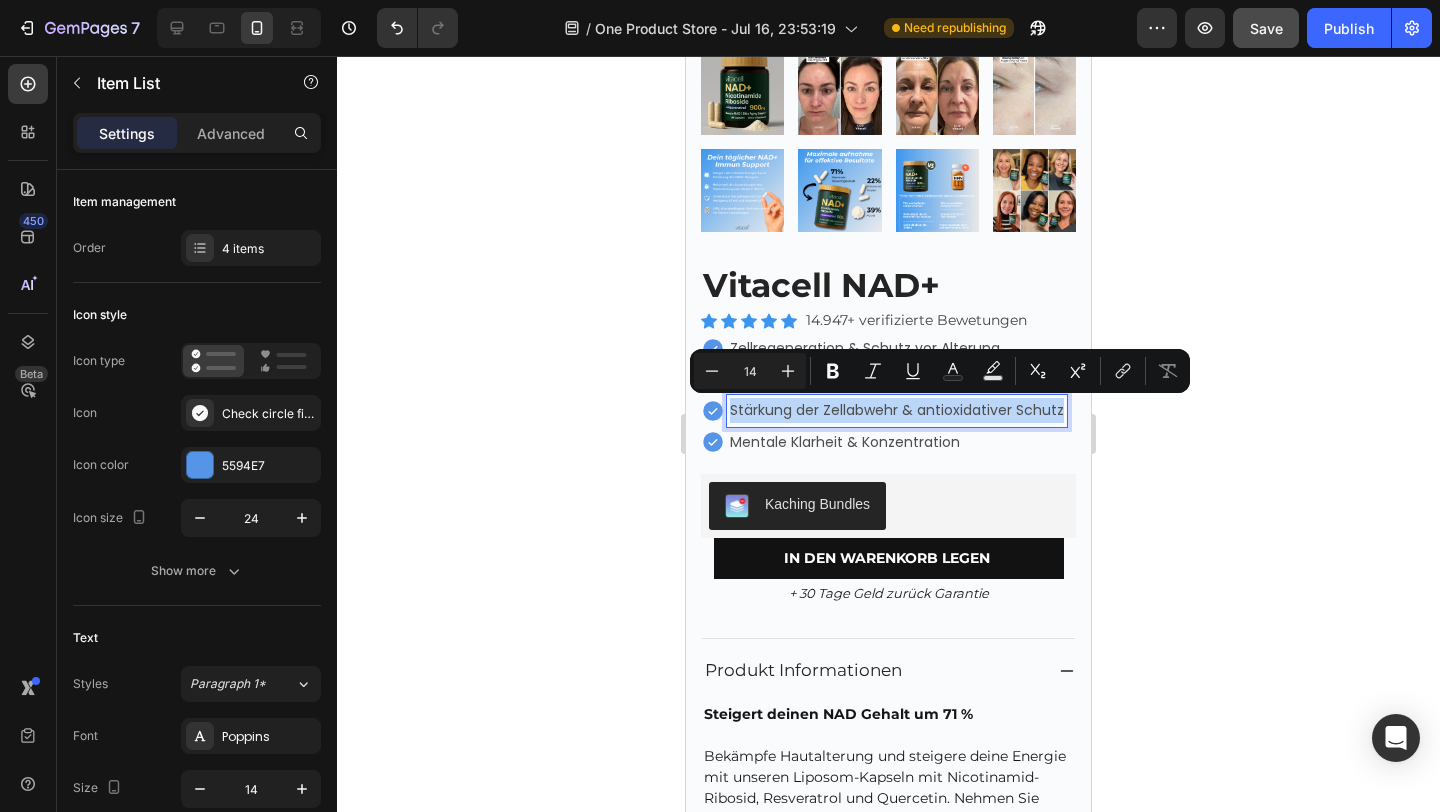 click on "Stärkung der Zellabwehr & antioxidativer Schutz" at bounding box center [897, 410] 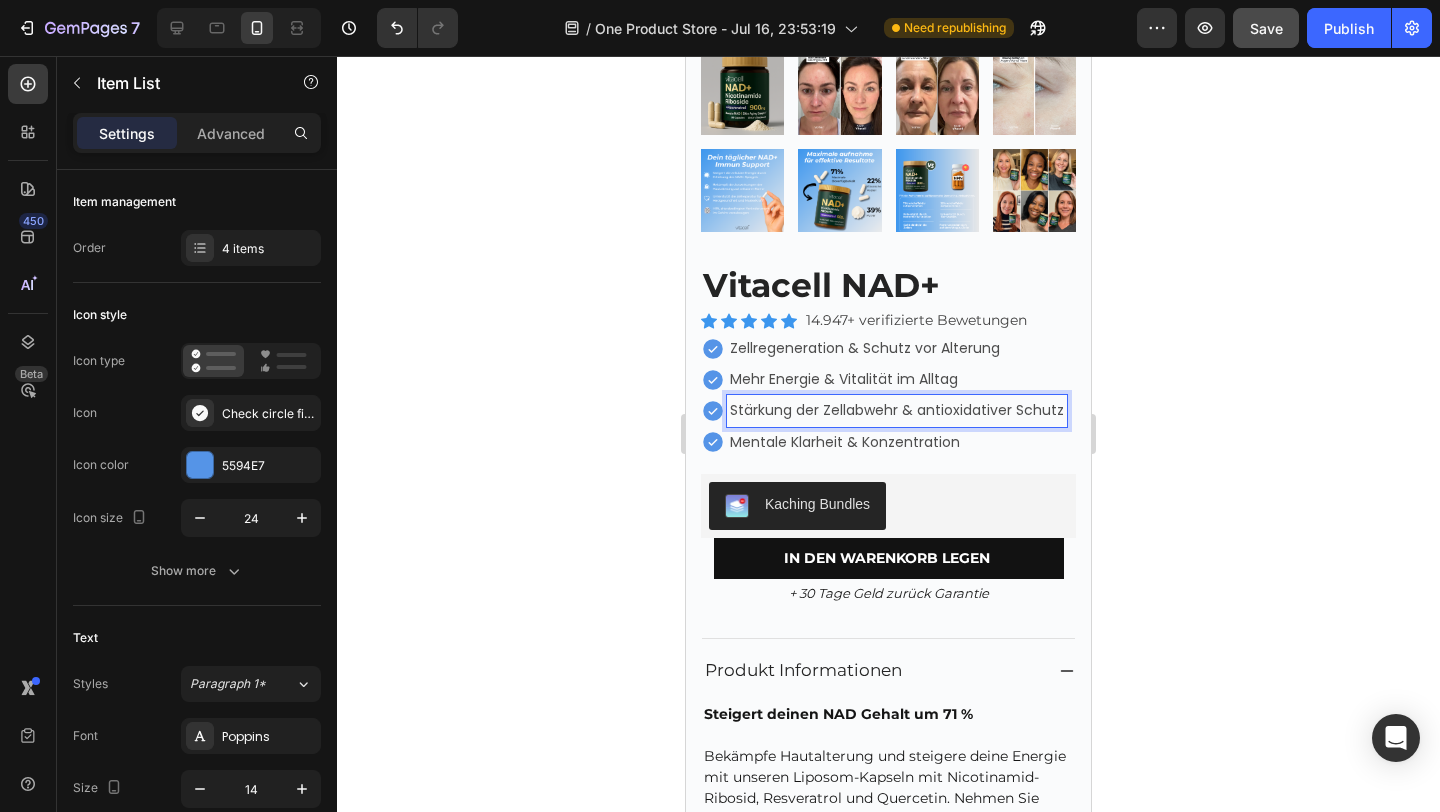 click on "Stärkung der Zellabwehr & antioxidativer Schutz" at bounding box center (897, 410) 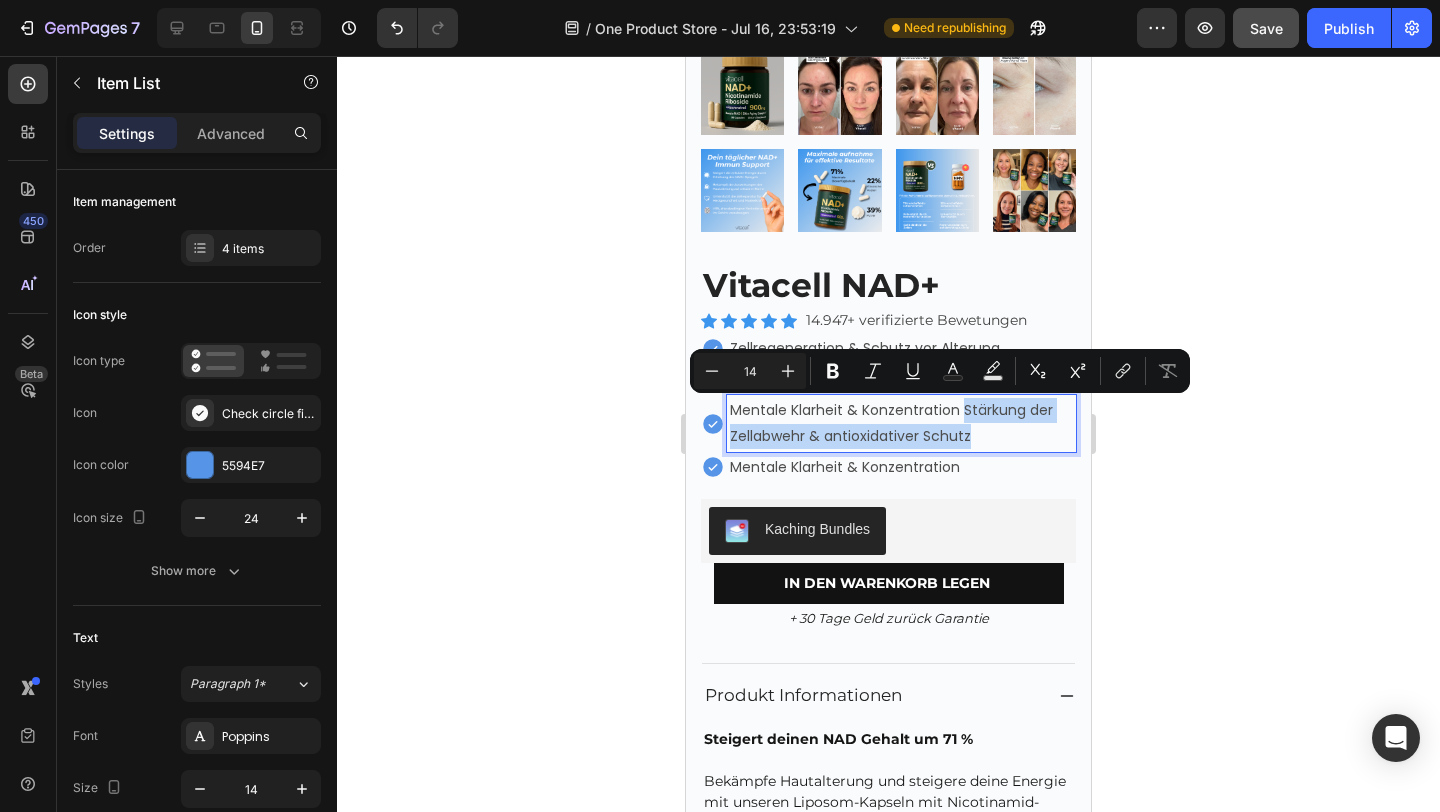 drag, startPoint x: 961, startPoint y: 400, endPoint x: 982, endPoint y: 430, distance: 36.619667 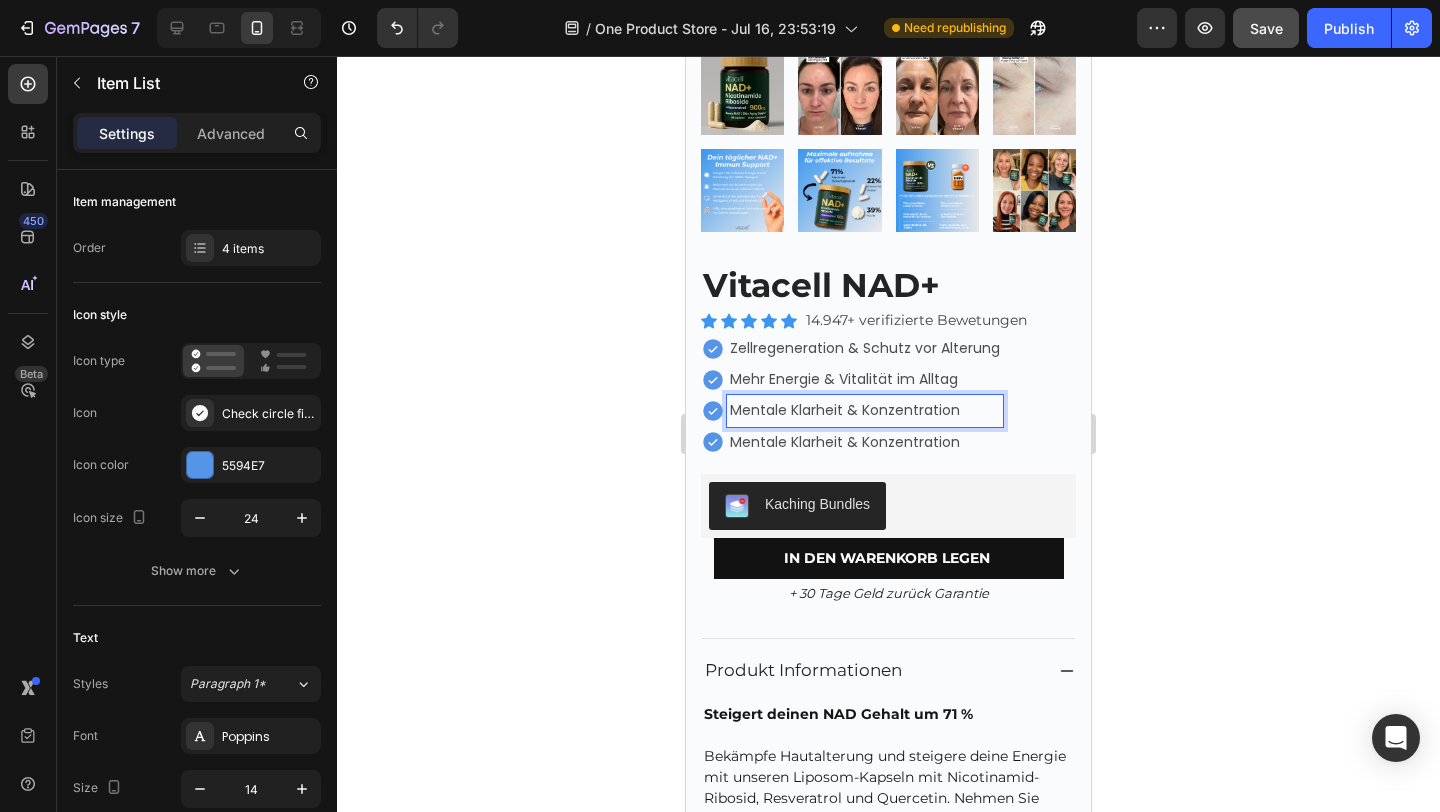 click on "Mentale Klarheit & Konzentration" at bounding box center [865, 442] 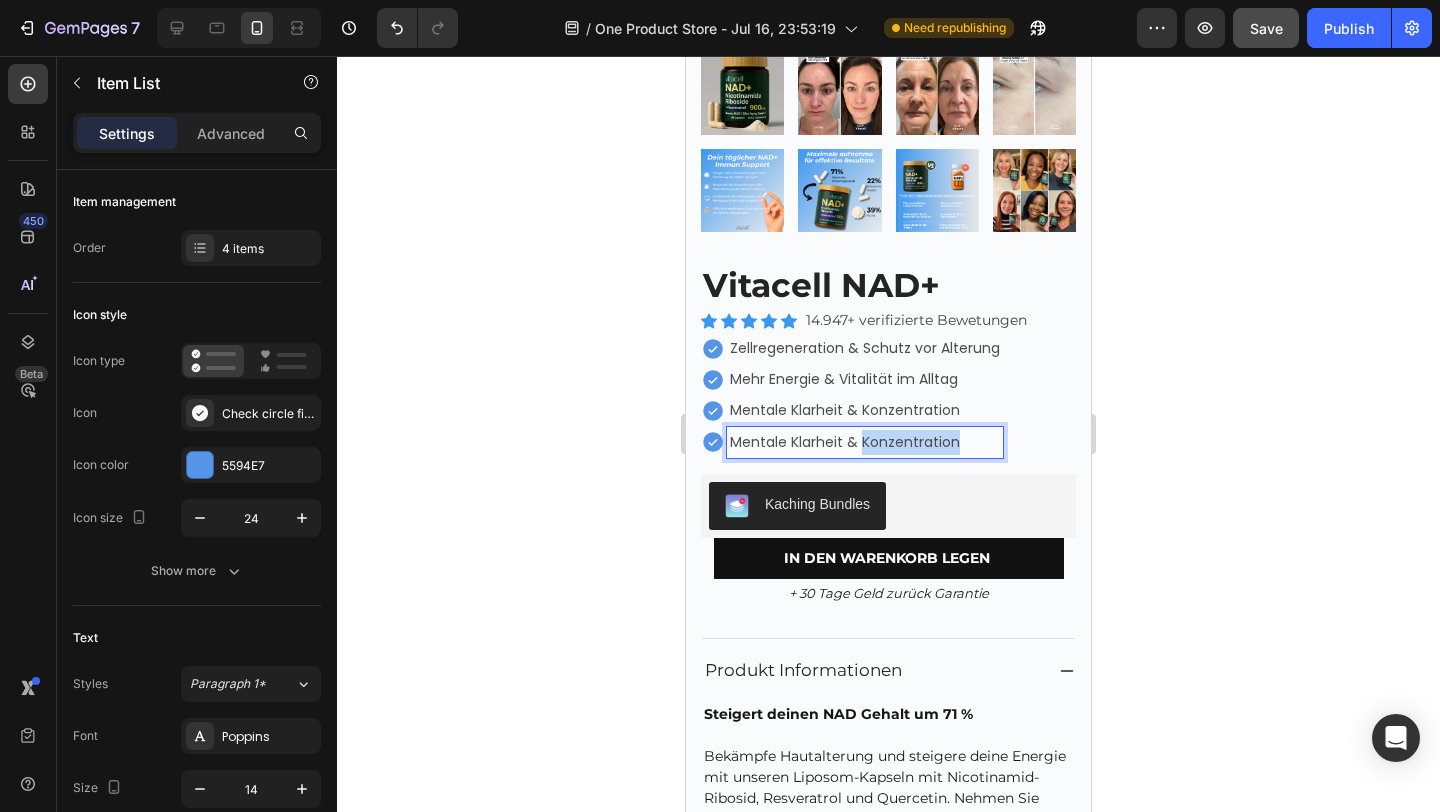 click on "Mentale Klarheit & Konzentration" at bounding box center [865, 442] 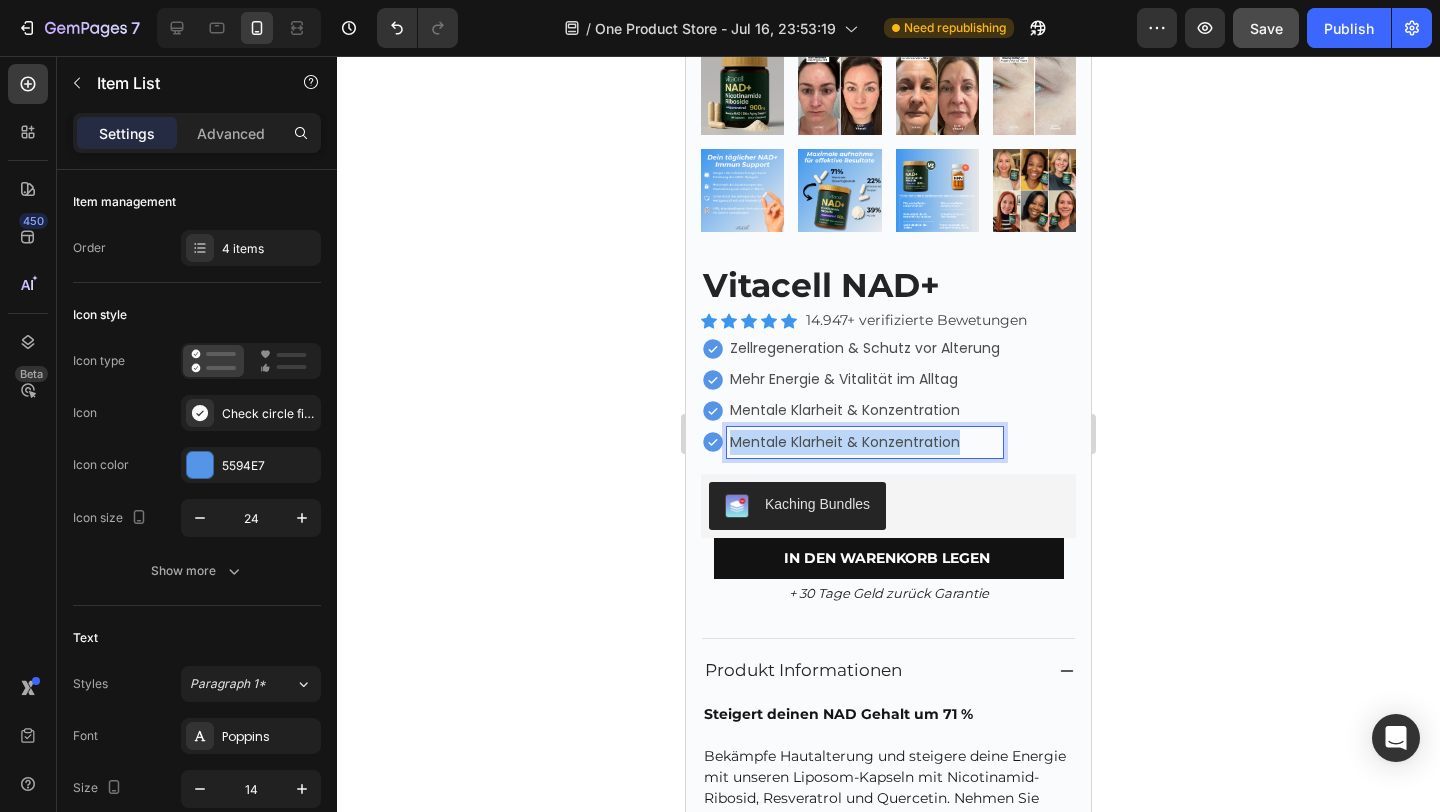 click on "Mentale Klarheit & Konzentration" at bounding box center [865, 442] 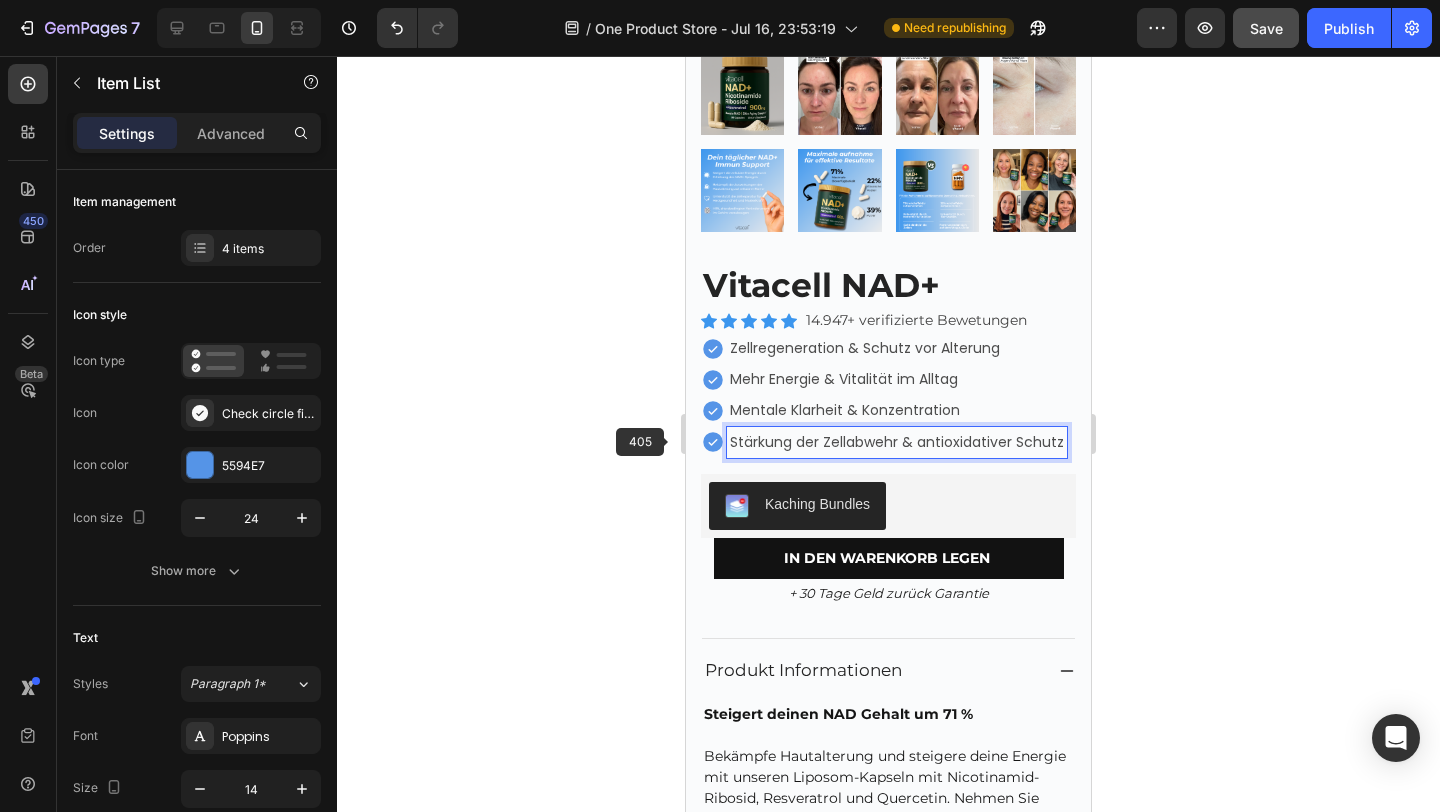 click 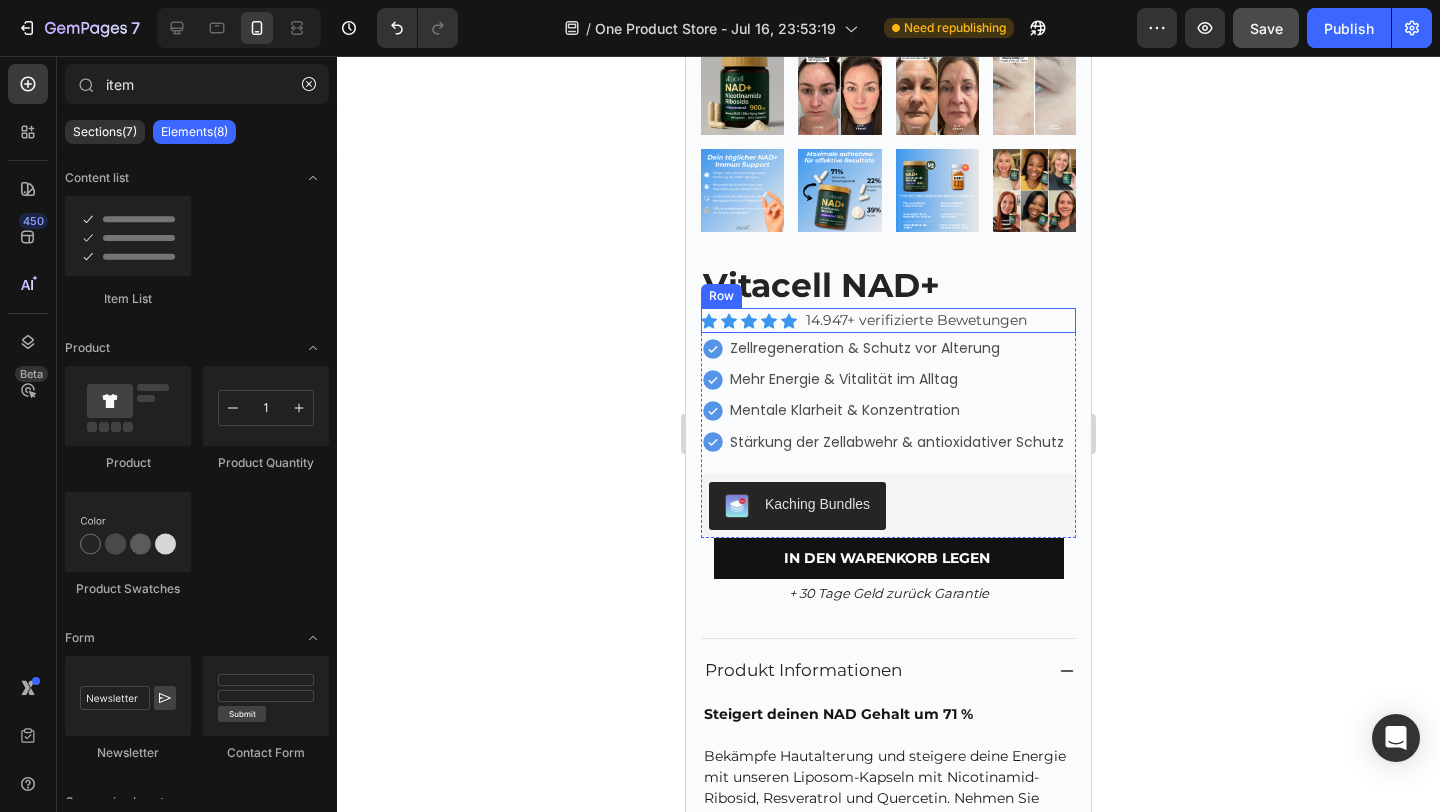 click on "Icon                Icon                Icon                Icon                Icon Icon List Hoz 14.947+ verifizierte Bewetungen Text block Row" at bounding box center [888, 320] 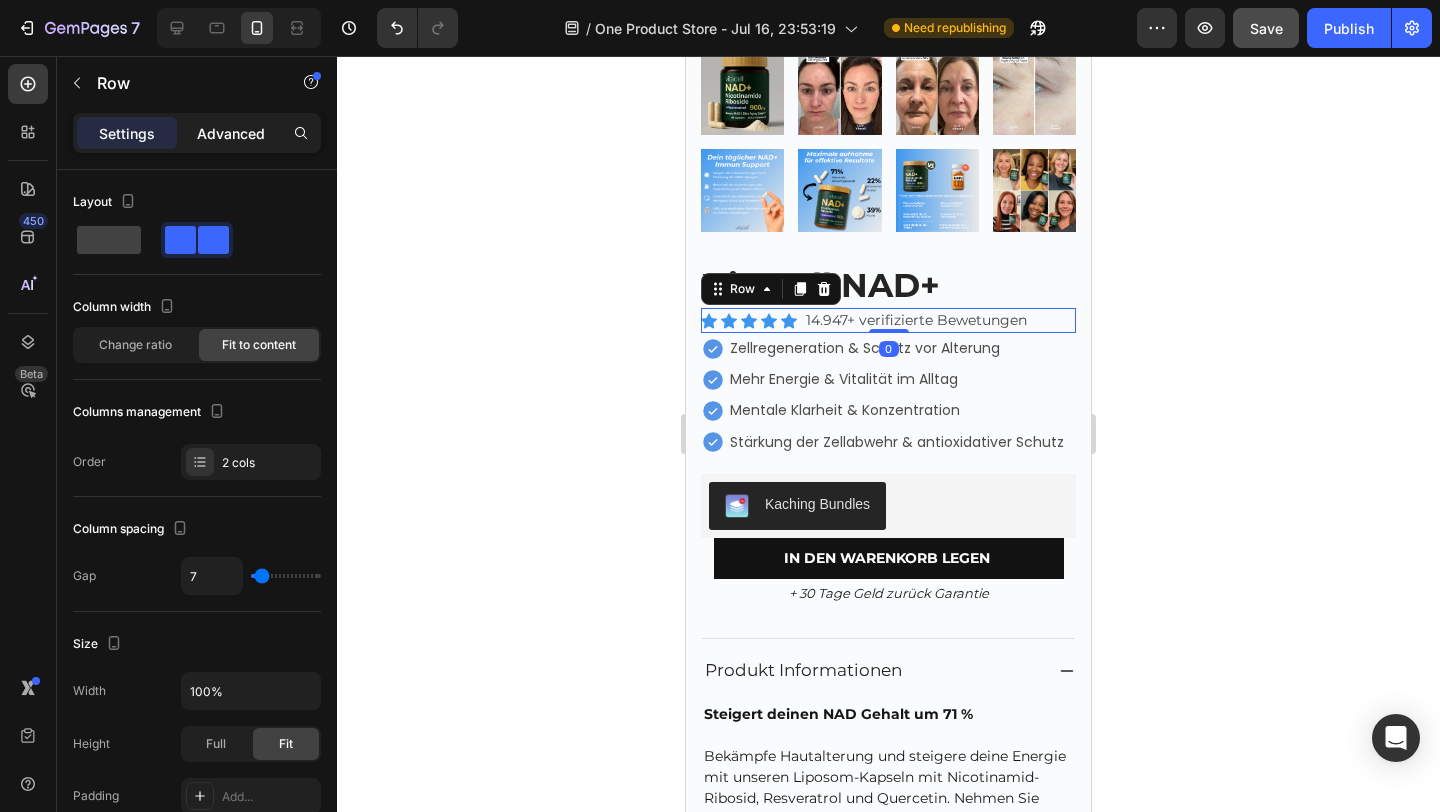 click on "Advanced" at bounding box center [231, 133] 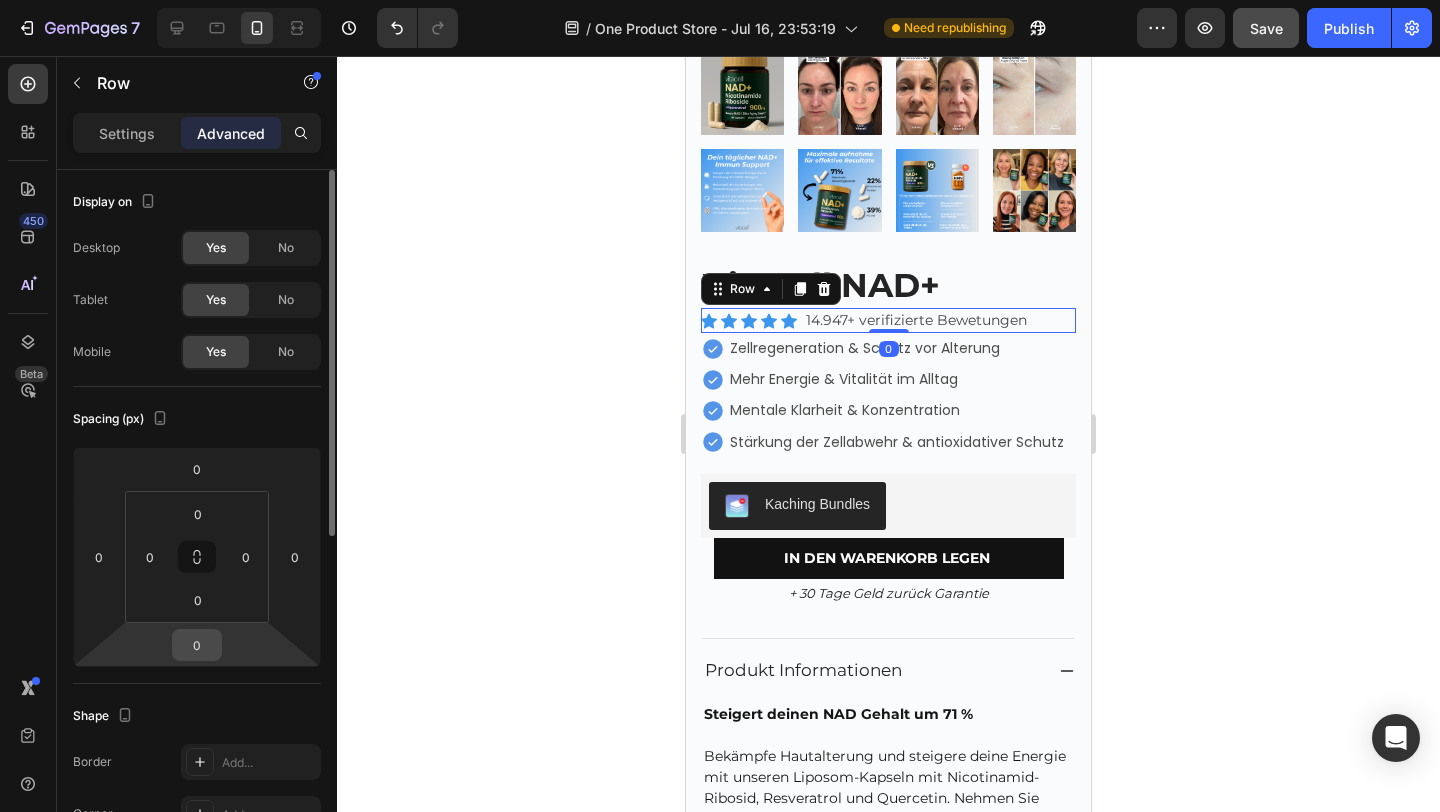 click on "0" at bounding box center (197, 645) 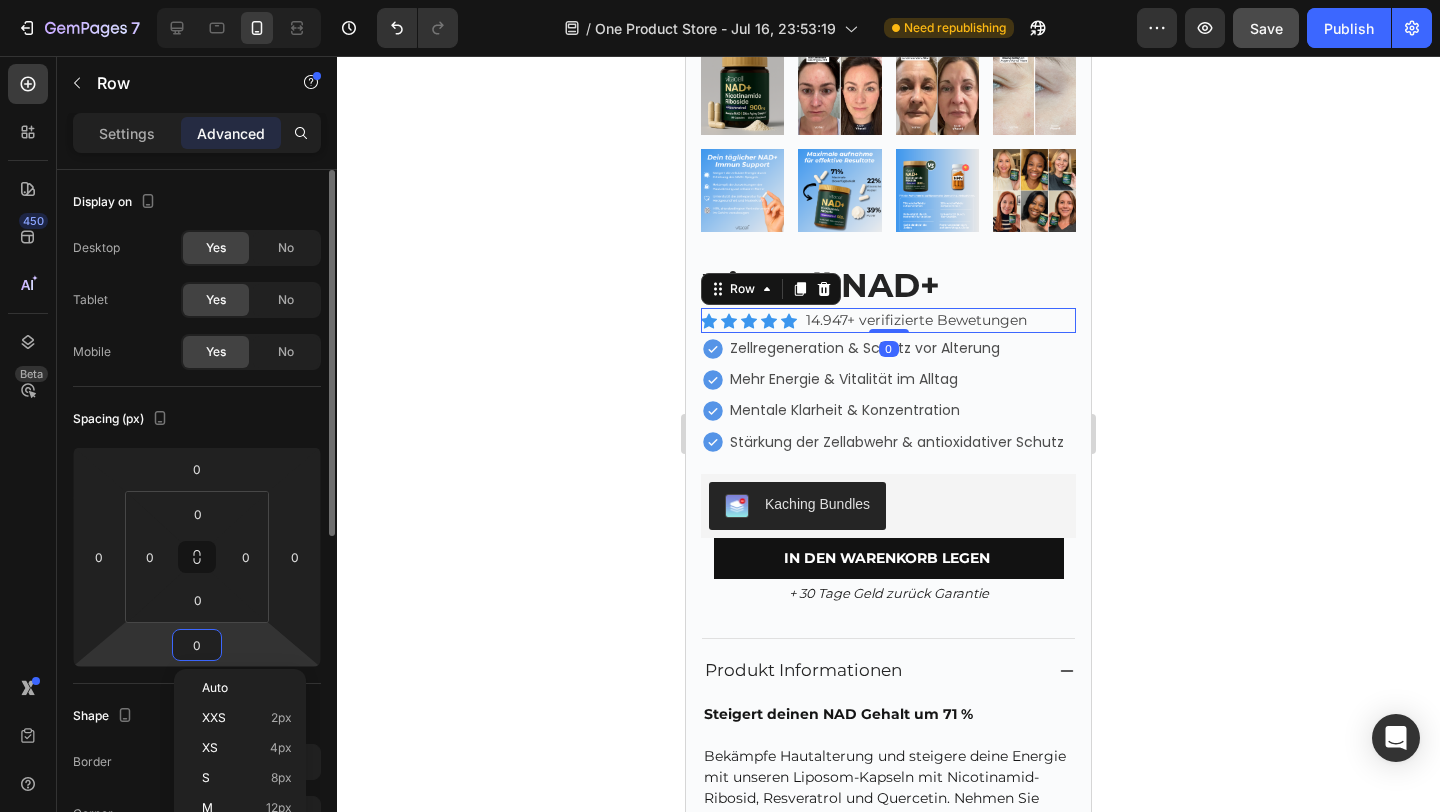 type on "5" 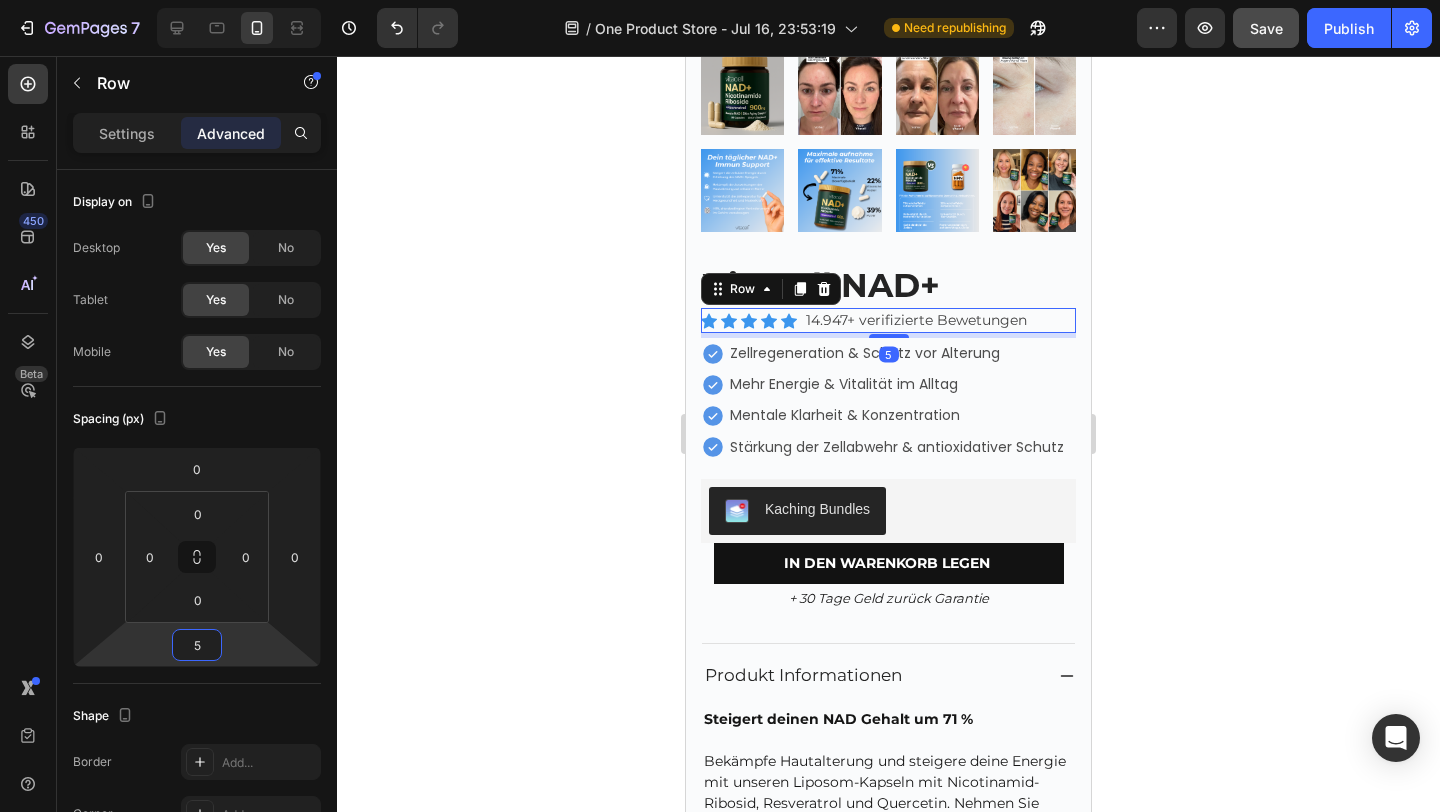 click 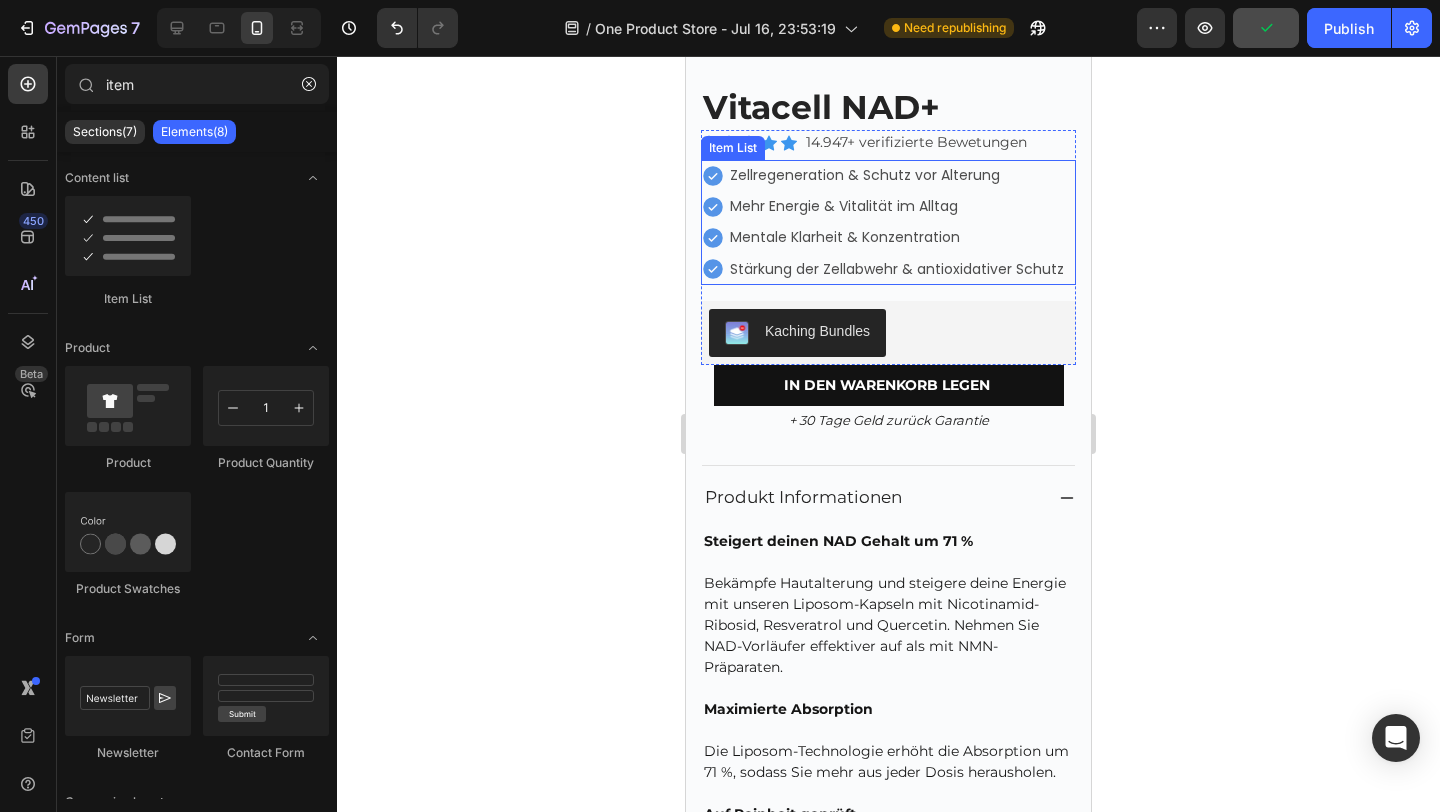 scroll, scrollTop: 4256, scrollLeft: 0, axis: vertical 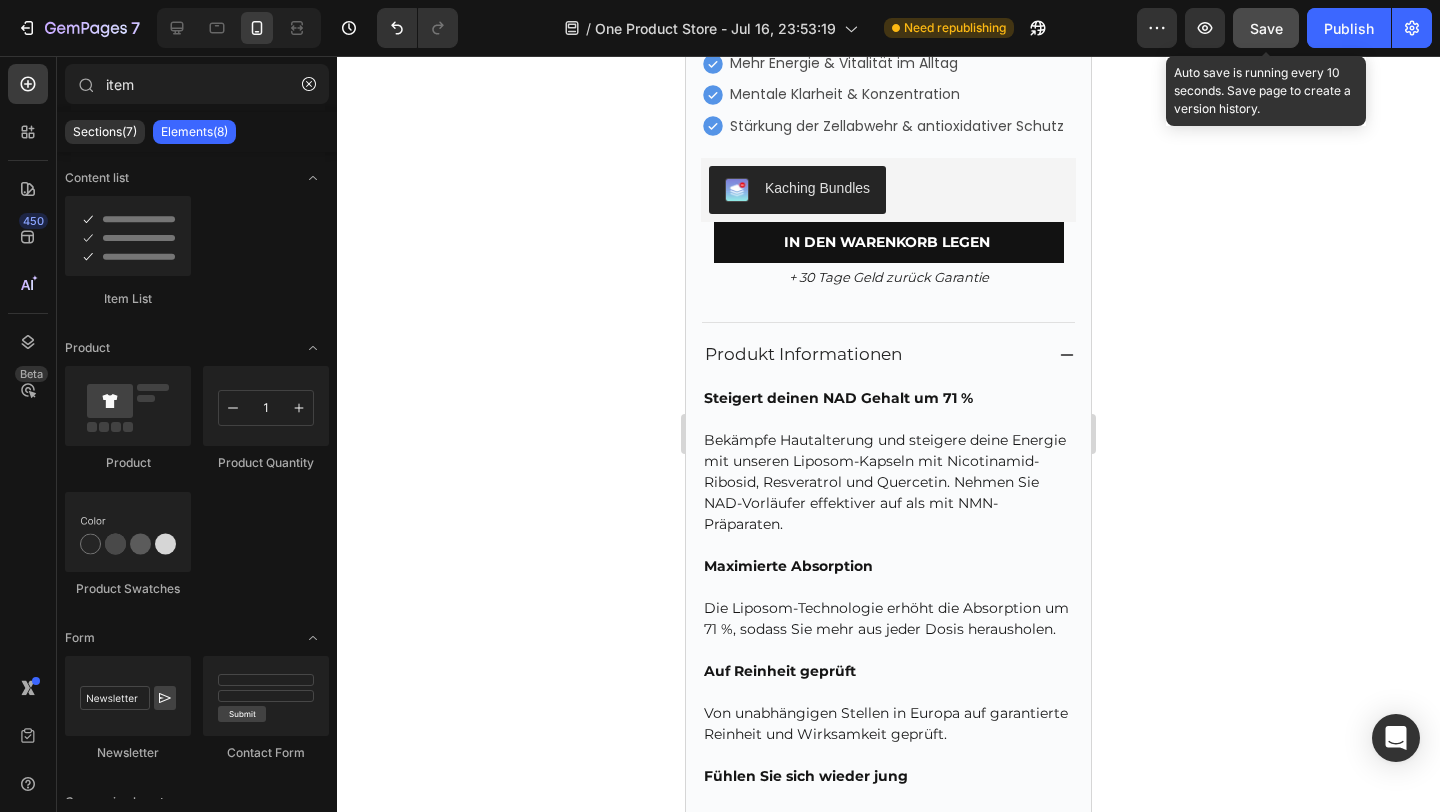 click on "Save" at bounding box center (1266, 28) 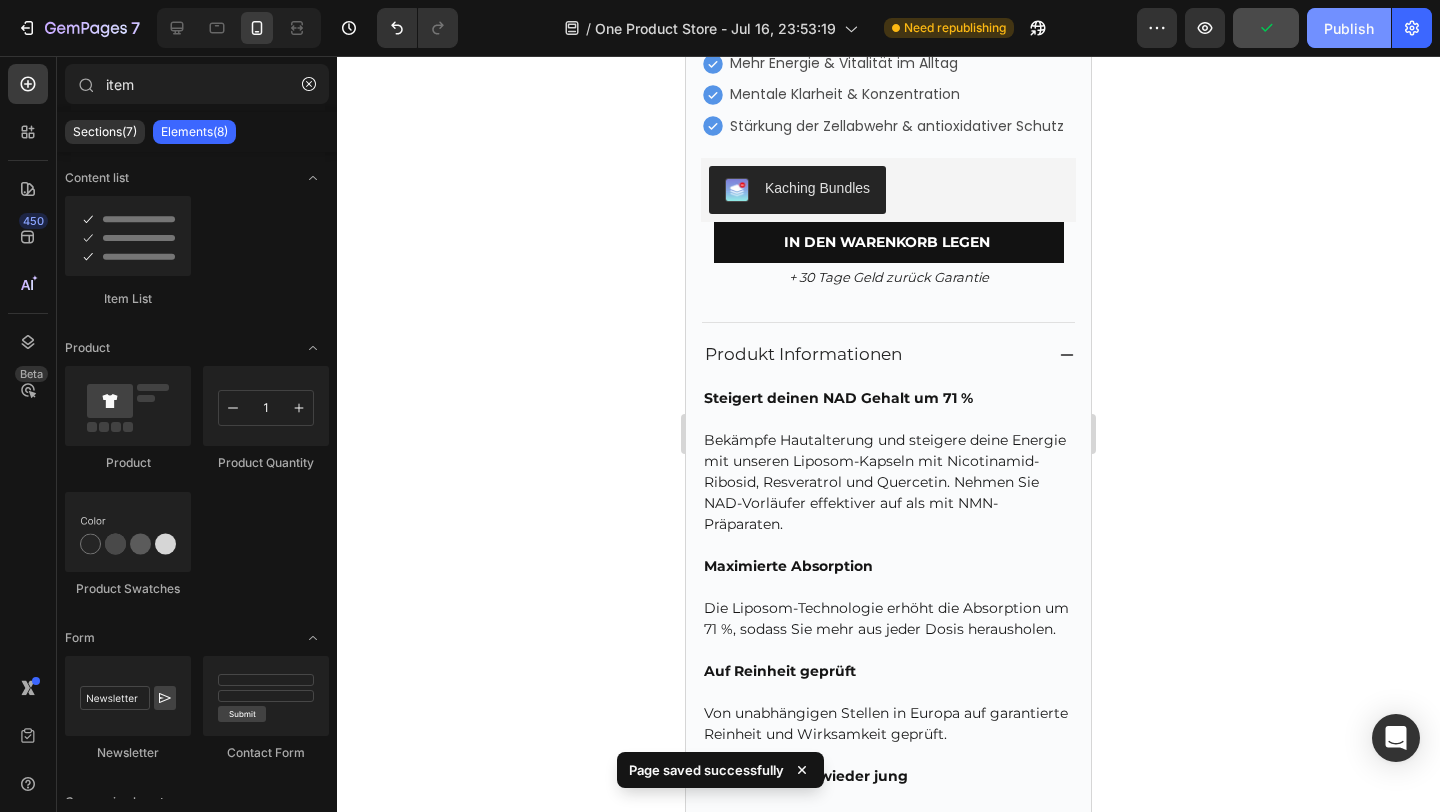 click on "Publish" at bounding box center [1349, 28] 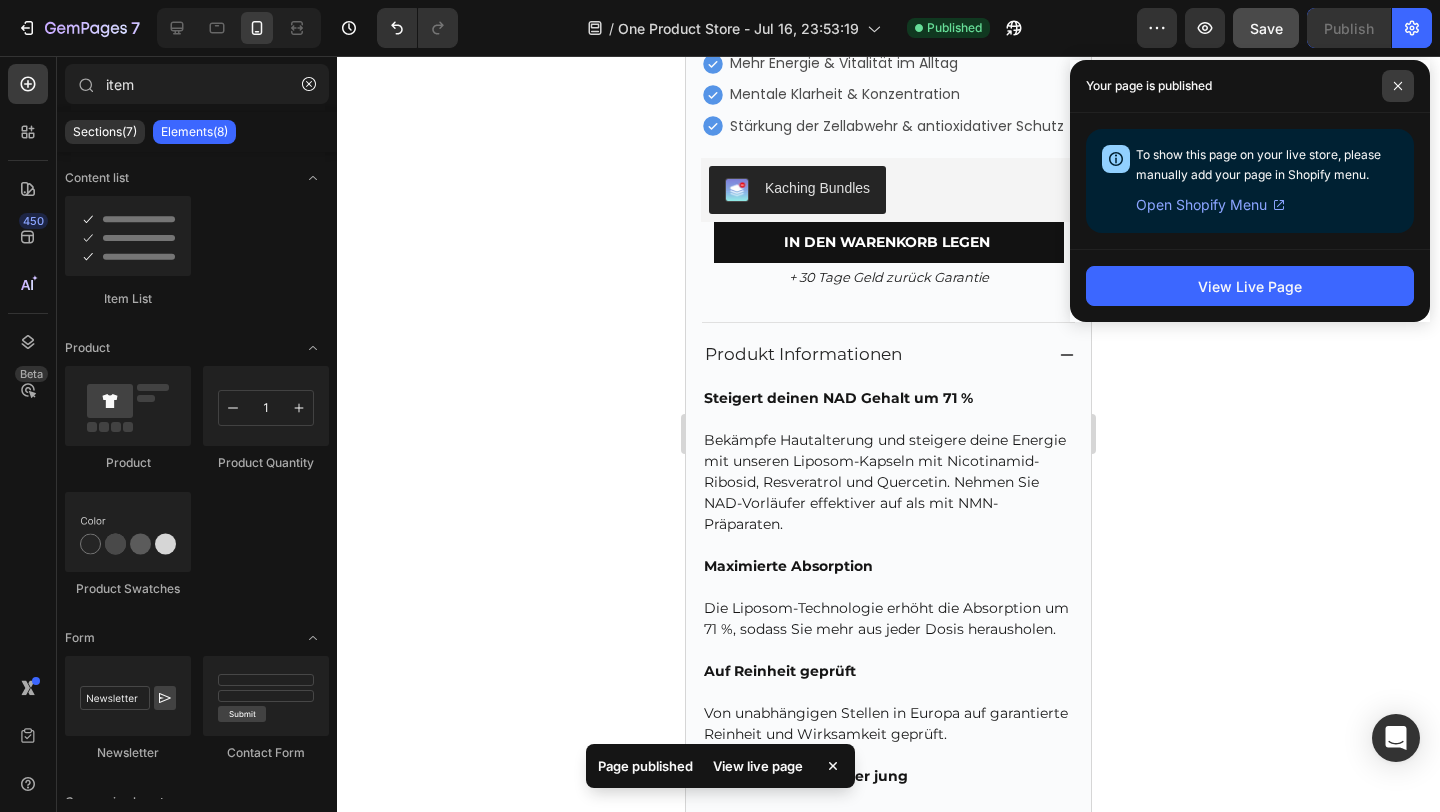 click 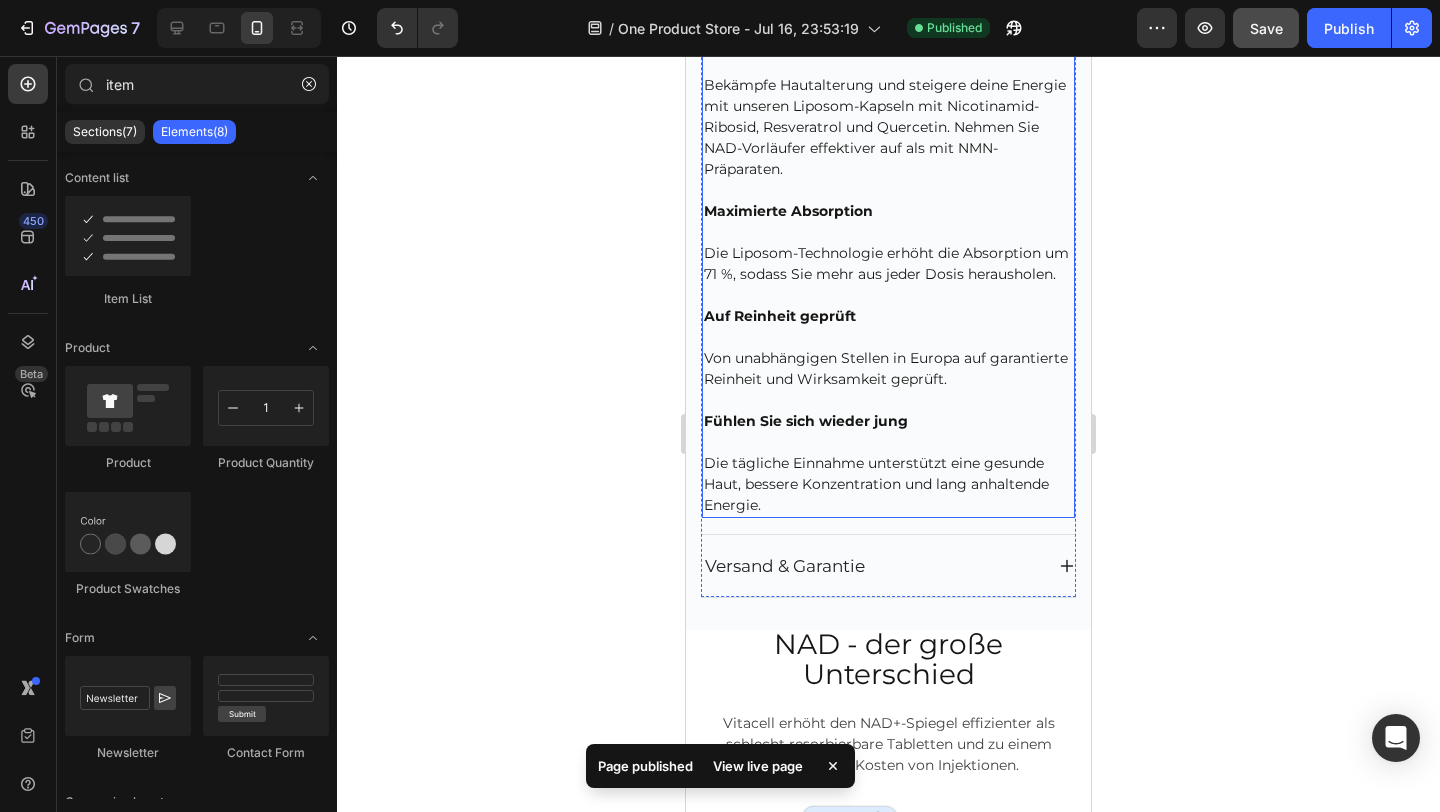 scroll, scrollTop: 4651, scrollLeft: 0, axis: vertical 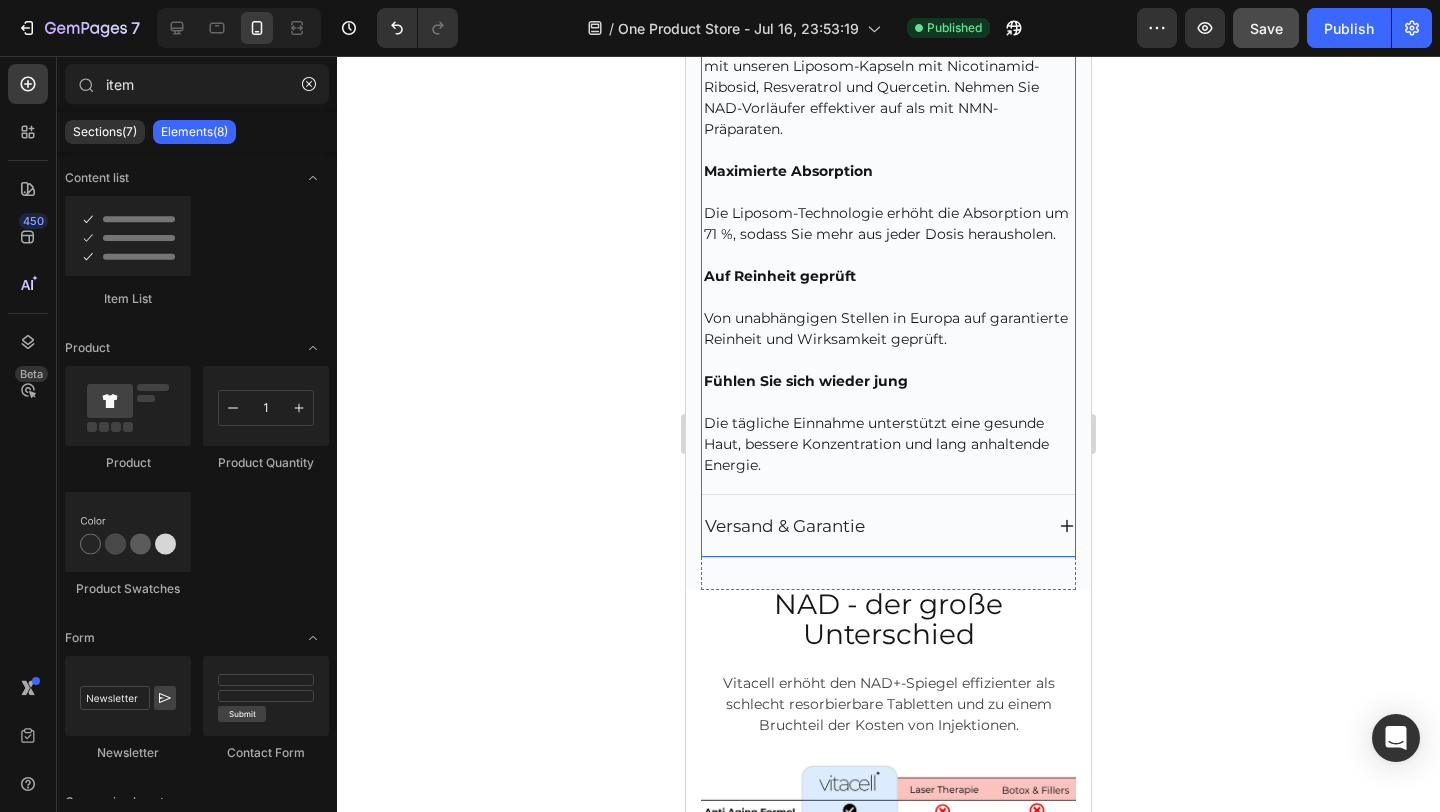 click 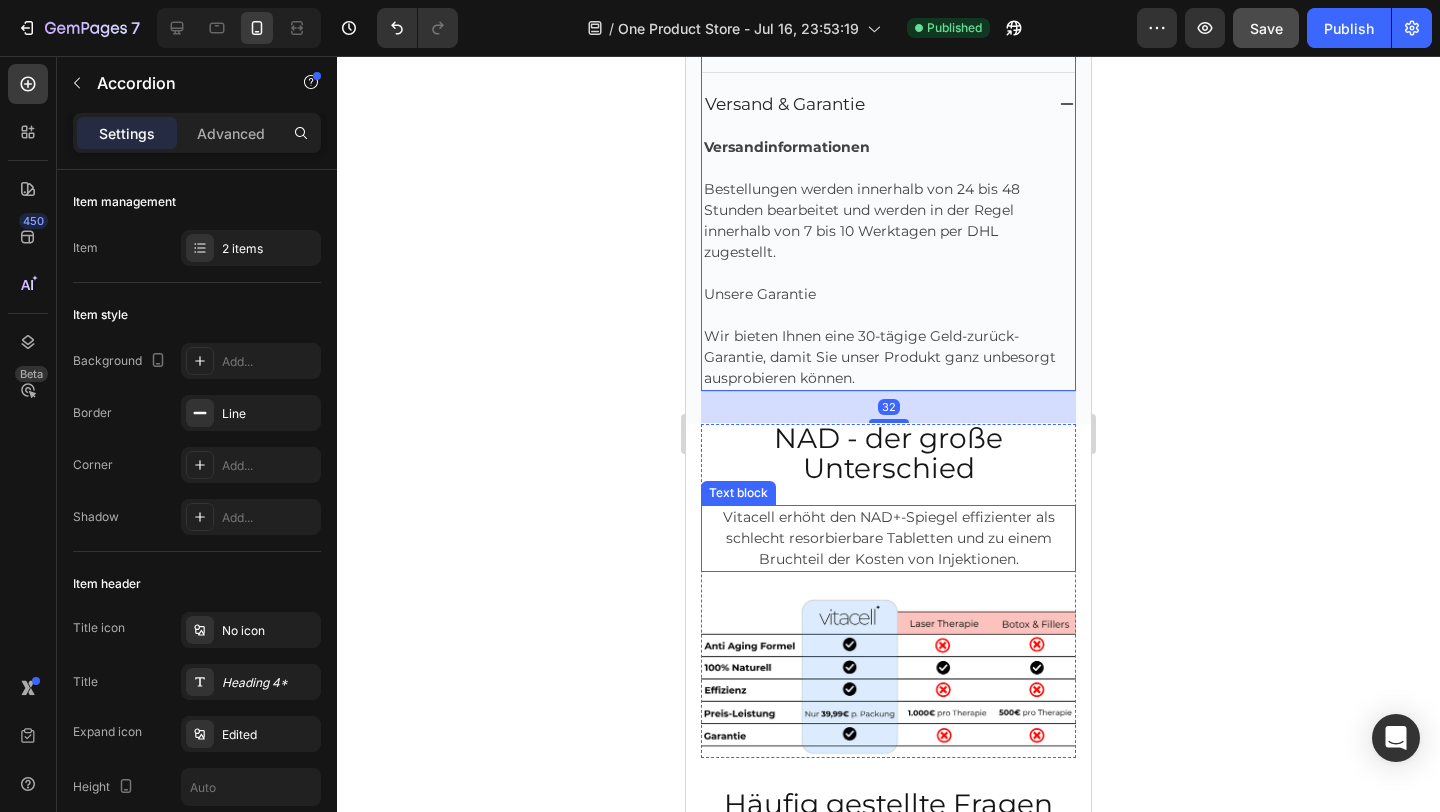 scroll, scrollTop: 4524, scrollLeft: 0, axis: vertical 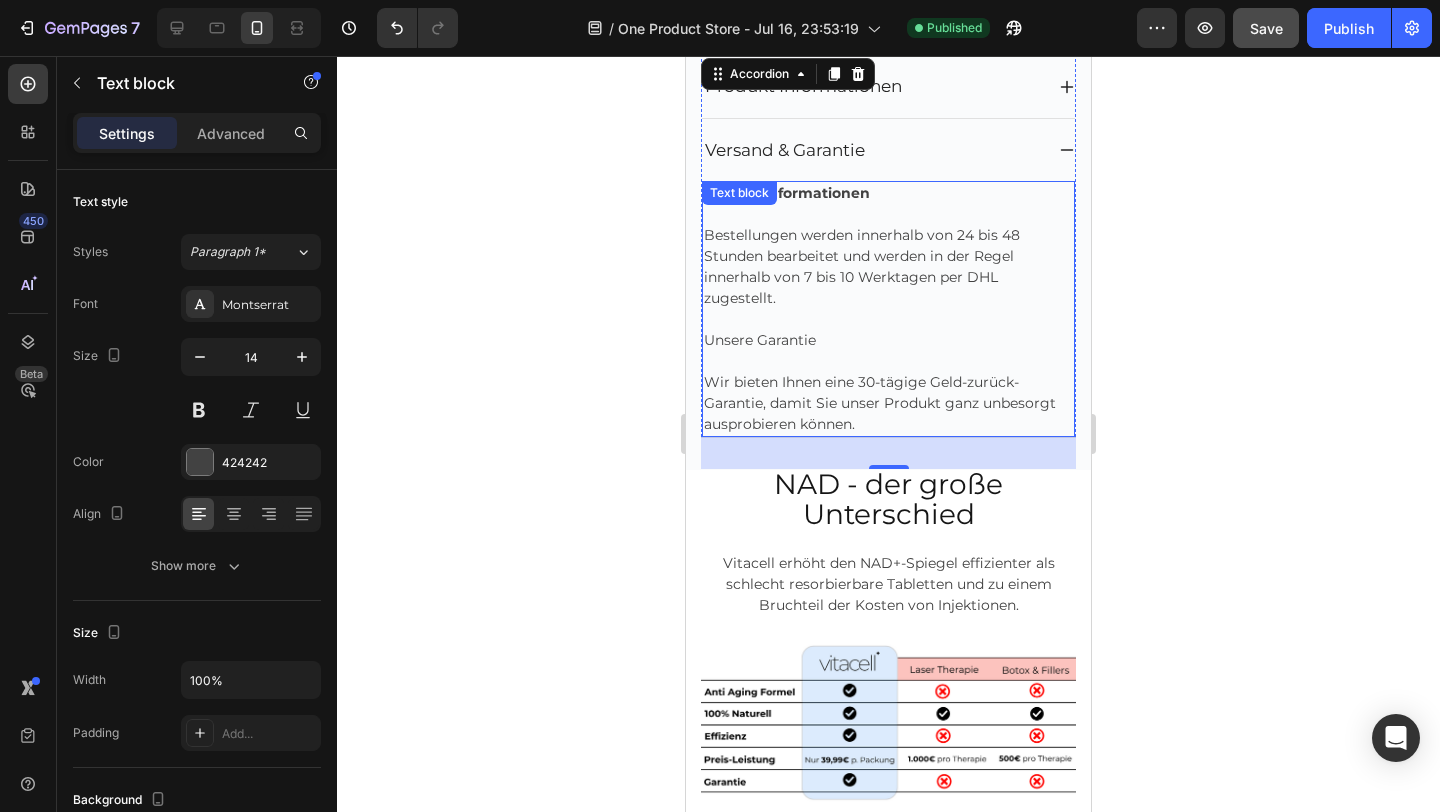 click on "Bestellungen werden innerhalb von 24 bis 48 Stunden bearbeitet und werden in der Regel innerhalb von 7 bis 10 Werktagen per DHL zugestellt." at bounding box center (888, 267) 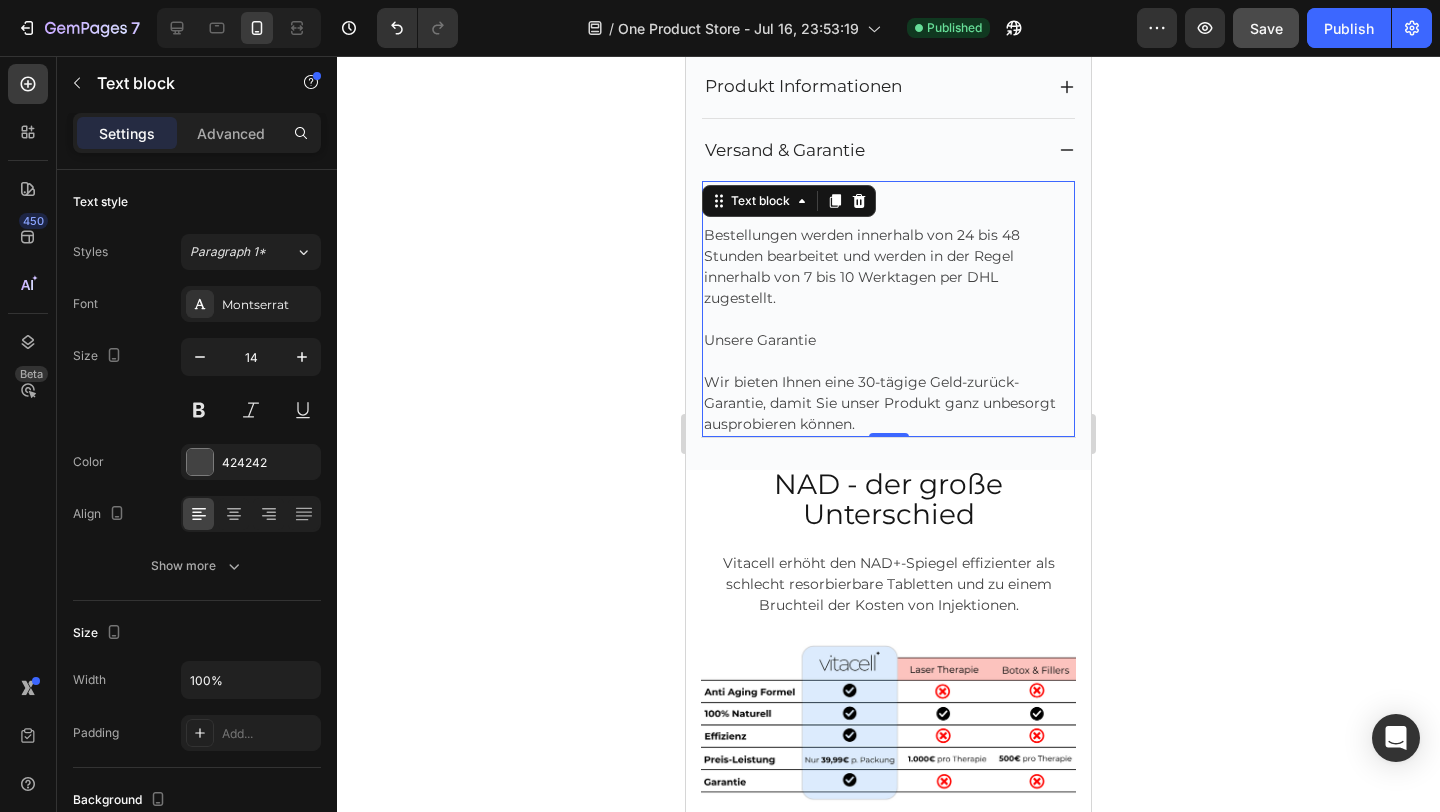 click on "Bestellungen werden innerhalb von 24 bis 48 Stunden bearbeitet und werden in der Regel innerhalb von 7 bis 10 Werktagen per DHL zugestellt." at bounding box center [888, 267] 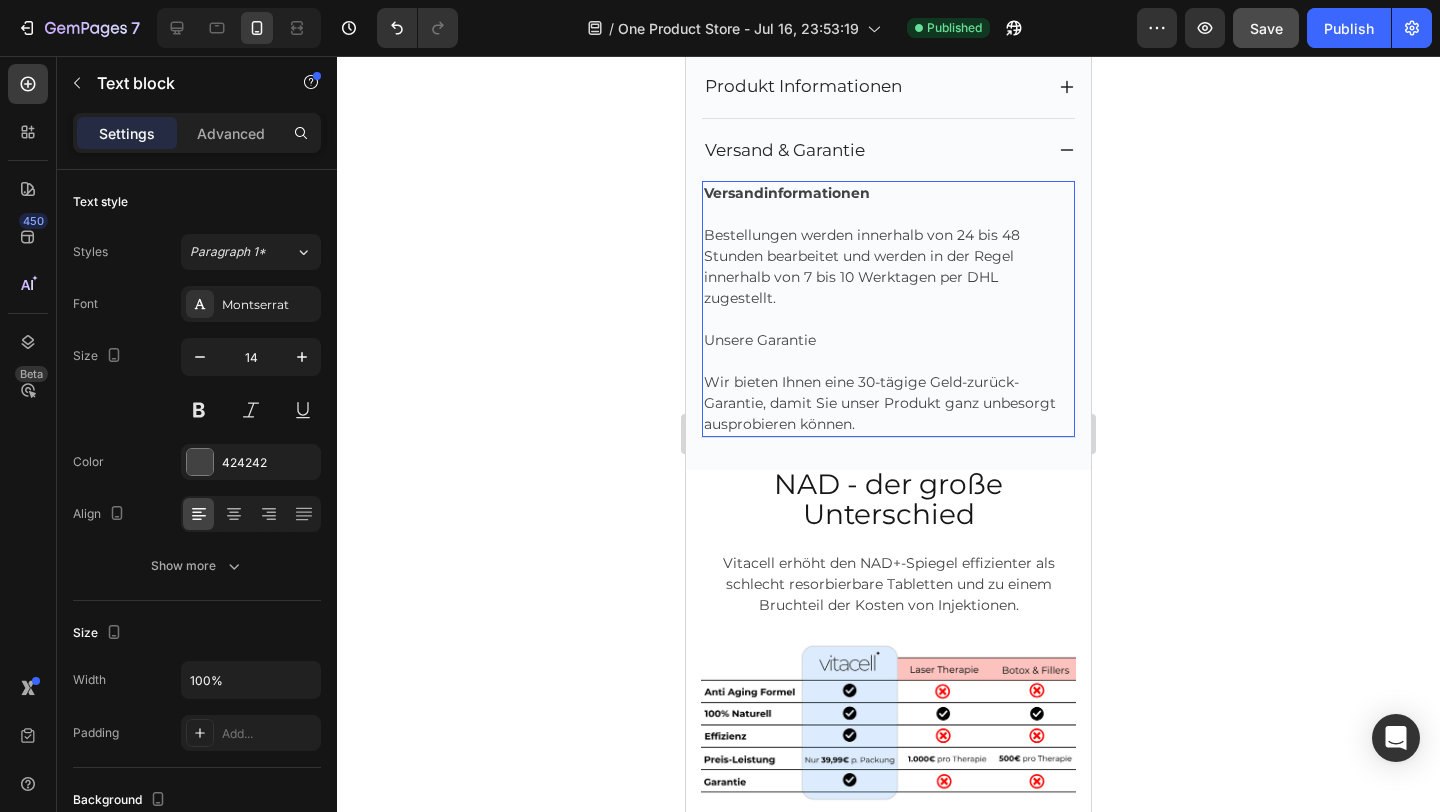 click on "Bestellungen werden innerhalb von 24 bis 48 Stunden bearbeitet und werden in der Regel innerhalb von 7 bis 10 Werktagen per DHL zugestellt." at bounding box center (888, 267) 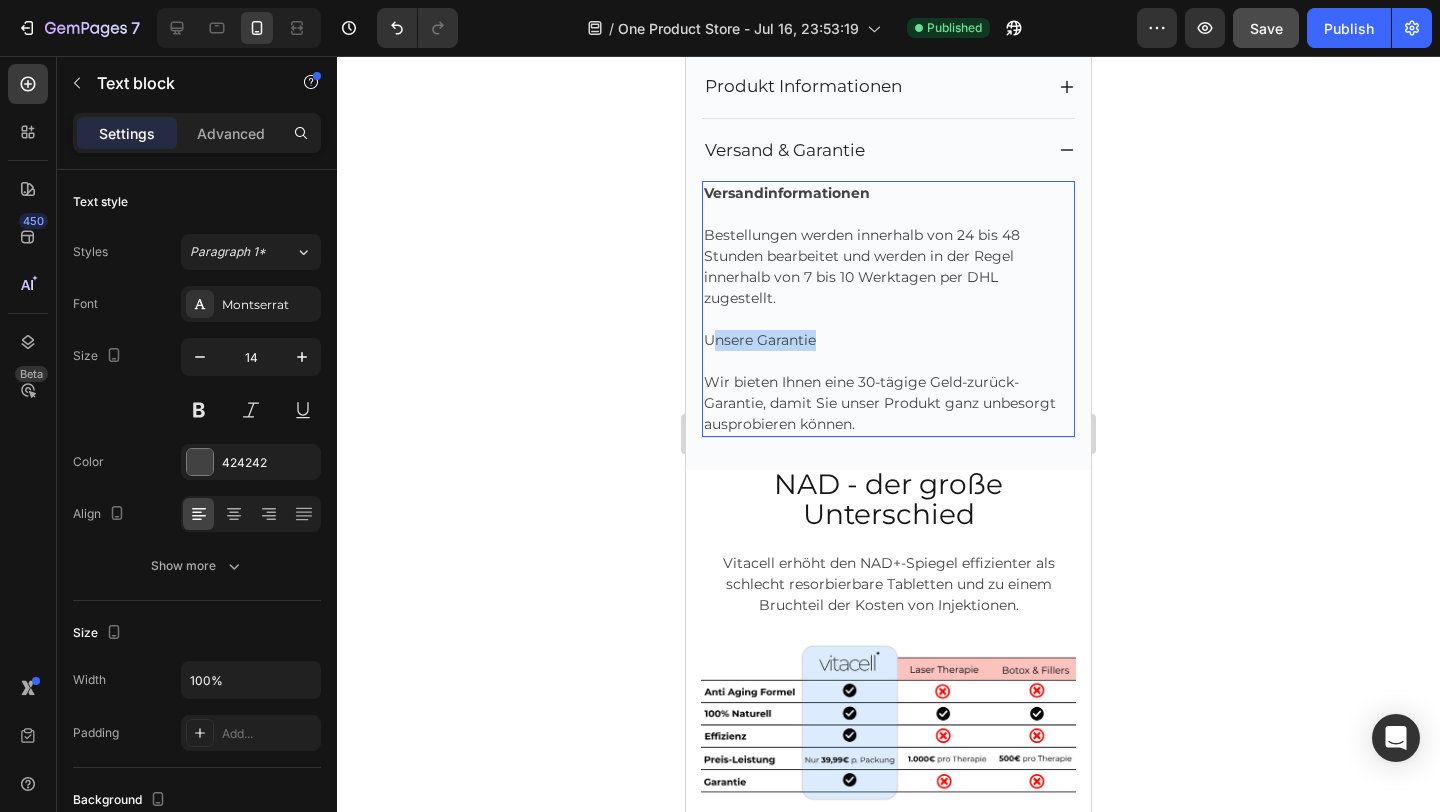 drag, startPoint x: 820, startPoint y: 341, endPoint x: 711, endPoint y: 341, distance: 109 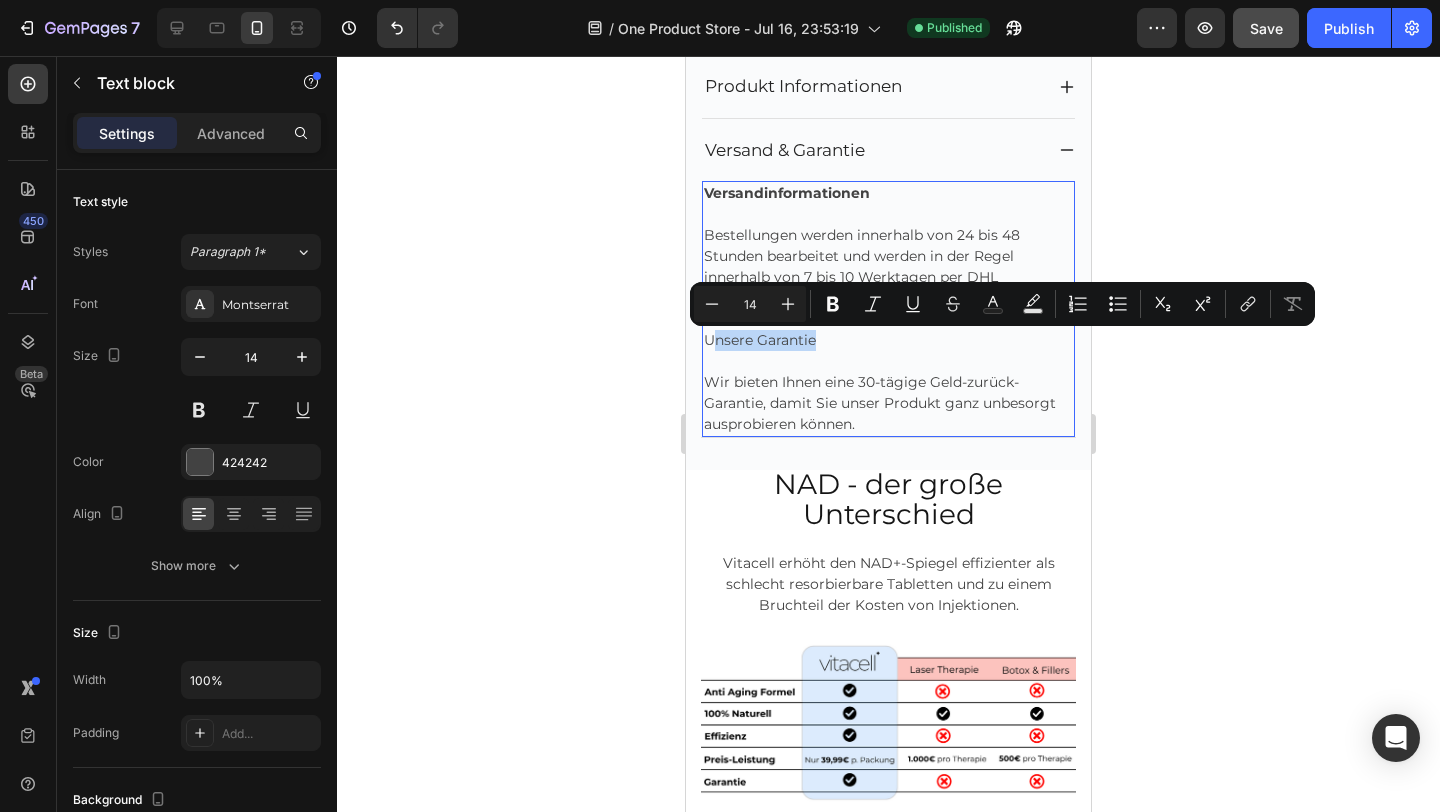 click on "Unsere Garantie" at bounding box center [888, 340] 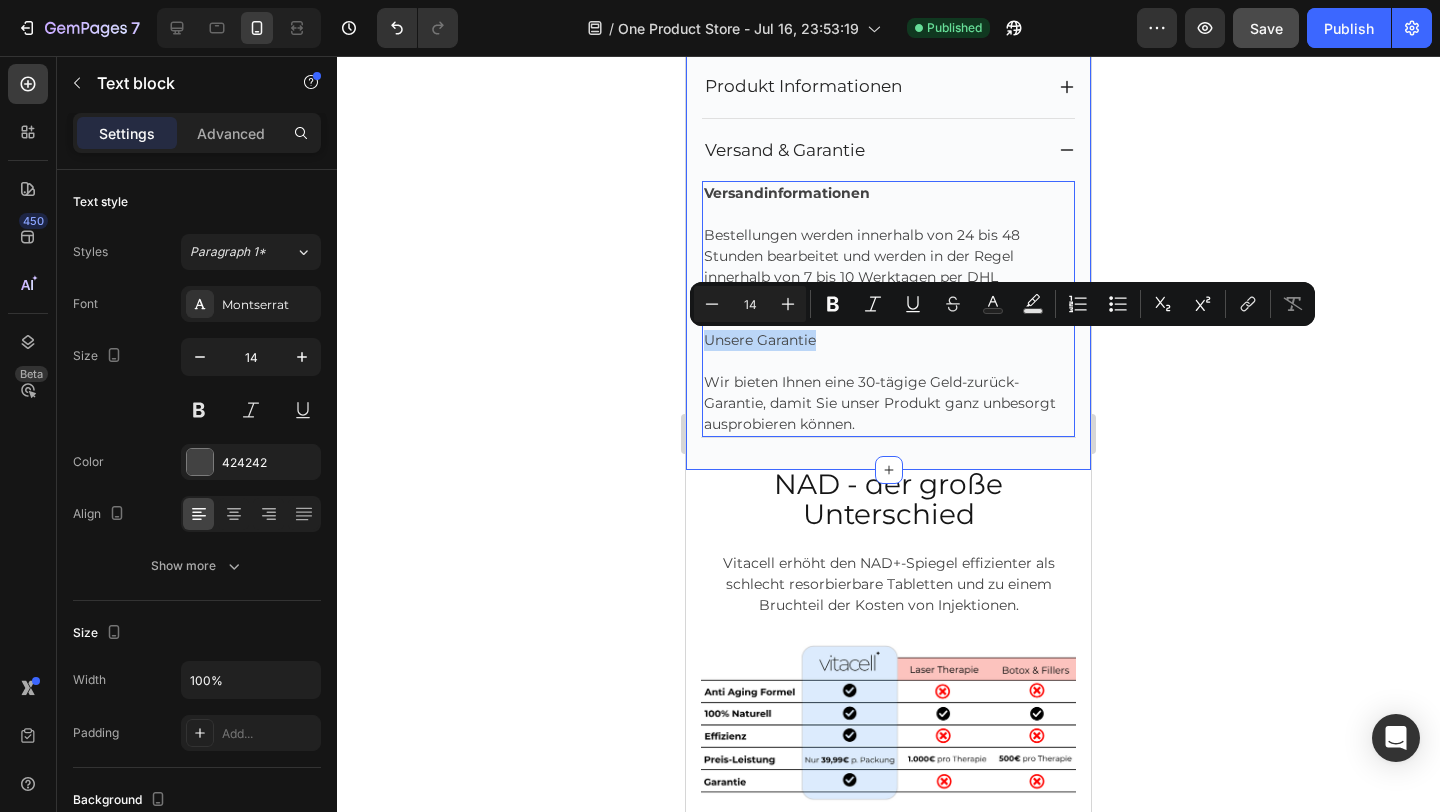 drag, startPoint x: 821, startPoint y: 339, endPoint x: 701, endPoint y: 339, distance: 120 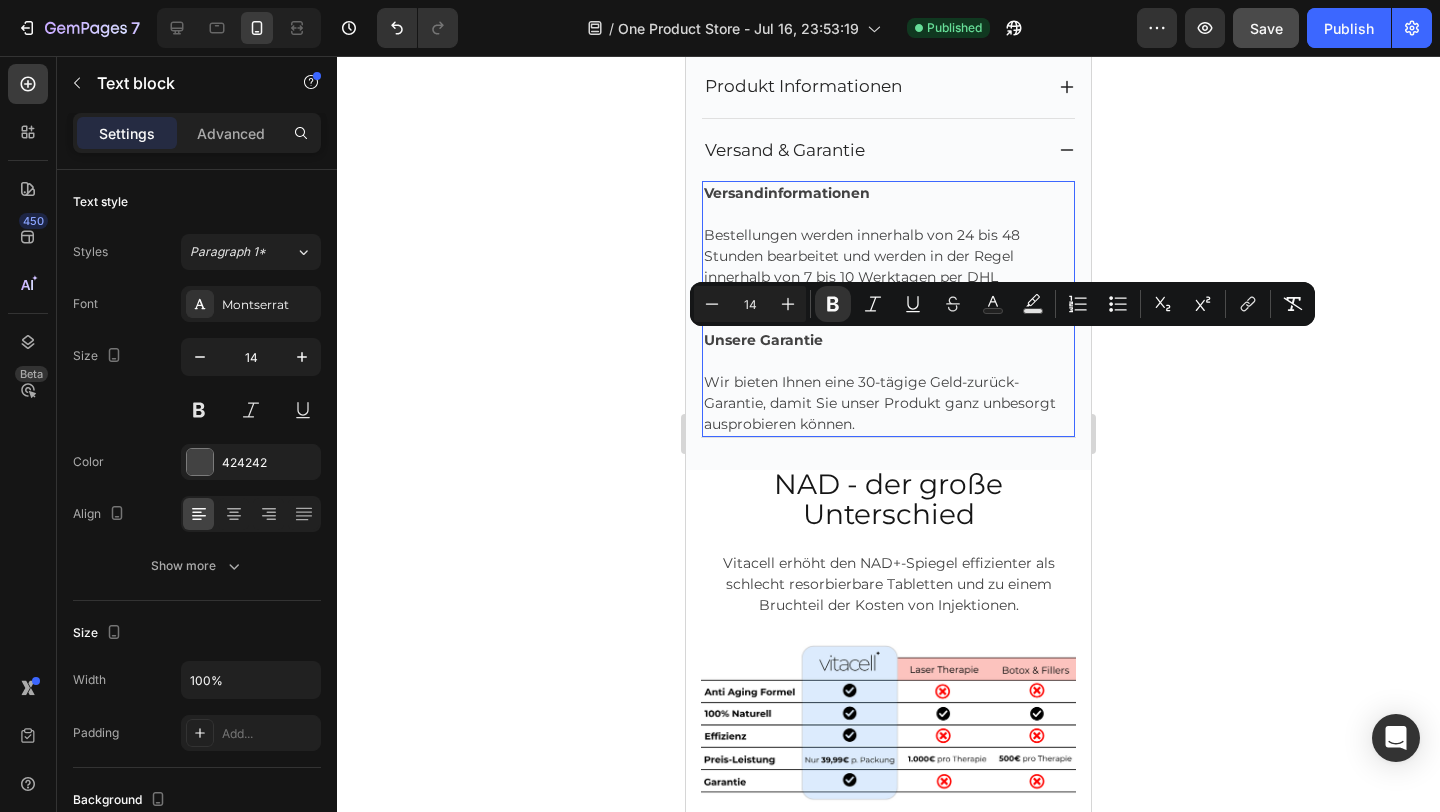 click at bounding box center (888, 361) 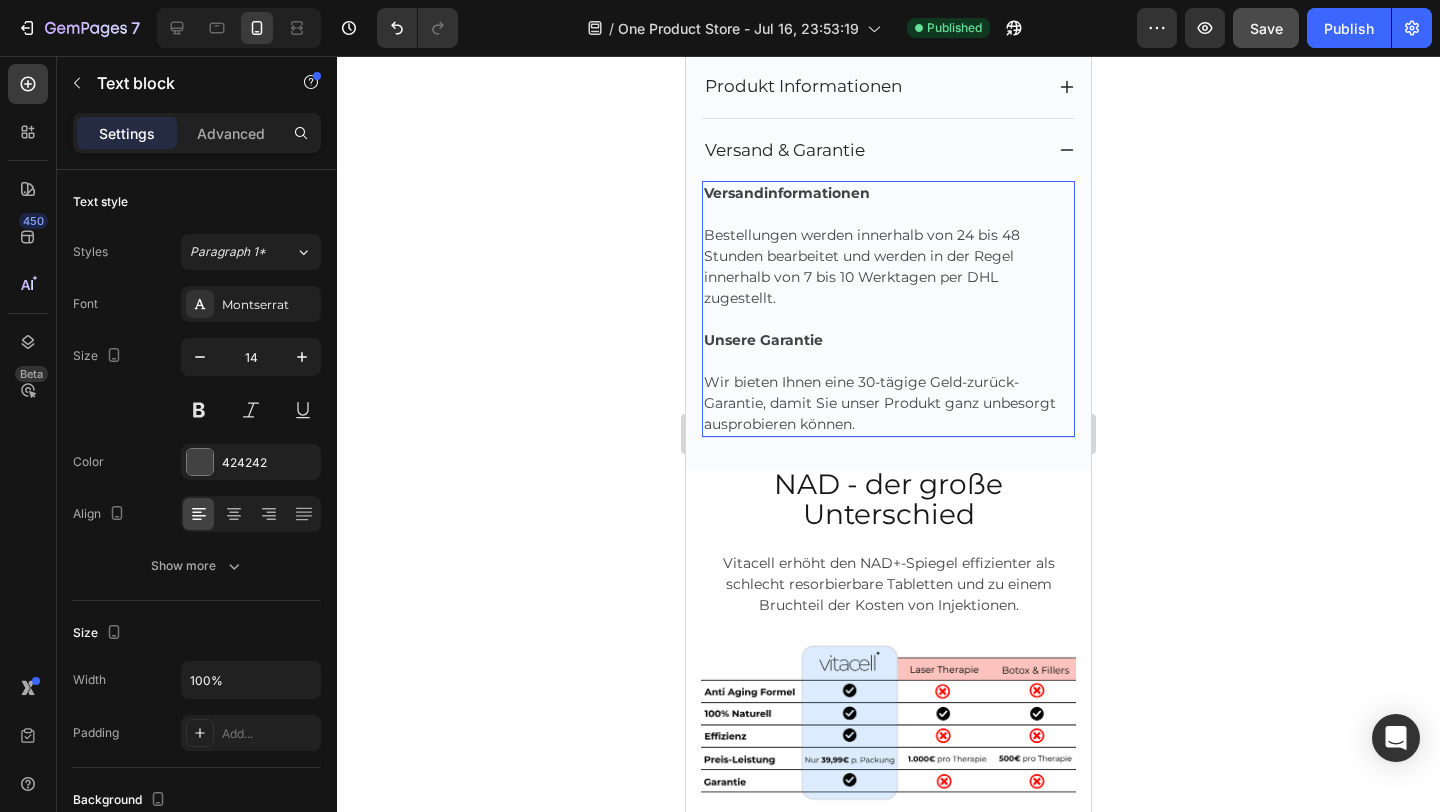 click on "Wir bieten Ihnen eine 30-tägige Geld-zurück-Garantie, damit Sie unser Produkt ganz unbesorgt ausprobieren können." at bounding box center (888, 403) 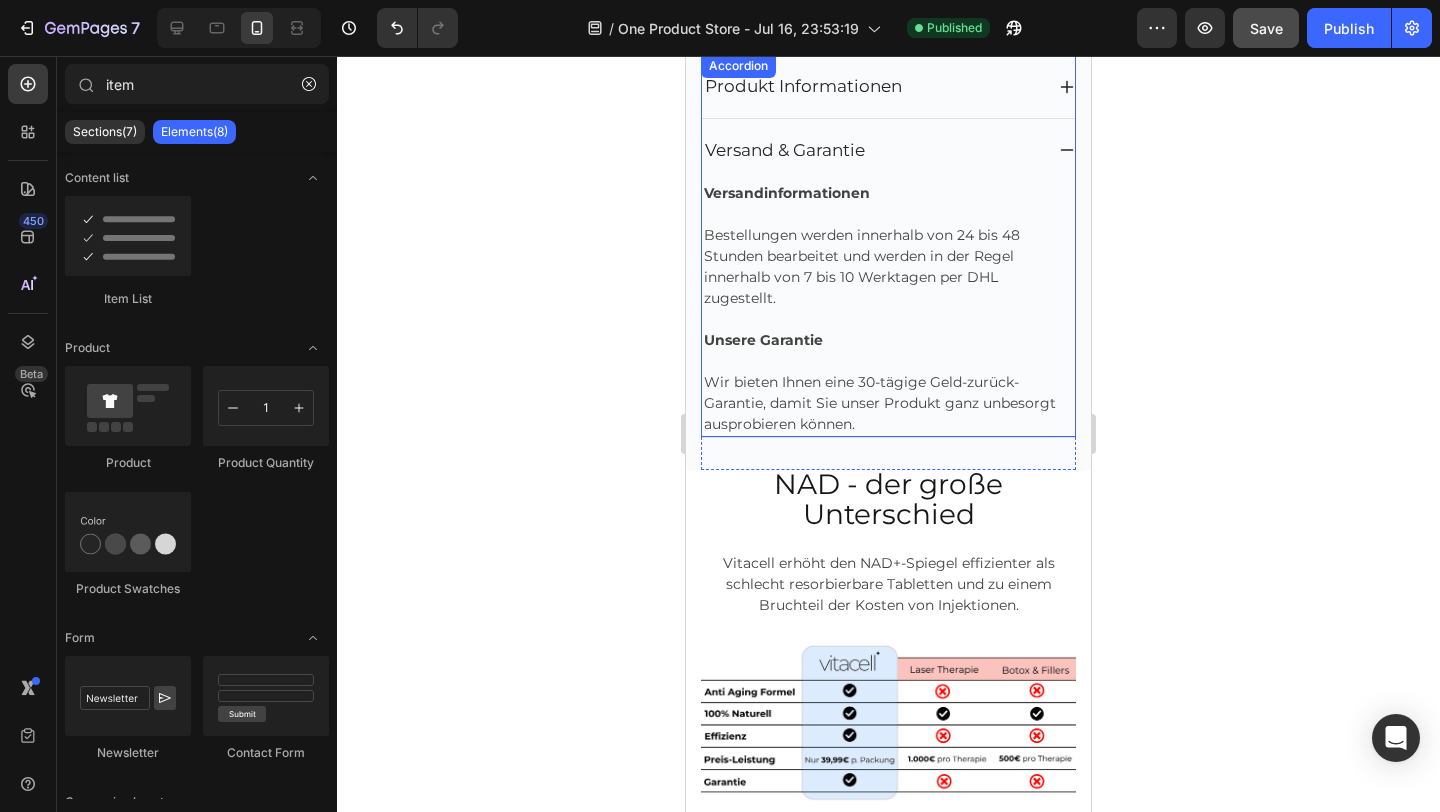 click on "Versand & Garantie" at bounding box center (888, 150) 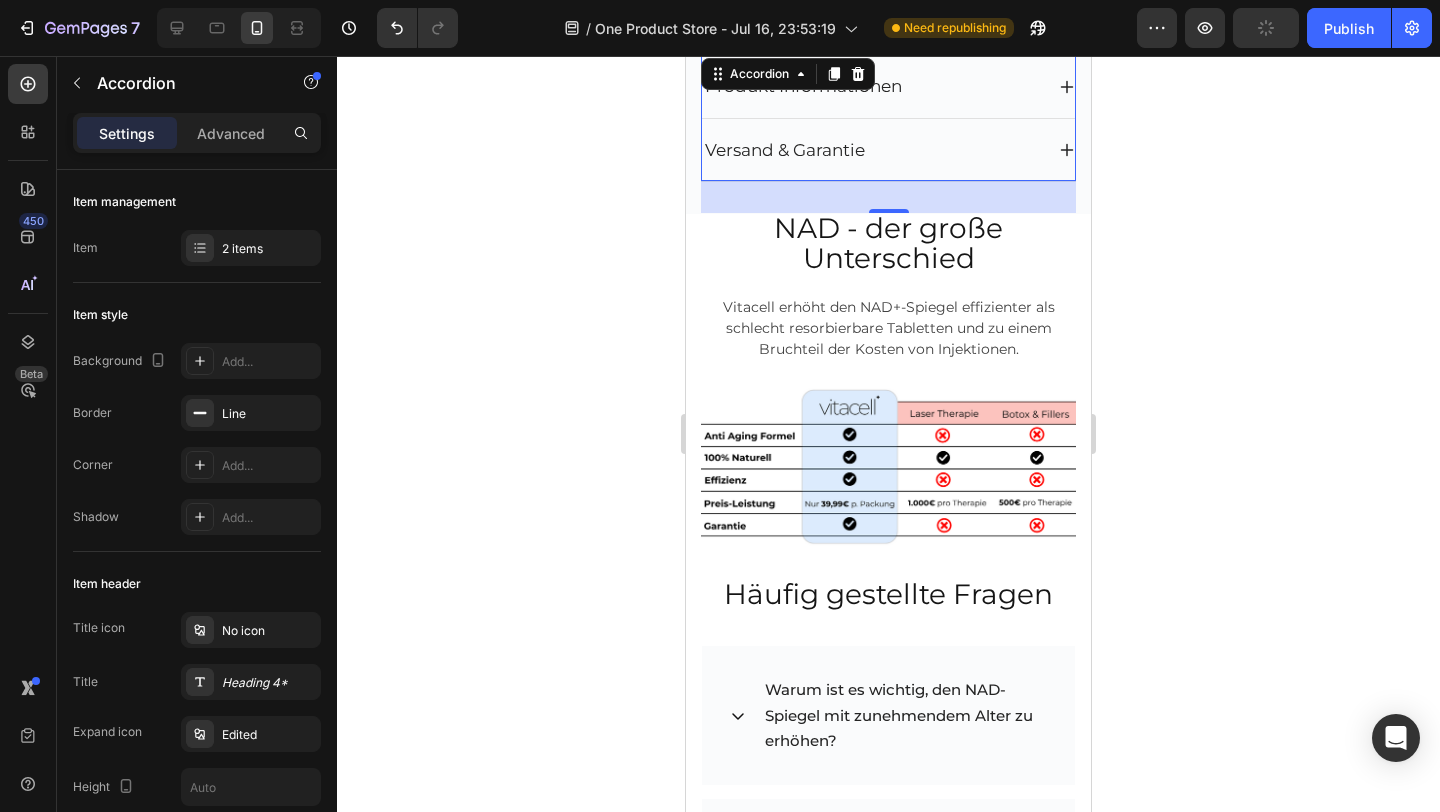 click 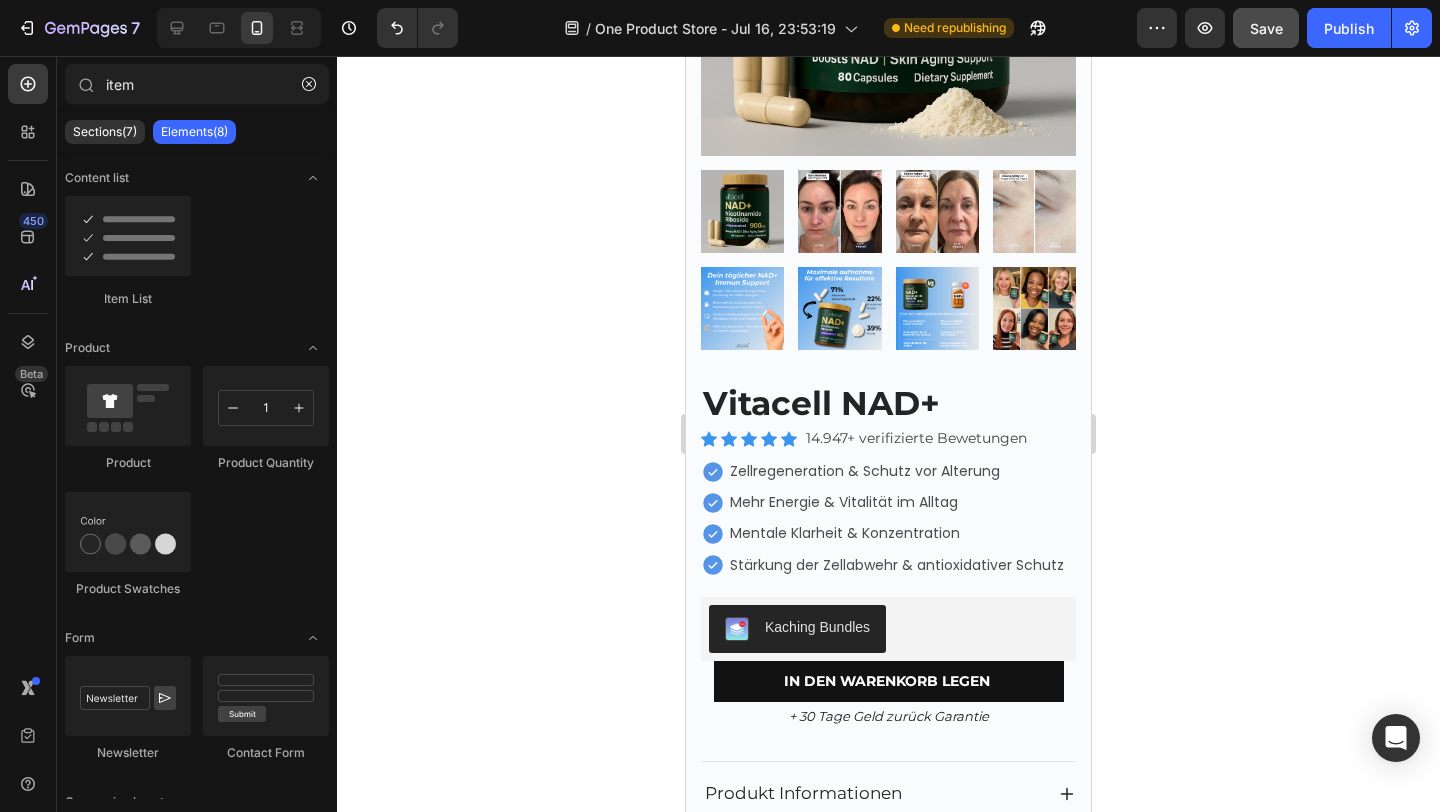 scroll, scrollTop: 3838, scrollLeft: 0, axis: vertical 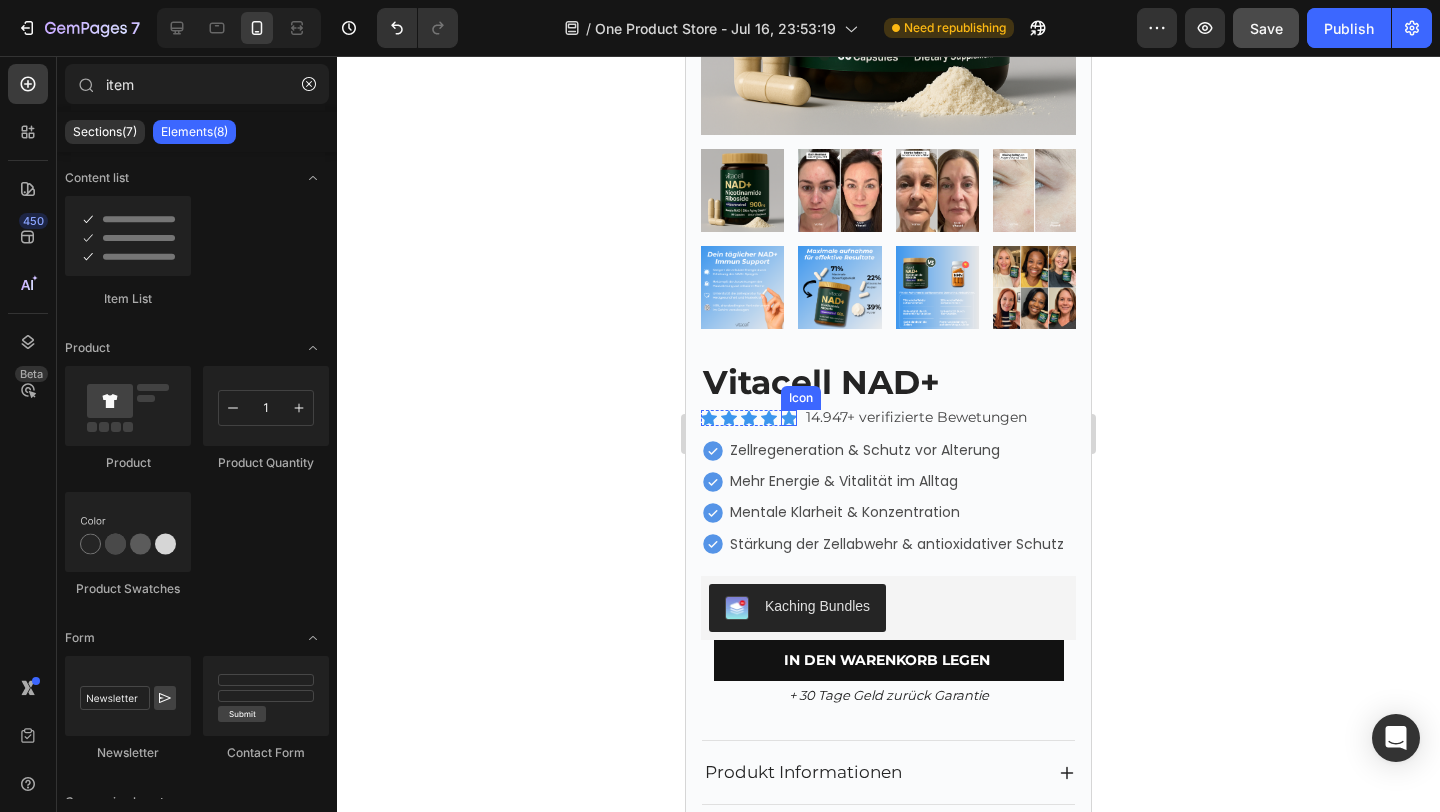 click 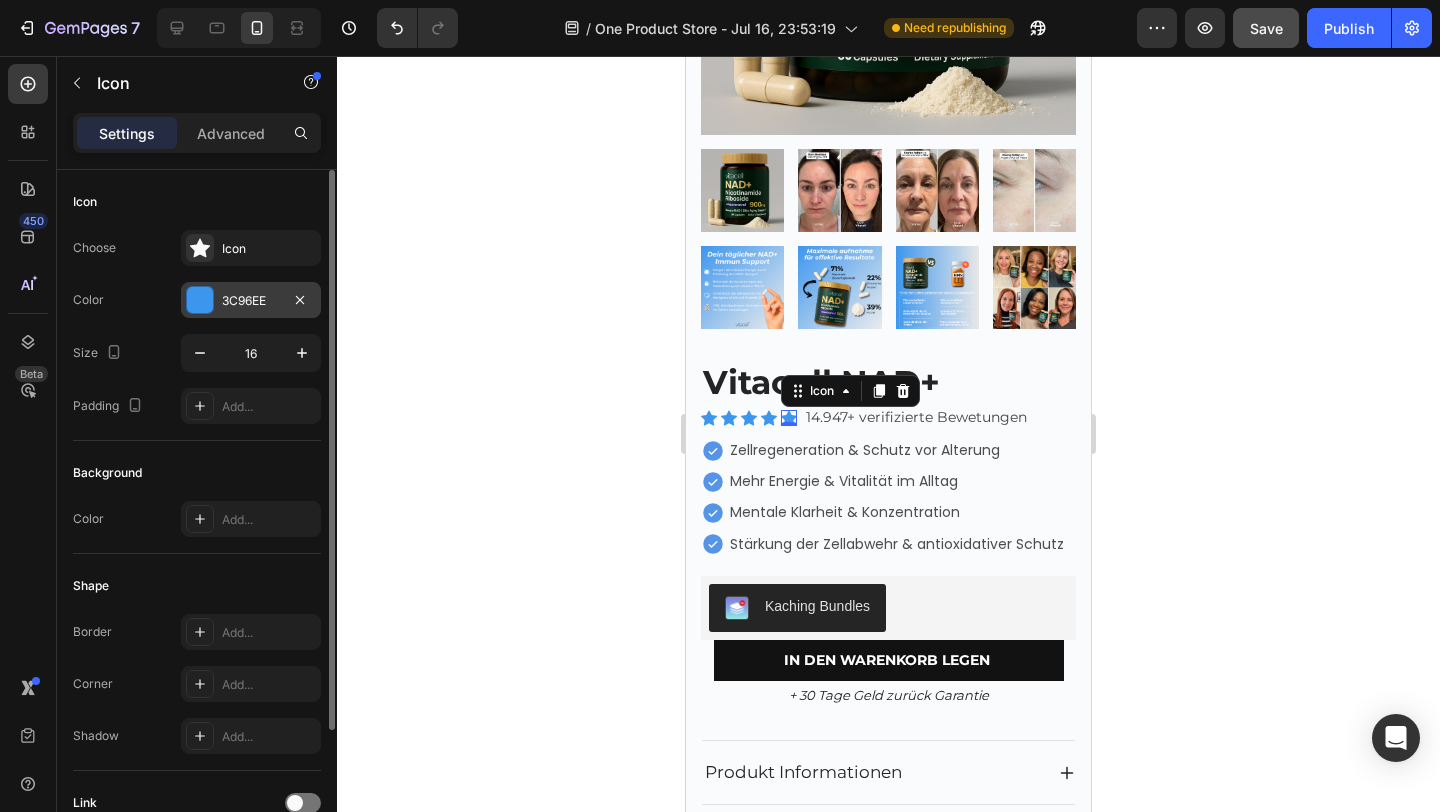 click at bounding box center (200, 300) 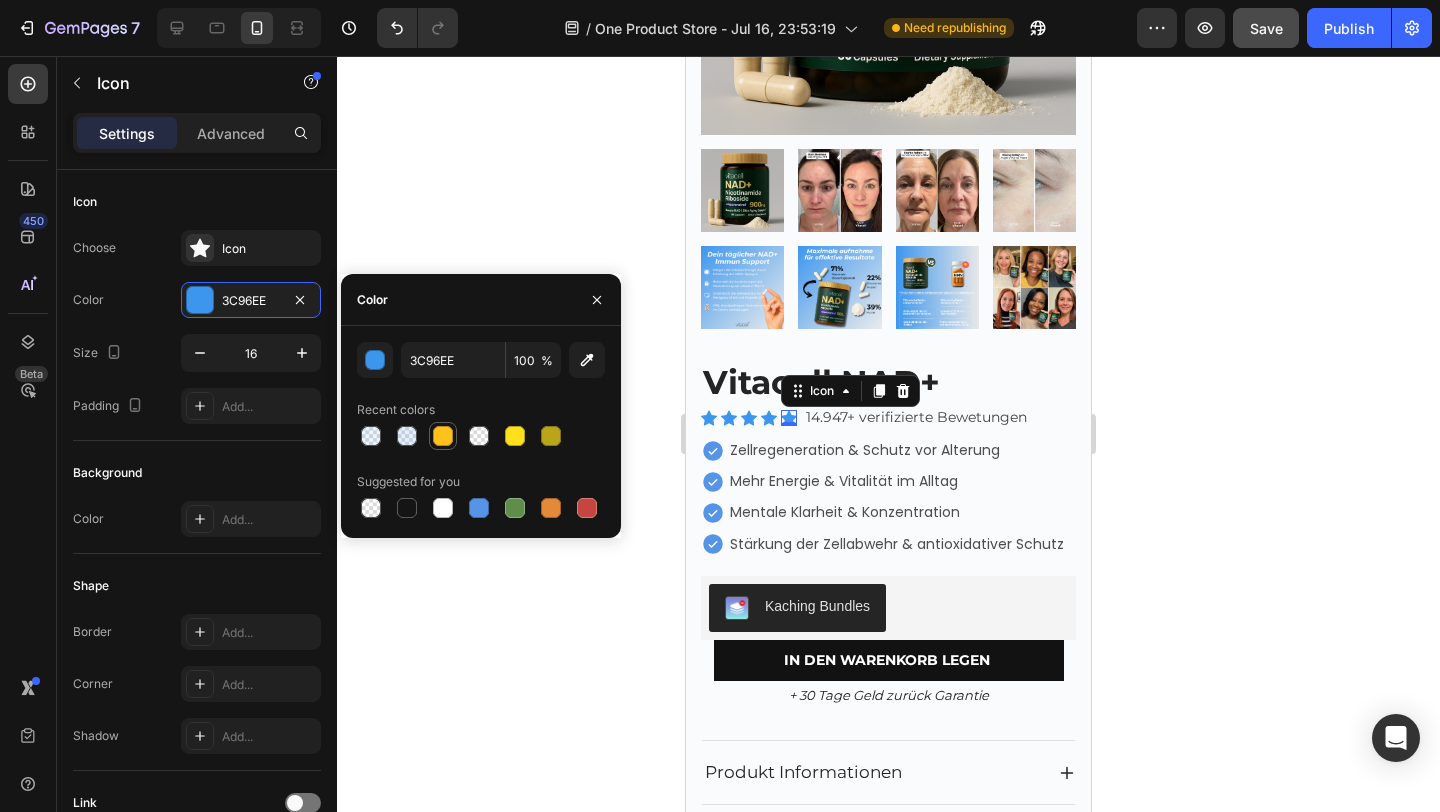 click at bounding box center [443, 436] 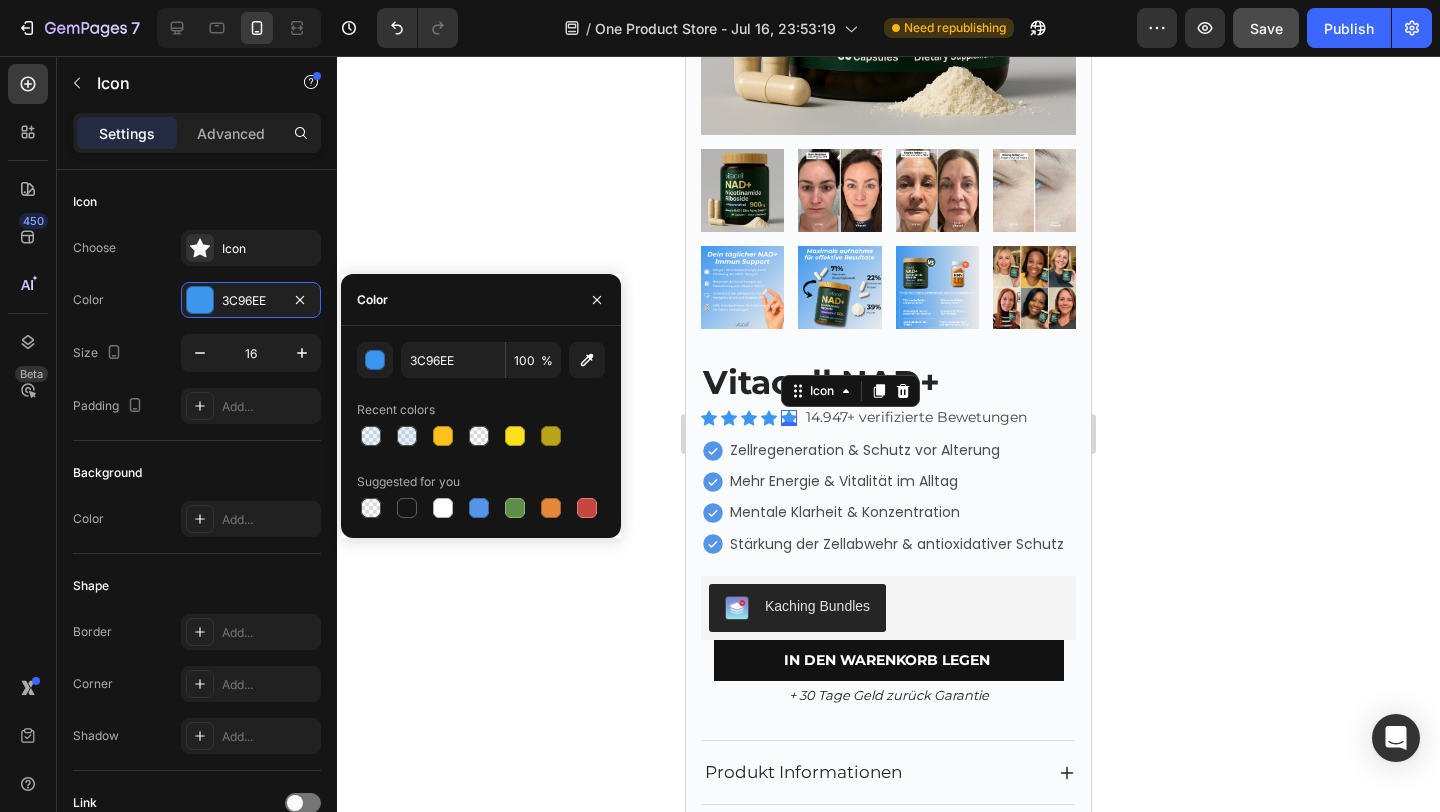 type on "FFC21C" 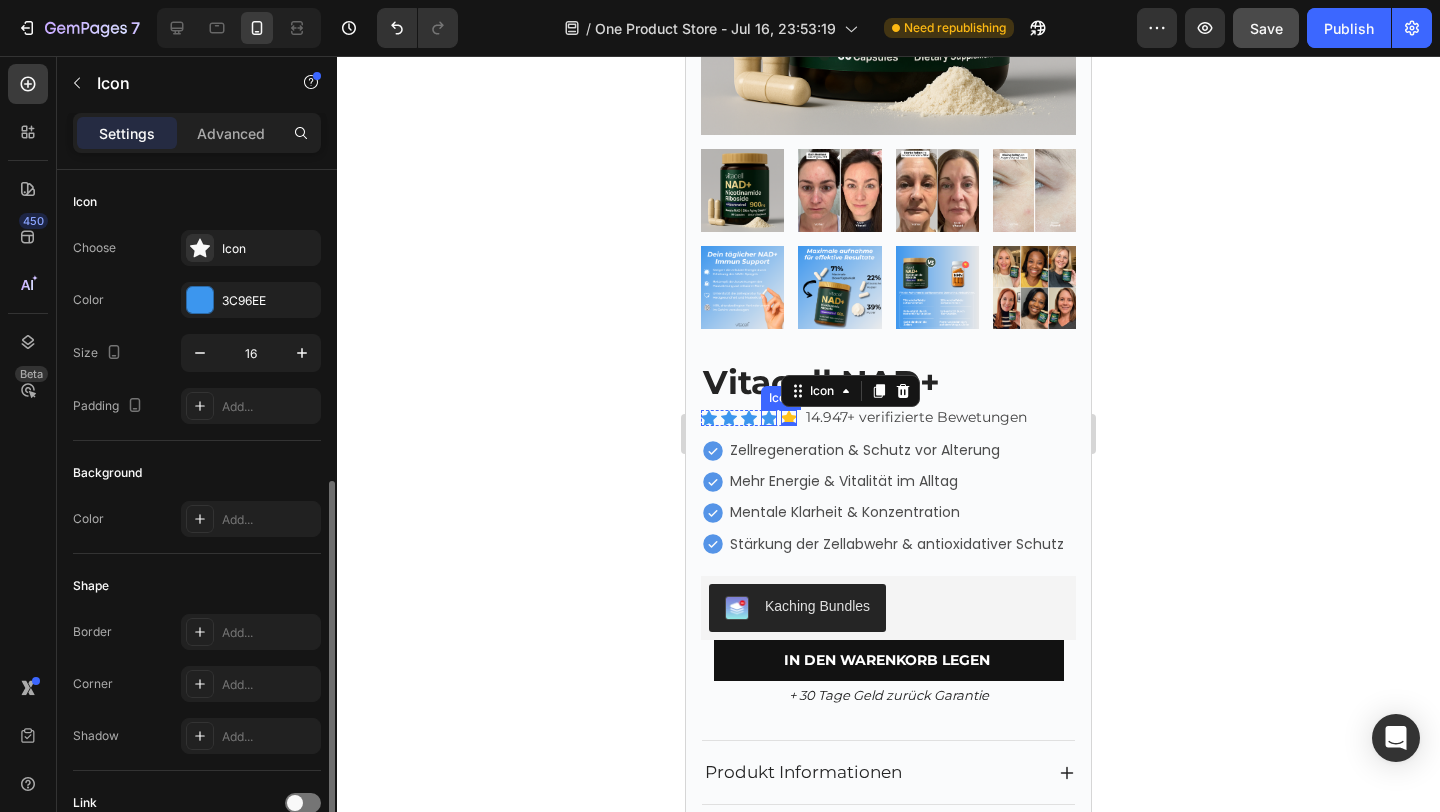 click 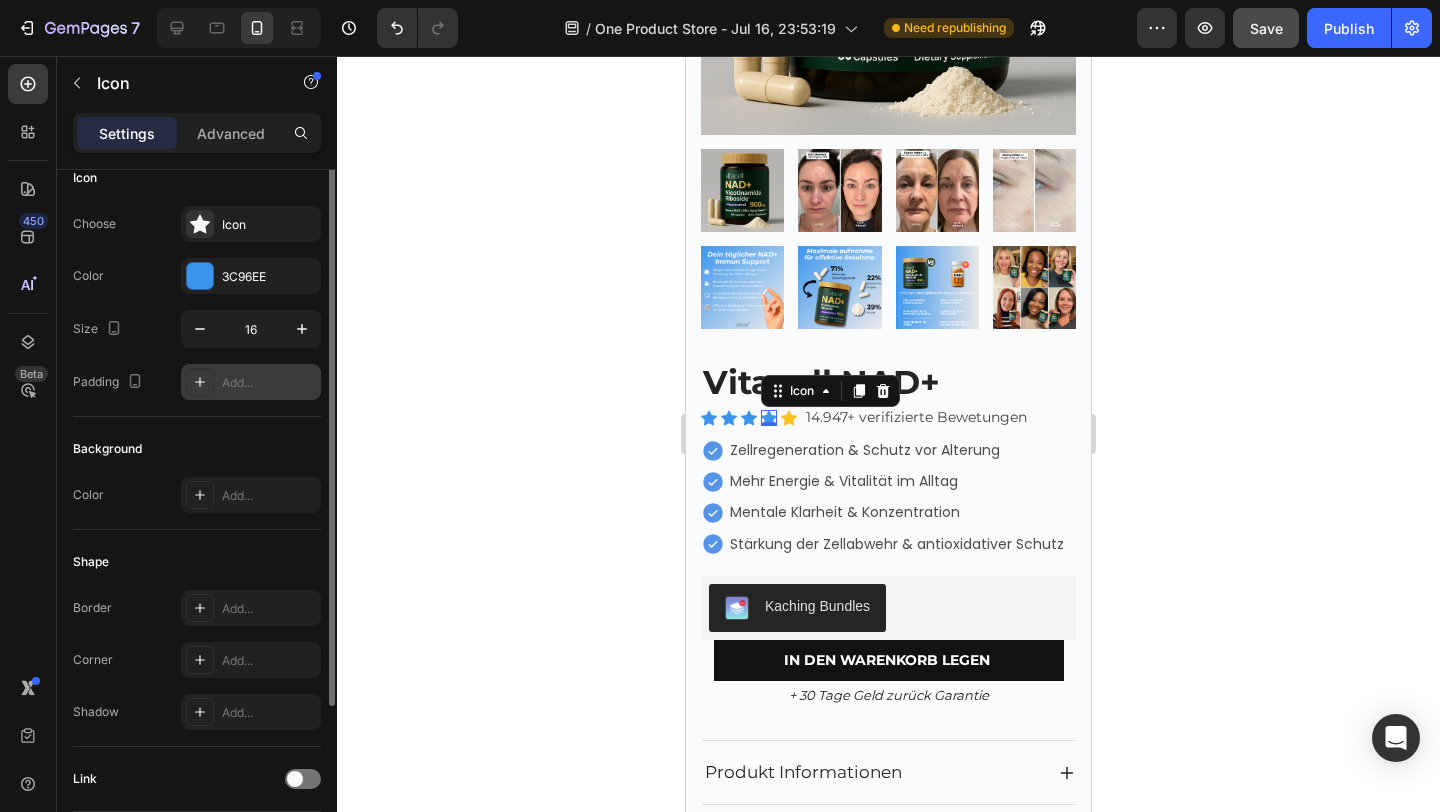 scroll, scrollTop: 0, scrollLeft: 0, axis: both 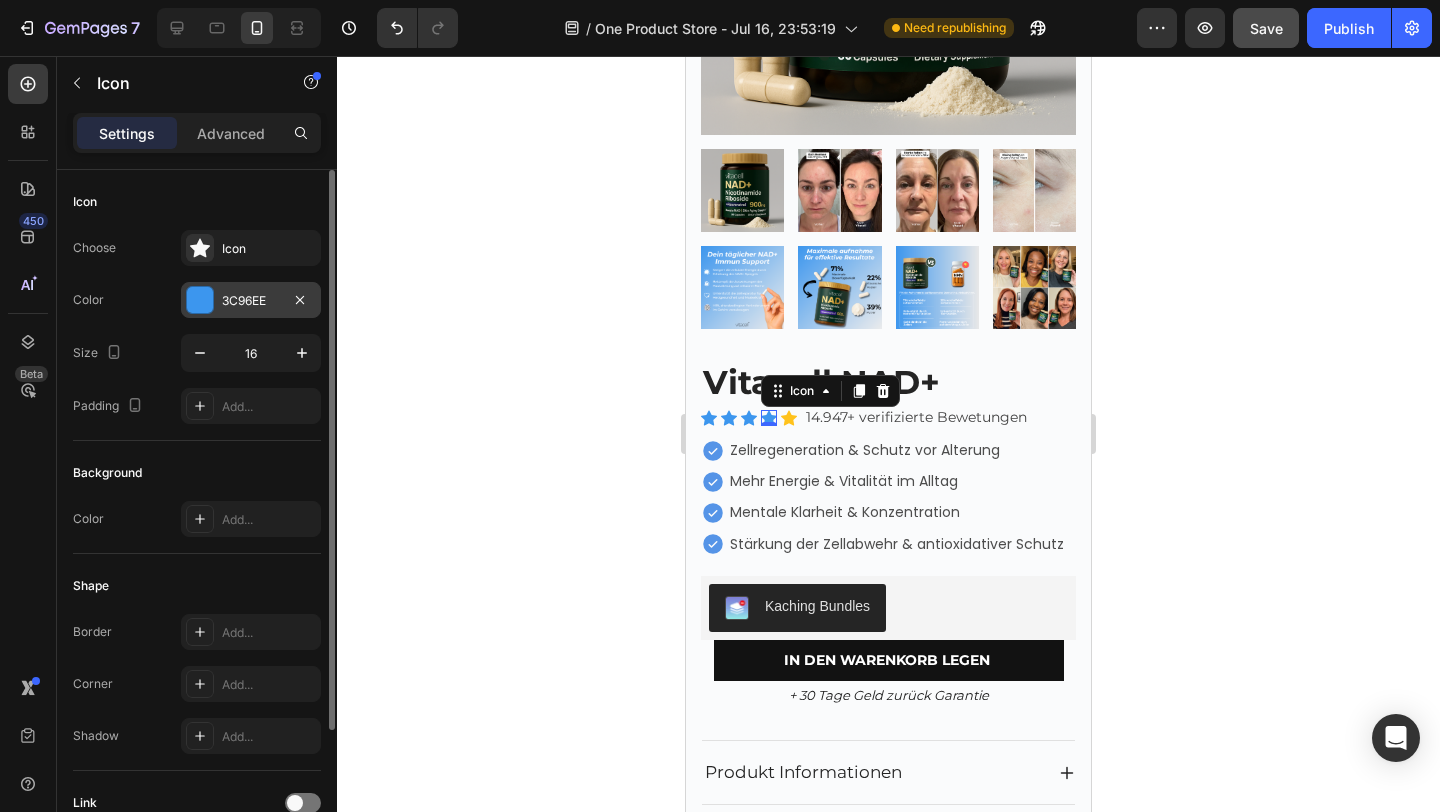 click on "3C96EE" at bounding box center [251, 301] 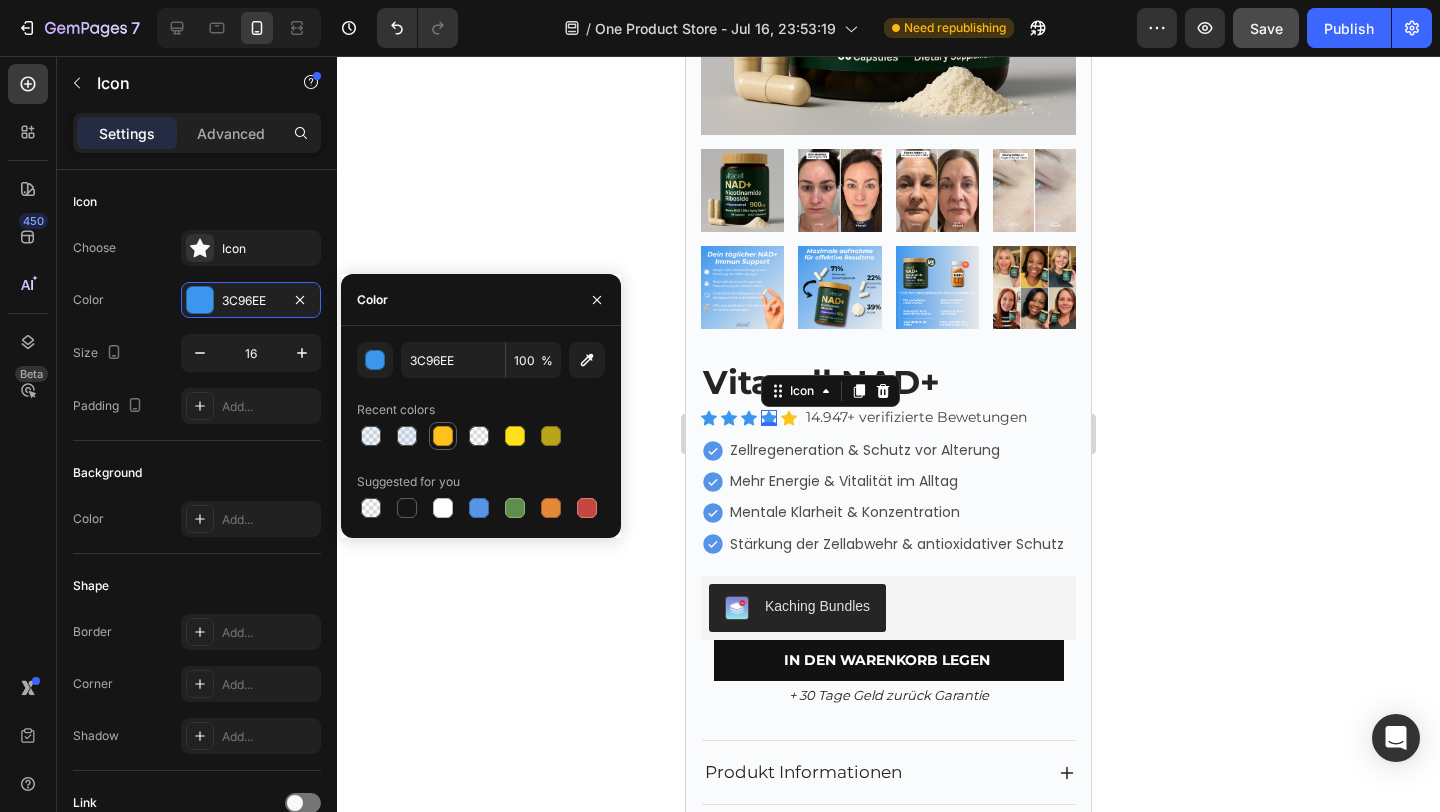 click at bounding box center (443, 436) 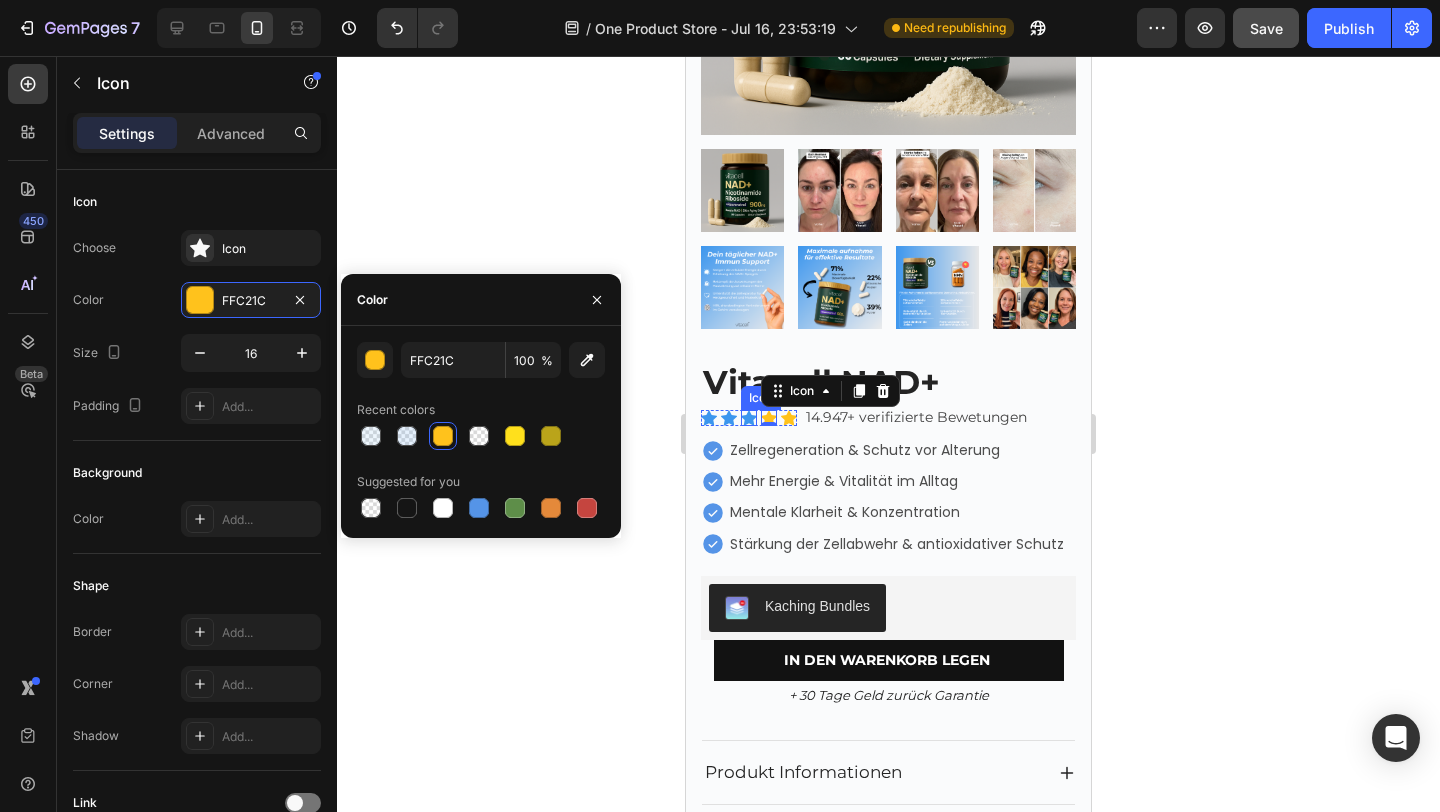 click 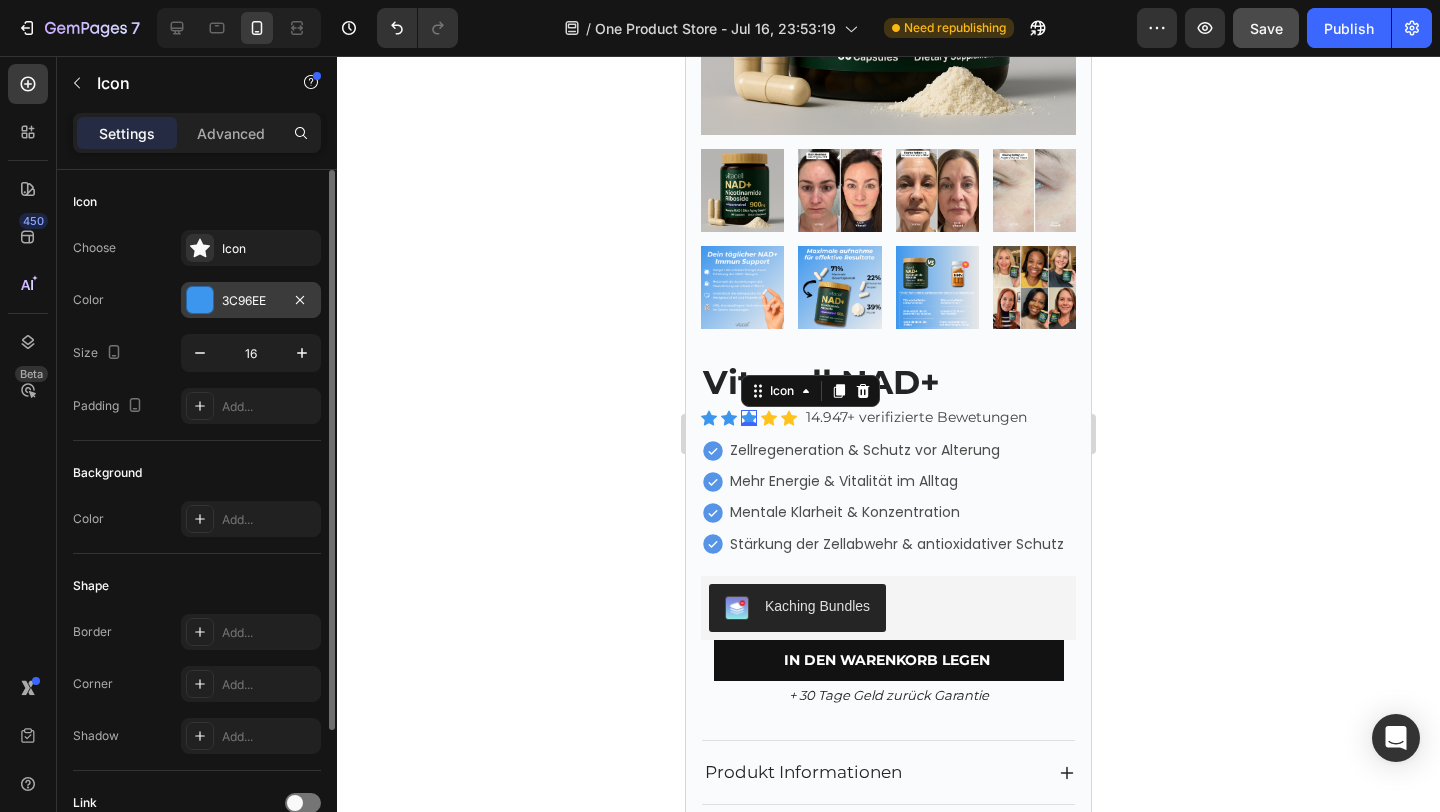 click on "3C96EE" at bounding box center [251, 300] 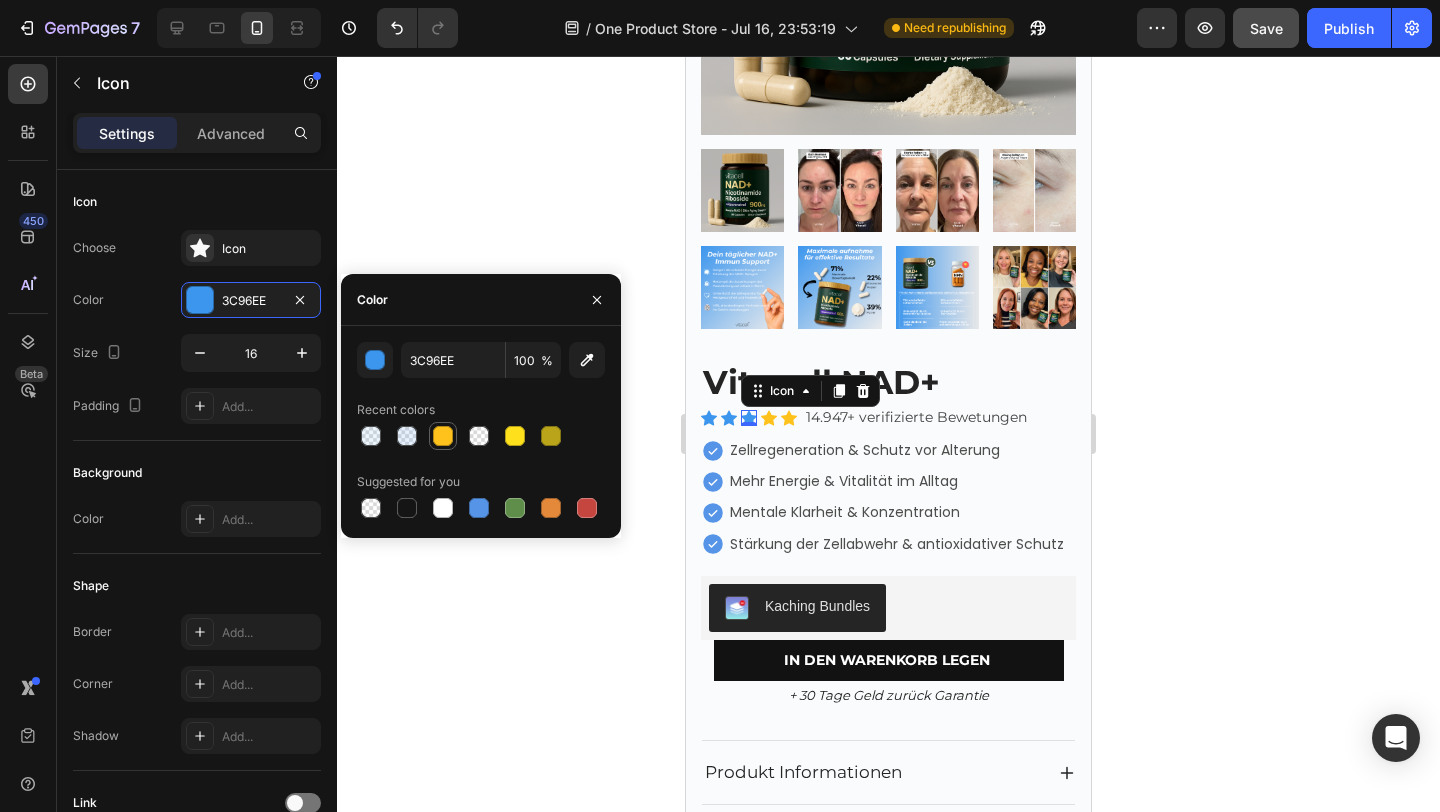 click at bounding box center [443, 436] 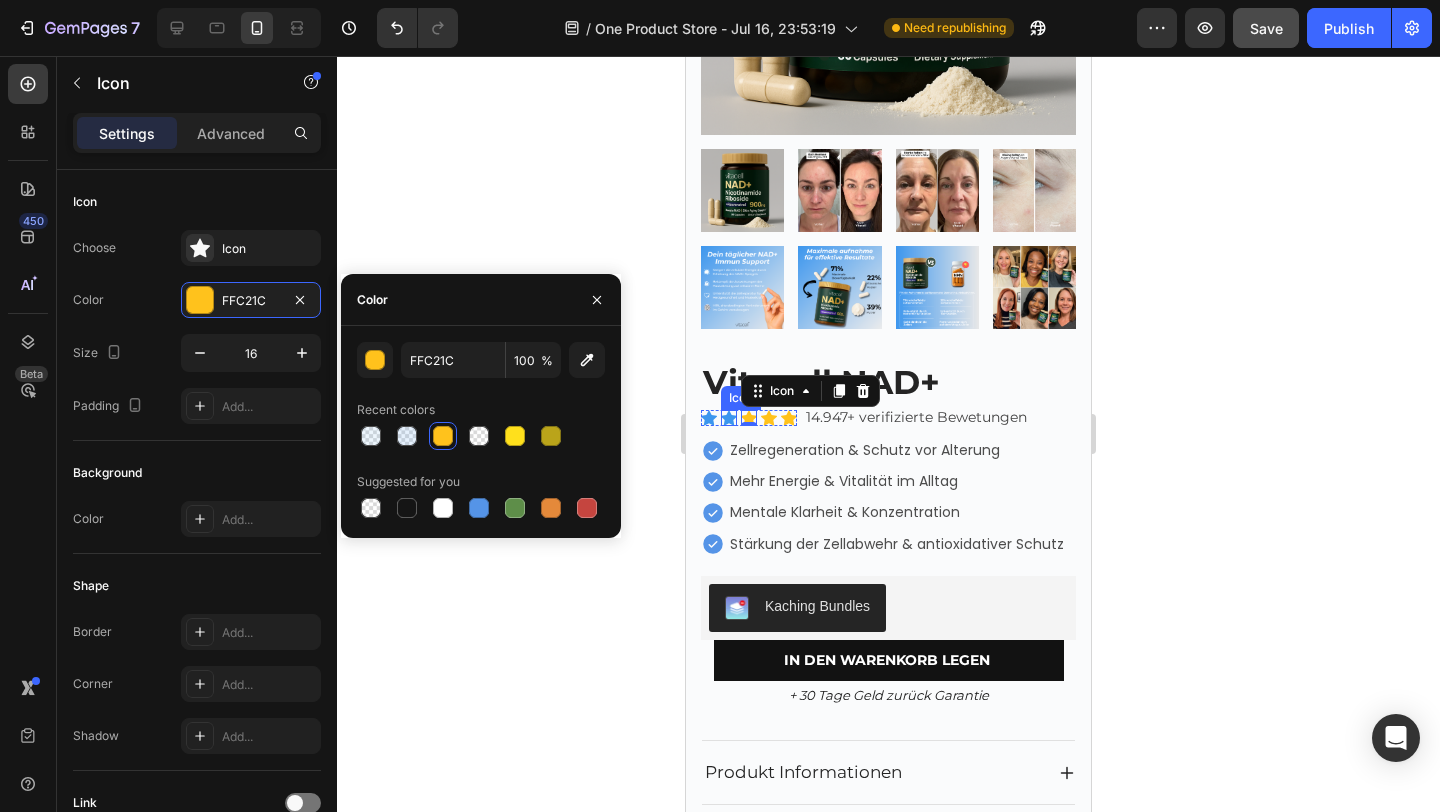 click on "Icon" at bounding box center [729, 418] 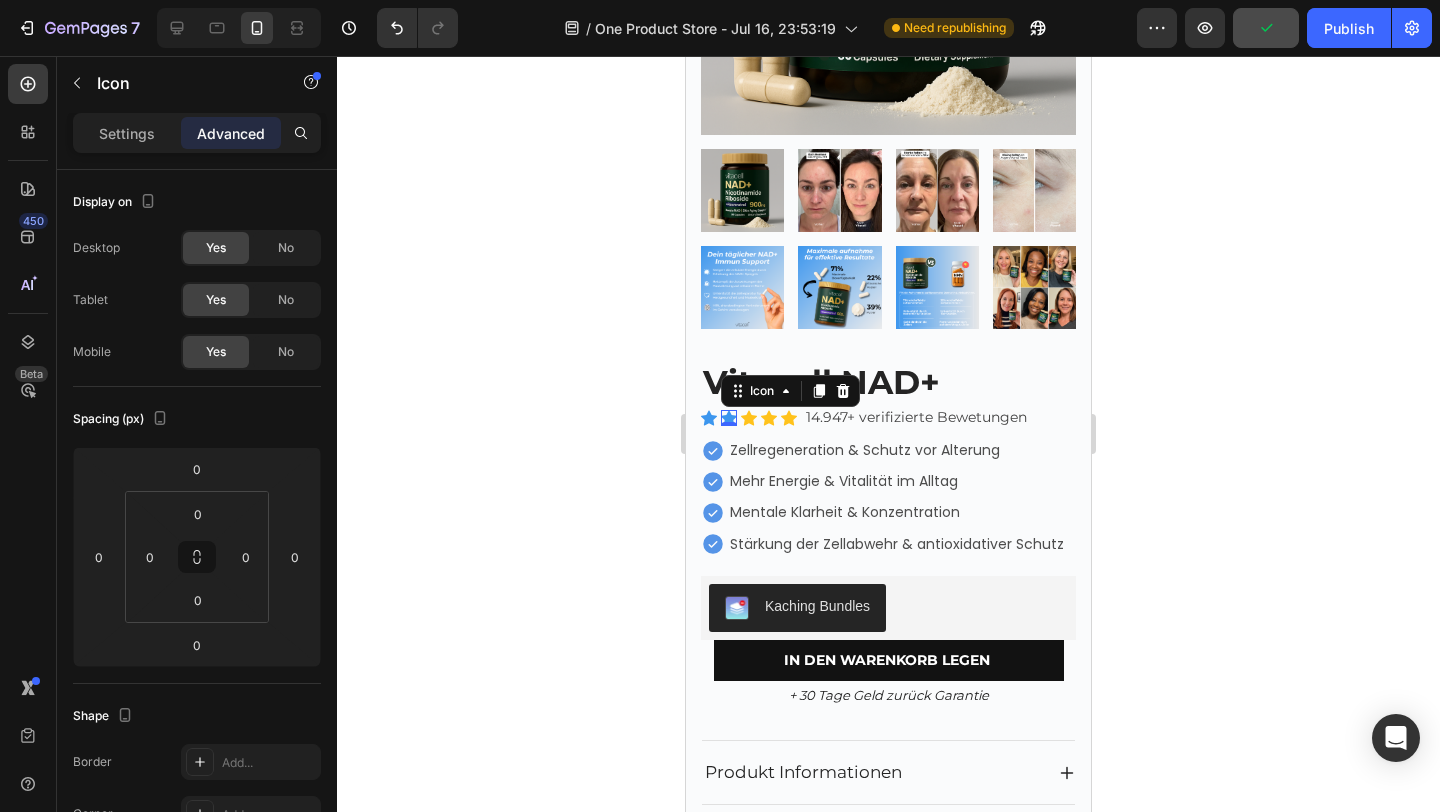 click 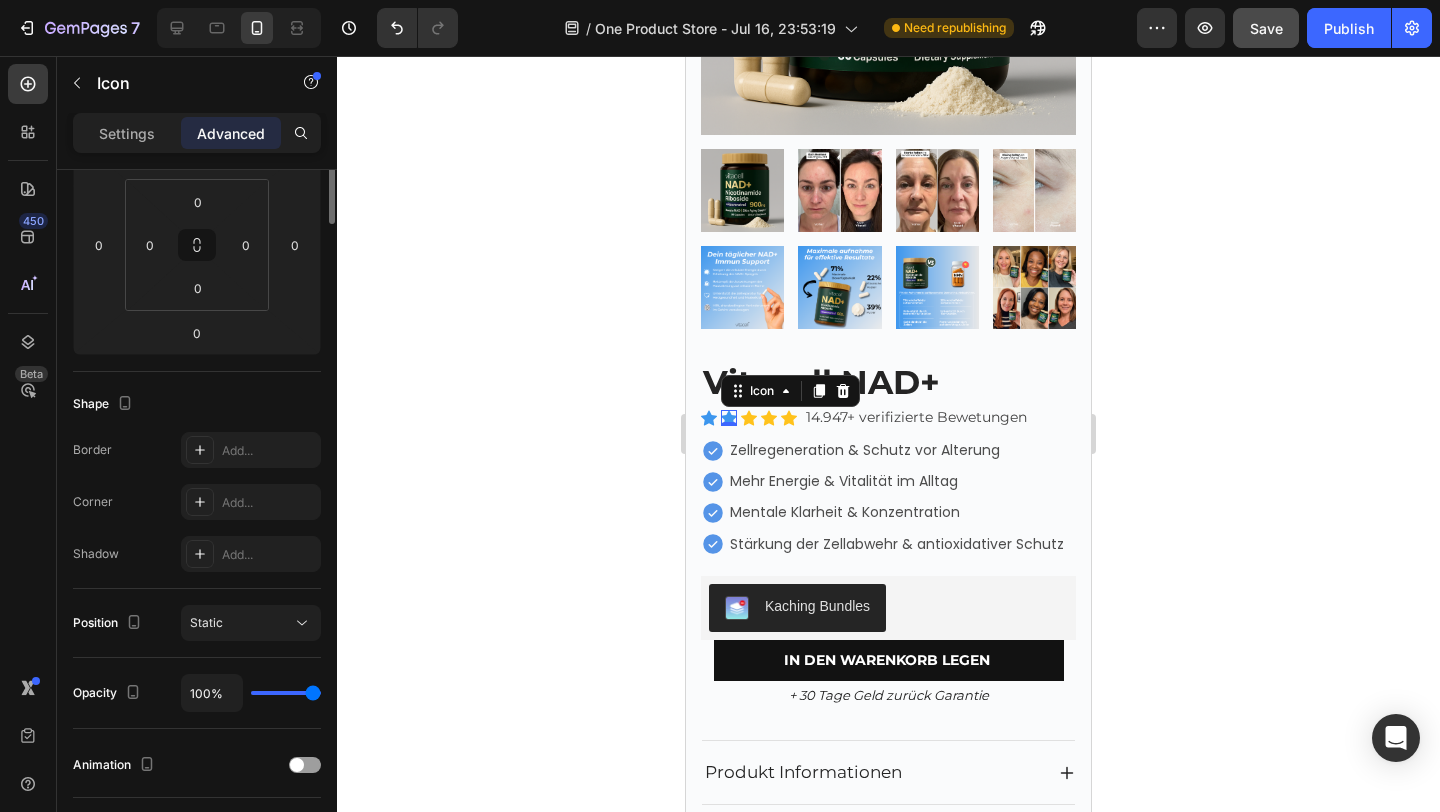 scroll, scrollTop: 0, scrollLeft: 0, axis: both 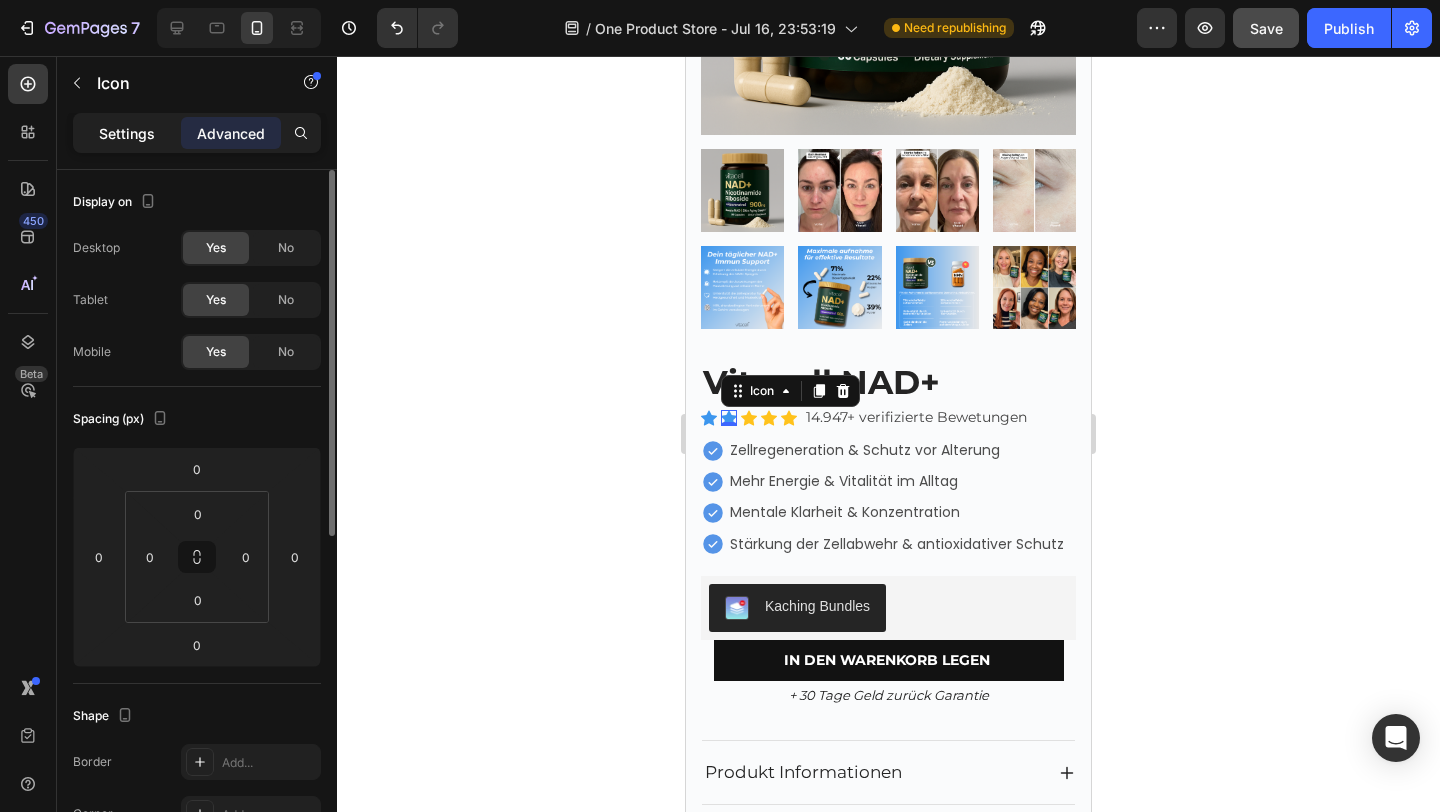 click on "Settings" at bounding box center (127, 133) 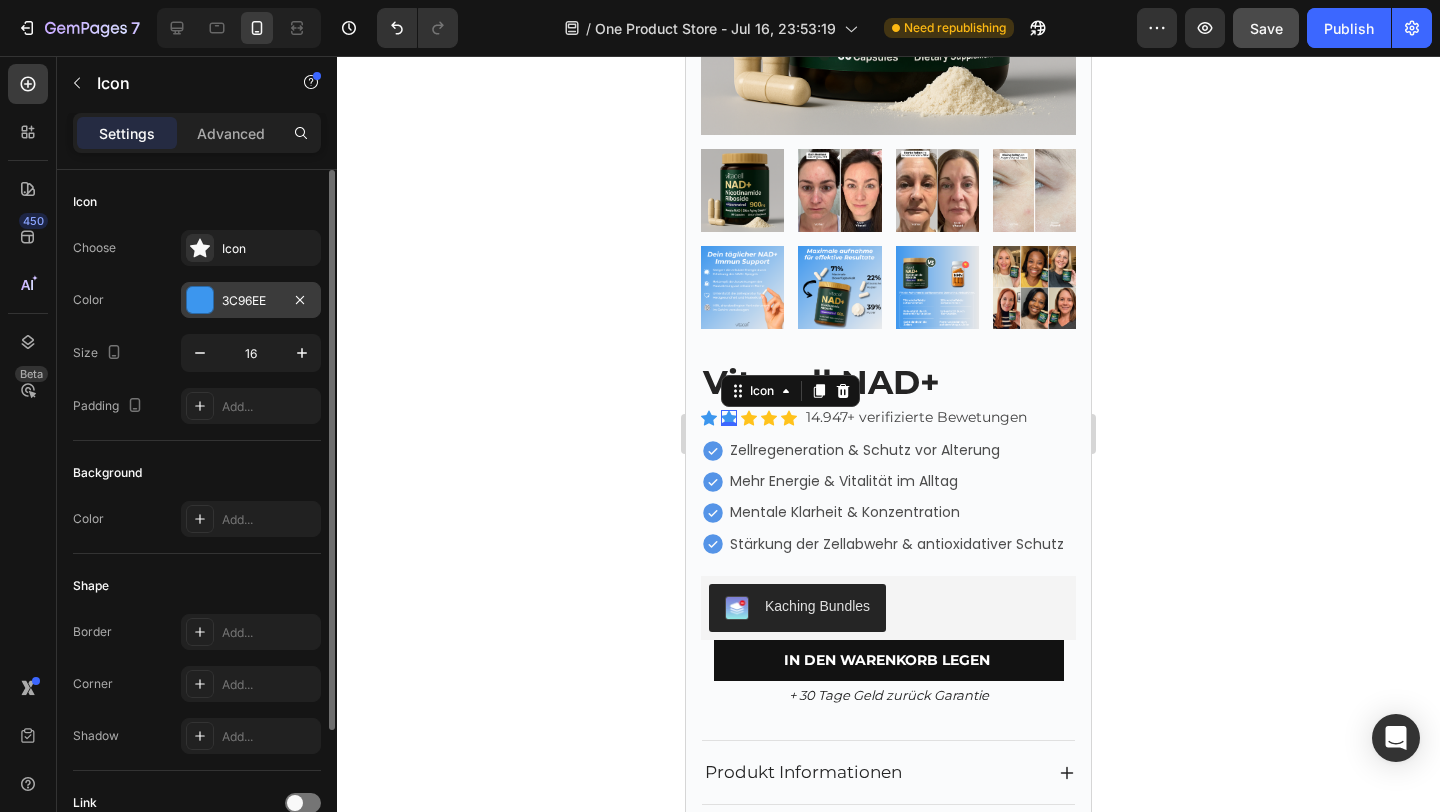 click on "3C96EE" at bounding box center [251, 301] 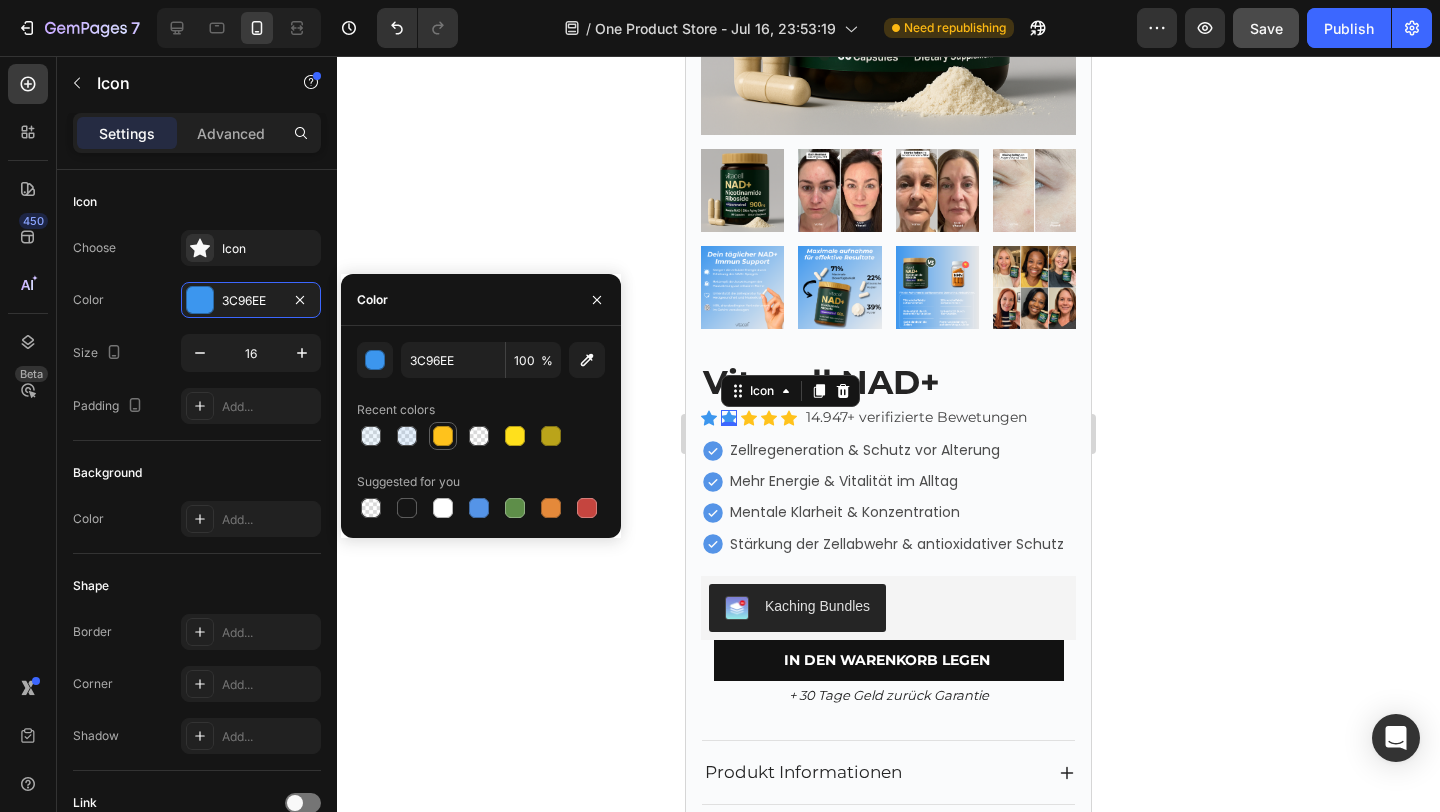 click at bounding box center (443, 436) 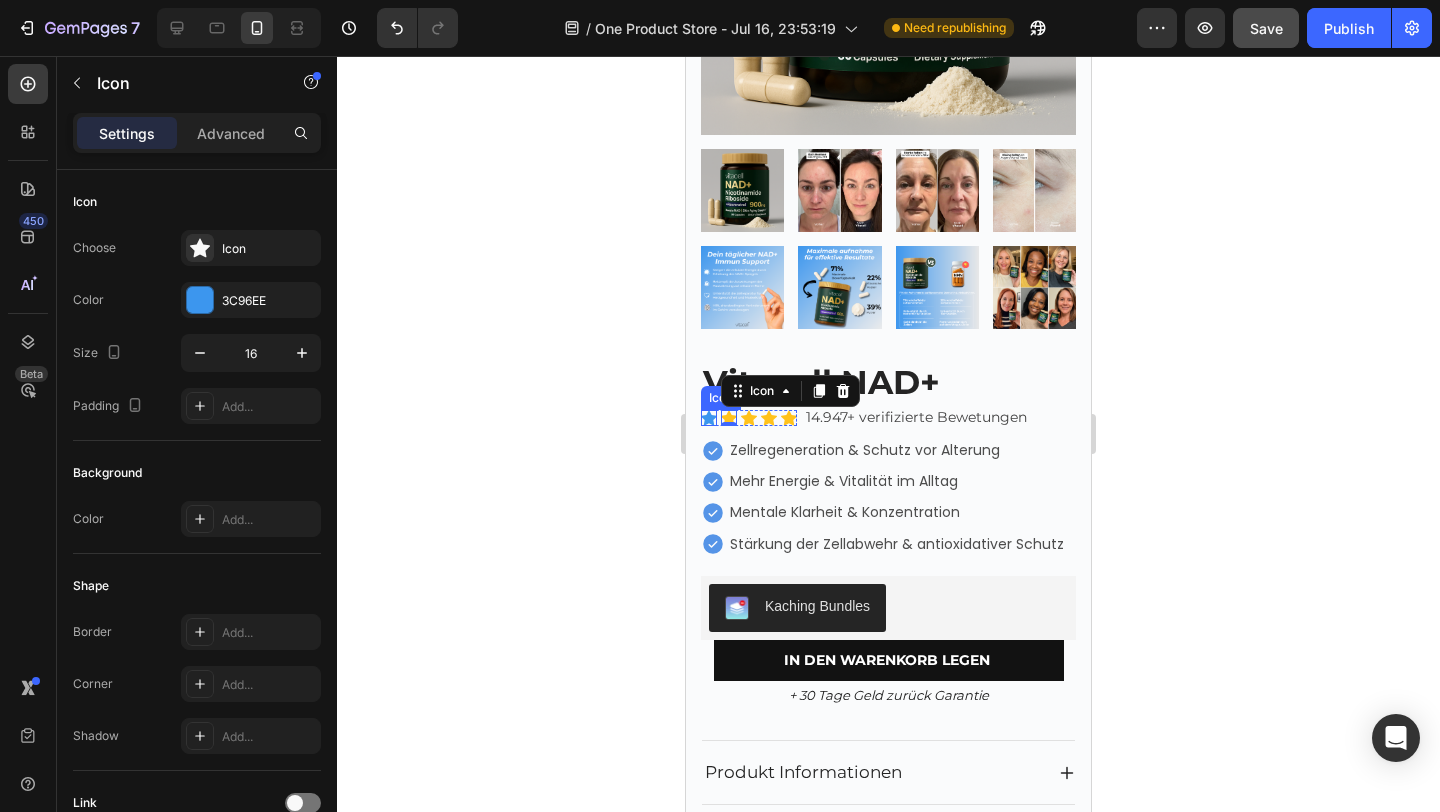click 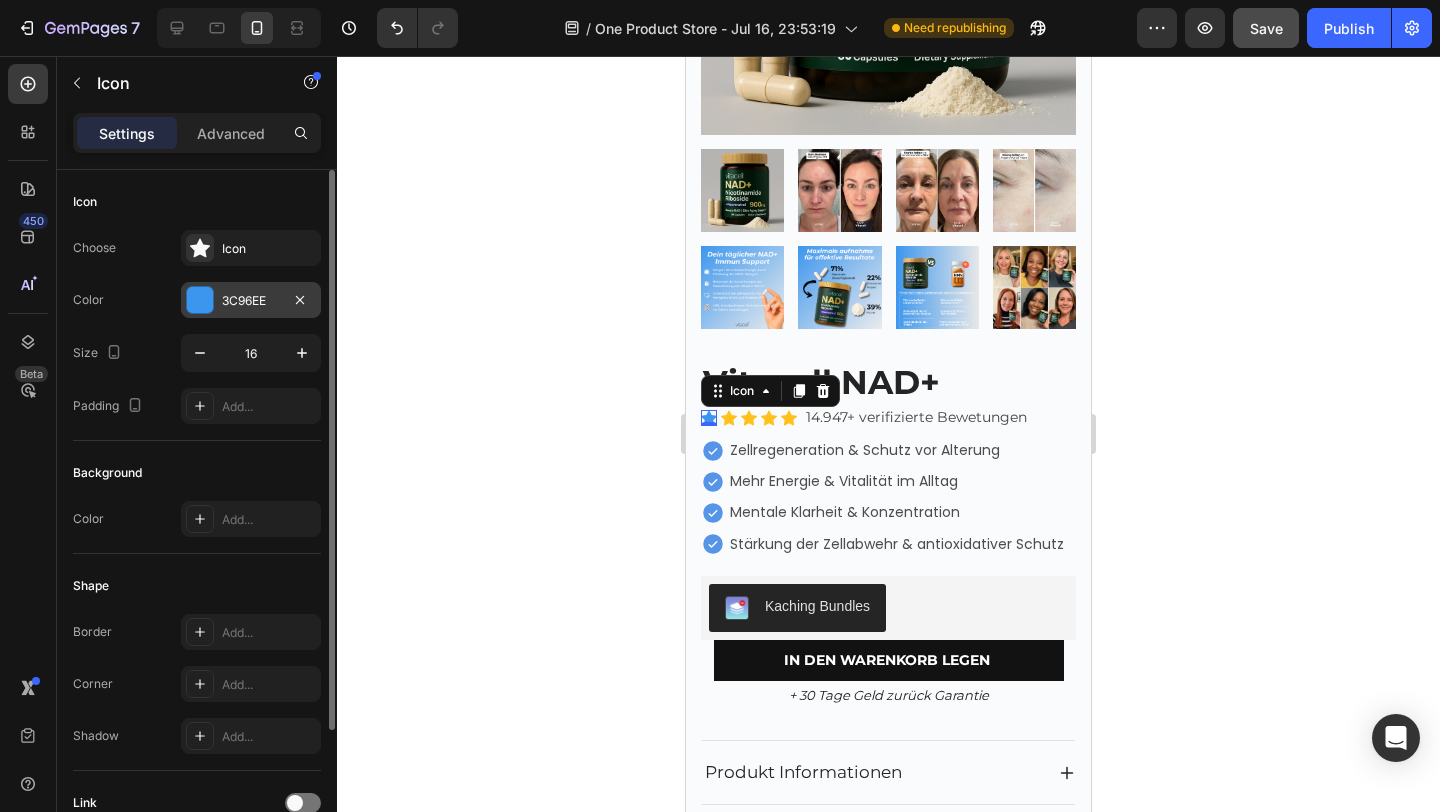 click on "3C96EE" at bounding box center [251, 300] 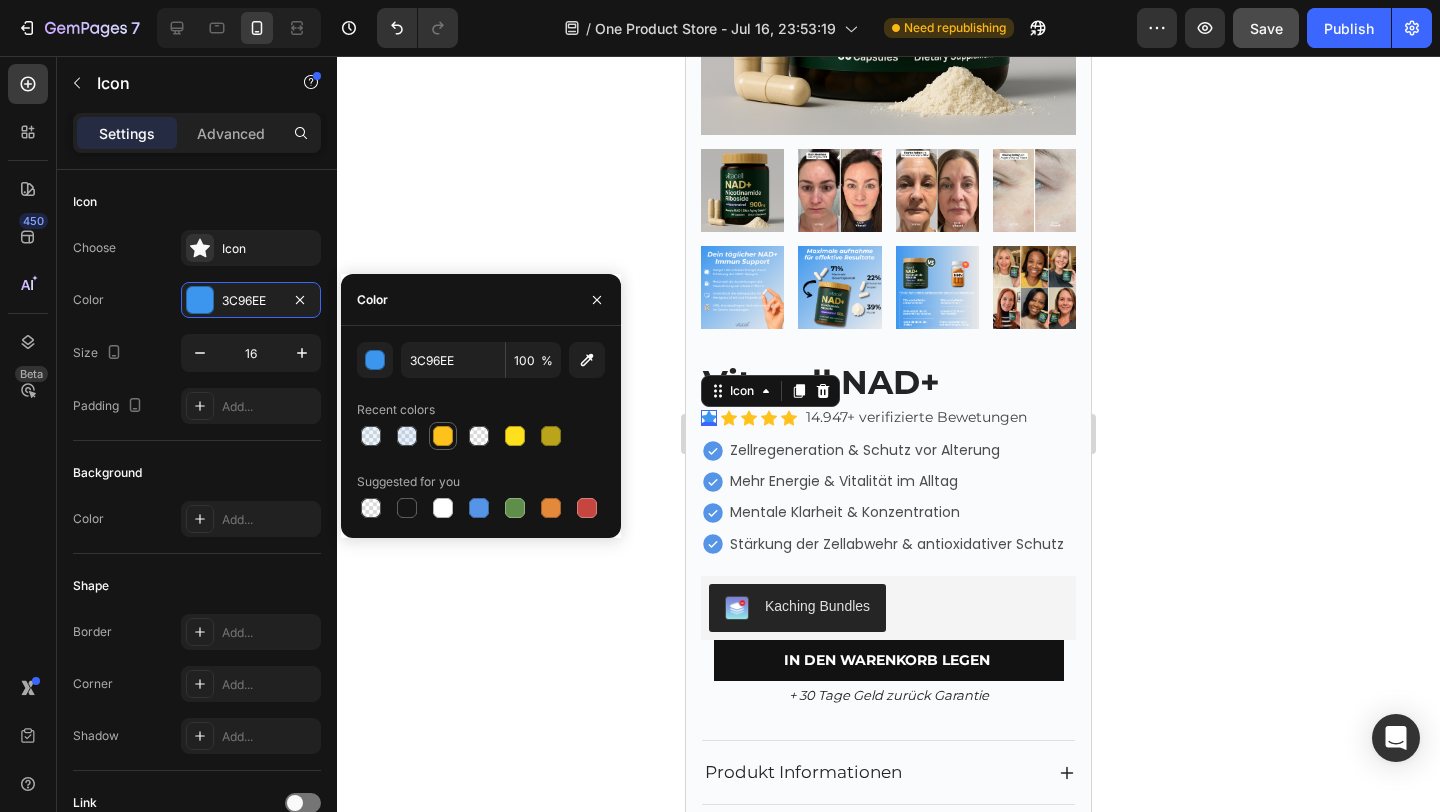 click at bounding box center (443, 436) 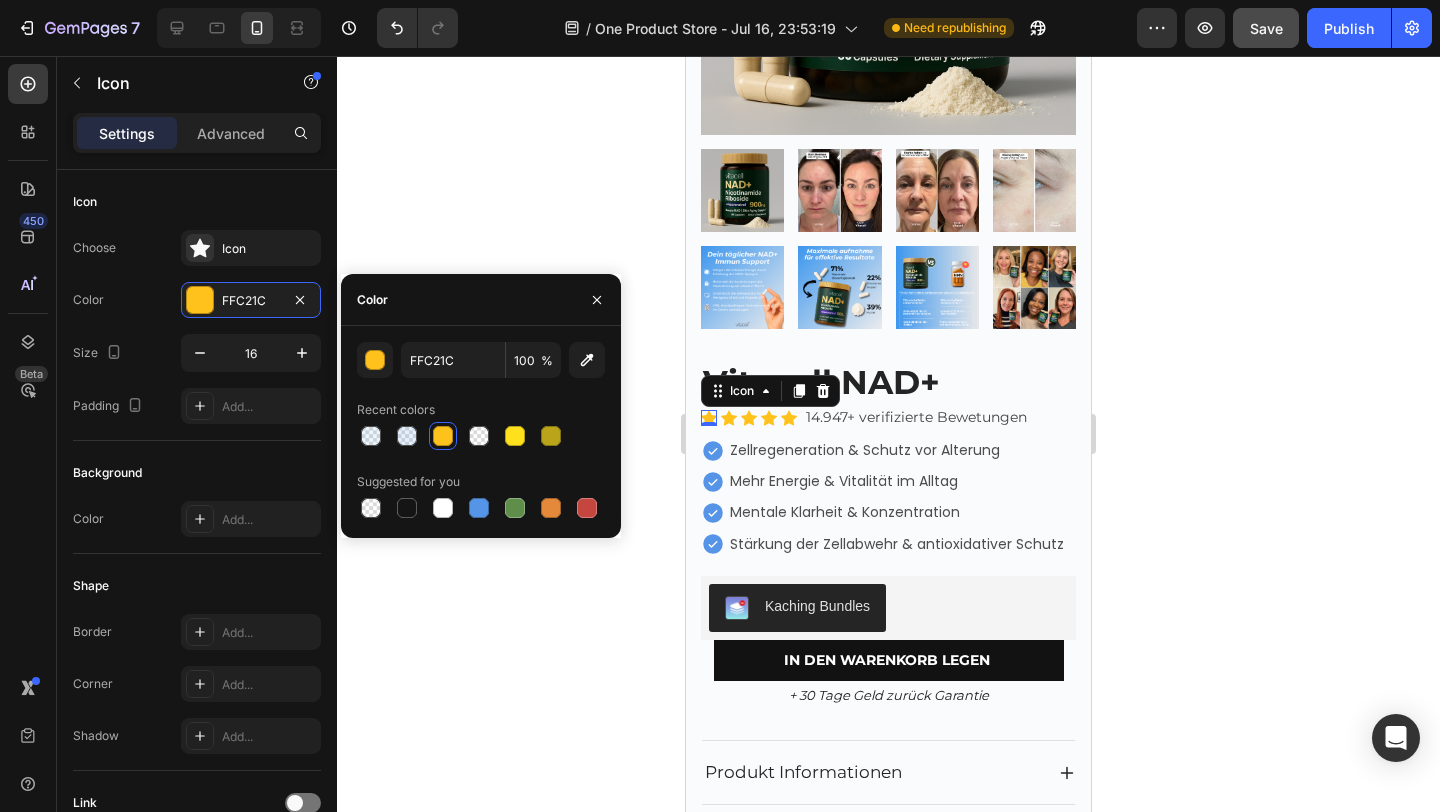 click 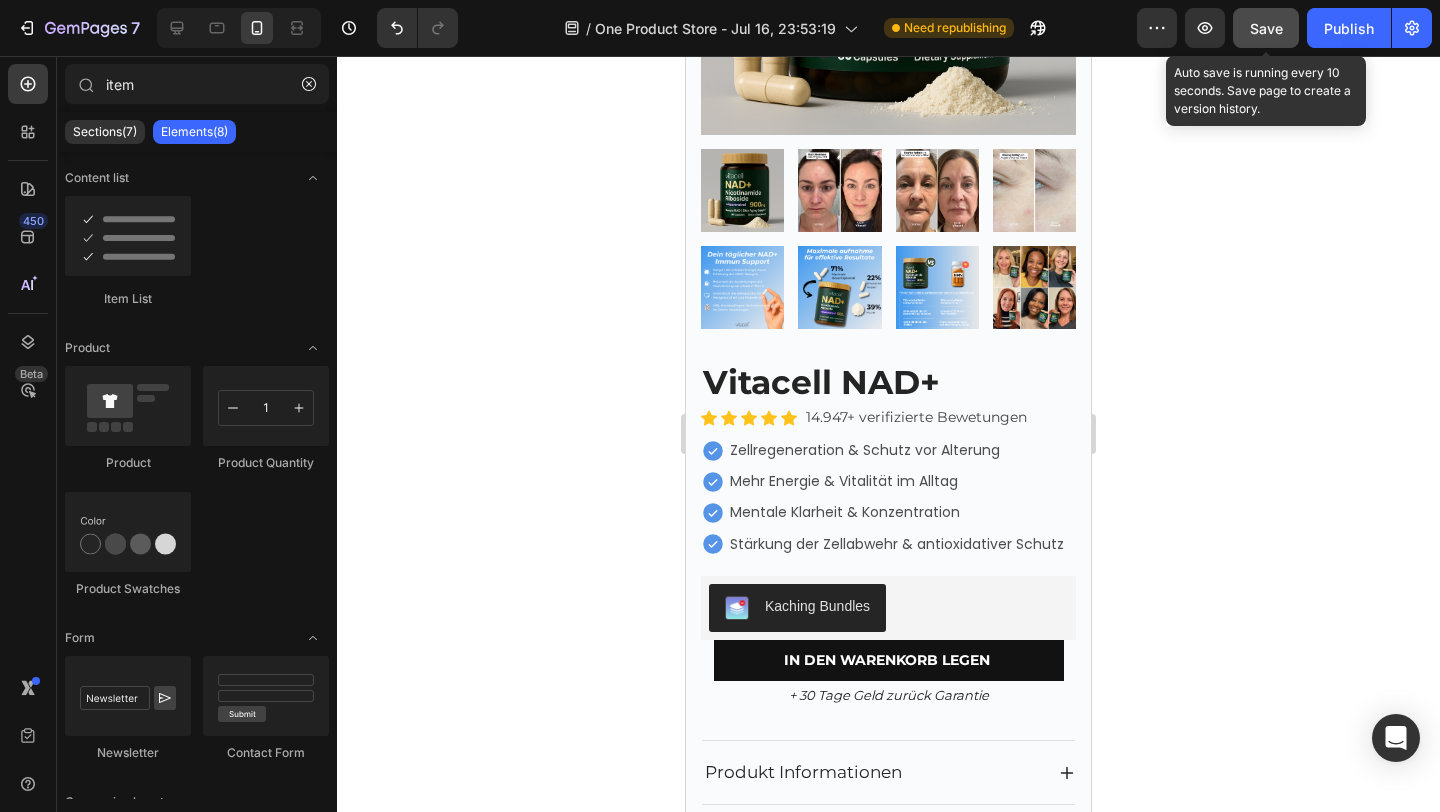 click on "Save" 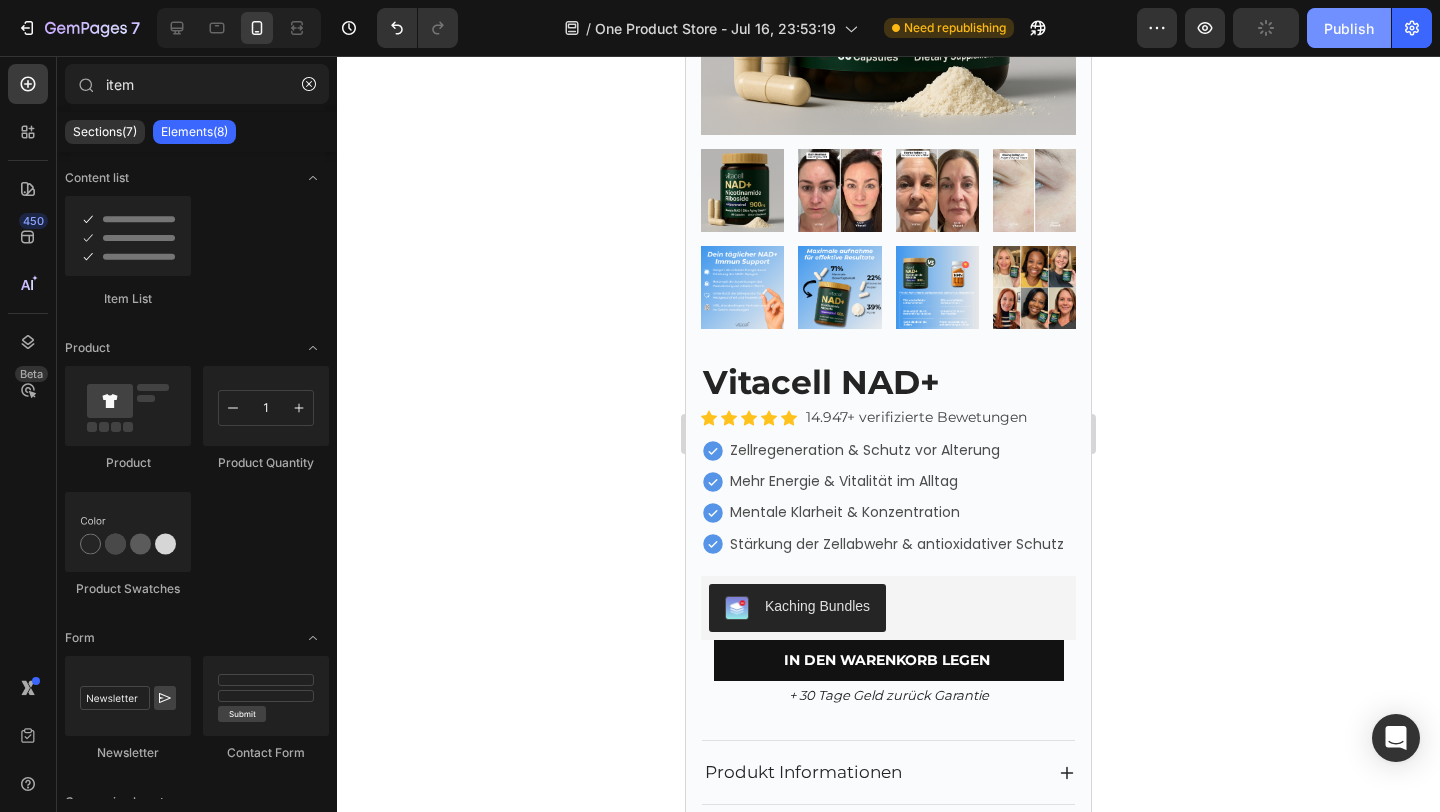 click on "Publish" at bounding box center (1349, 28) 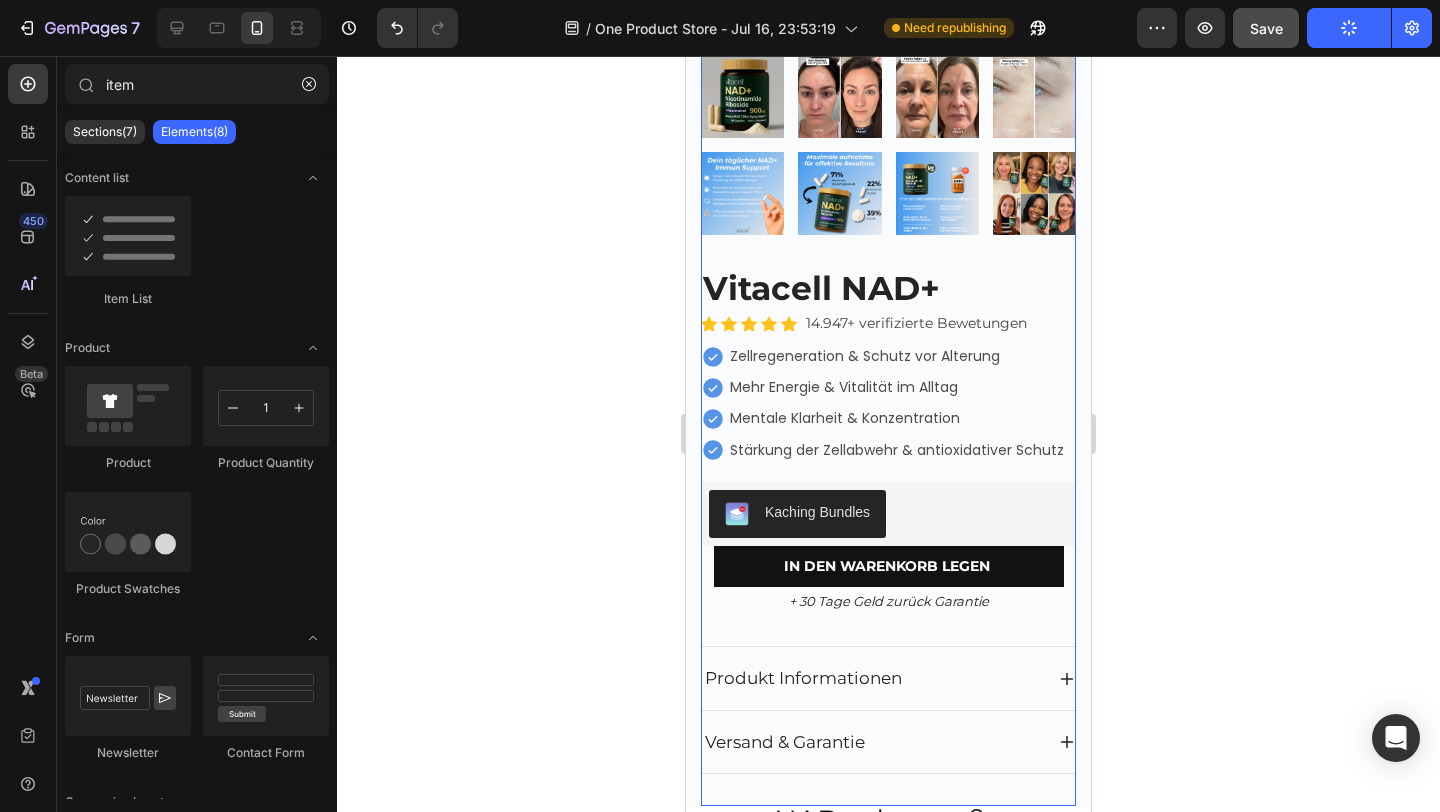 scroll, scrollTop: 4045, scrollLeft: 0, axis: vertical 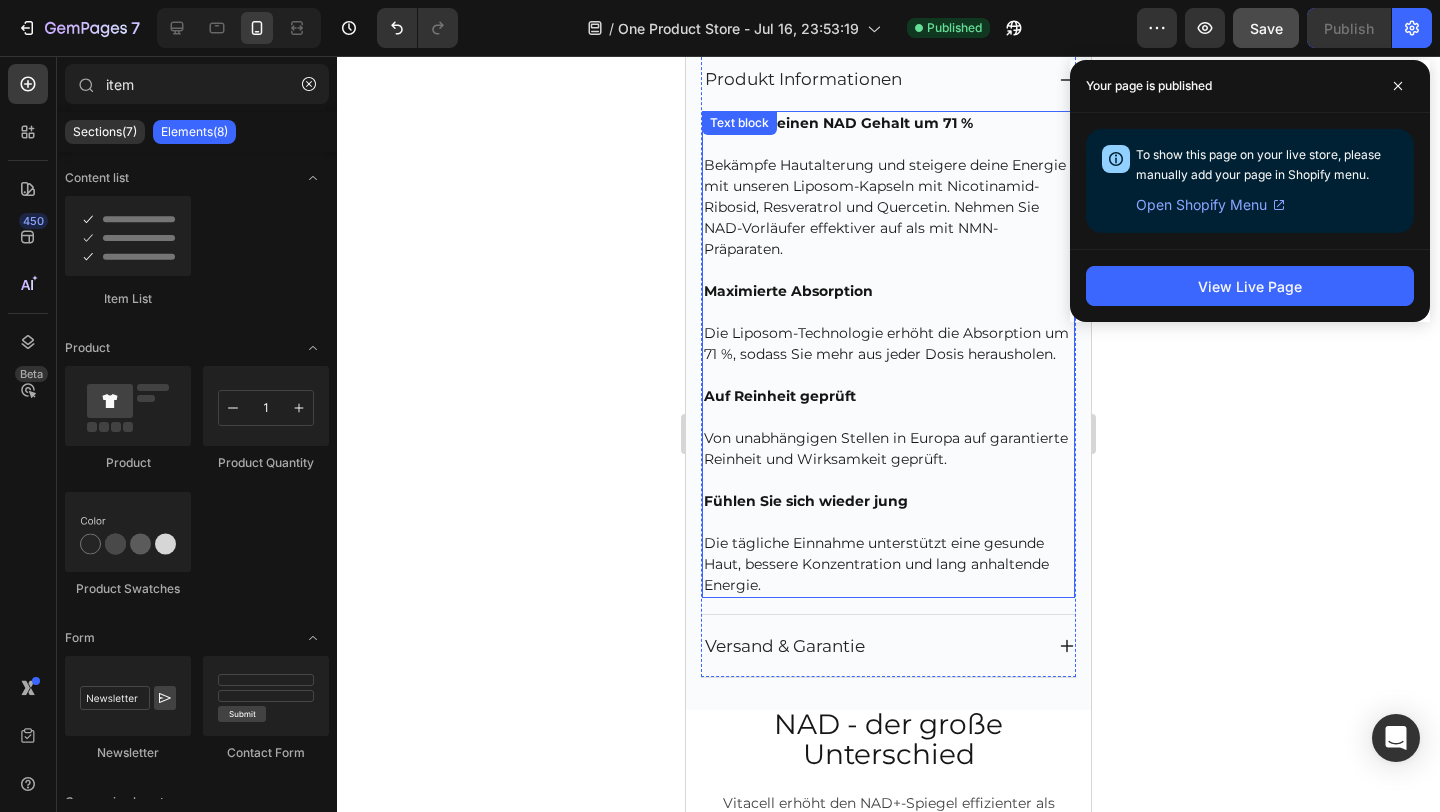 drag, startPoint x: 842, startPoint y: 494, endPoint x: 844, endPoint y: 469, distance: 25.079872 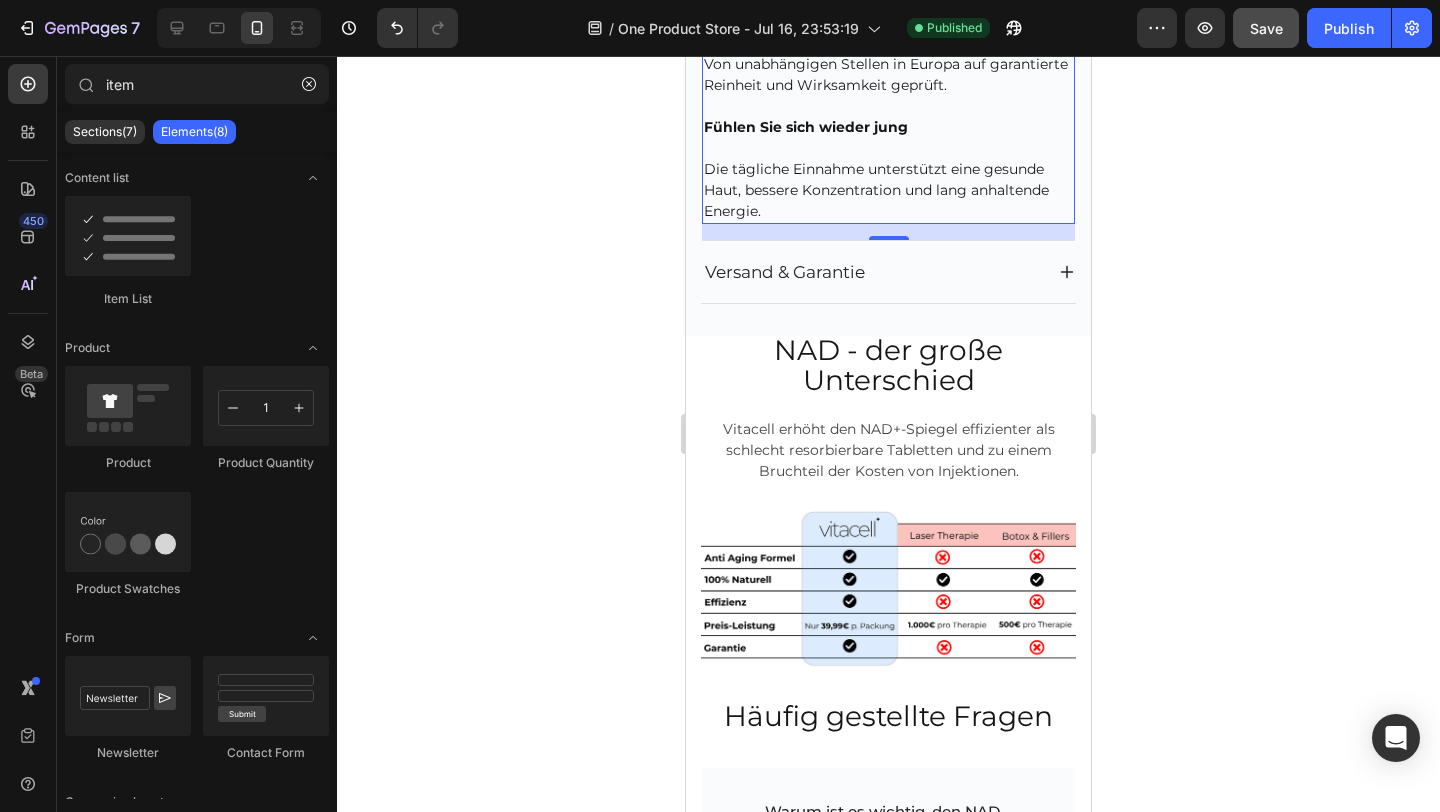 scroll, scrollTop: 5184, scrollLeft: 0, axis: vertical 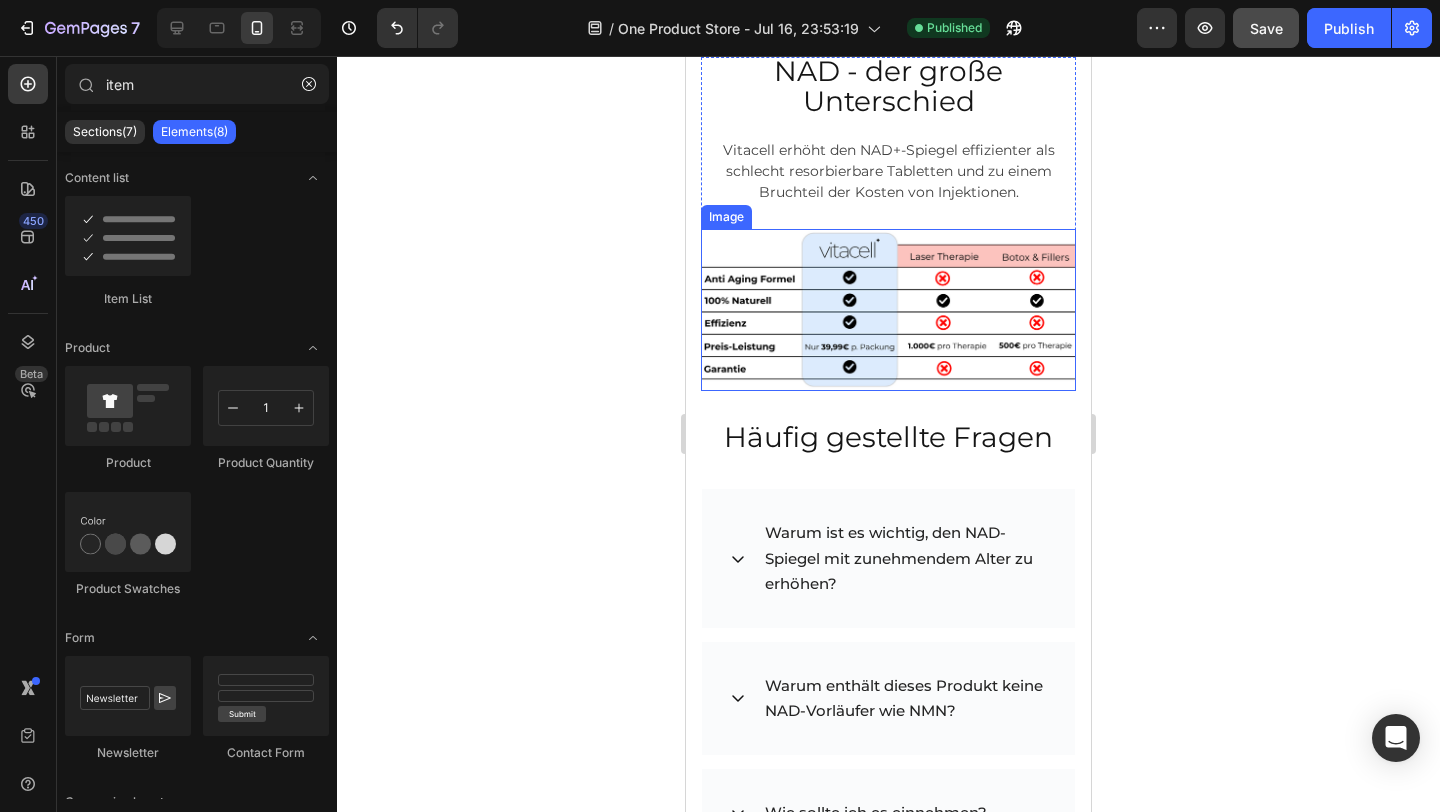 click at bounding box center (888, 310) 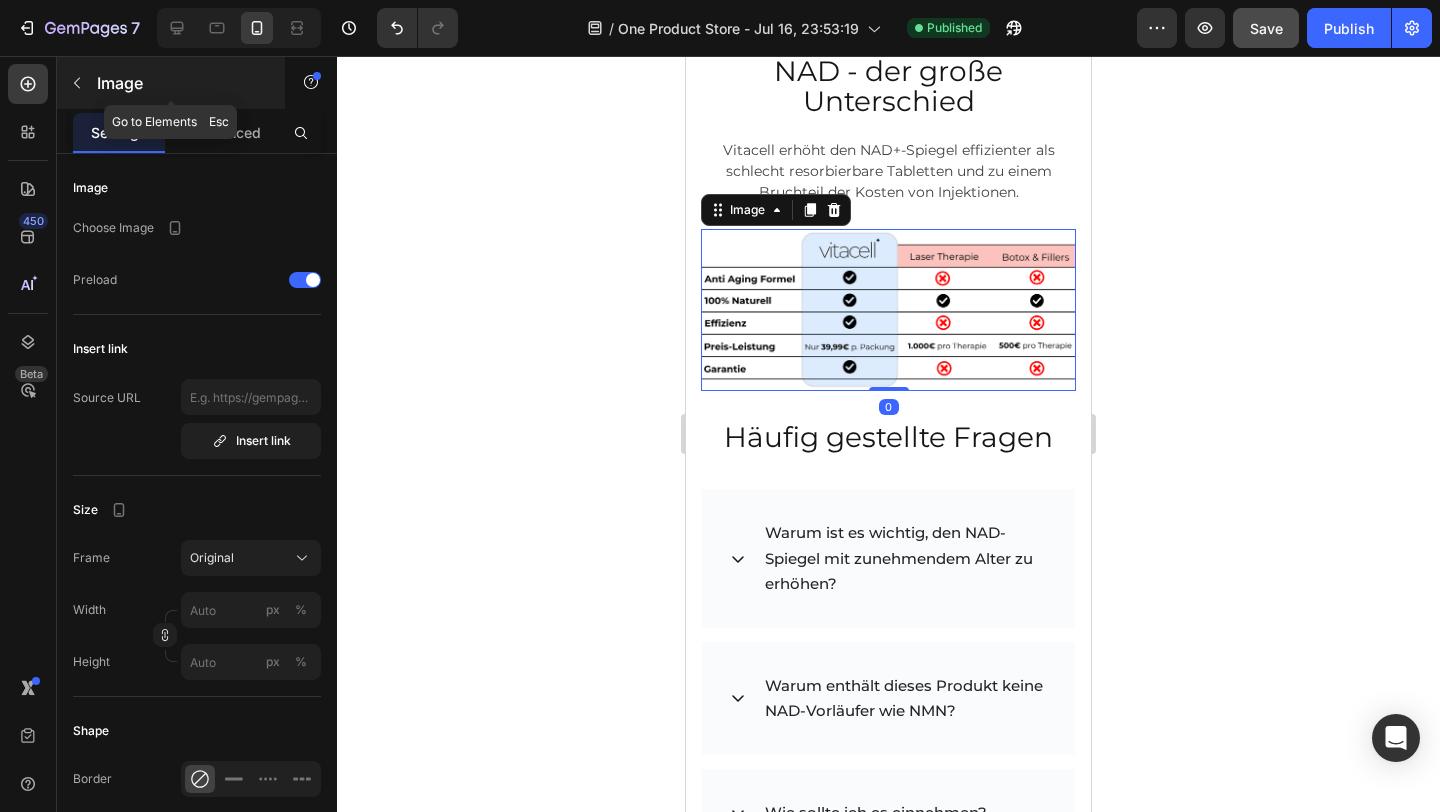 click at bounding box center [77, 83] 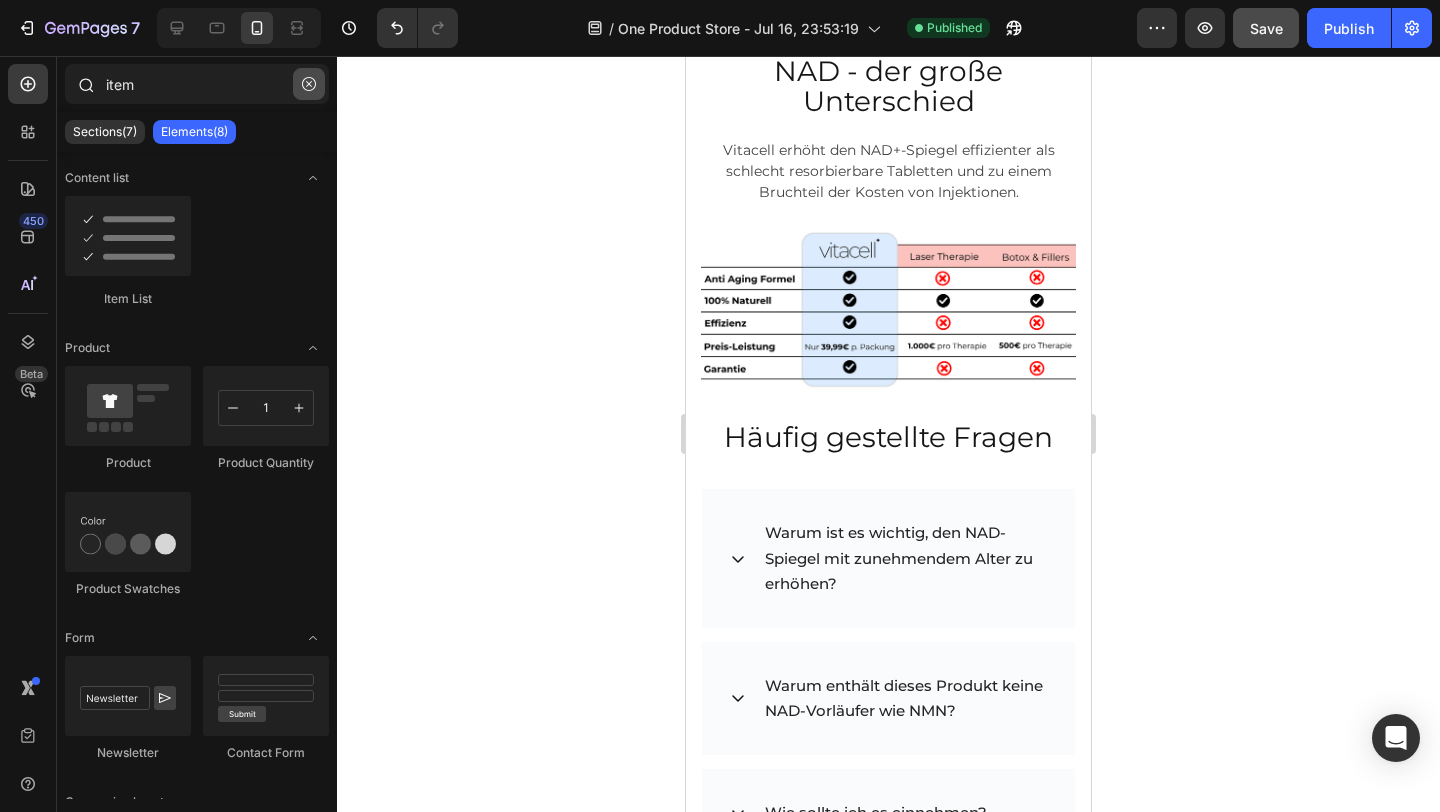 click 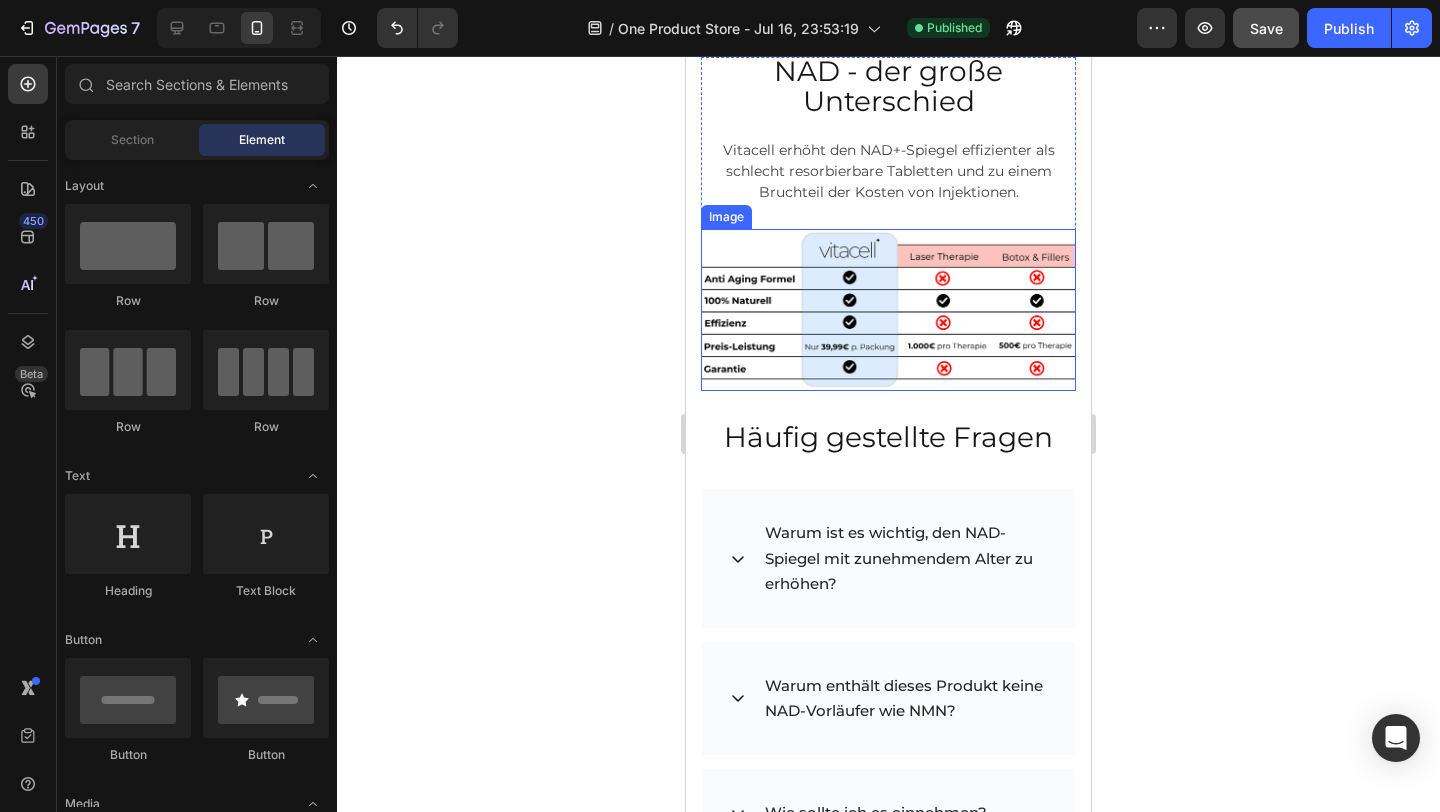 click at bounding box center (888, 310) 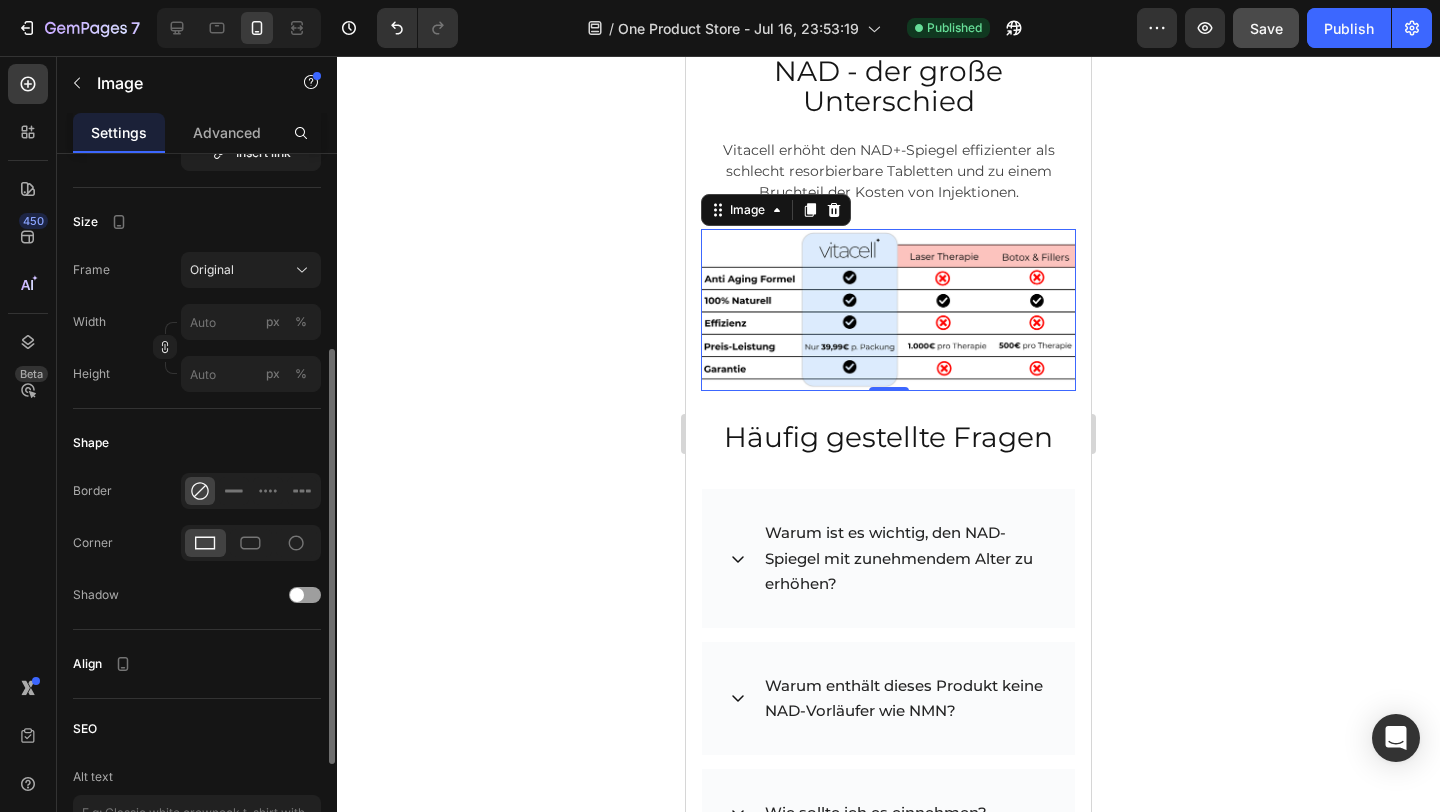 scroll, scrollTop: 0, scrollLeft: 0, axis: both 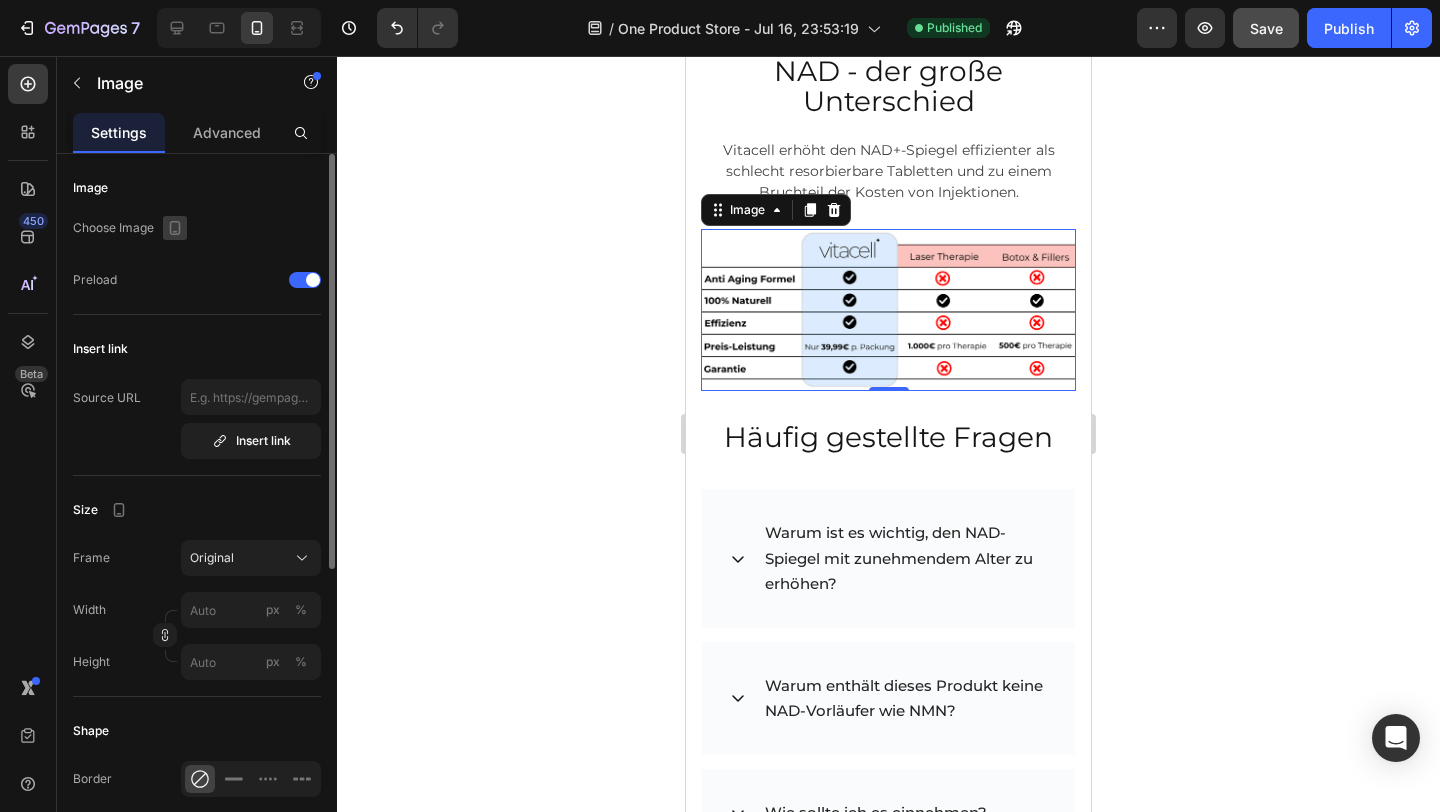 click 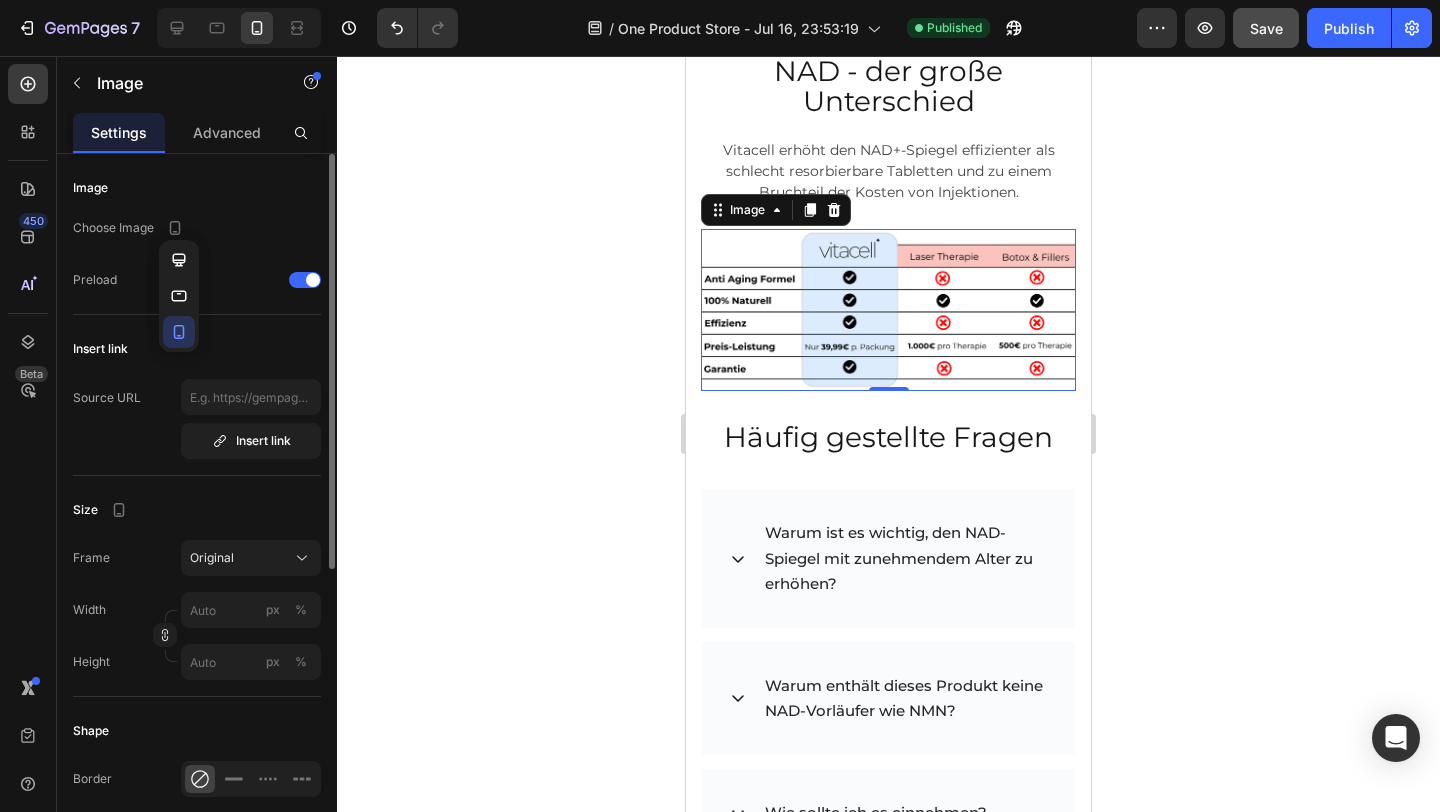 click on "Choose Image" at bounding box center [197, 228] 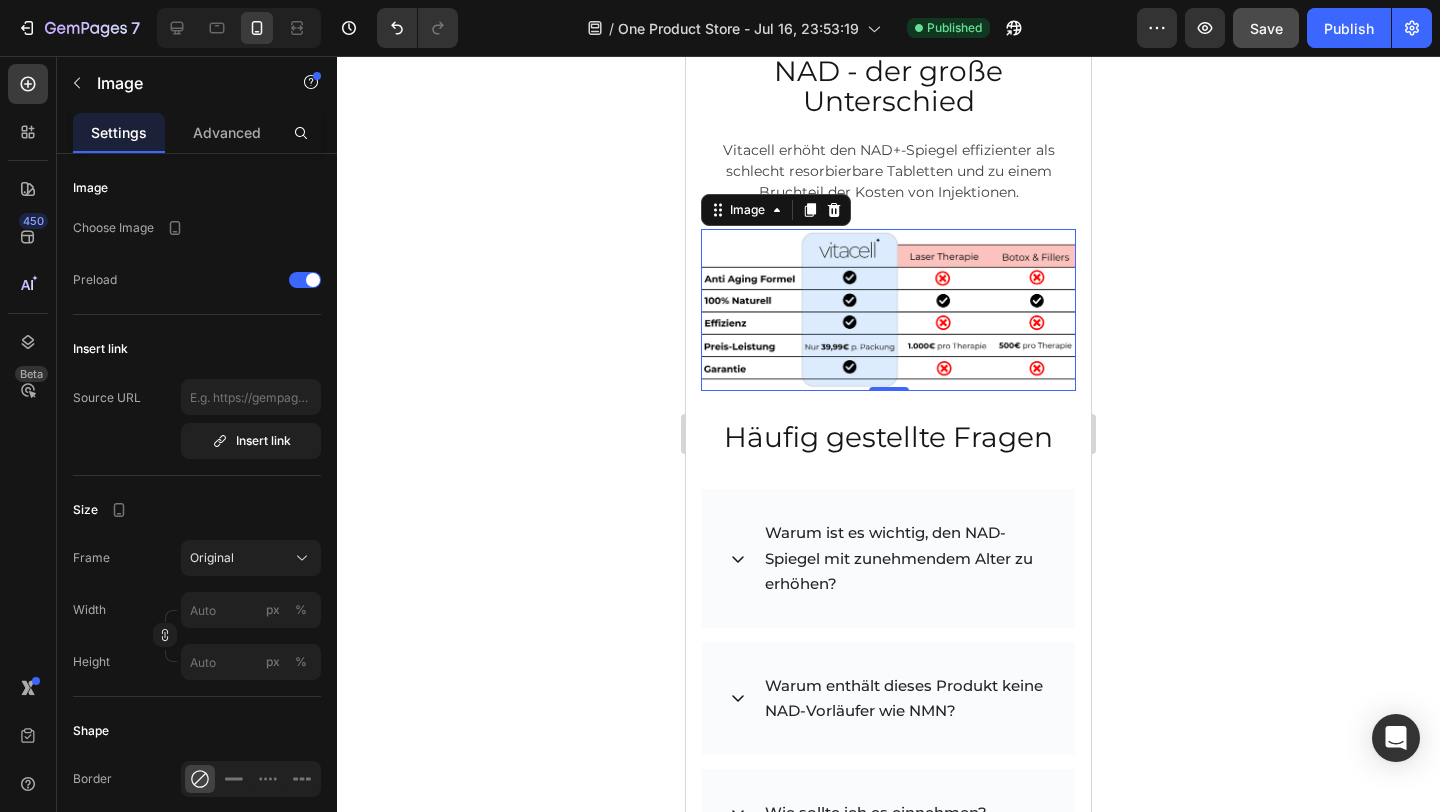 click at bounding box center [888, 310] 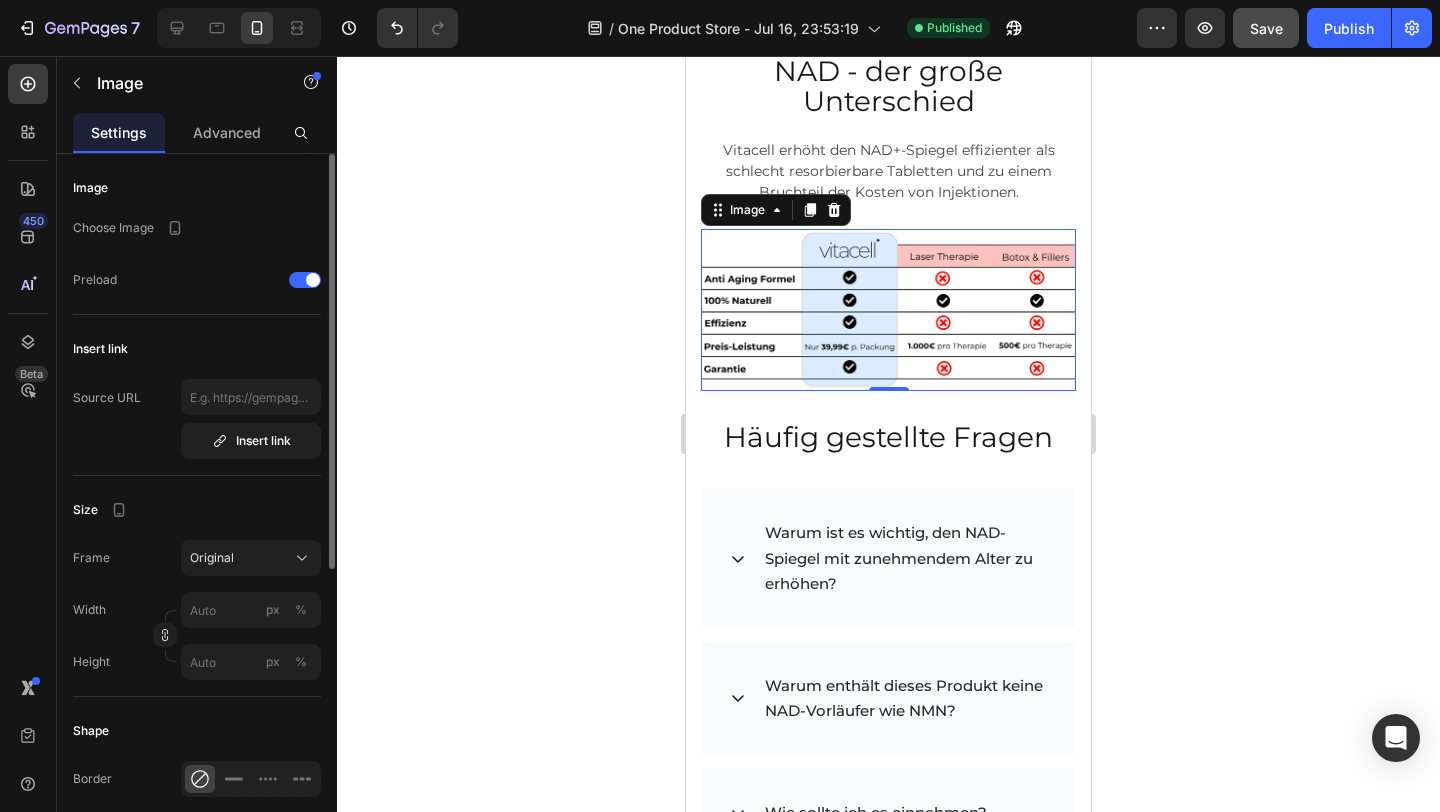 click on "Image Choose Image Preload Insert link Source URL  Insert link  Size Frame Original Width px % Height px % Shape Border Corner Shadow Align SEO Alt text Image title  Delete element" at bounding box center [197, 769] 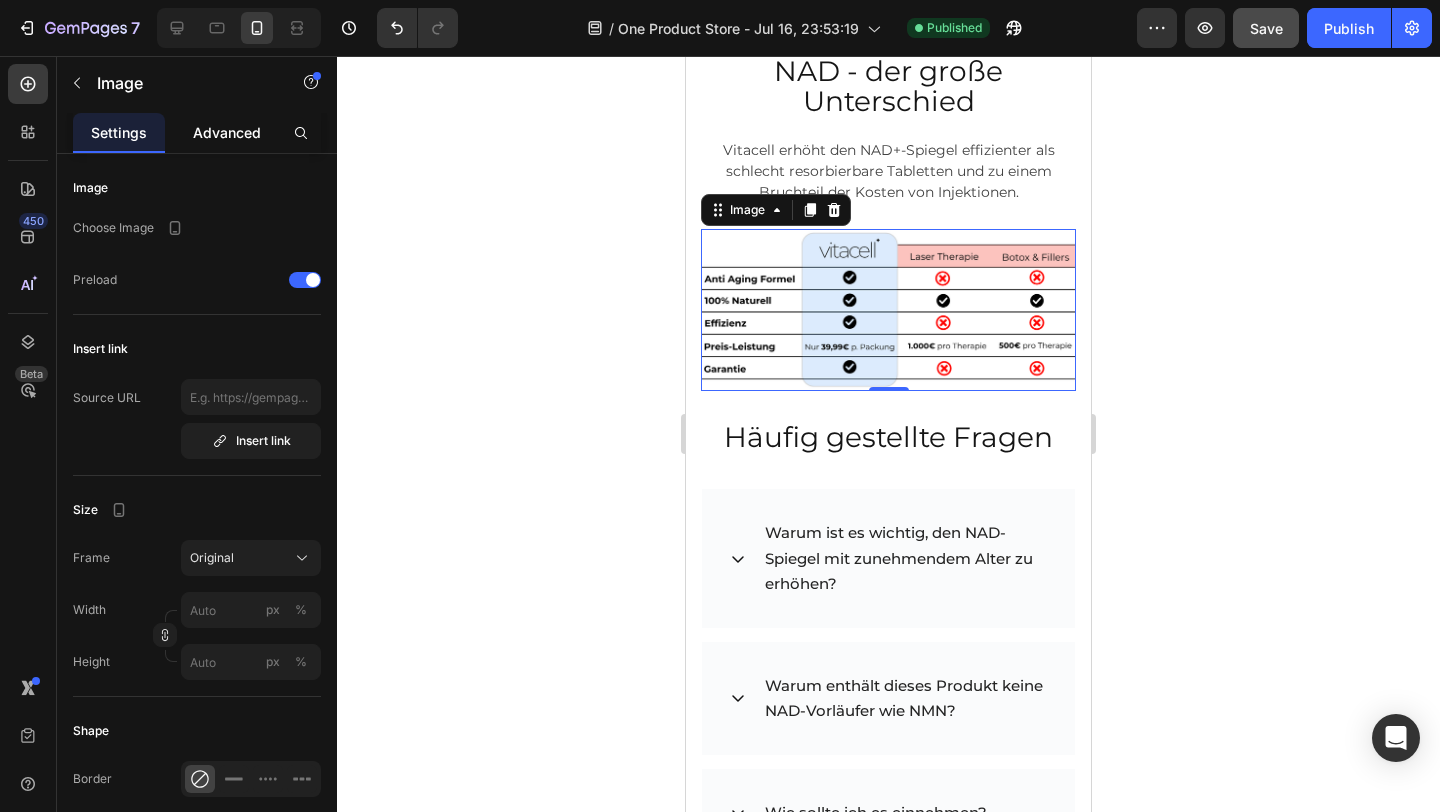 click on "Advanced" 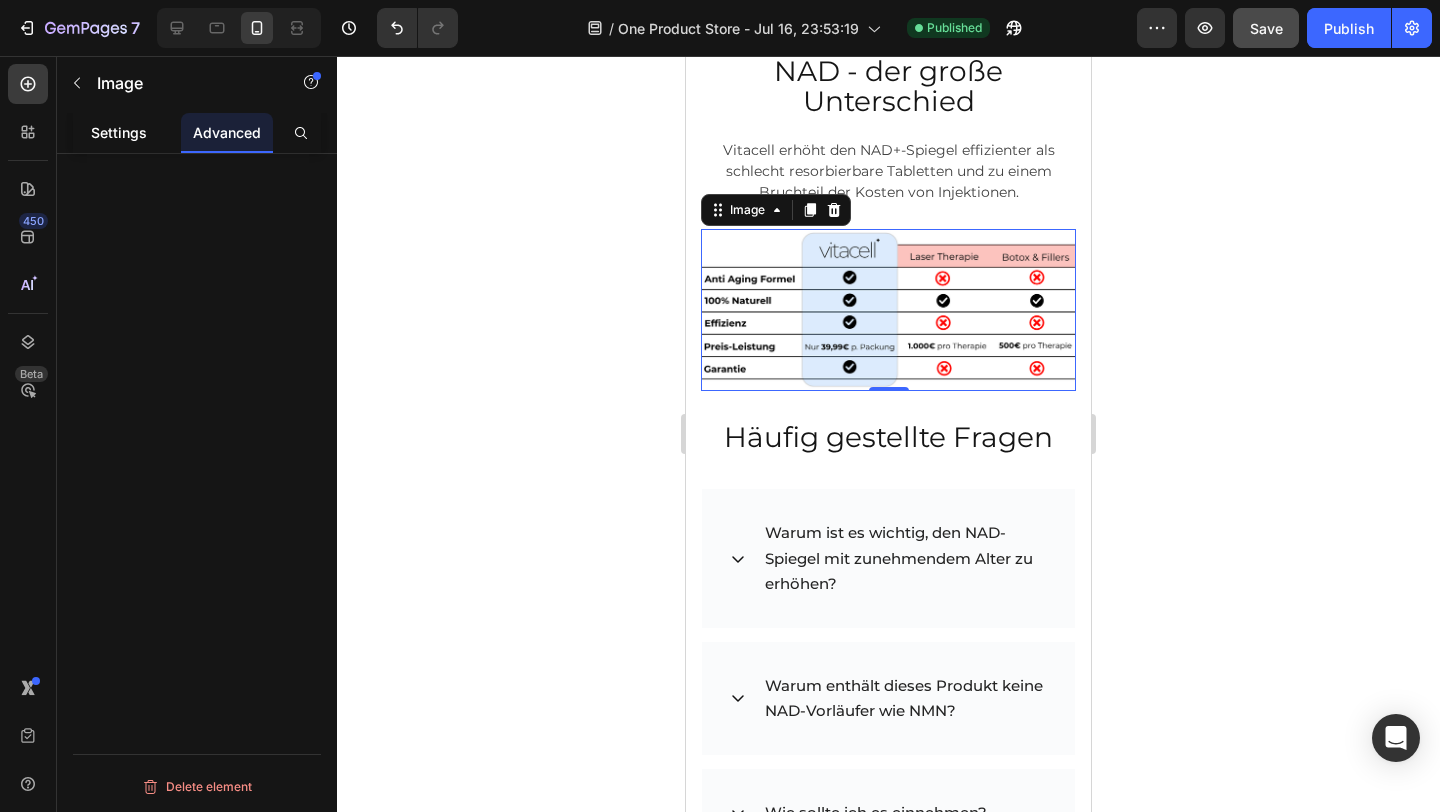 click on "Settings" 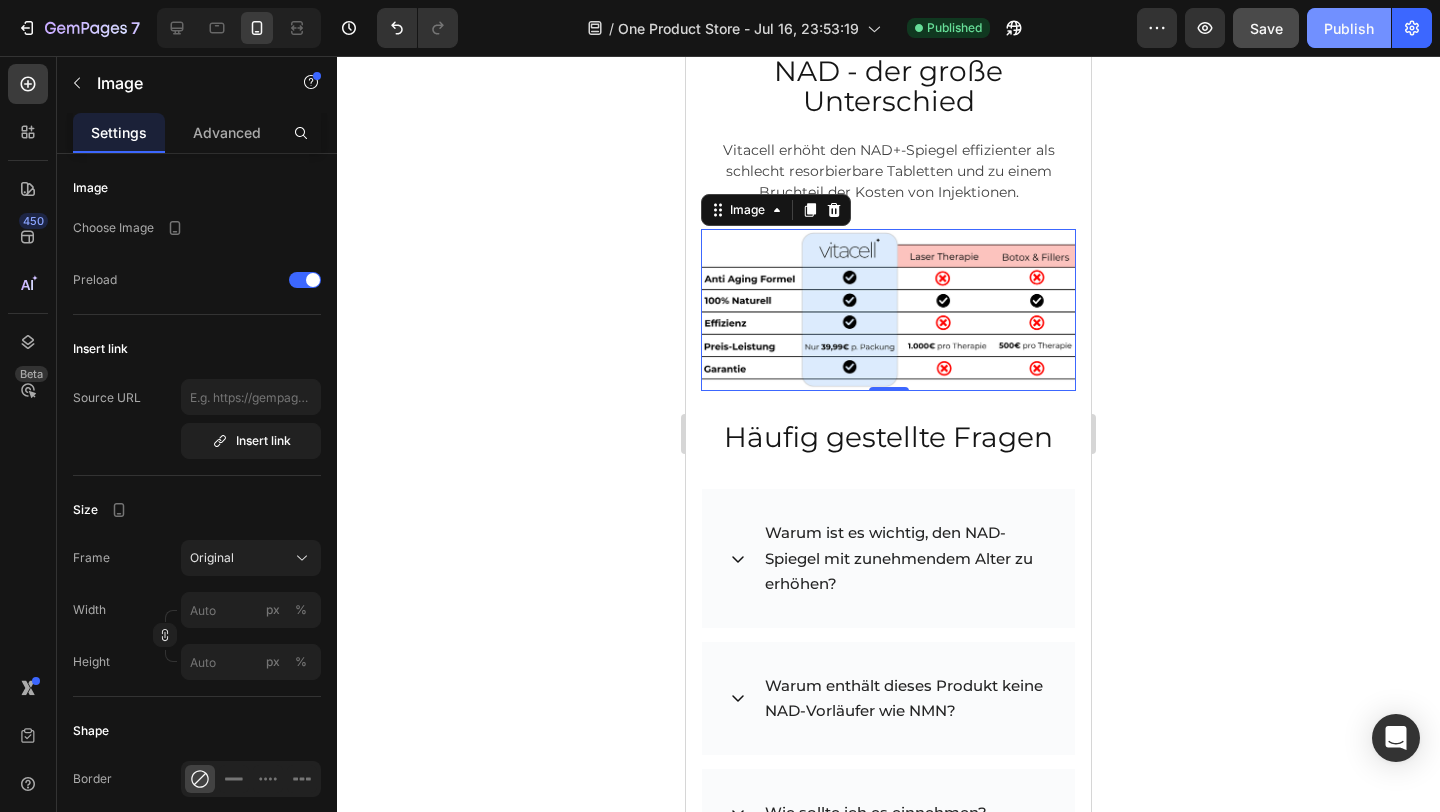 click on "Publish" at bounding box center (1349, 28) 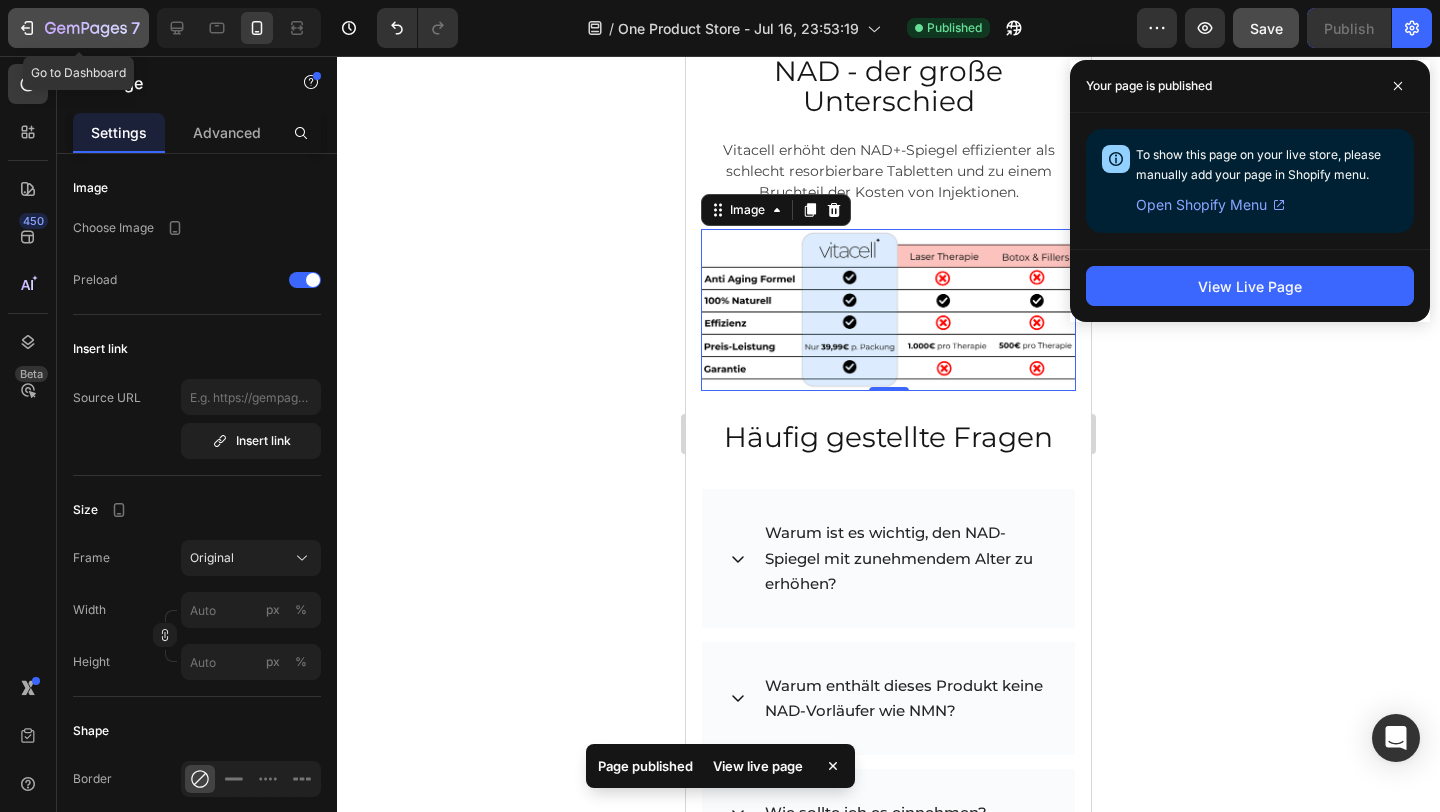 click 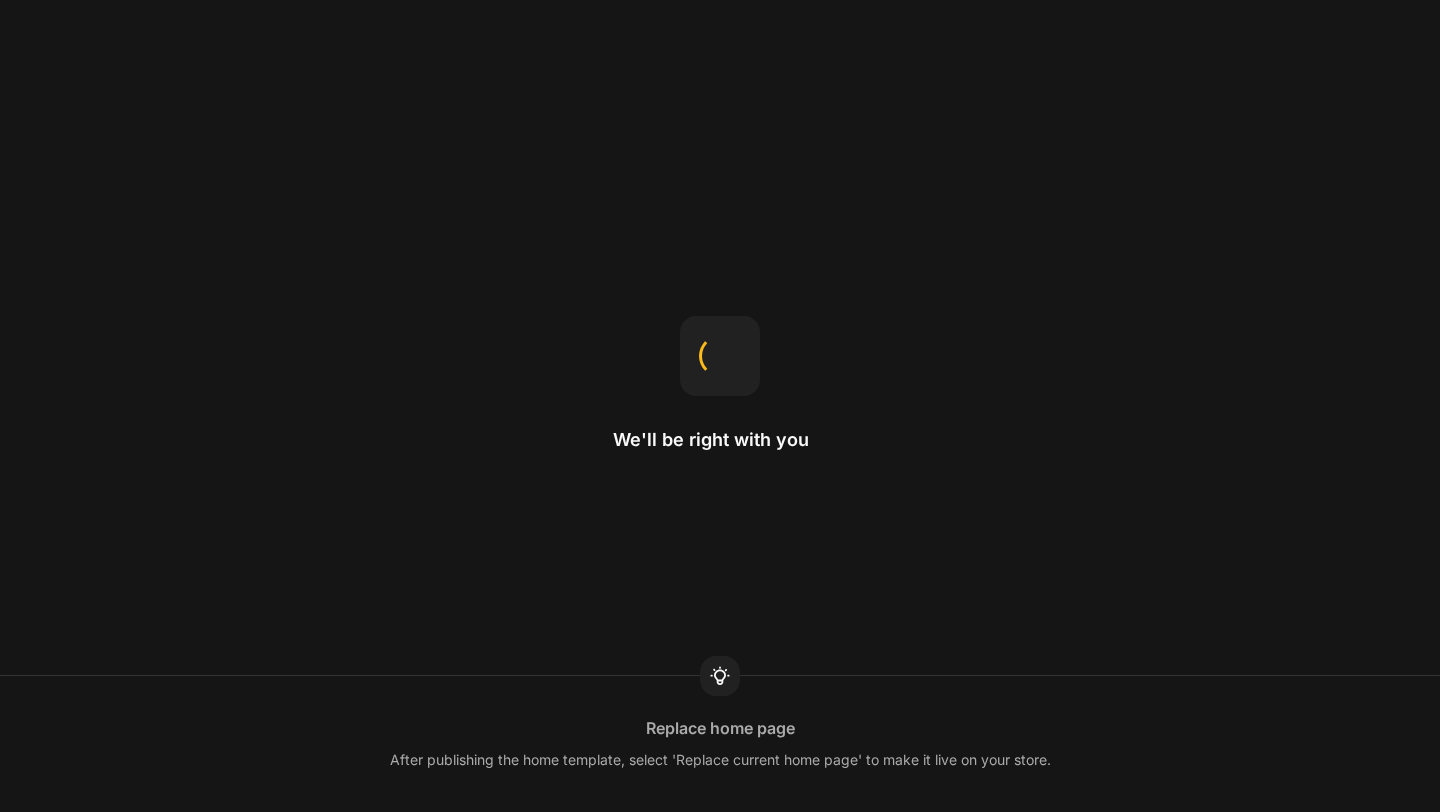 scroll, scrollTop: 0, scrollLeft: 0, axis: both 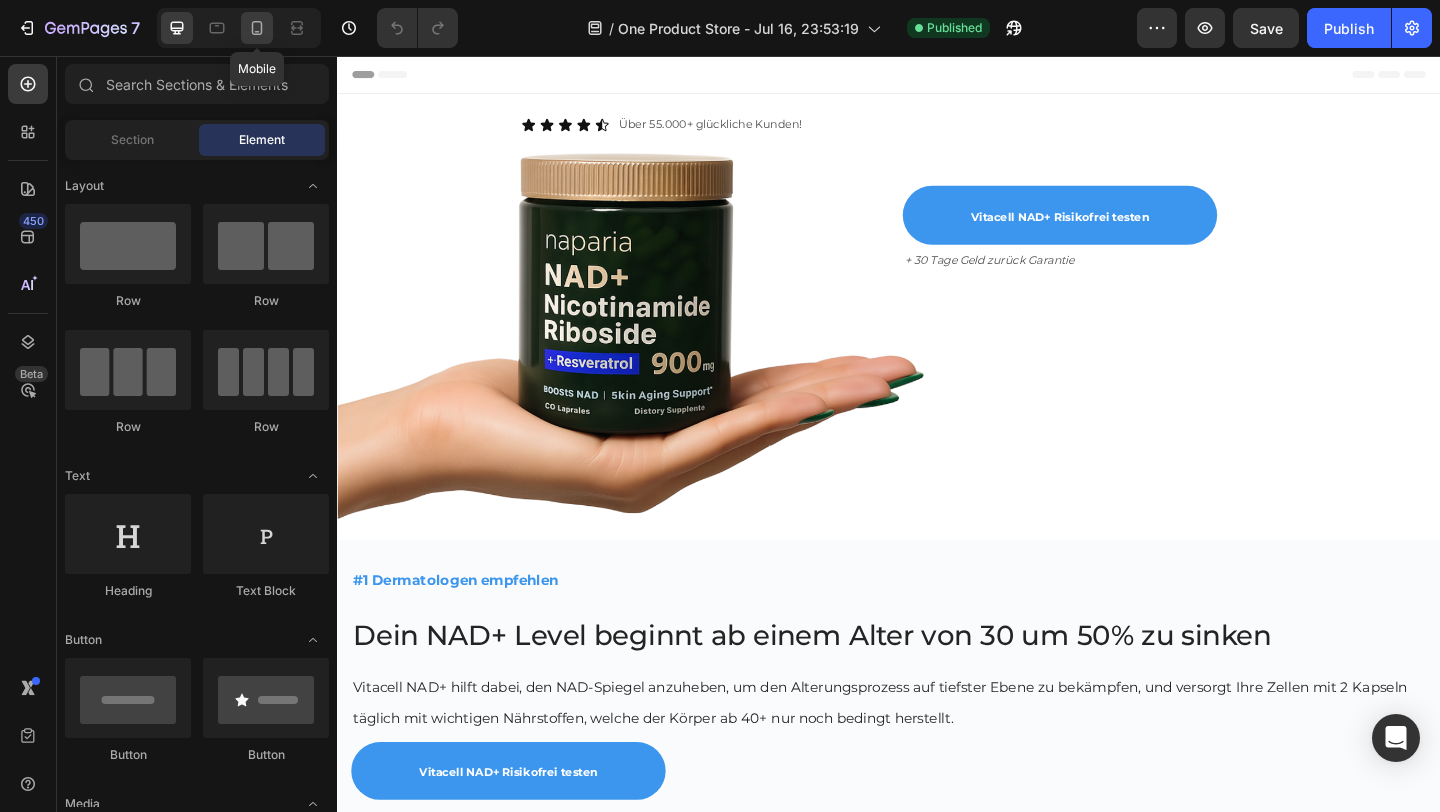 click 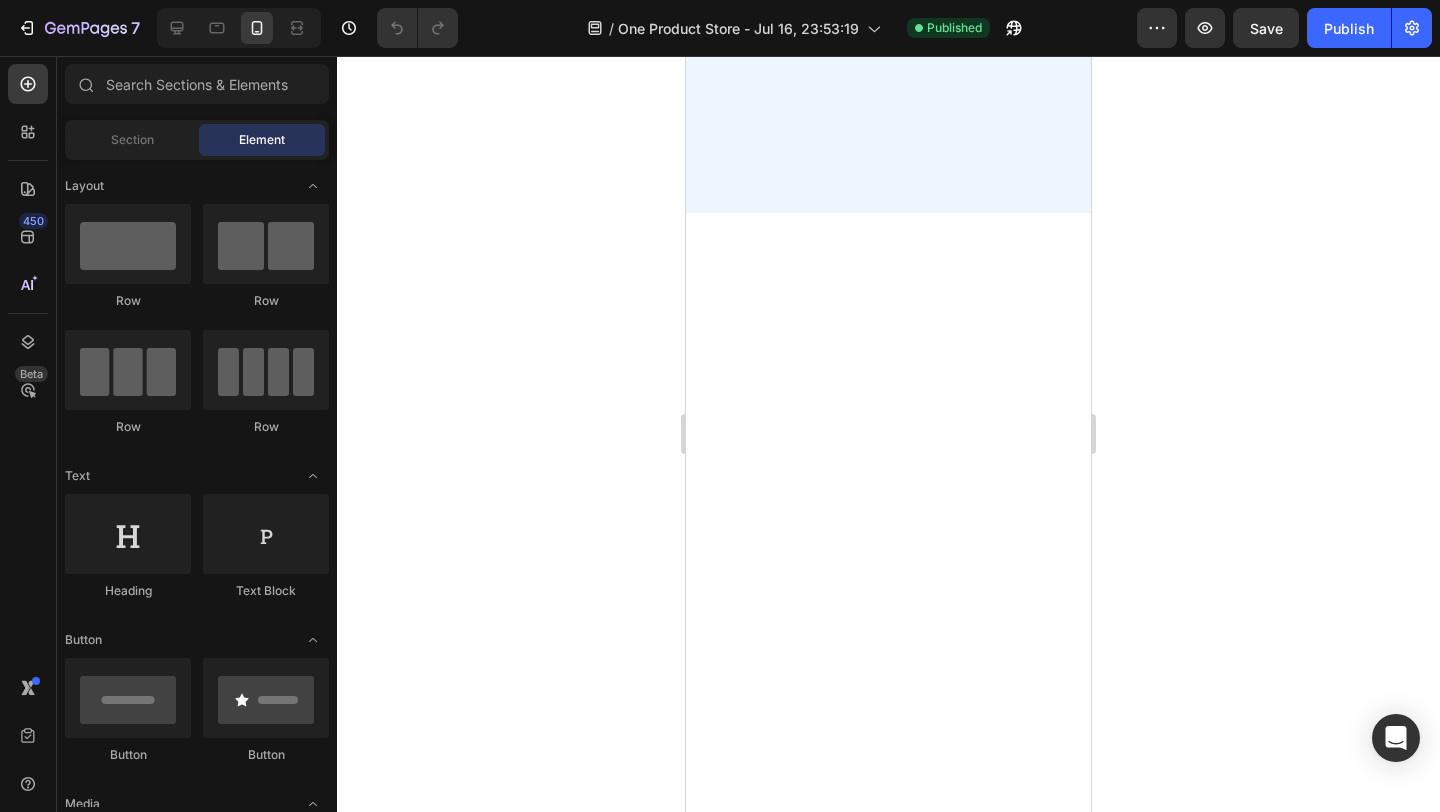 scroll, scrollTop: 0, scrollLeft: 0, axis: both 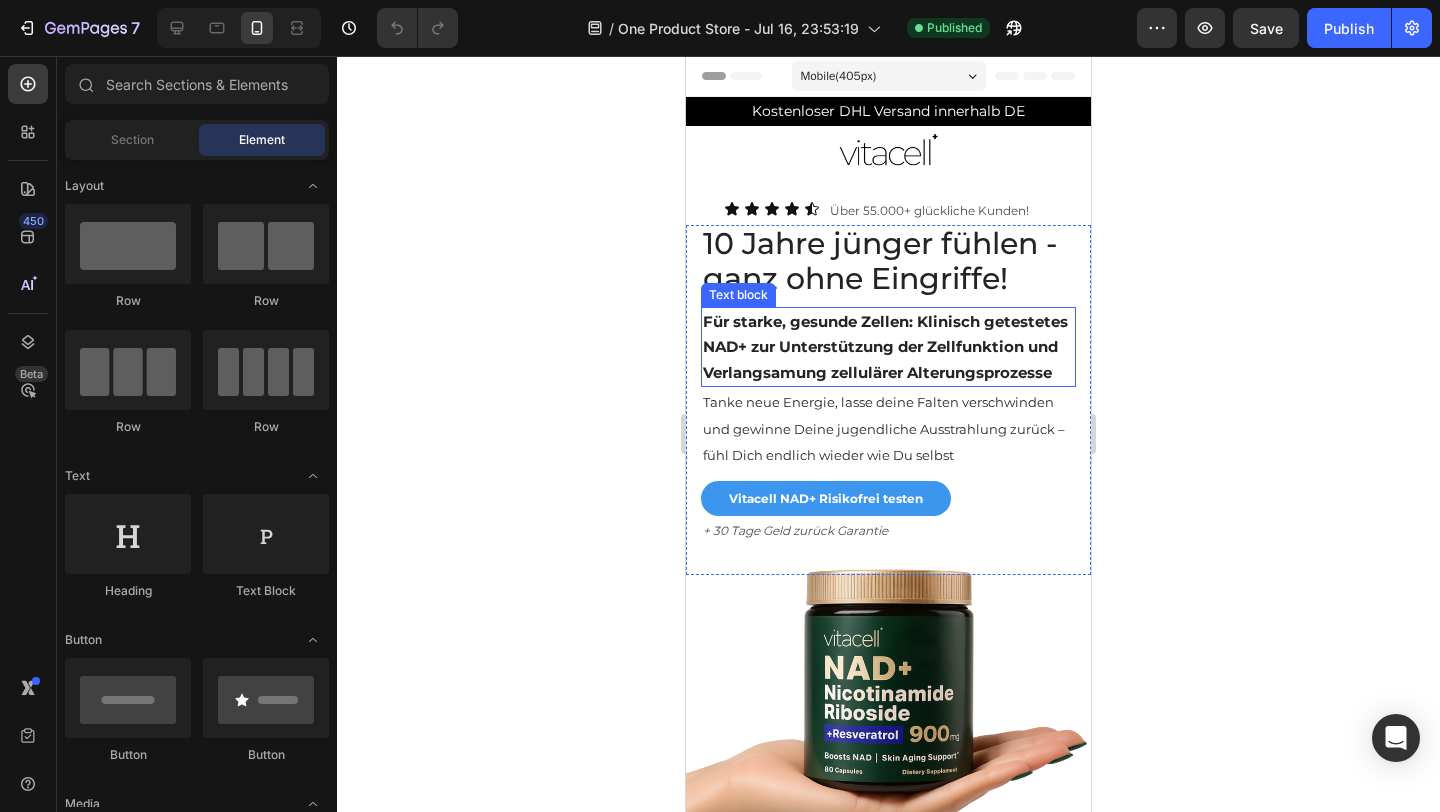 click on "Für starke, gesunde Zellen: Klinisch getestetes NAD+ zur Unterstützung der Zellfunktion und Verlangsamung zellulärer Alterungsprozesse" at bounding box center (885, 347) 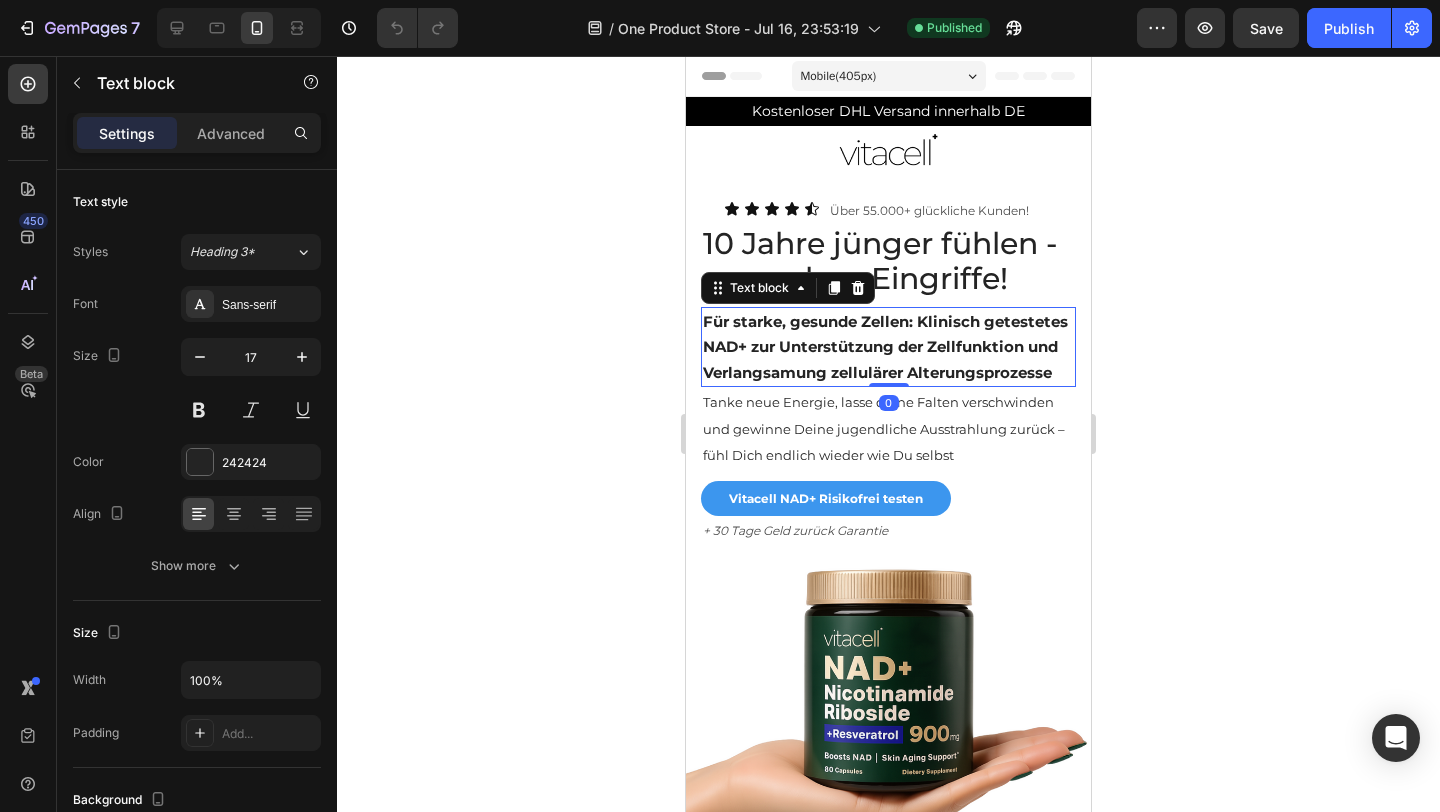 click on "Für starke, gesunde Zellen: Klinisch getestetes NAD+ zur Unterstützung der Zellfunktion und Verlangsamung zellulärer Alterungsprozesse" at bounding box center [885, 347] 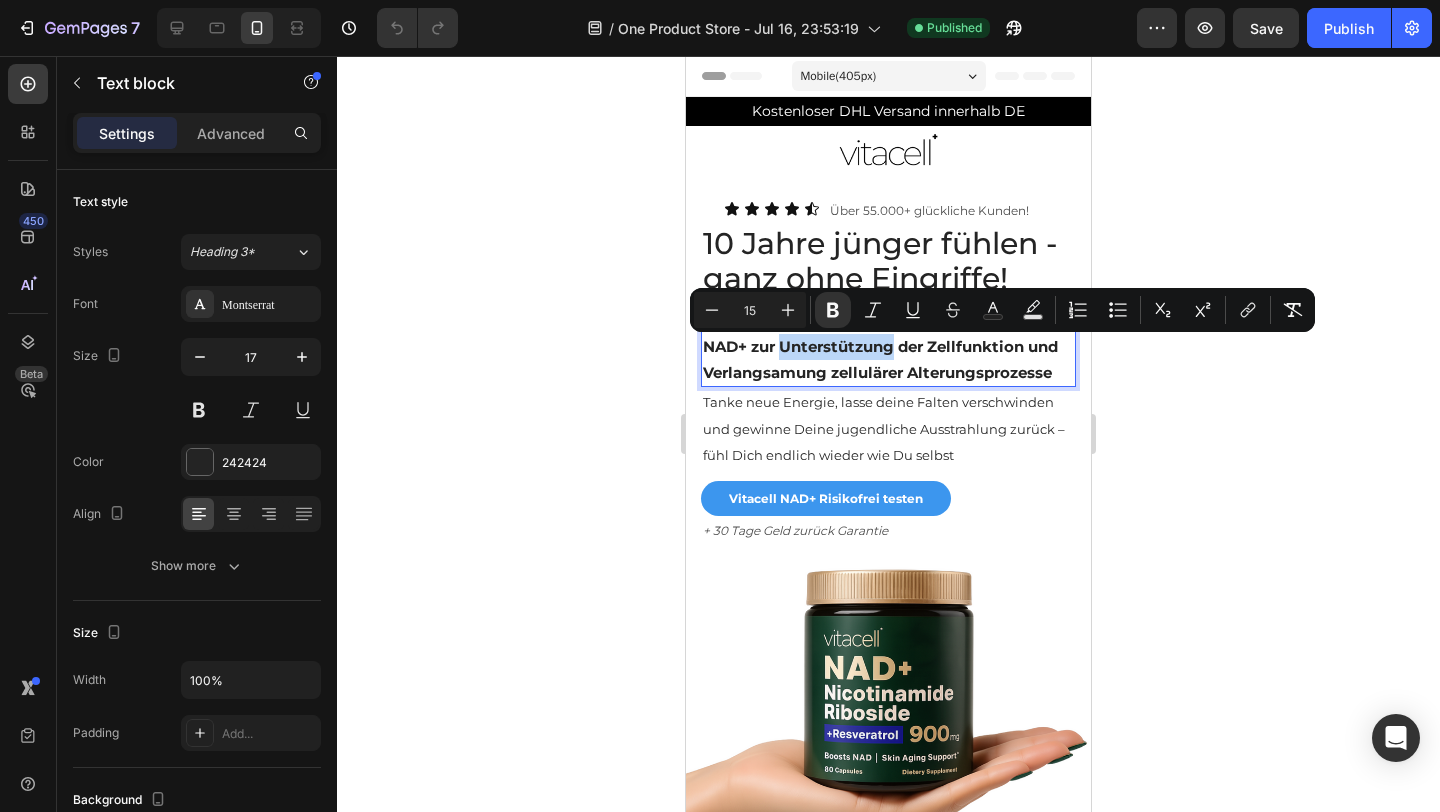 click on "Für starke, gesunde Zellen: Klinisch getestetes NAD+ zur Unterstützung der Zellfunktion und Verlangsamung zellulärer Alterungsprozesse" at bounding box center (885, 347) 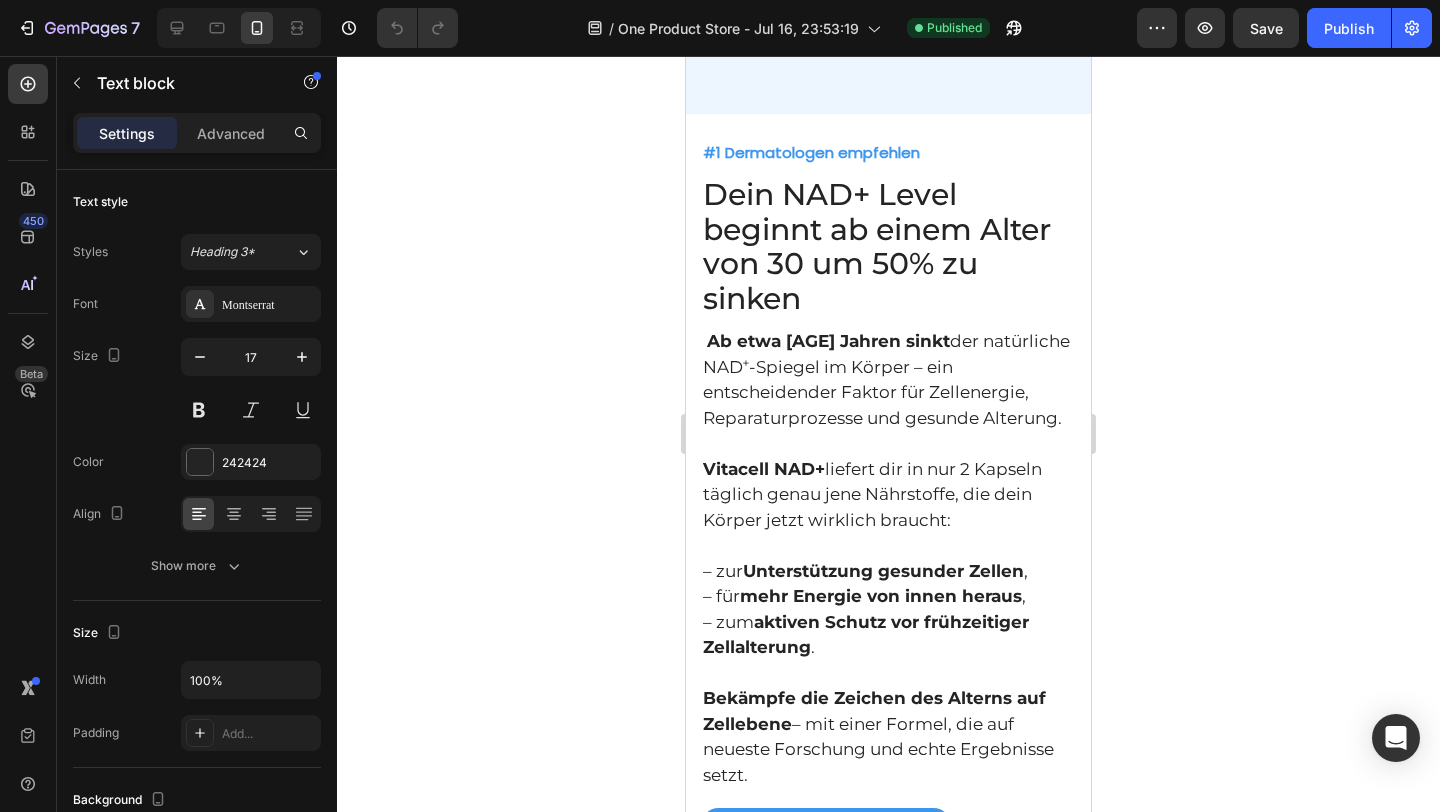 scroll, scrollTop: 1559, scrollLeft: 0, axis: vertical 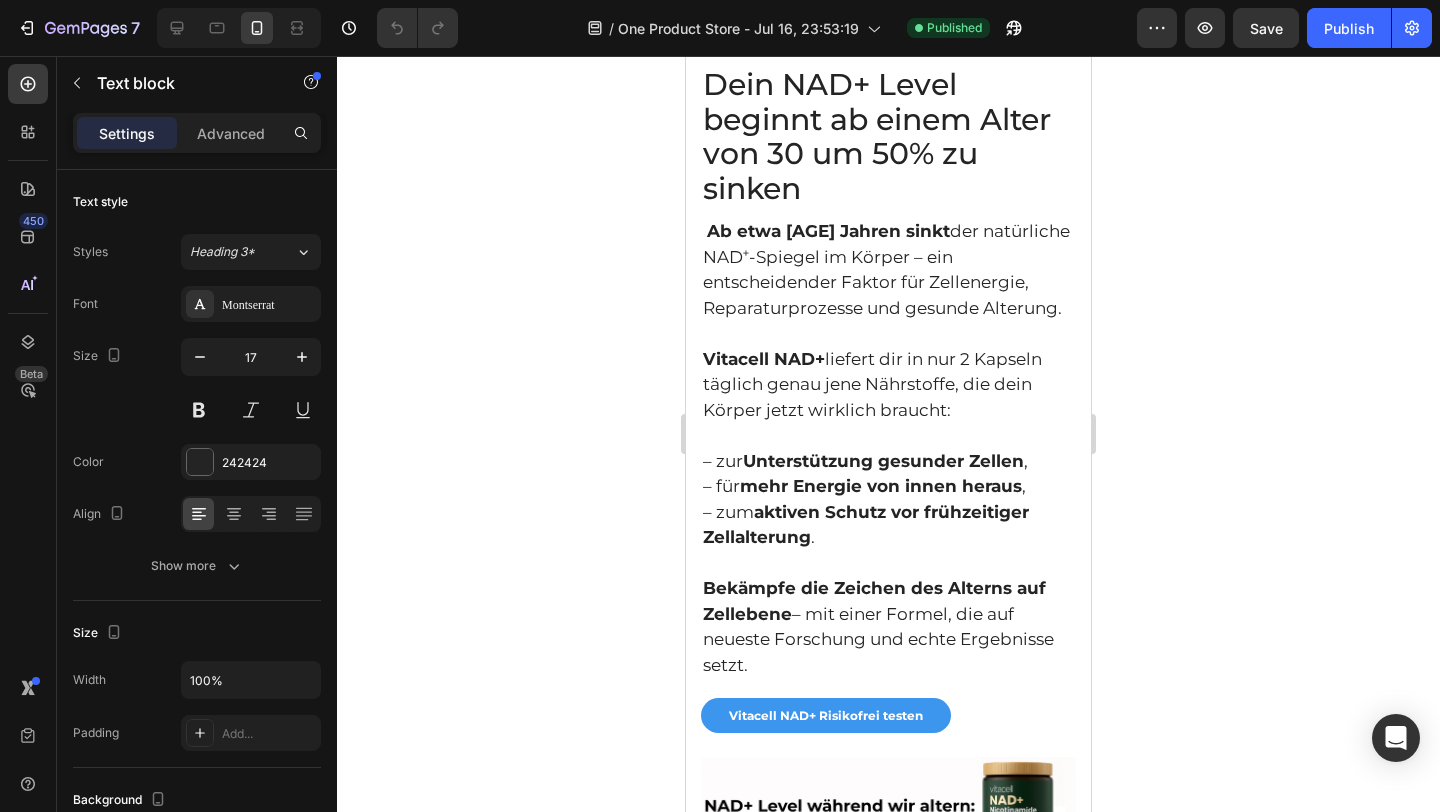 click on "Ab etwa 30 Jahren sinkt  der natürliche NAD⁺-Spiegel im Körper – ein entscheidender Faktor für Zellenergie, Reparaturprozesse und gesunde Alterung. Vitacell NAD+  liefert dir in nur 2 Kapseln täglich genau jene Nährstoffe, die dein Körper jetzt wirklich braucht: – zur  Unterstützung gesunder Zellen , – für  mehr Energie von innen heraus , – zum  aktiven Schutz vor frühzeitiger Zellalterung ." at bounding box center (888, 397) 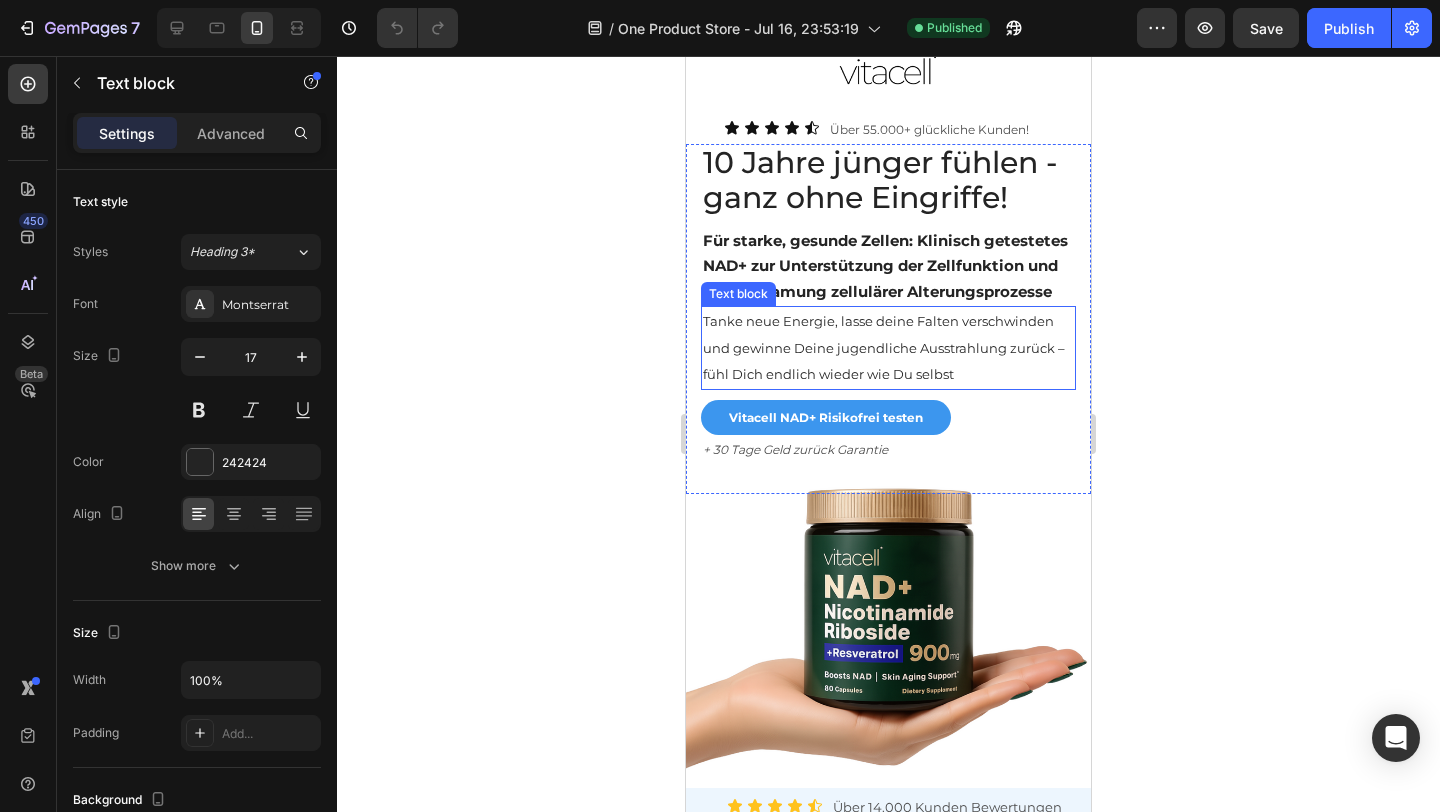 scroll, scrollTop: 88, scrollLeft: 0, axis: vertical 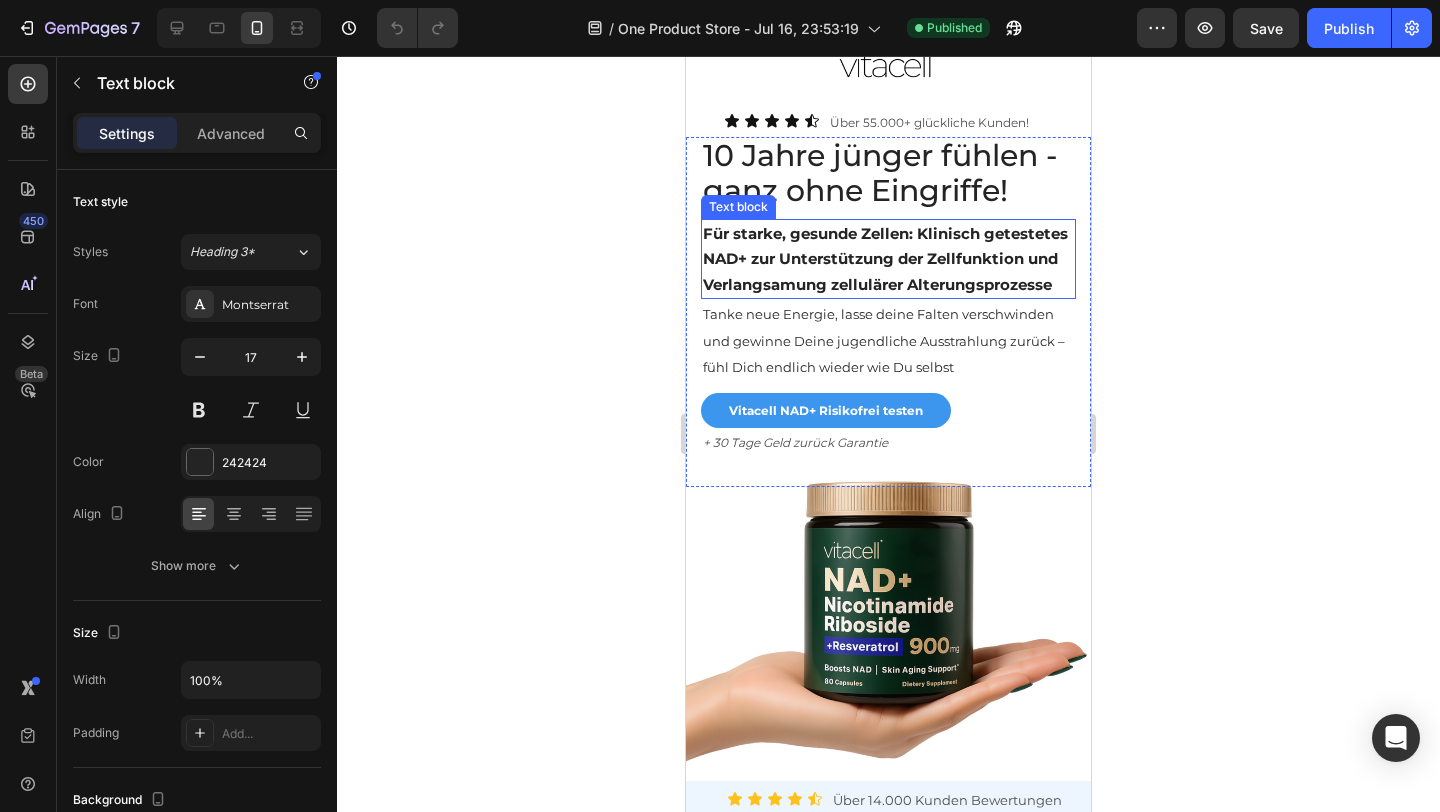 click on "Für starke, gesunde Zellen: Klinisch getestetes NAD+ zur Unterstützung der Zellfunktion und Verlangsamung zellulärer Alterungsprozesse" at bounding box center [888, 259] 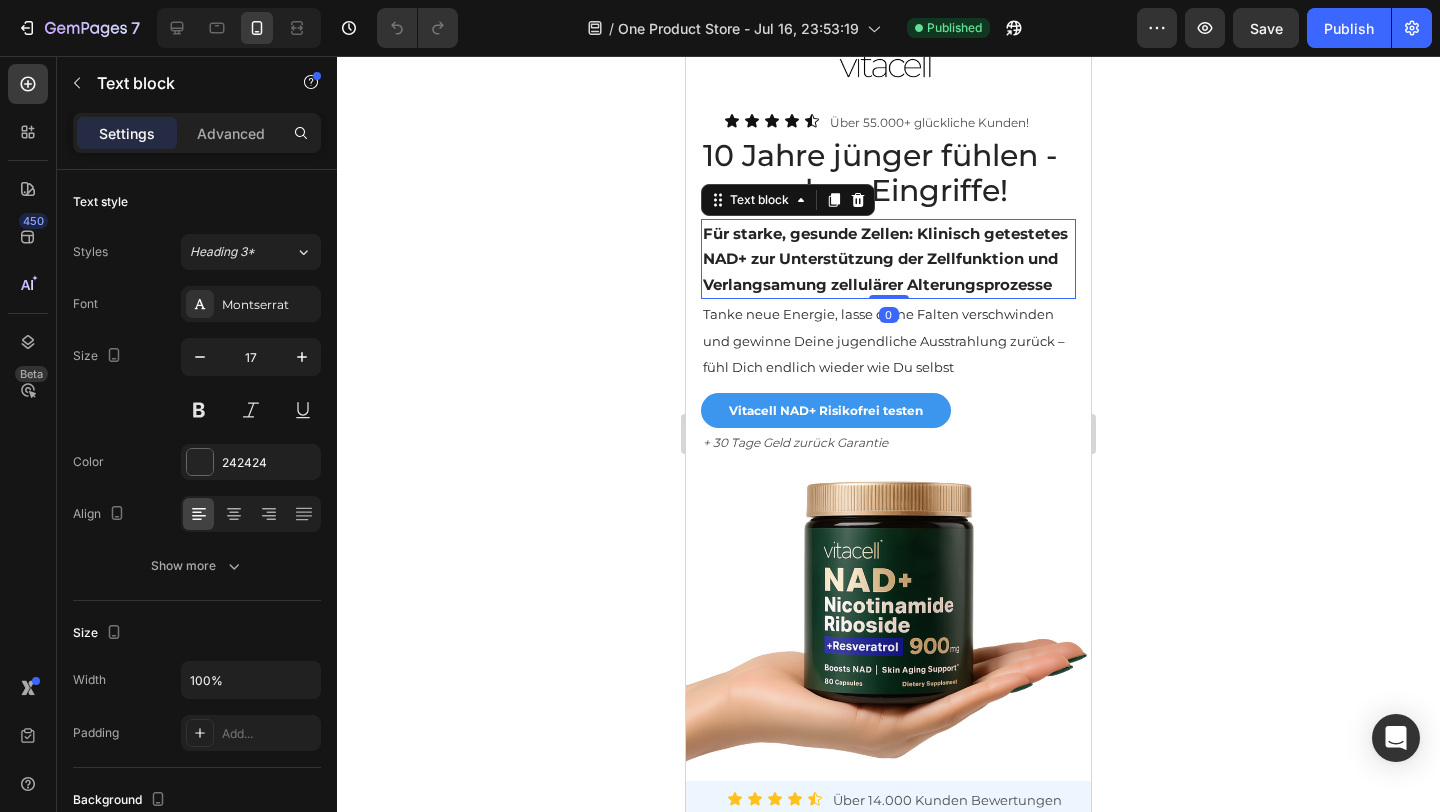 click on "Für starke, gesunde Zellen: Klinisch getestetes NAD+ zur Unterstützung der Zellfunktion und Verlangsamung zellulärer Alterungsprozesse" at bounding box center (888, 259) 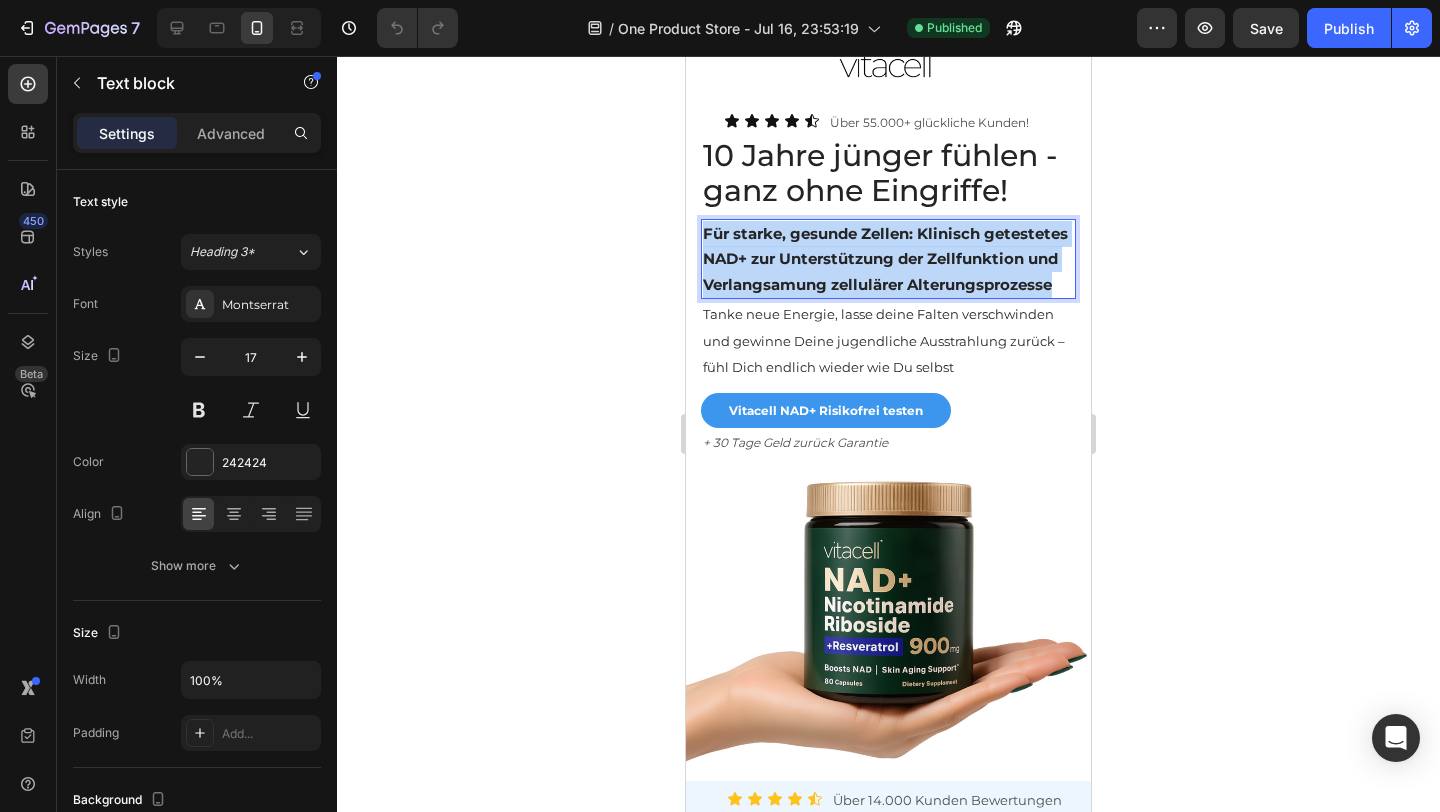 click on "Für starke, gesunde Zellen: Klinisch getestetes NAD+ zur Unterstützung der Zellfunktion und Verlangsamung zellulärer Alterungsprozesse" at bounding box center (888, 259) 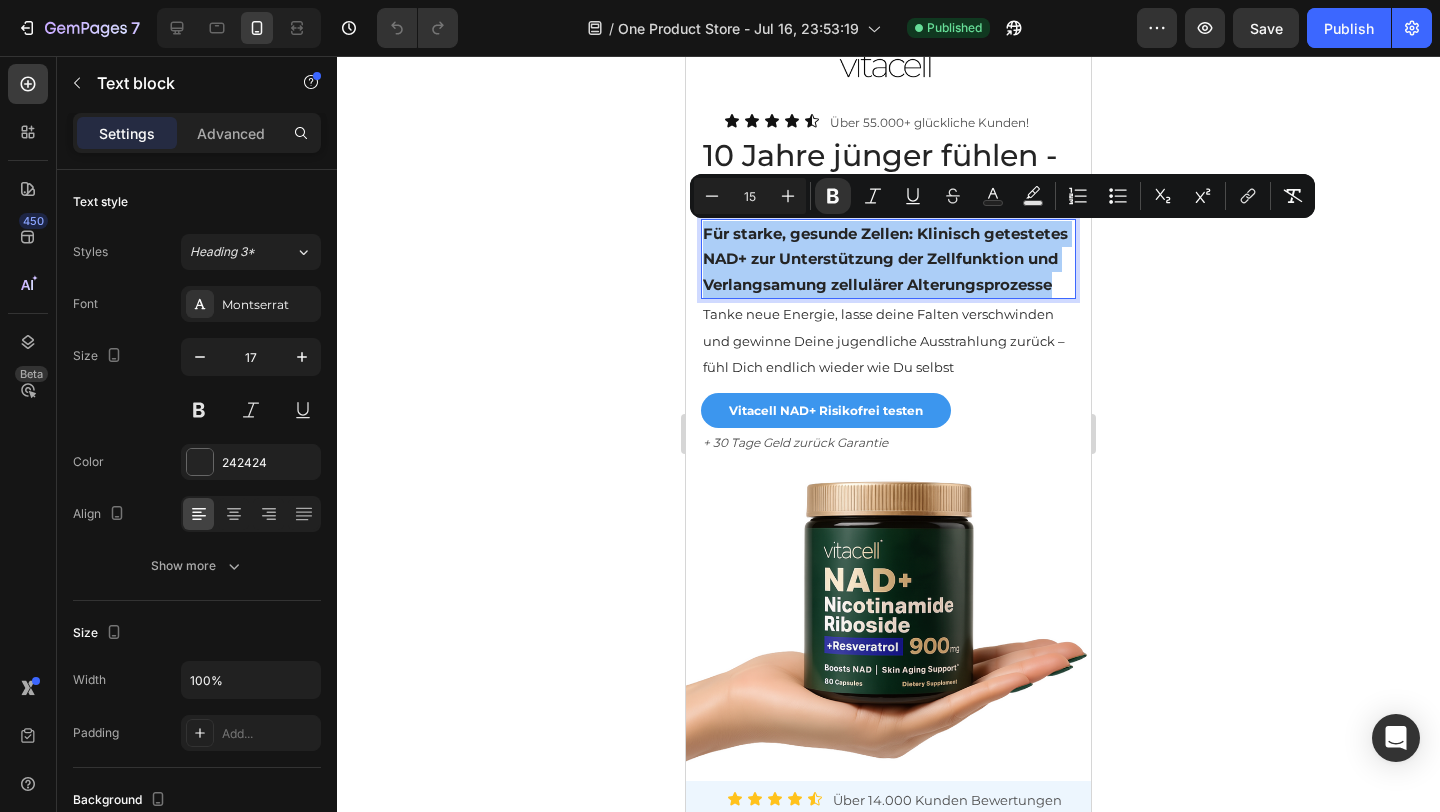 drag, startPoint x: 668, startPoint y: 251, endPoint x: 3, endPoint y: 194, distance: 667.4384 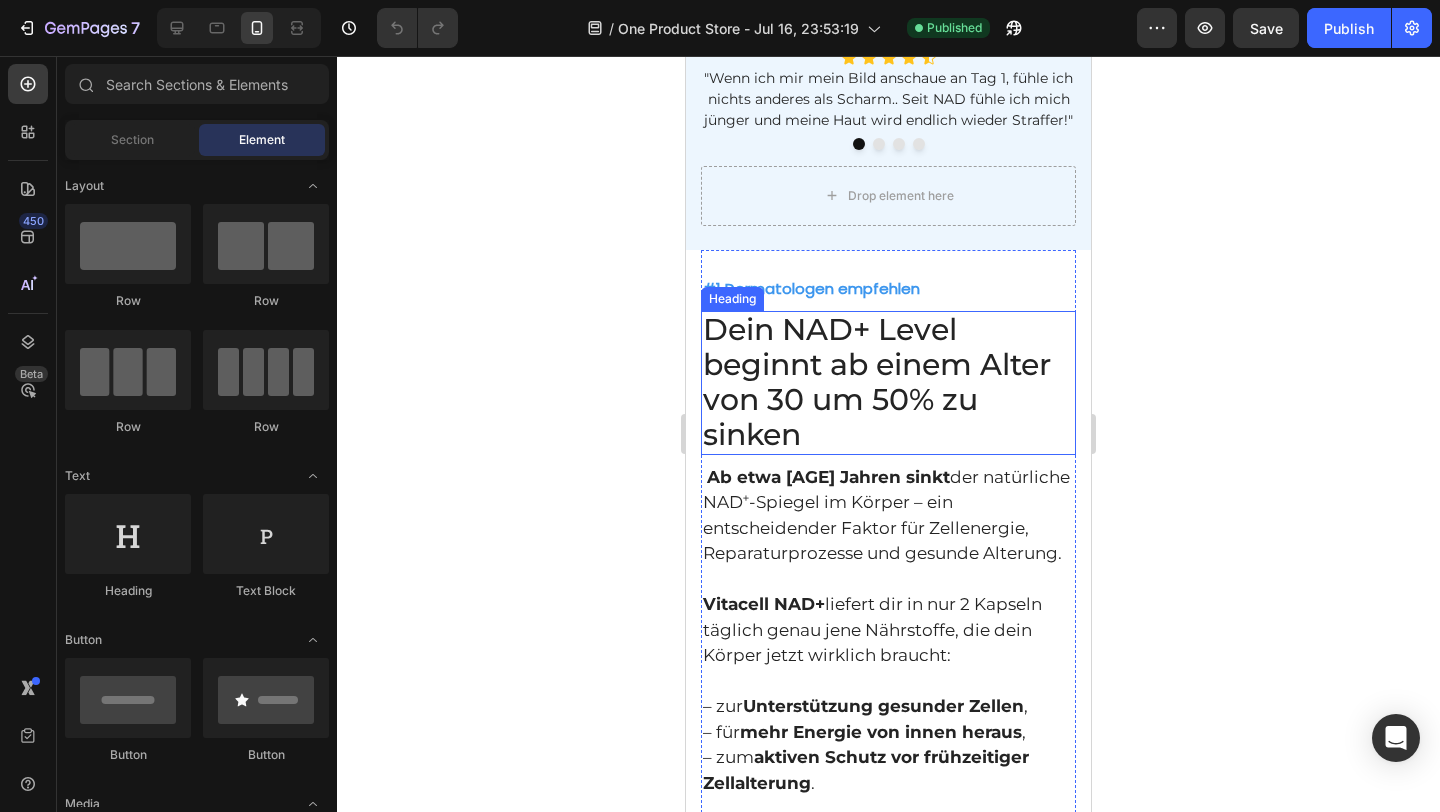 scroll, scrollTop: 1483, scrollLeft: 0, axis: vertical 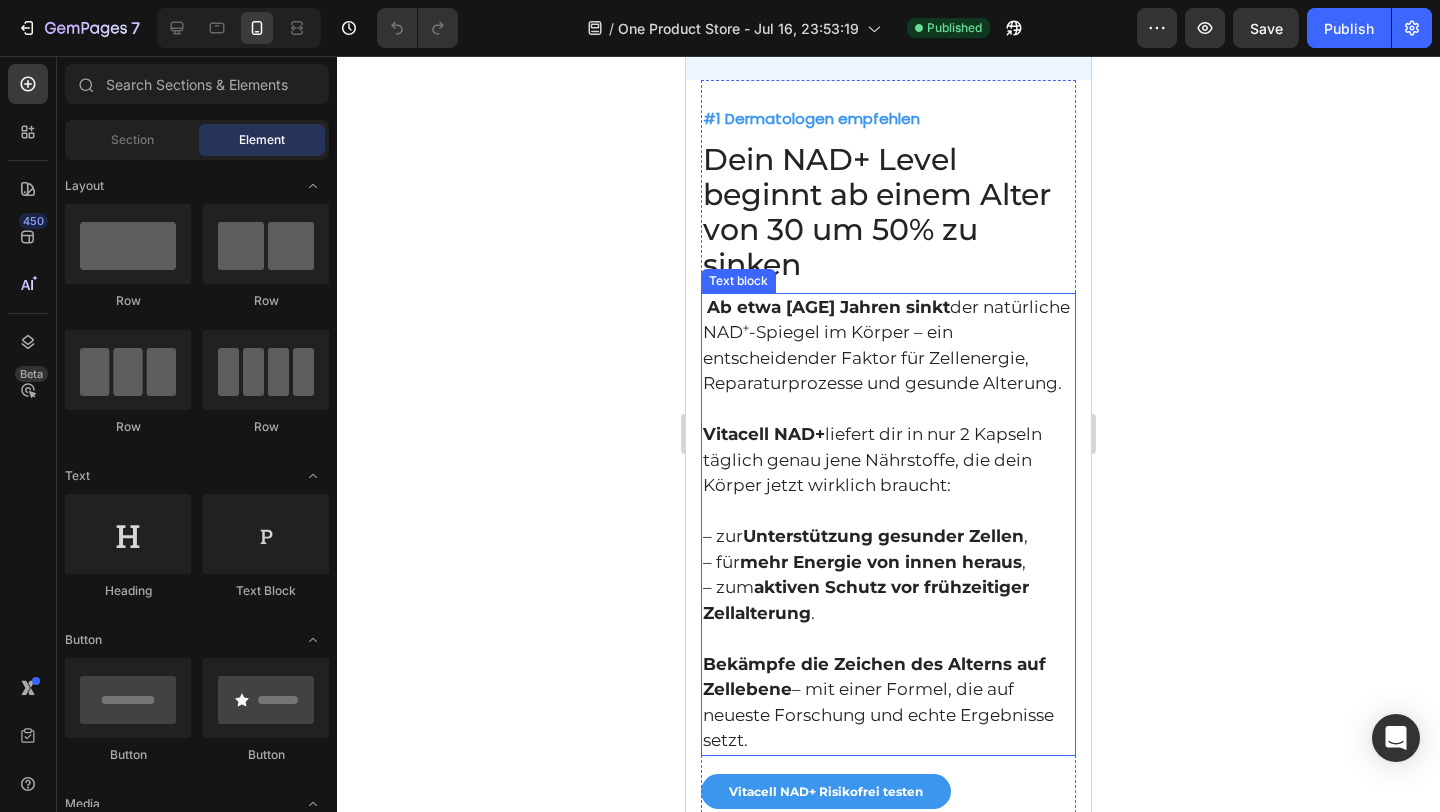 click on "Ab etwa 30 Jahren sinkt  der natürliche NAD⁺-Spiegel im Körper – ein entscheidender Faktor für Zellenergie, Reparaturprozesse und gesunde Alterung. Vitacell NAD+  liefert dir in nur 2 Kapseln täglich genau jene Nährstoffe, die dein Körper jetzt wirklich braucht: – zur  Unterstützung gesunder Zellen , – für  mehr Energie von innen heraus , – zum  aktiven Schutz vor frühzeitiger Zellalterung ." at bounding box center [888, 473] 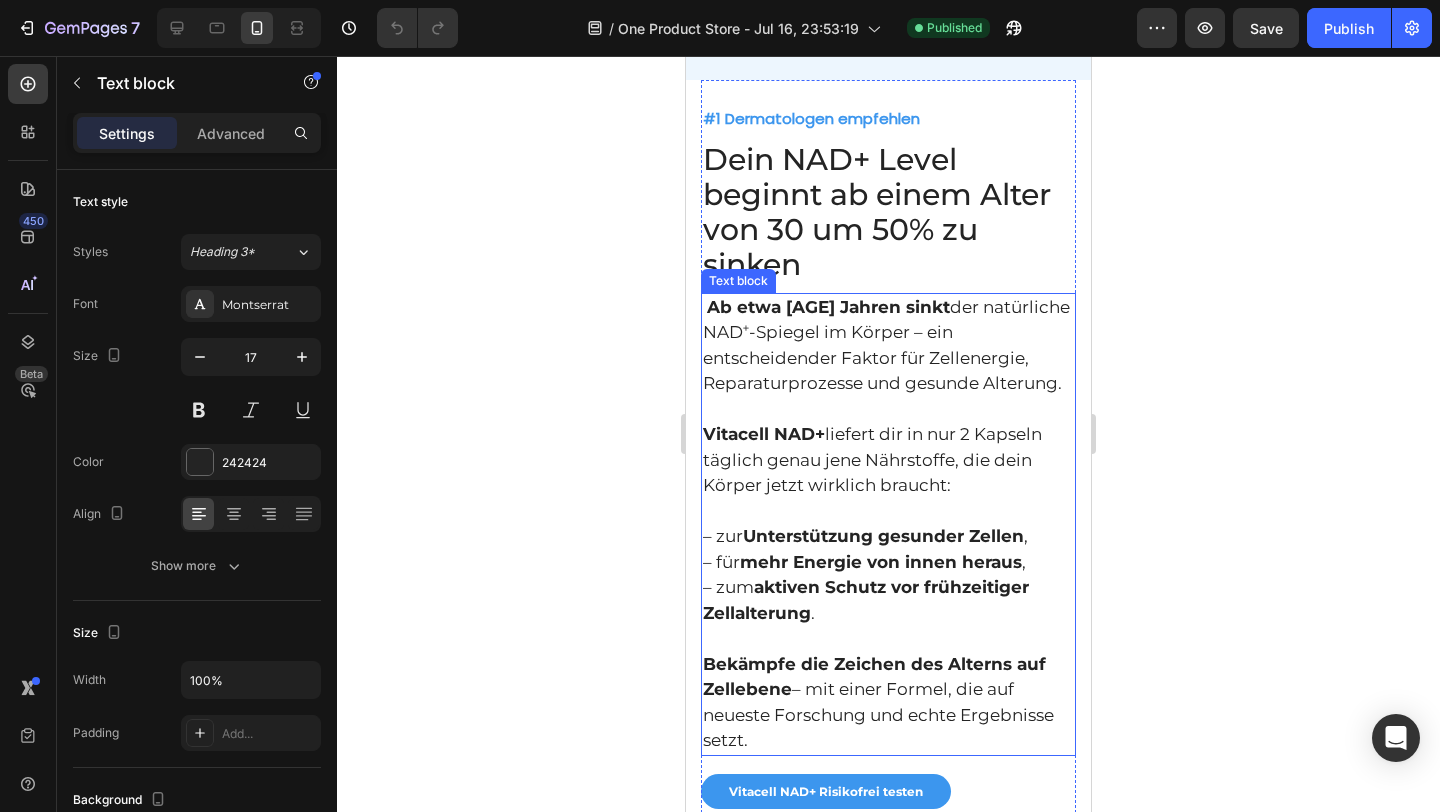 click on "Ab etwa 30 Jahren sinkt  der natürliche NAD⁺-Spiegel im Körper – ein entscheidender Faktor für Zellenergie, Reparaturprozesse und gesunde Alterung. Vitacell NAD+  liefert dir in nur 2 Kapseln täglich genau jene Nährstoffe, die dein Körper jetzt wirklich braucht: – zur  Unterstützung gesunder Zellen , – für  mehr Energie von innen heraus , – zum  aktiven Schutz vor frühzeitiger Zellalterung ." at bounding box center (888, 473) 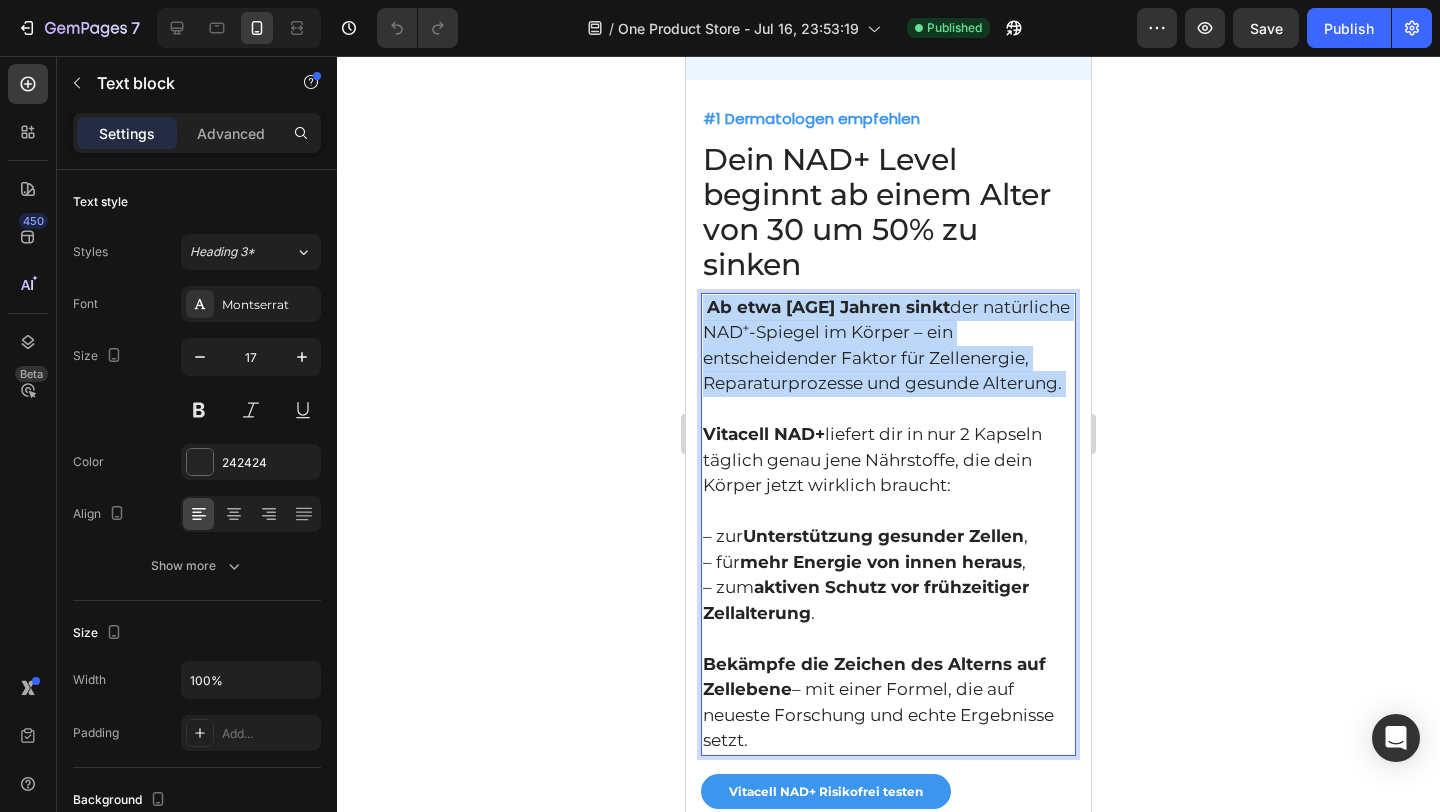 click on "Ab etwa 30 Jahren sinkt  der natürliche NAD⁺-Spiegel im Körper – ein entscheidender Faktor für Zellenergie, Reparaturprozesse und gesunde Alterung. Vitacell NAD+  liefert dir in nur 2 Kapseln täglich genau jene Nährstoffe, die dein Körper jetzt wirklich braucht: – zur  Unterstützung gesunder Zellen , – für  mehr Energie von innen heraus , – zum  aktiven Schutz vor frühzeitiger Zellalterung ." at bounding box center [888, 473] 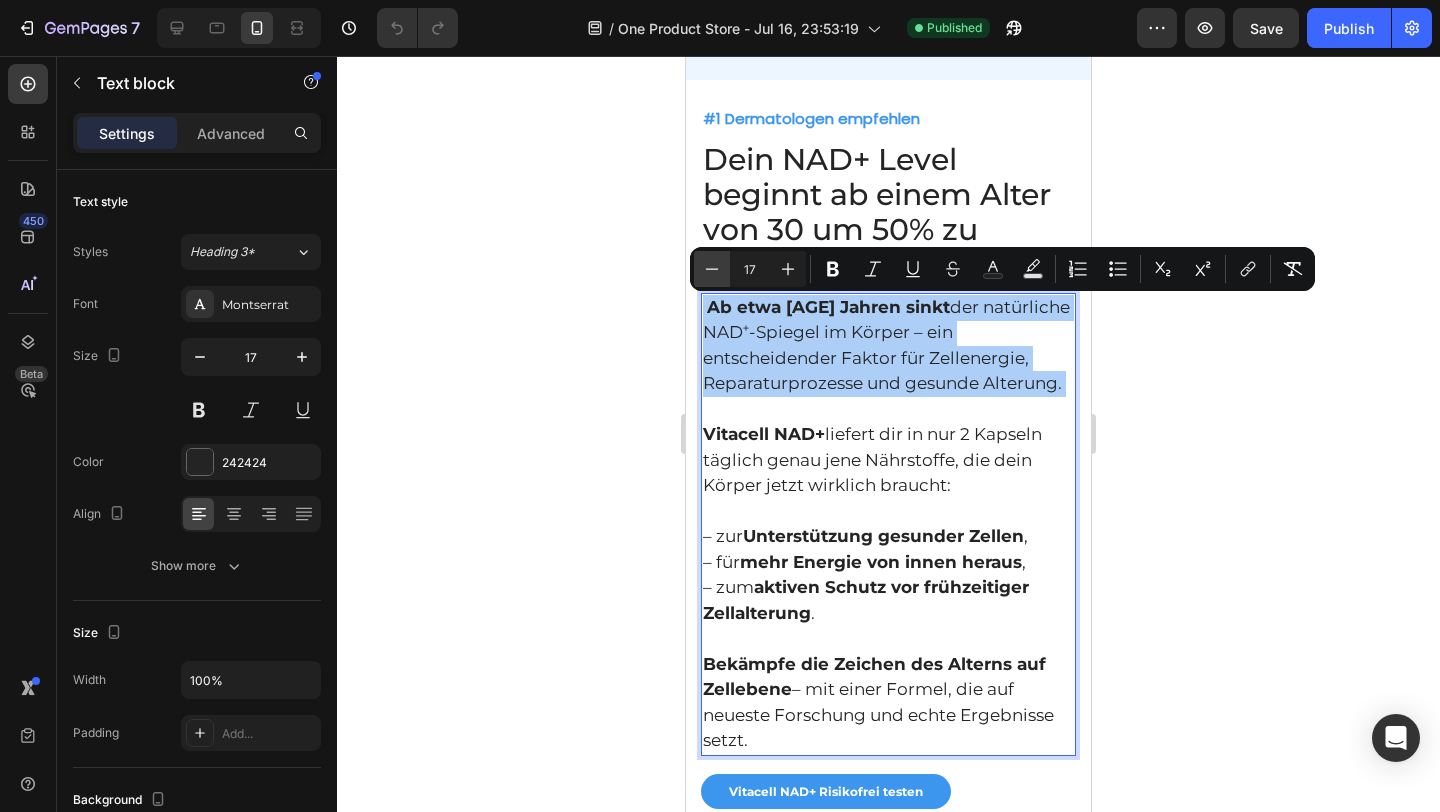 click 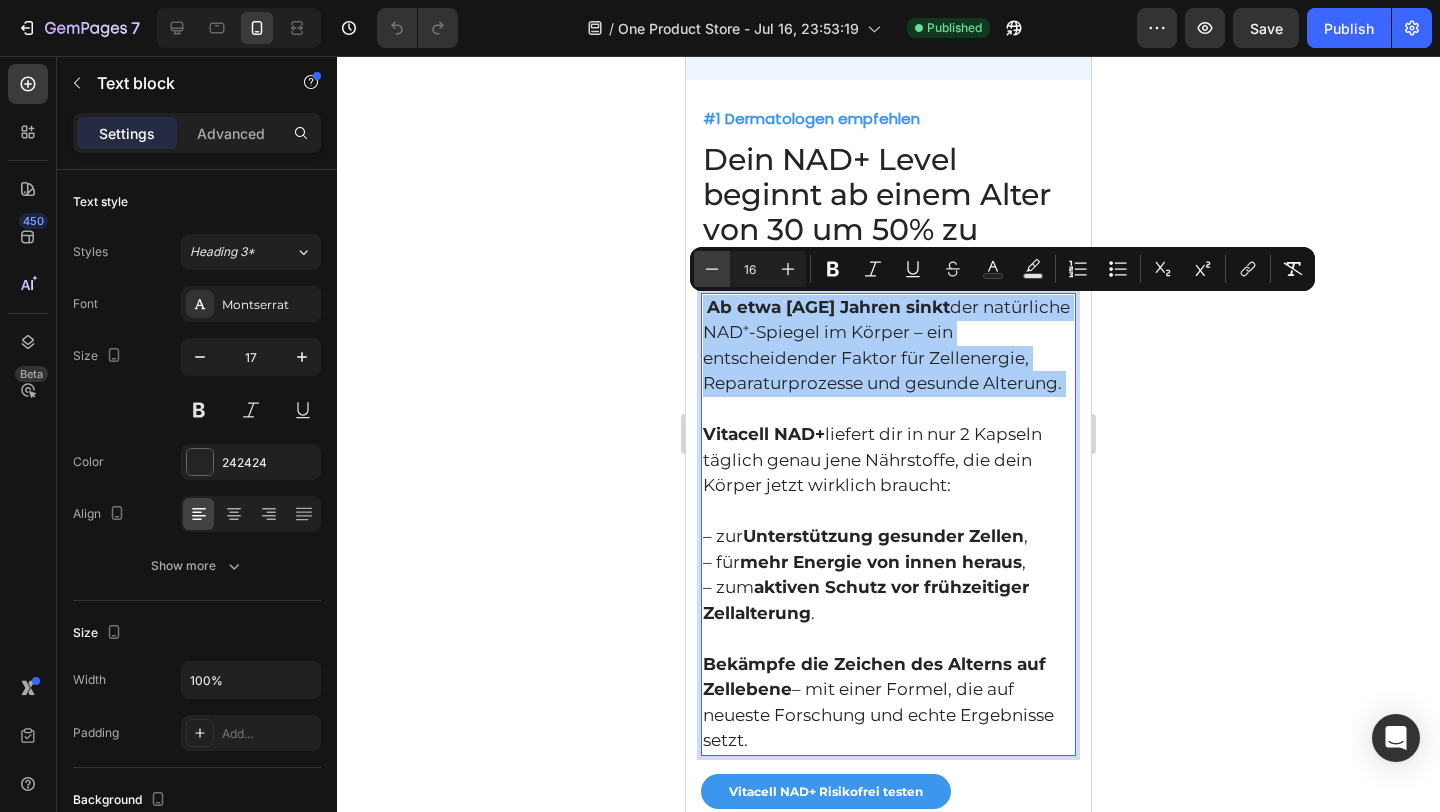 click 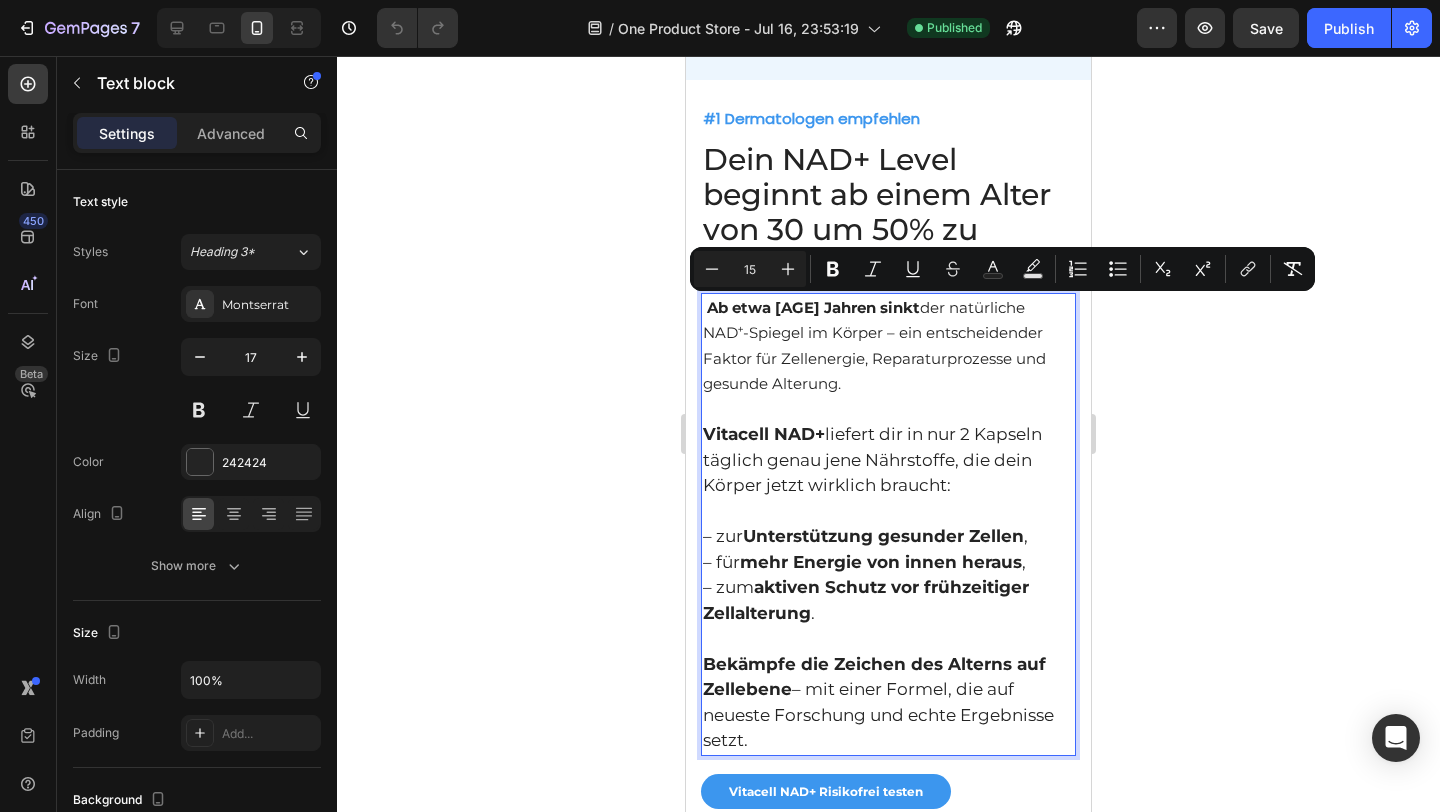 type on "17" 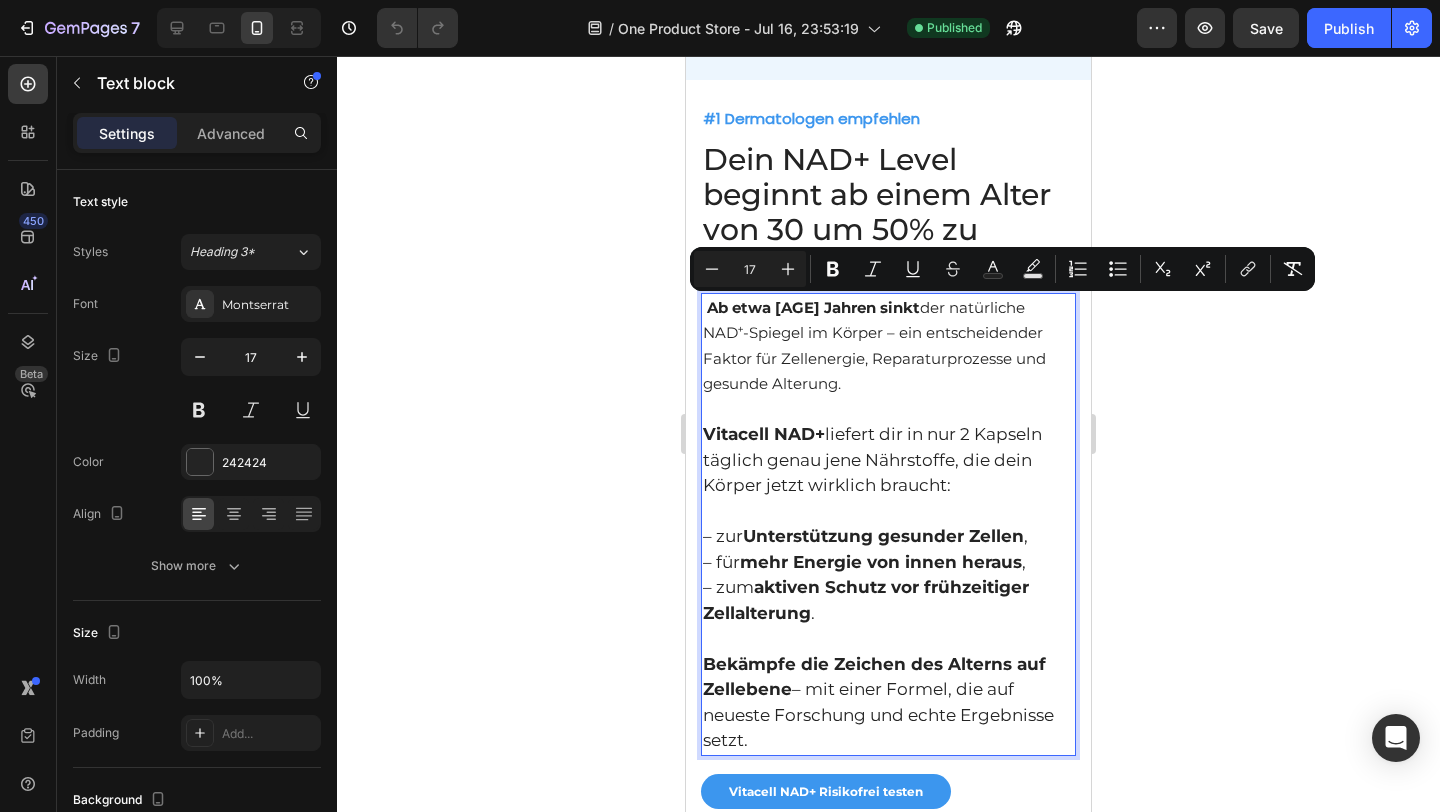 click on "Ab etwa 30 Jahren sinkt  der natürliche NAD⁺-Spiegel im Körper – ein entscheidender Faktor für Zellenergie, Reparaturprozesse und gesunde Alterung. Vitacell NAD+  liefert dir in nur 2 Kapseln täglich genau jene Nährstoffe, die dein Körper jetzt wirklich braucht: – zur  Unterstützung gesunder Zellen , – für  mehr Energie von innen heraus , – zum  aktiven Schutz vor frühzeitiger Zellalterung ." at bounding box center (888, 473) 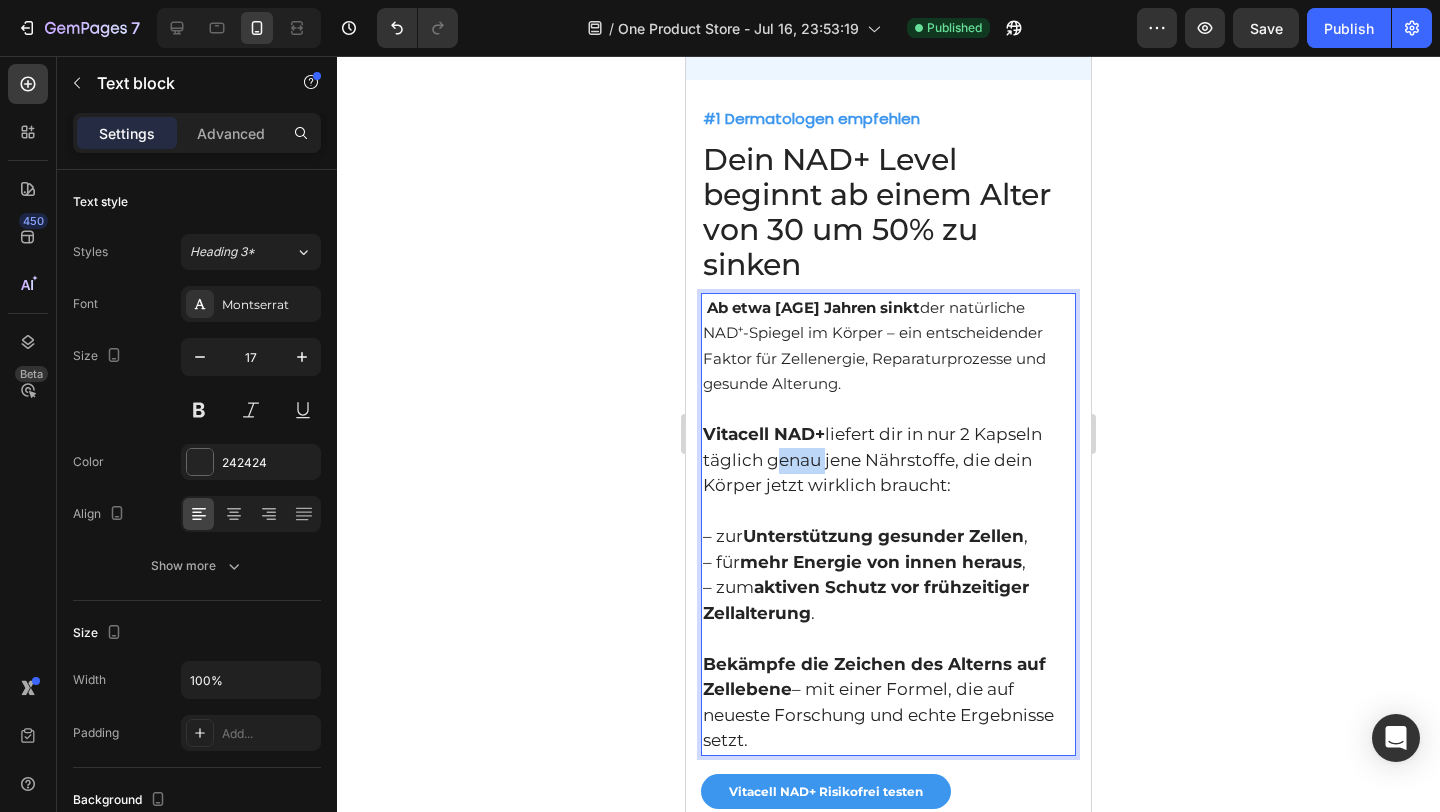 click on "Ab etwa 30 Jahren sinkt  der natürliche NAD⁺-Spiegel im Körper – ein entscheidender Faktor für Zellenergie, Reparaturprozesse und gesunde Alterung. Vitacell NAD+  liefert dir in nur 2 Kapseln täglich genau jene Nährstoffe, die dein Körper jetzt wirklich braucht: – zur  Unterstützung gesunder Zellen , – für  mehr Energie von innen heraus , – zum  aktiven Schutz vor frühzeitiger Zellalterung ." at bounding box center [888, 473] 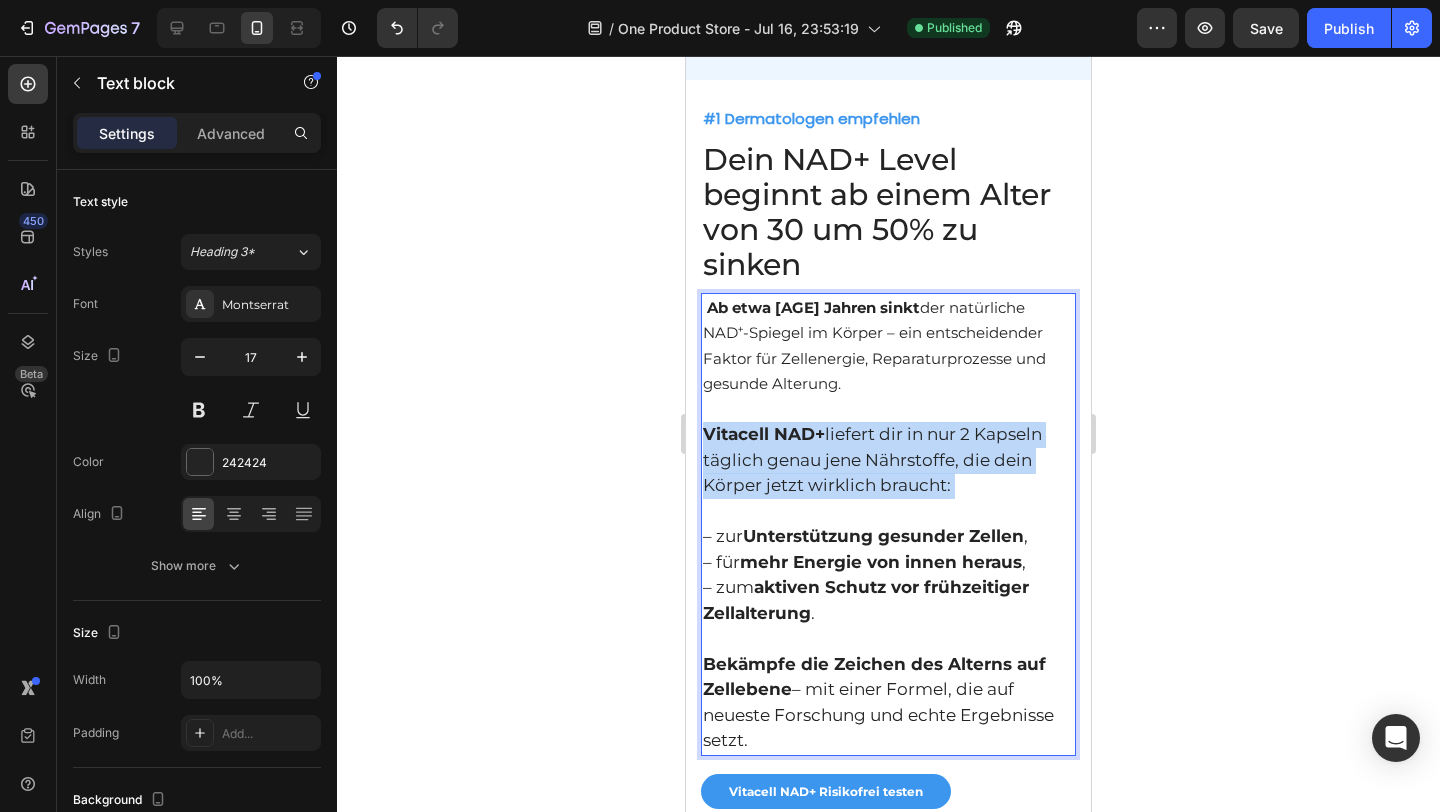 click on "Ab etwa 30 Jahren sinkt  der natürliche NAD⁺-Spiegel im Körper – ein entscheidender Faktor für Zellenergie, Reparaturprozesse und gesunde Alterung. Vitacell NAD+  liefert dir in nur 2 Kapseln täglich genau jene Nährstoffe, die dein Körper jetzt wirklich braucht: – zur  Unterstützung gesunder Zellen , – für  mehr Energie von innen heraus , – zum  aktiven Schutz vor frühzeitiger Zellalterung ." at bounding box center [888, 473] 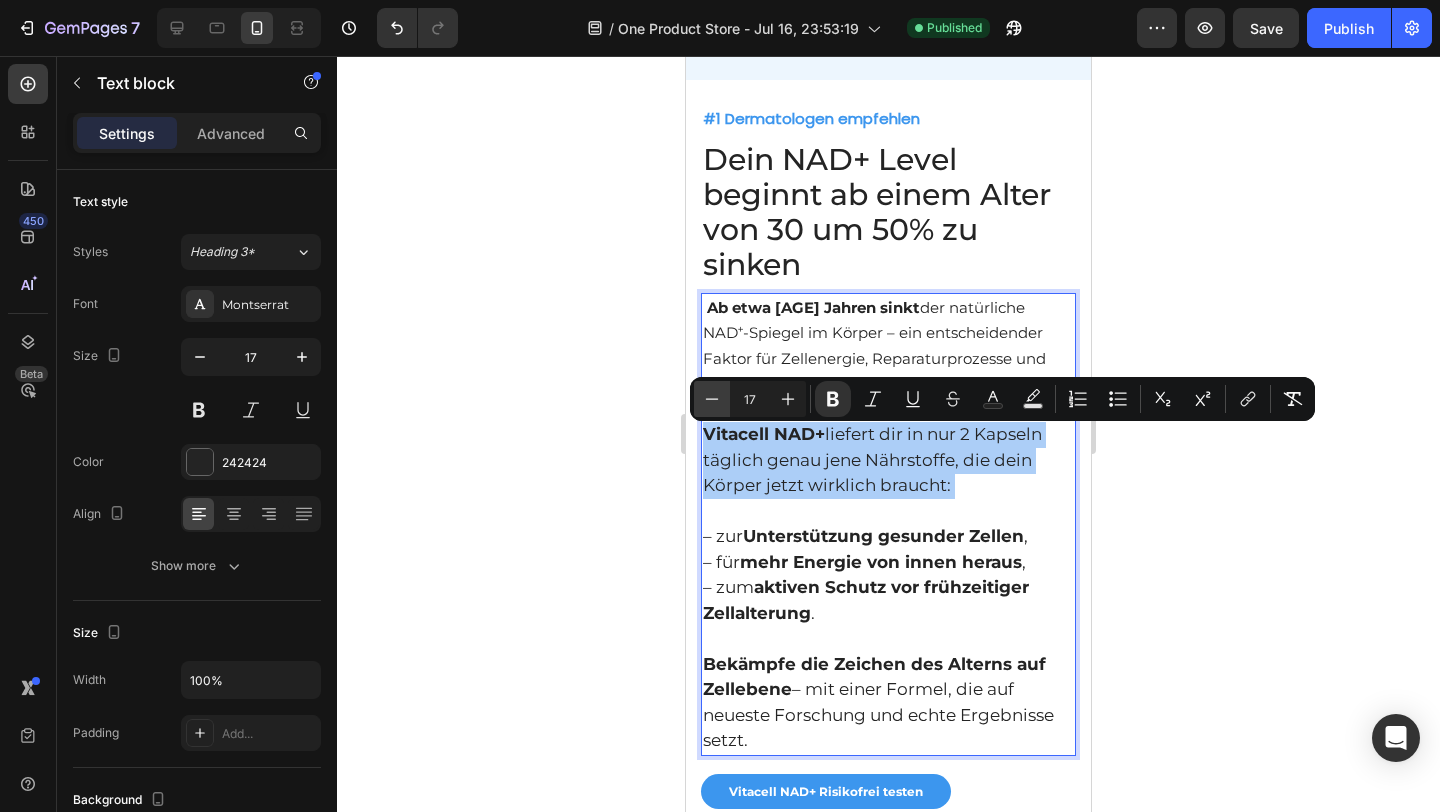 click 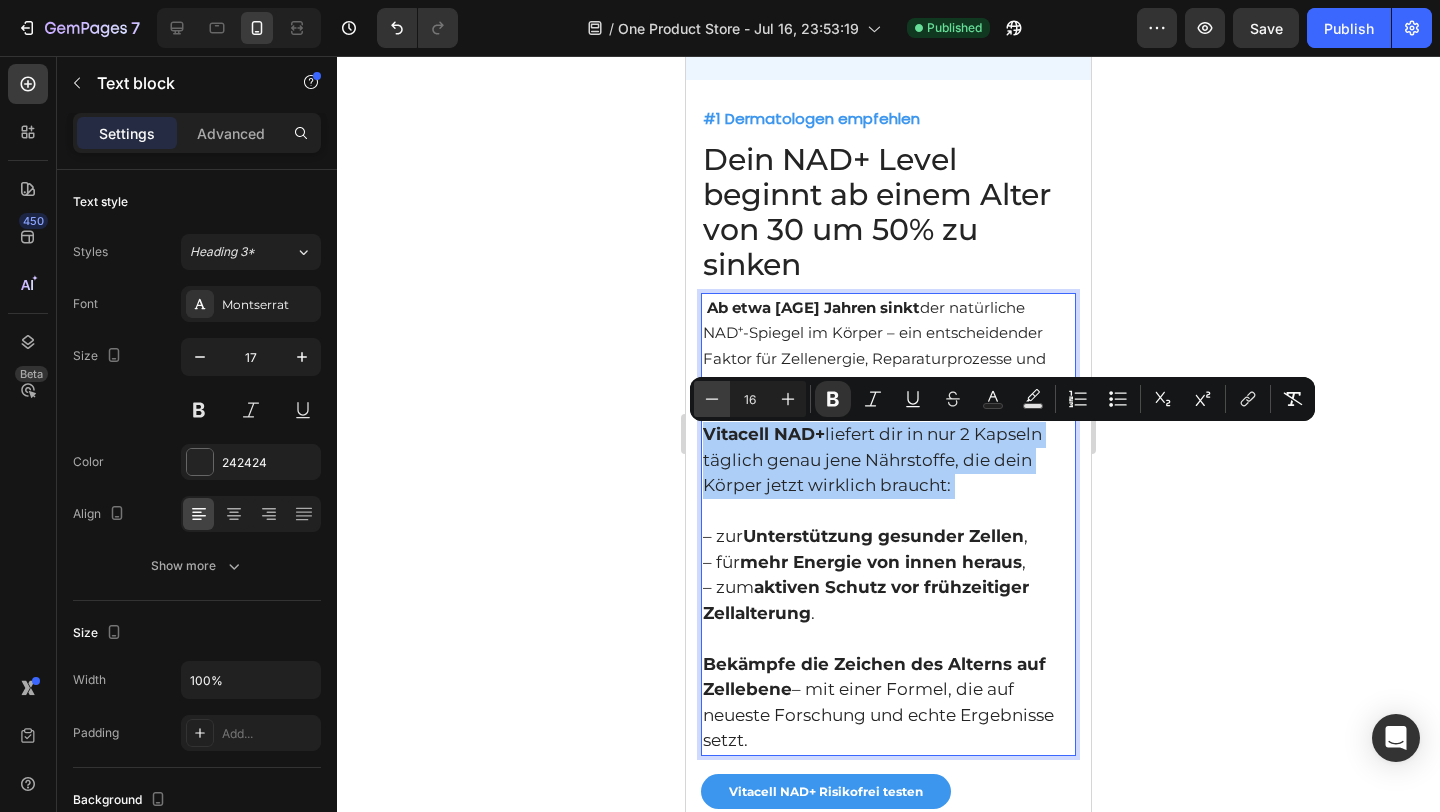click 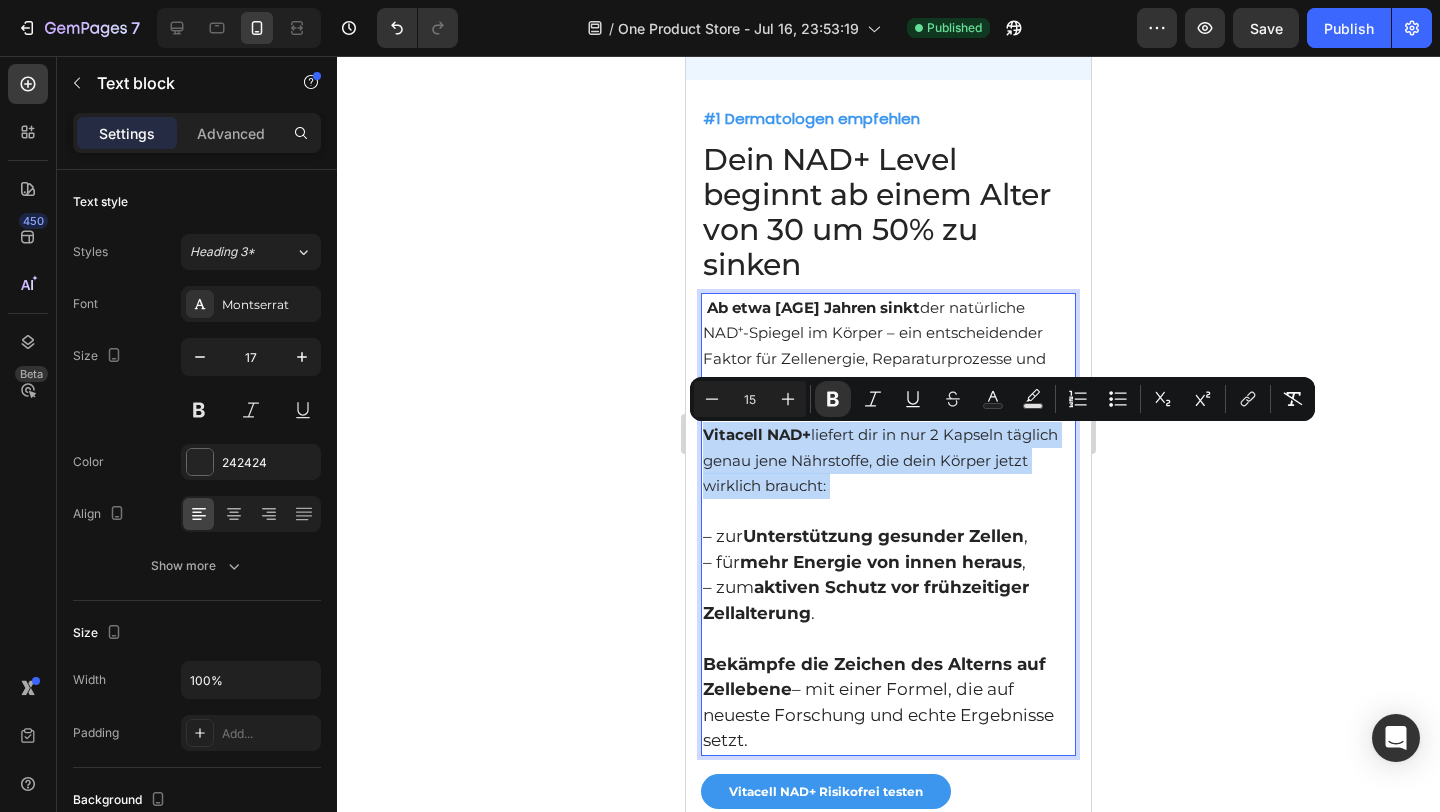 type on "17" 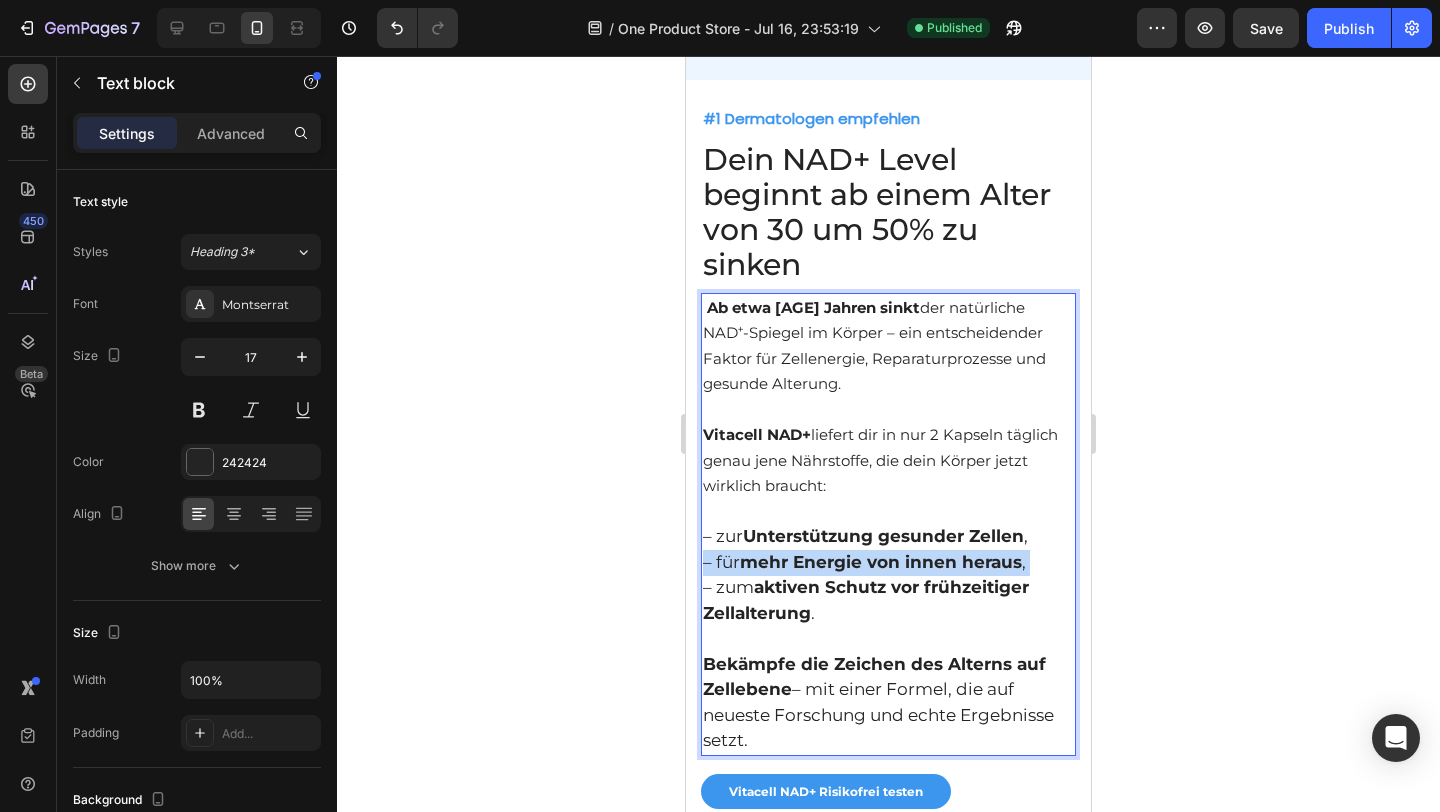 click on "mehr Energie von innen heraus" at bounding box center (881, 562) 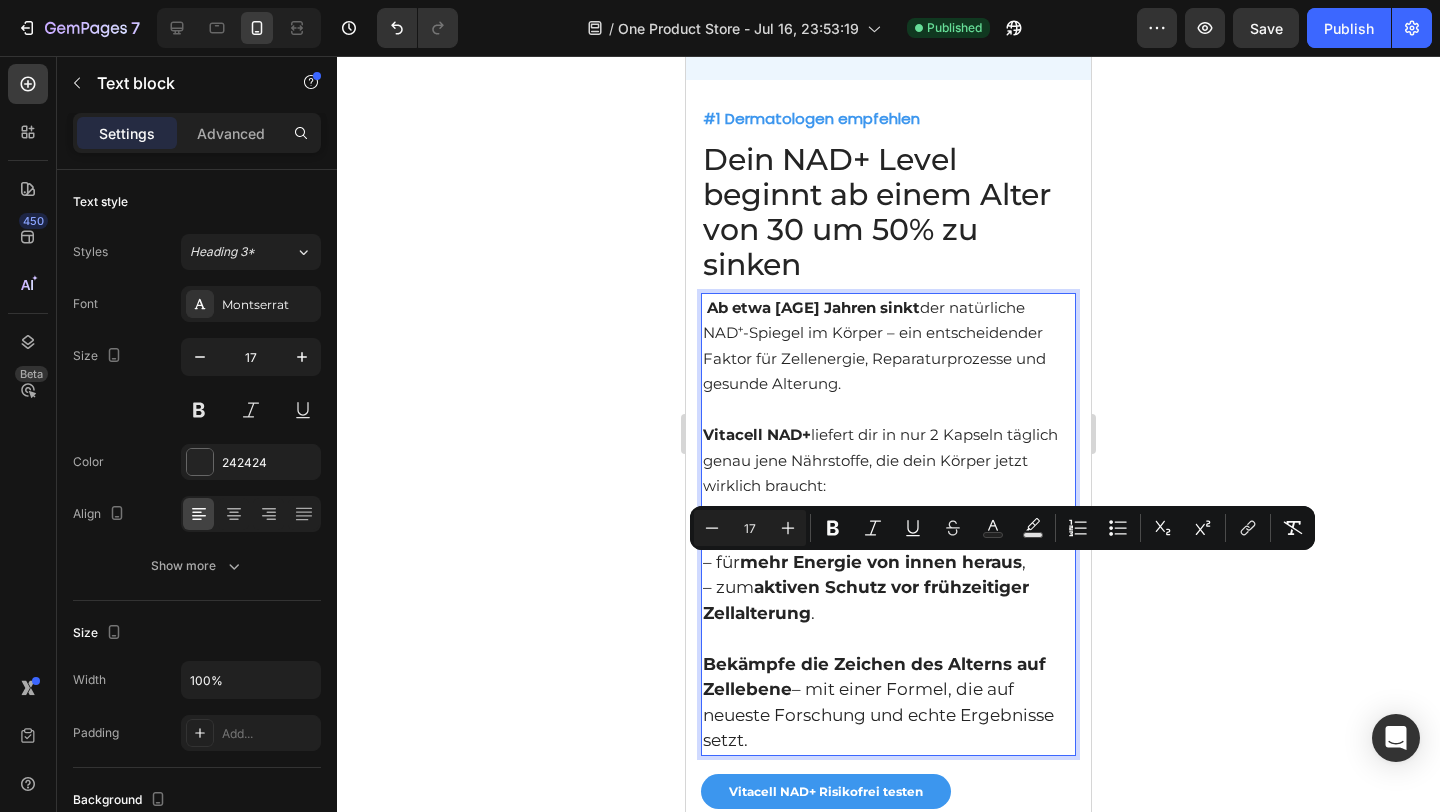 click on "Ab etwa 30 Jahren sinkt  der natürliche NAD⁺-Spiegel im Körper – ein entscheidender Faktor für Zellenergie, Reparaturprozesse und gesunde Alterung. Vitacell NAD+  liefert dir in nur 2 Kapseln täglich genau jene Nährstoffe, die dein Körper jetzt wirklich braucht: – zur  Unterstützung gesunder Zellen , – für  mehr Energie von innen heraus , – zum  aktiven Schutz vor frühzeitiger Zellalterung ." at bounding box center [888, 473] 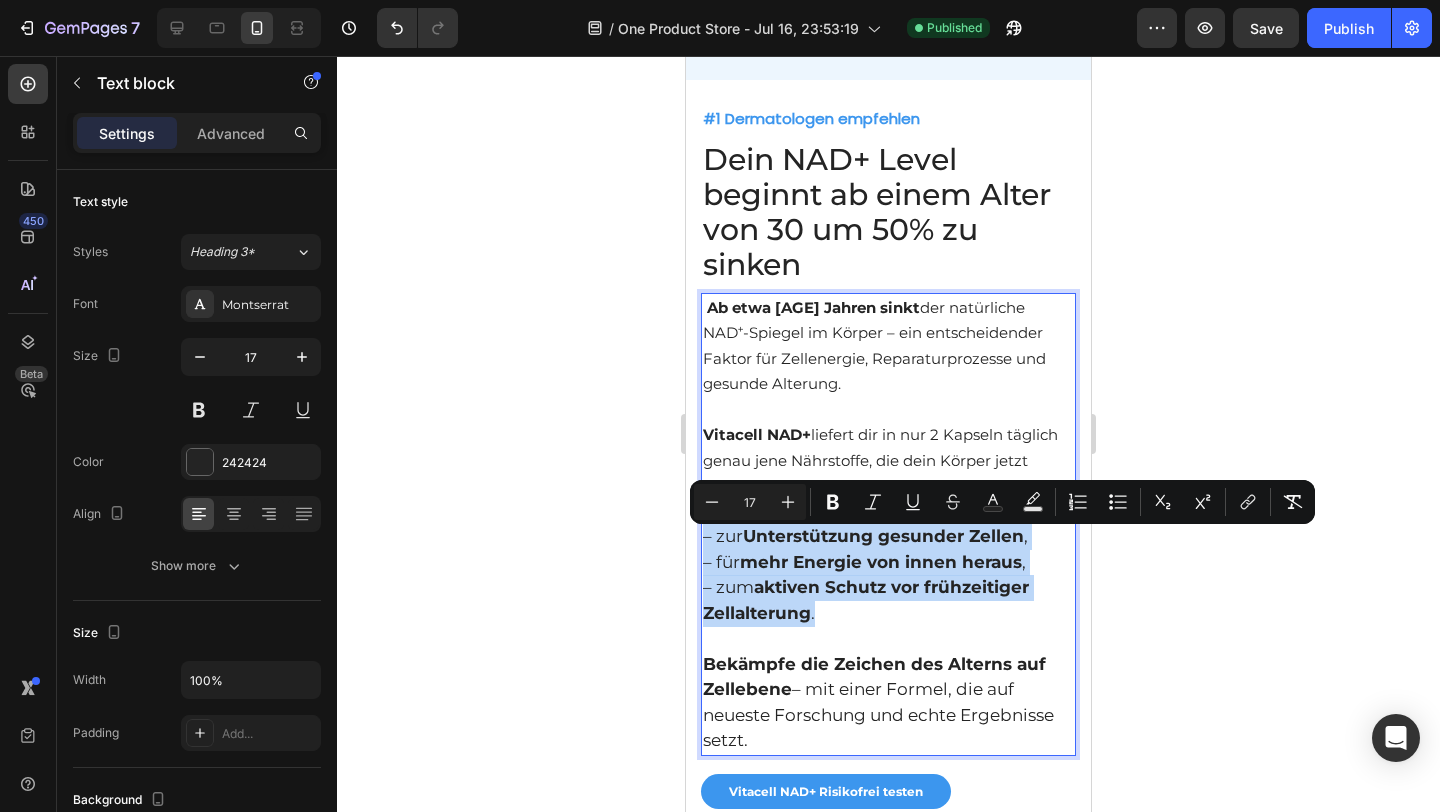 drag, startPoint x: 818, startPoint y: 621, endPoint x: 704, endPoint y: 546, distance: 136.45879 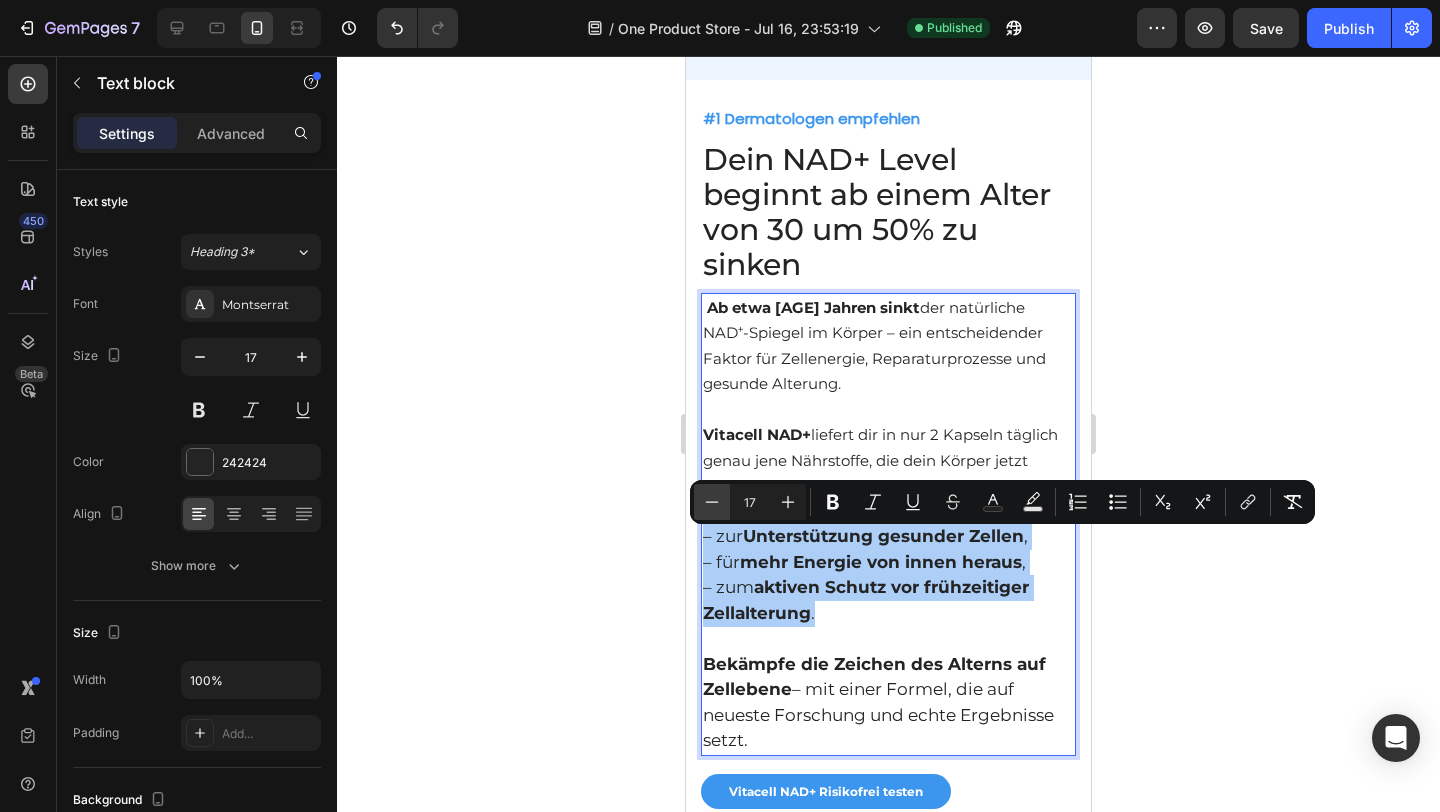 click 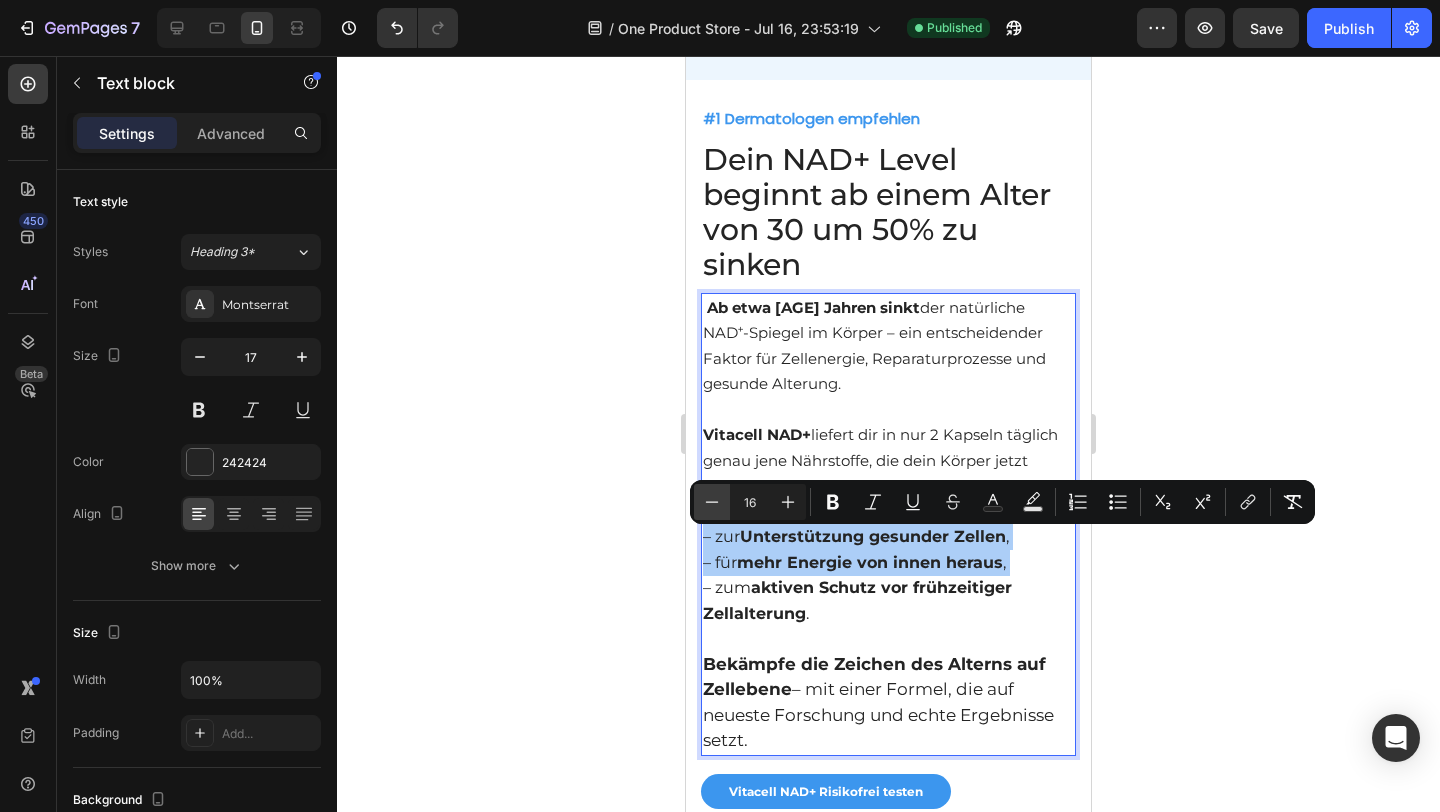 click 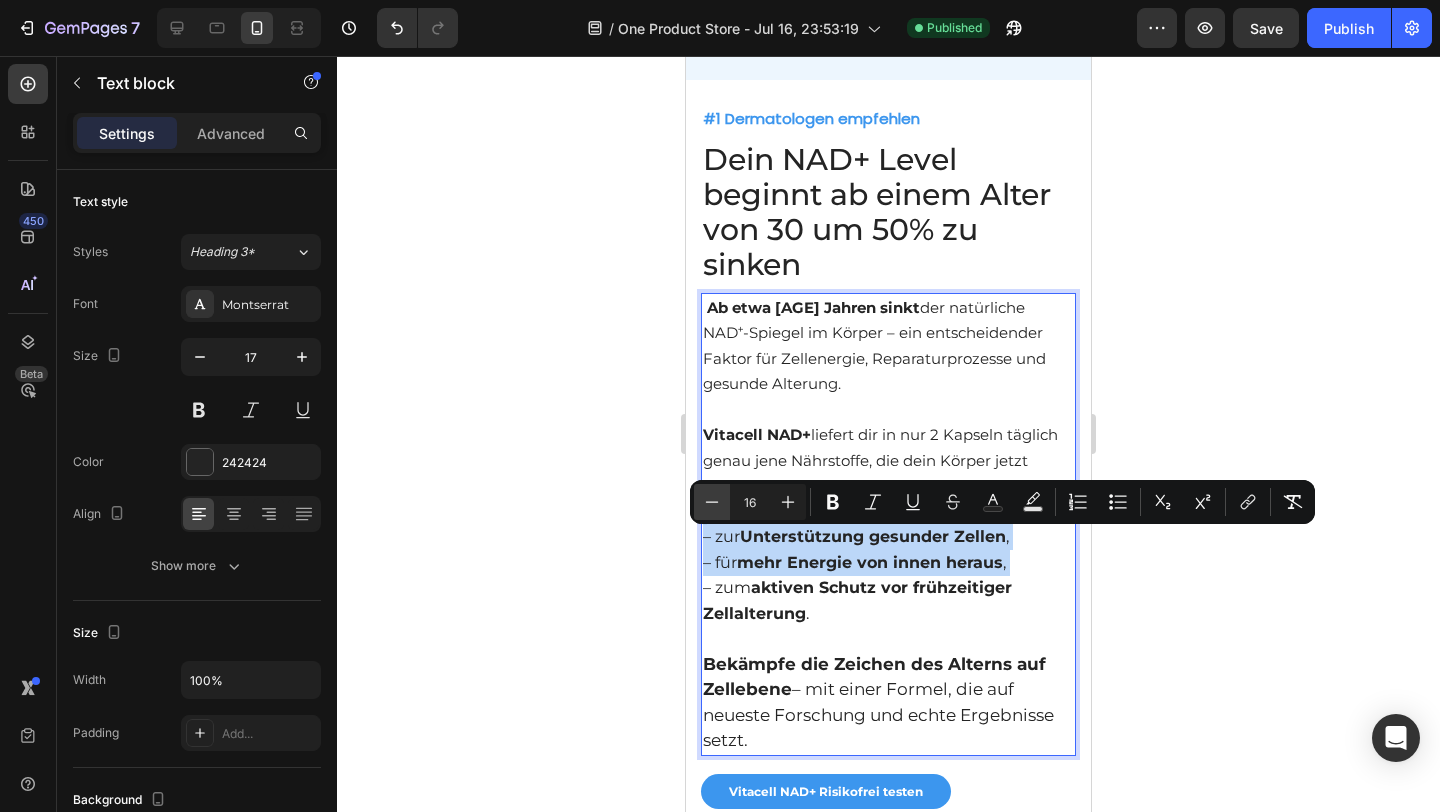 type on "15" 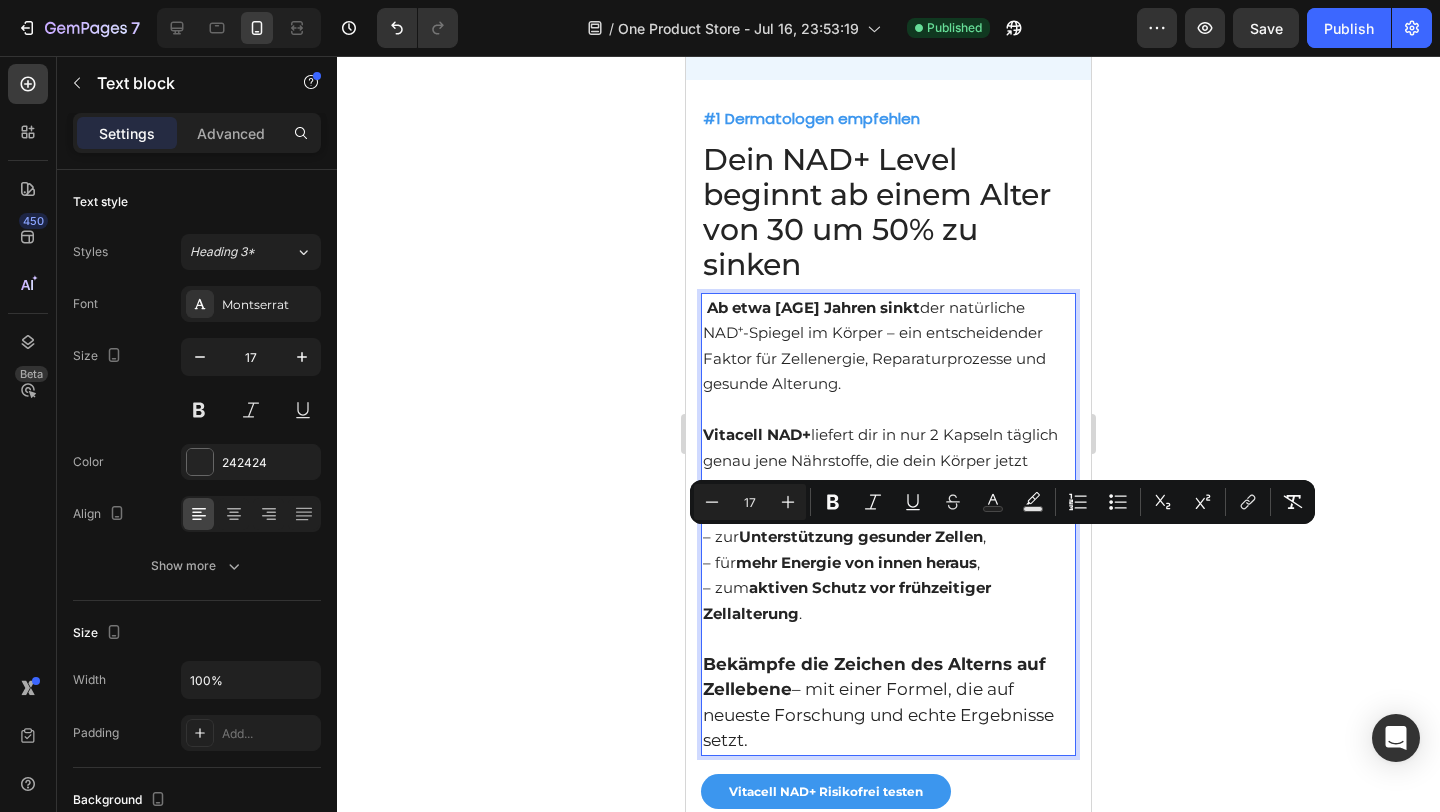 click on "Bekämpfe die Zeichen des Alterns auf Zellebene" at bounding box center (874, 677) 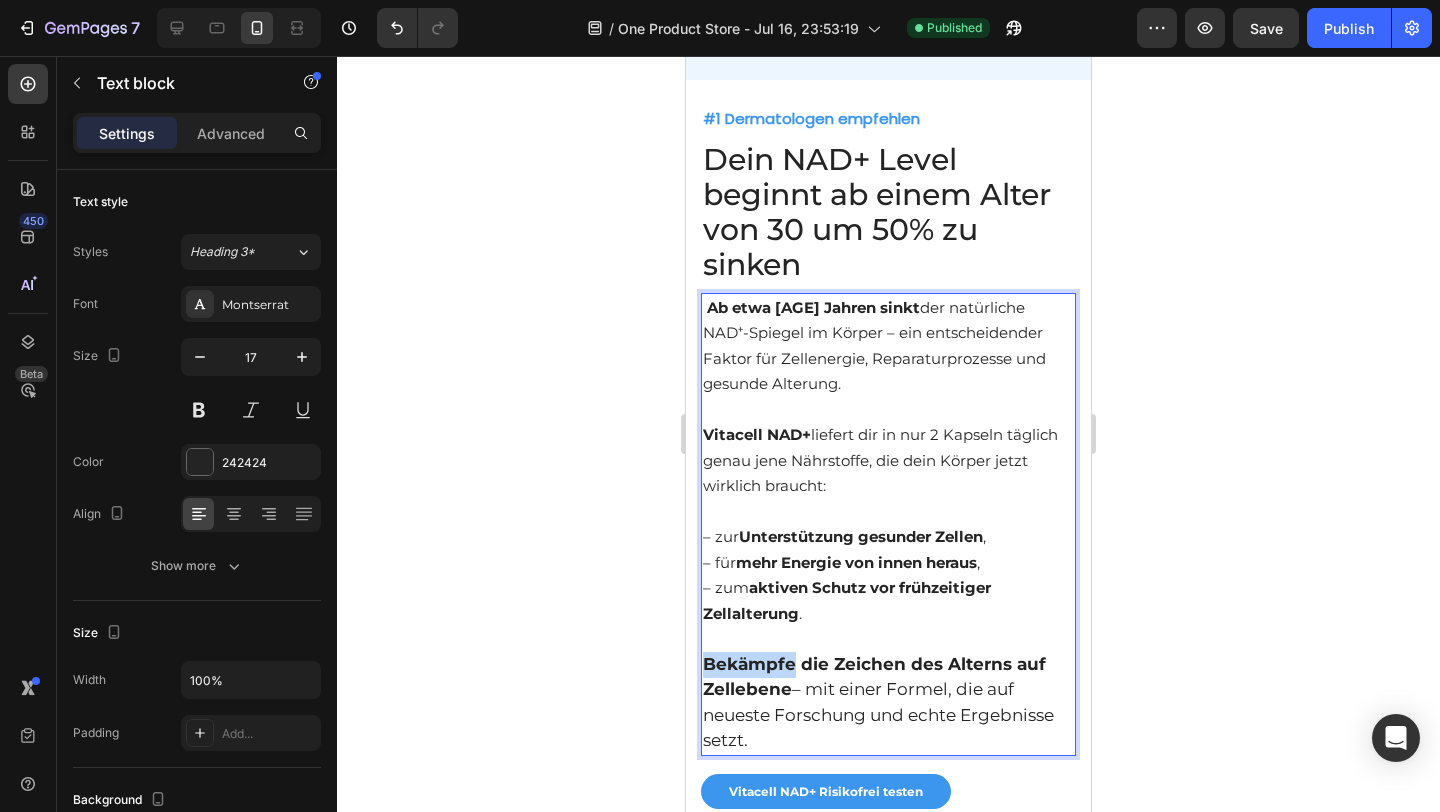 click on "Bekämpfe die Zeichen des Alterns auf Zellebene" at bounding box center (874, 677) 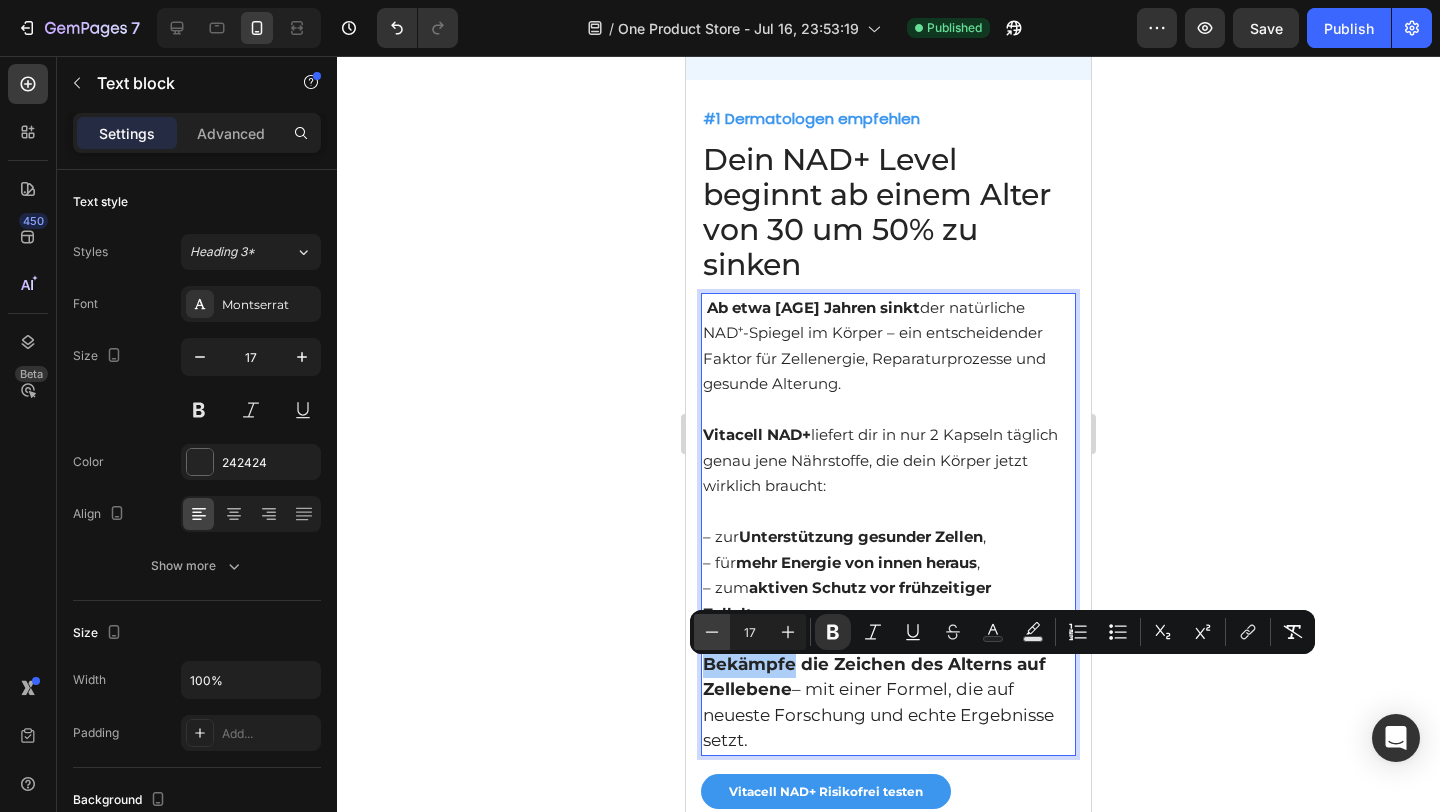 click on "Minus" at bounding box center [712, 632] 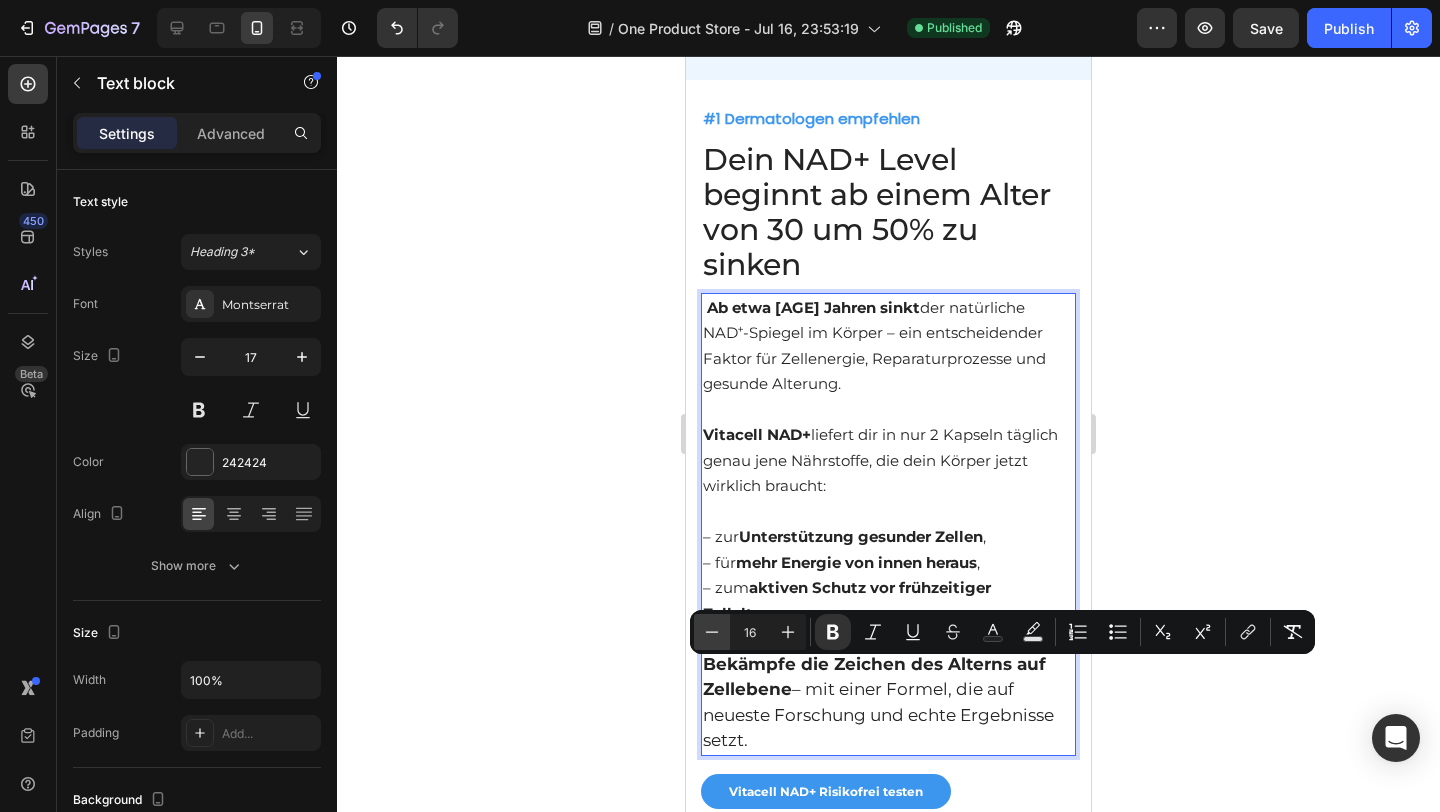 click on "Minus" at bounding box center [712, 632] 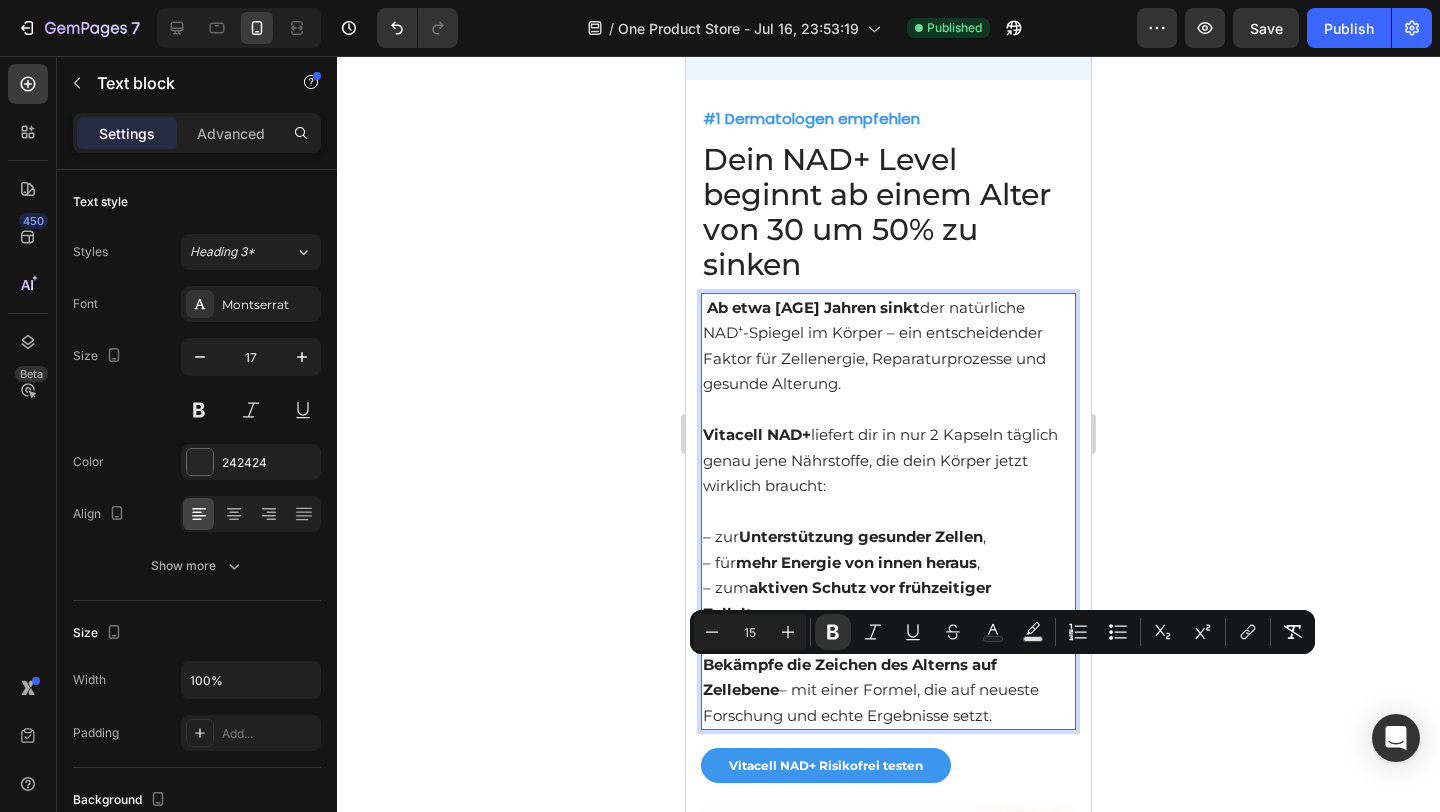 click 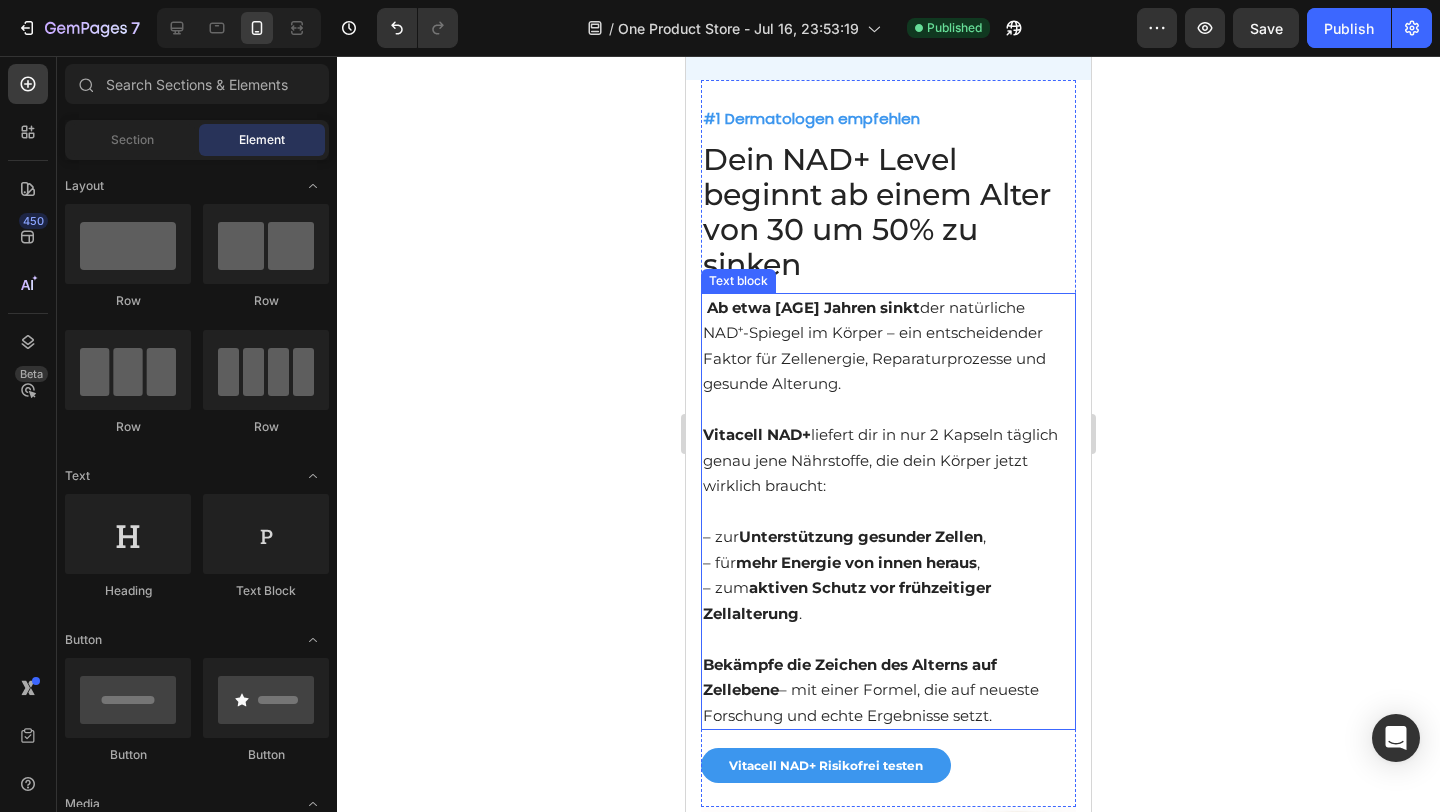 click on "Ab etwa 30 Jahren sinkt  der natürliche NAD⁺-Spiegel im Körper – ein entscheidender Faktor für Zellenergie, Reparaturprozesse und gesunde Alterung. Vitacell NAD+  liefert dir in nur 2 Kapseln täglich genau jene Nährstoffe, die dein Körper jetzt wirklich braucht: – zur  Unterstützung gesunder Zellen , – für  mehr Energie von innen heraus , – zum  aktiven Schutz vor frühzeitiger Zellalterung ." at bounding box center (888, 473) 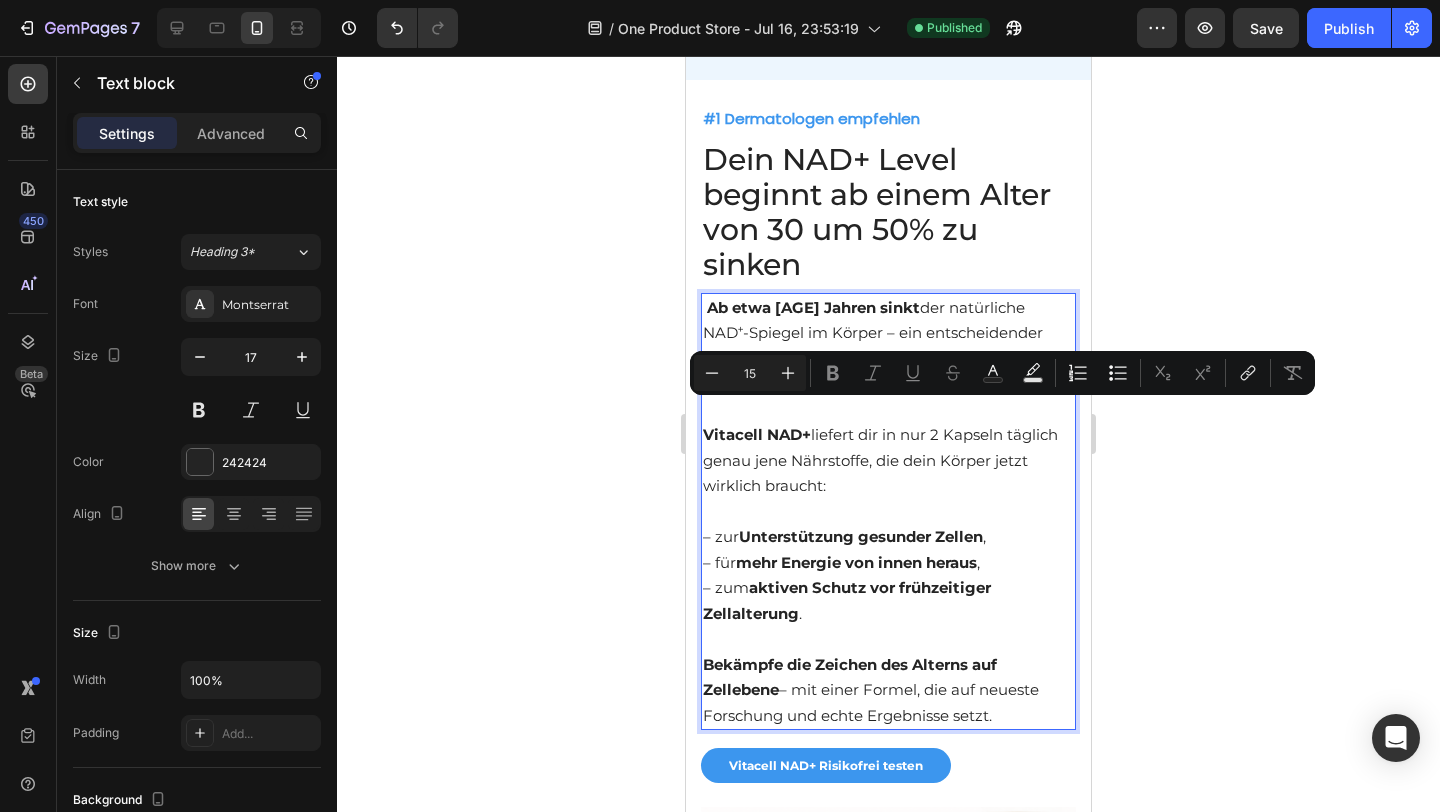 click on "Ab etwa 30 Jahren sinkt  der natürliche NAD⁺-Spiegel im Körper – ein entscheidender Faktor für Zellenergie, Reparaturprozesse und gesunde Alterung. Vitacell NAD+  liefert dir in nur 2 Kapseln täglich genau jene Nährstoffe, die dein Körper jetzt wirklich braucht: – zur  Unterstützung gesunder Zellen , – für  mehr Energie von innen heraus , – zum  aktiven Schutz vor frühzeitiger Zellalterung ." at bounding box center (888, 473) 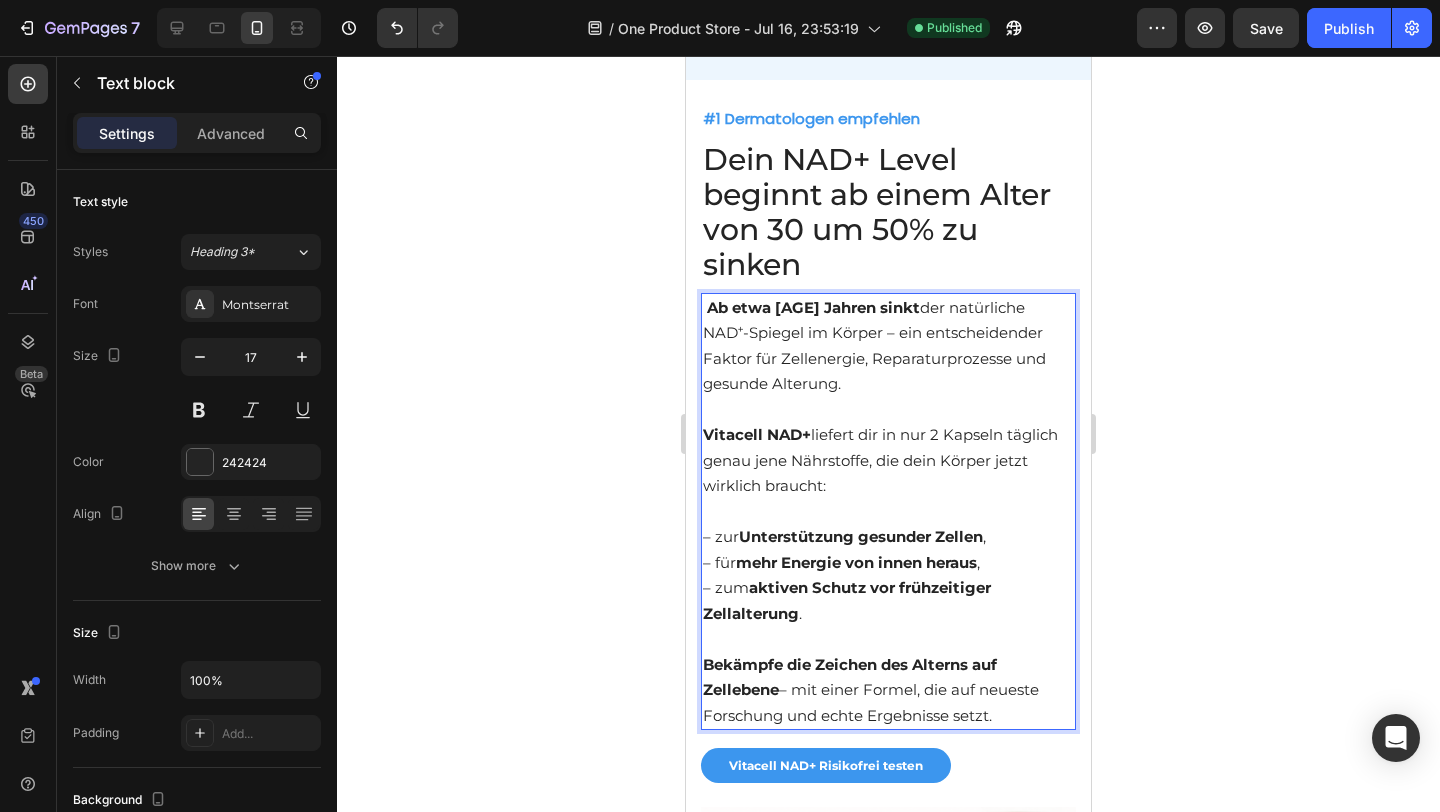 click on "Ab etwa 30 Jahren sinkt  der natürliche NAD⁺-Spiegel im Körper – ein entscheidender Faktor für Zellenergie, Reparaturprozesse und gesunde Alterung. Vitacell NAD+  liefert dir in nur 2 Kapseln täglich genau jene Nährstoffe, die dein Körper jetzt wirklich braucht: – zur  Unterstützung gesunder Zellen , – für  mehr Energie von innen heraus , – zum  aktiven Schutz vor frühzeitiger Zellalterung ." at bounding box center (888, 473) 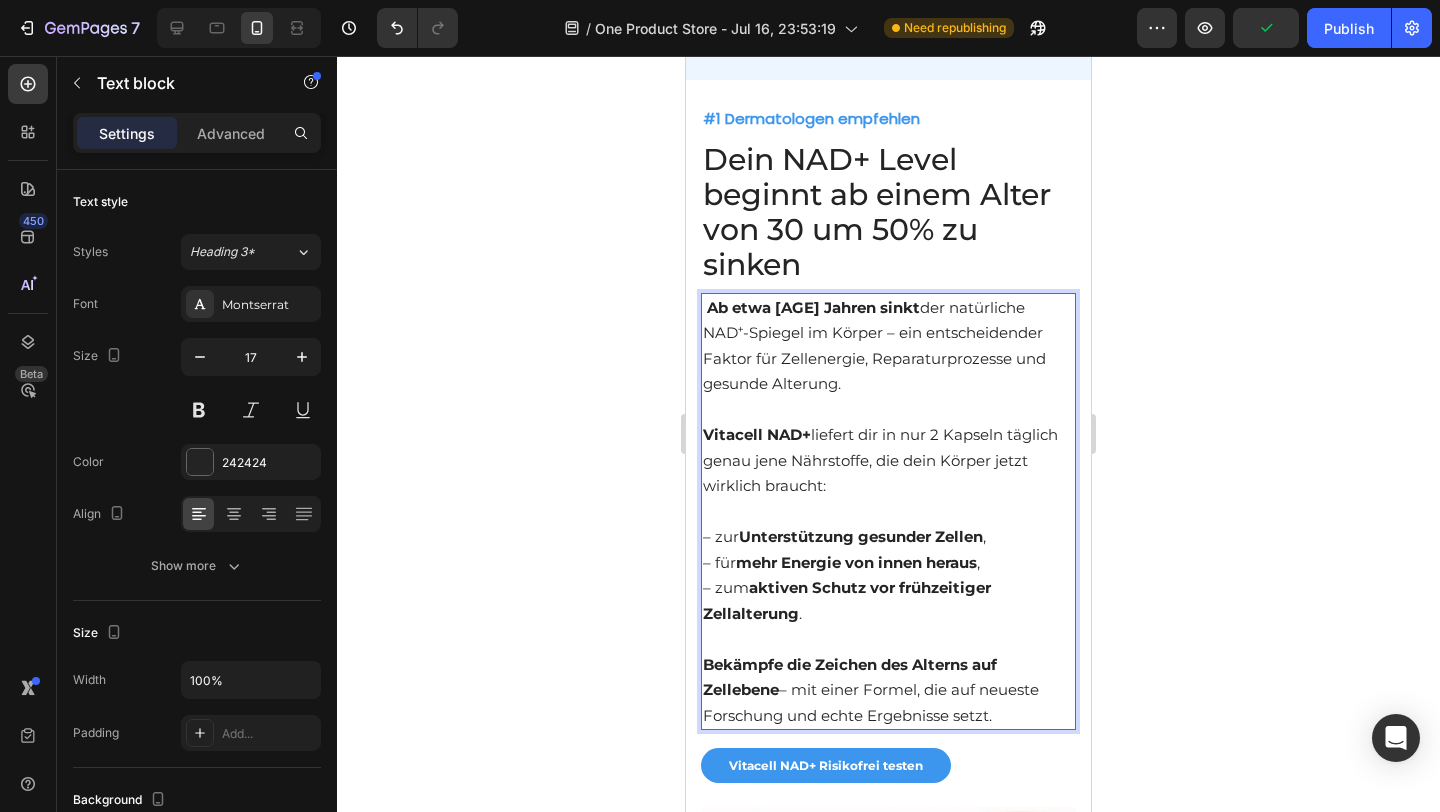 click on "Ab etwa 30 Jahren sinkt  der natürliche NAD⁺-Spiegel im Körper – ein entscheidender Faktor für Zellenergie, Reparaturprozesse und gesunde Alterung. ⁠⁠⁠⁠⁠⁠⁠ Vitacell NAD+  liefert dir in nur 2 Kapseln täglich genau jene Nährstoffe, die dein Körper jetzt wirklich braucht: – zur  Unterstützung gesunder Zellen , – für  mehr Energie von innen heraus , – zum  aktiven Schutz vor frühzeitiger Zellalterung ." at bounding box center (888, 473) 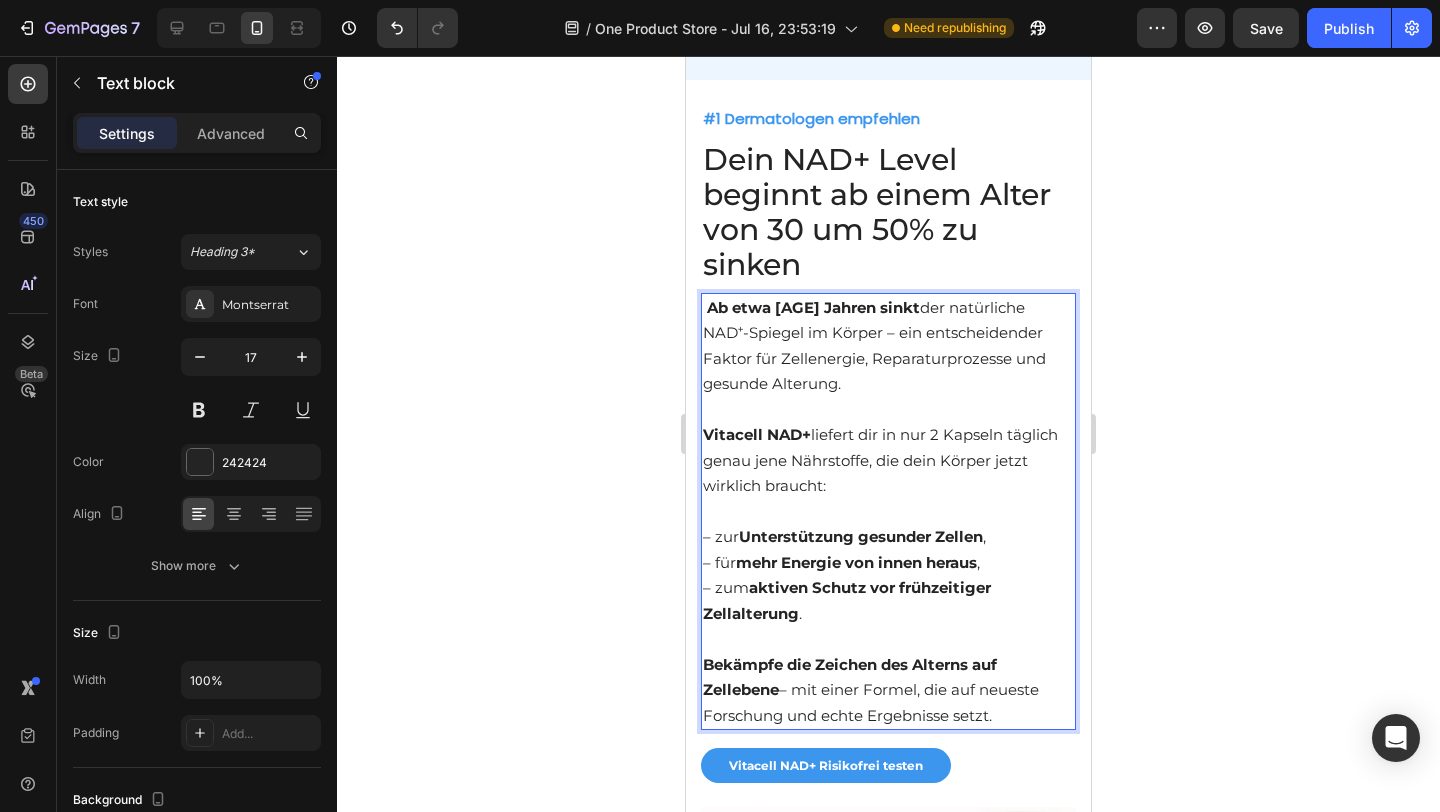 click on "Ab etwa 30 Jahren sinkt  der natürliche NAD⁺-Spiegel im Körper – ein entscheidender Faktor für Zellenergie, Reparaturprozesse und gesunde Alterung. Vitacell NAD+  liefert dir in nur 2 Kapseln täglich genau jene Nährstoffe, die dein Körper jetzt wirklich braucht: ⁠⁠⁠⁠⁠⁠⁠ – zur  Unterstützung gesunder Zellen , – für  mehr Energie von innen heraus , – zum  aktiven Schutz vor frühzeitiger Zellalterung ." at bounding box center [888, 473] 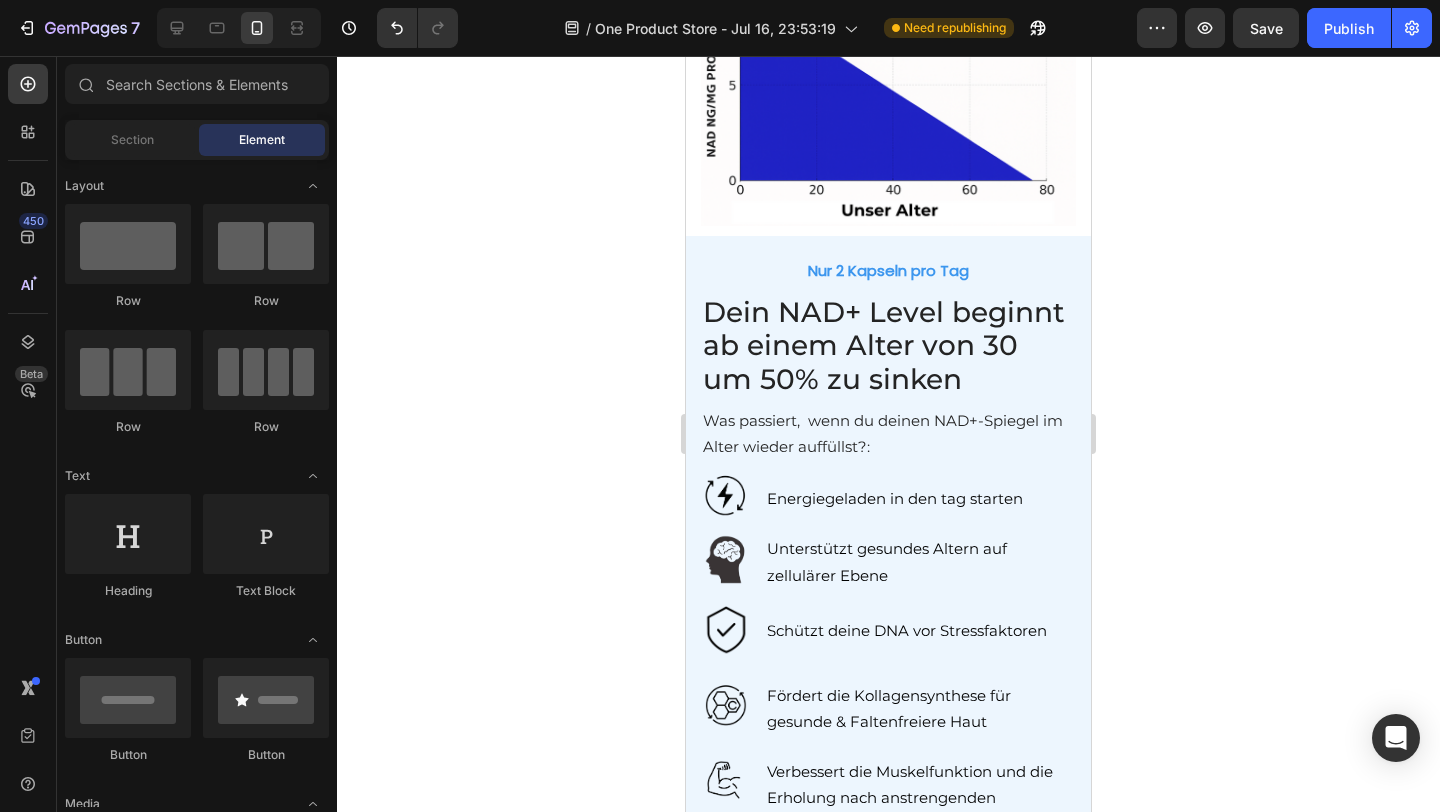 scroll, scrollTop: 2643, scrollLeft: 0, axis: vertical 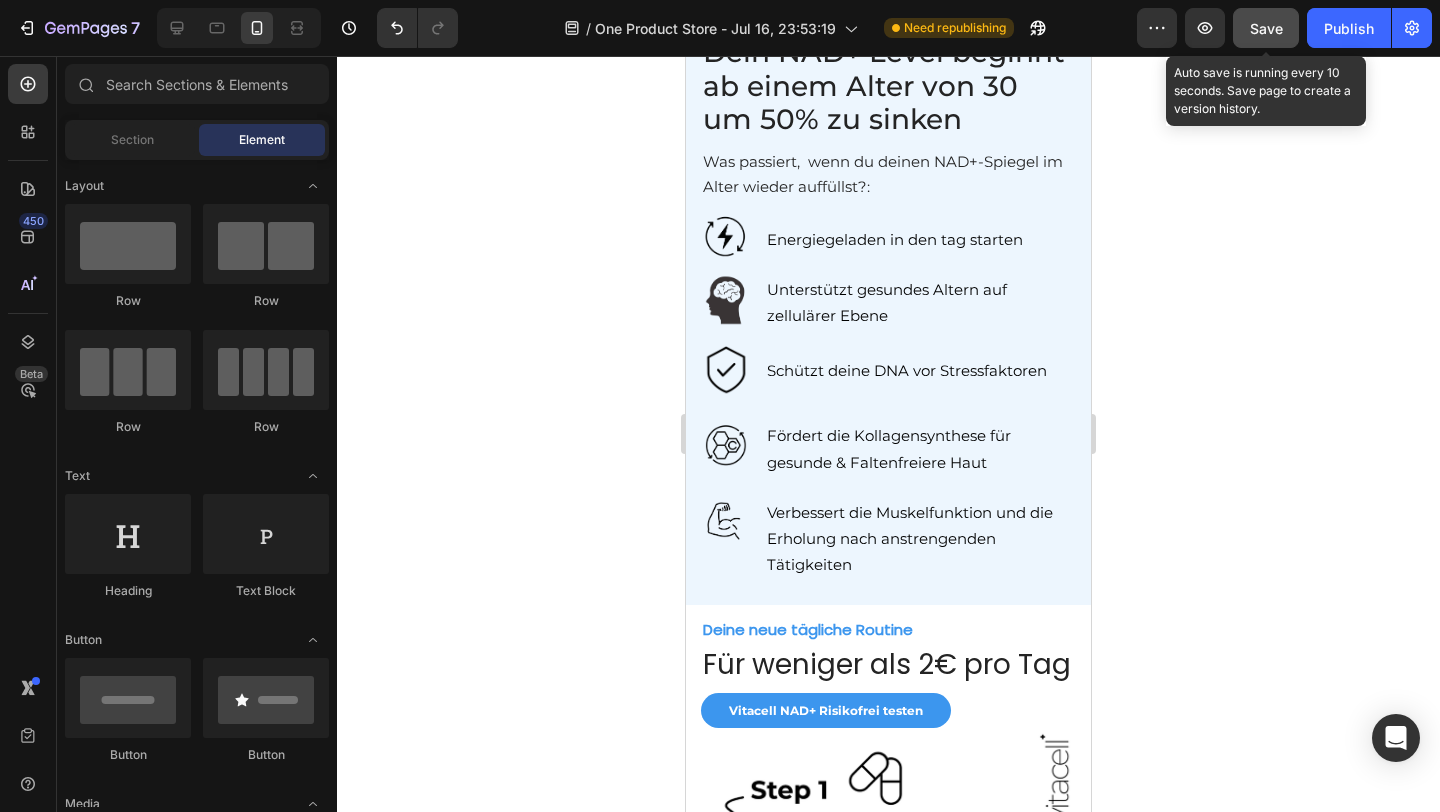 click on "Save" at bounding box center (1266, 28) 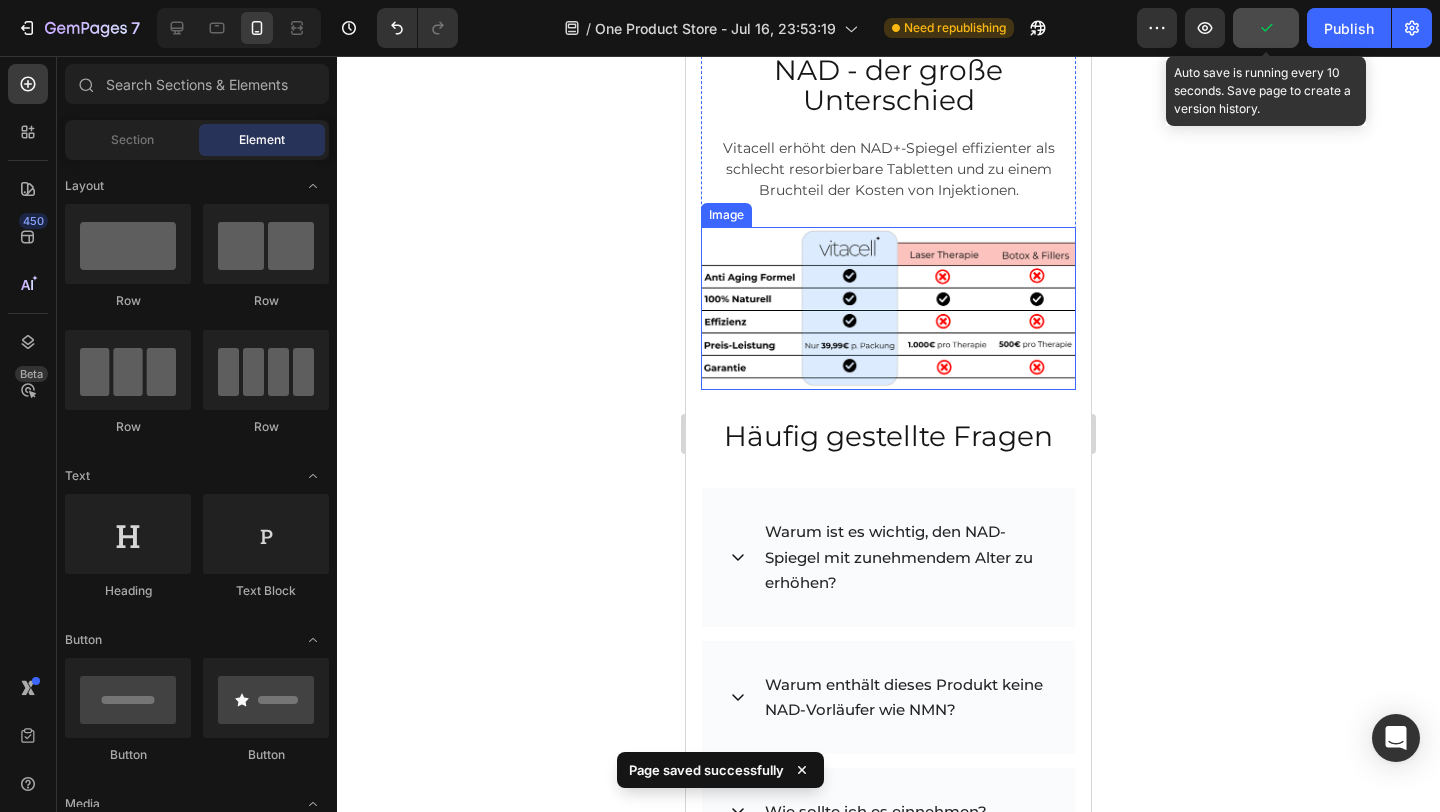 scroll, scrollTop: 5576, scrollLeft: 0, axis: vertical 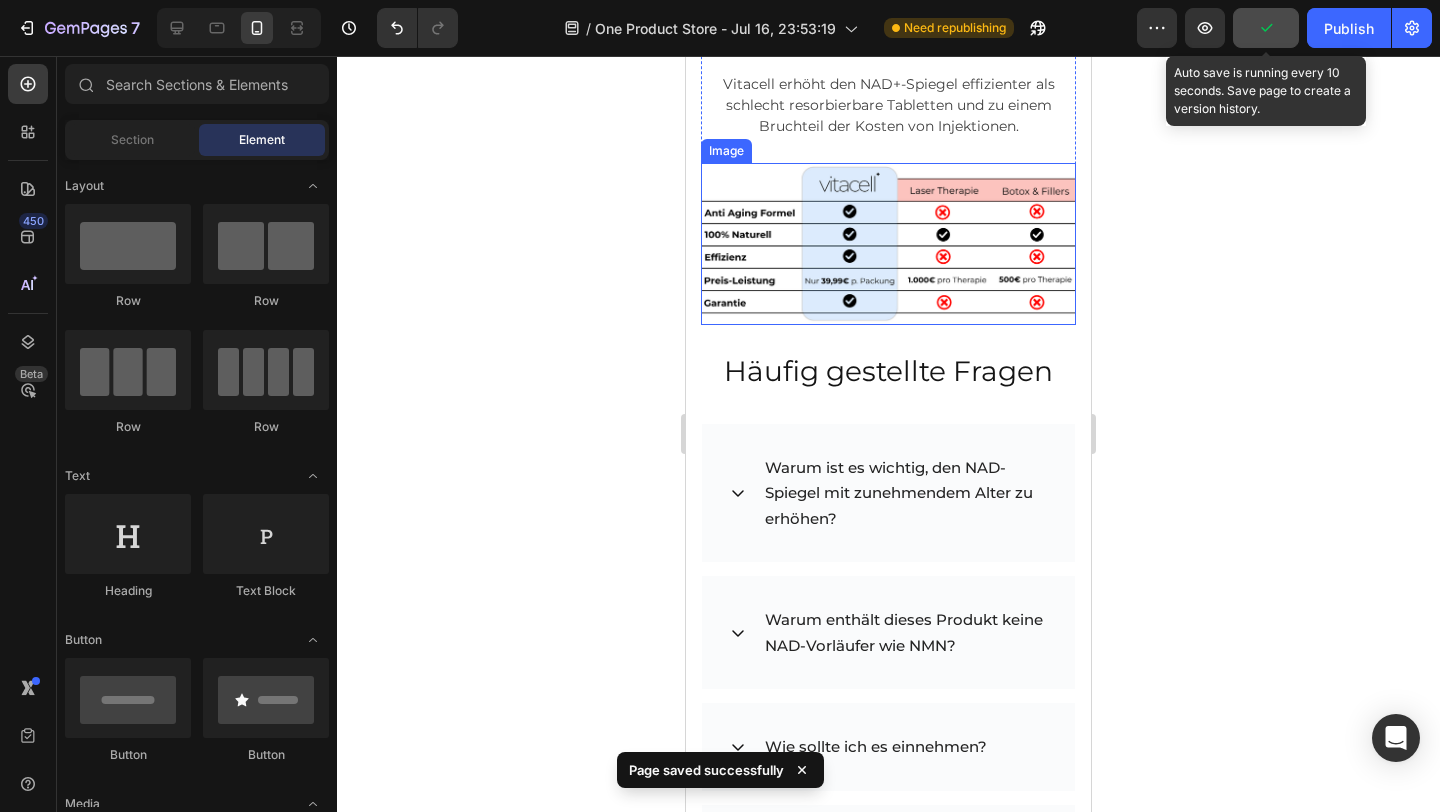 click at bounding box center [888, 244] 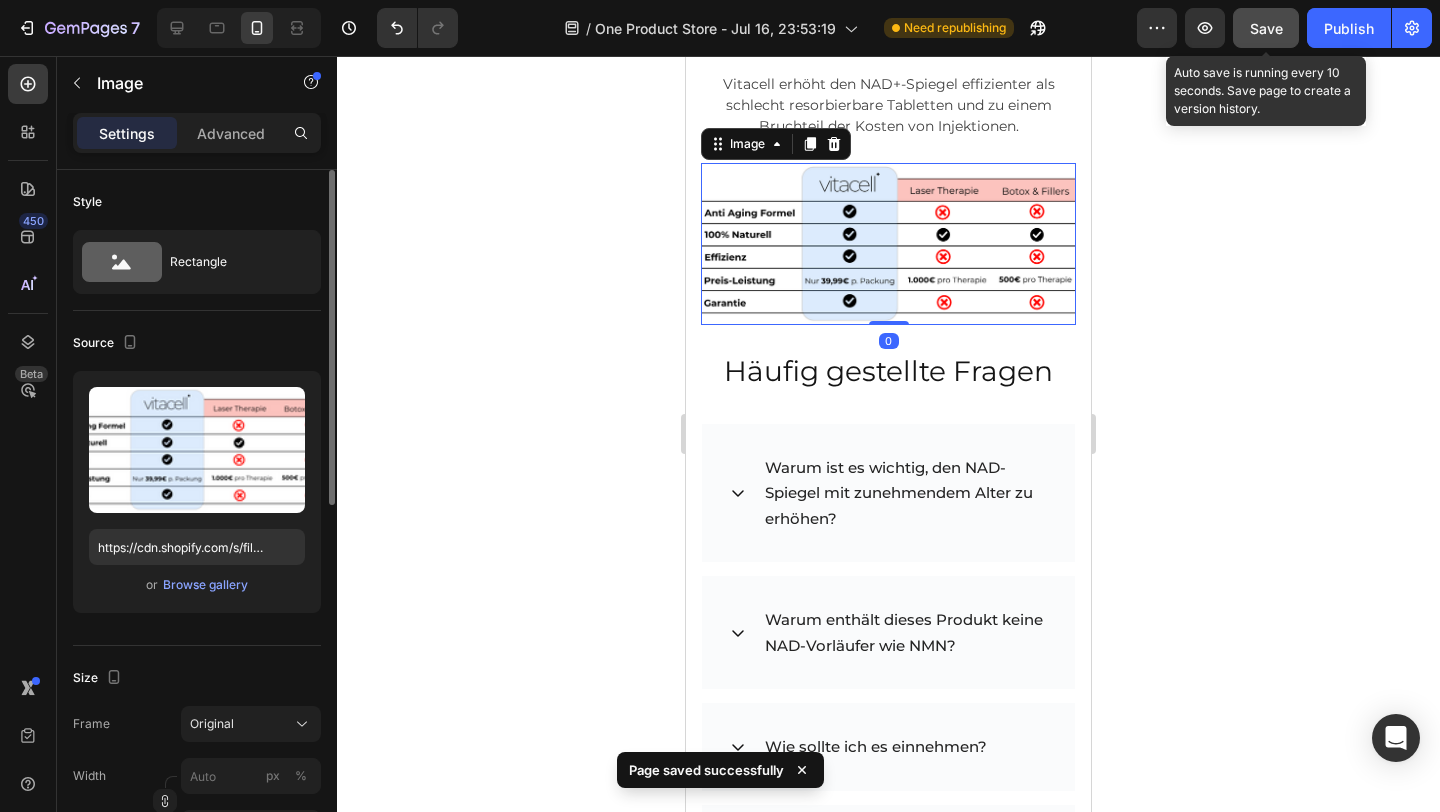 click on "or  Browse gallery" at bounding box center [197, 585] 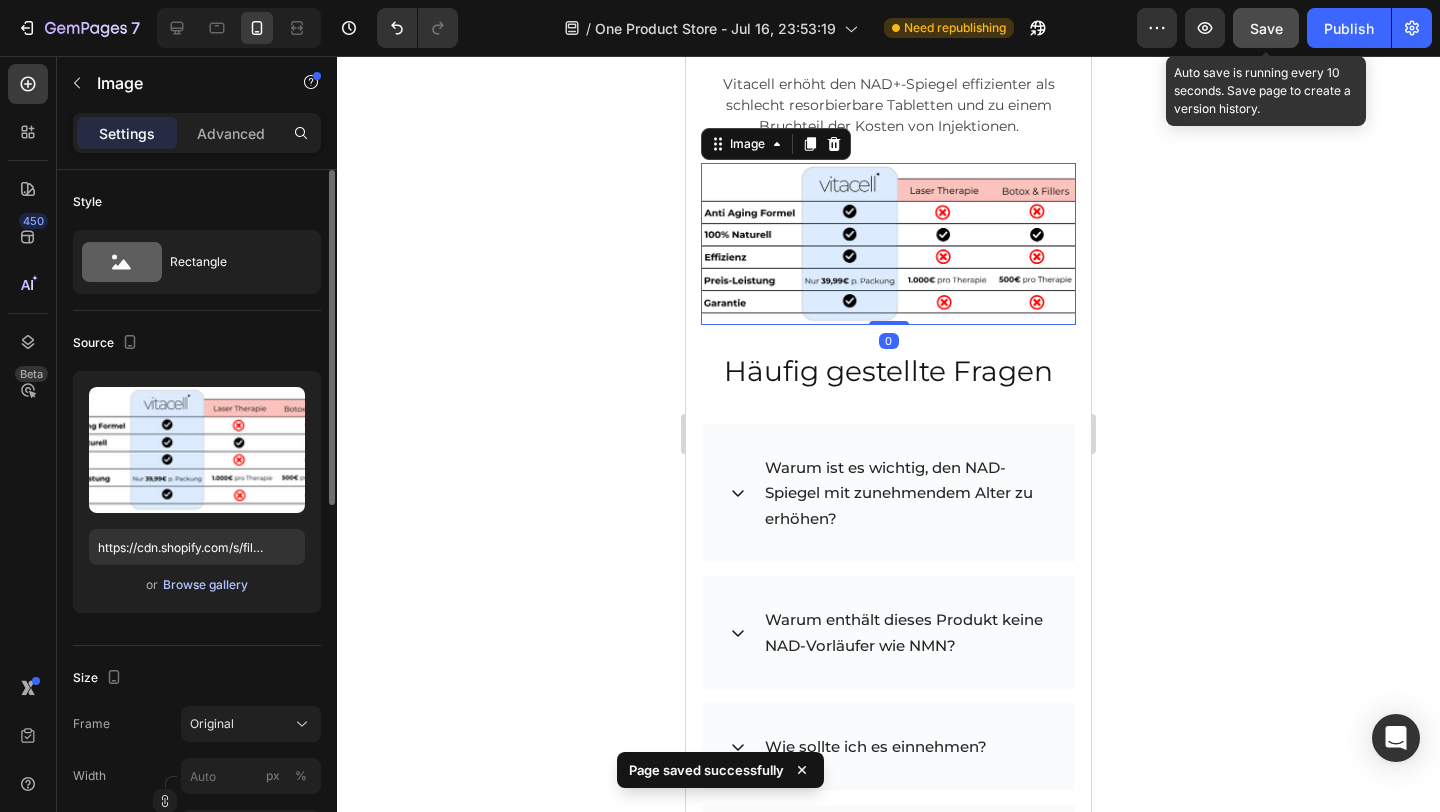 click on "Browse gallery" at bounding box center (205, 585) 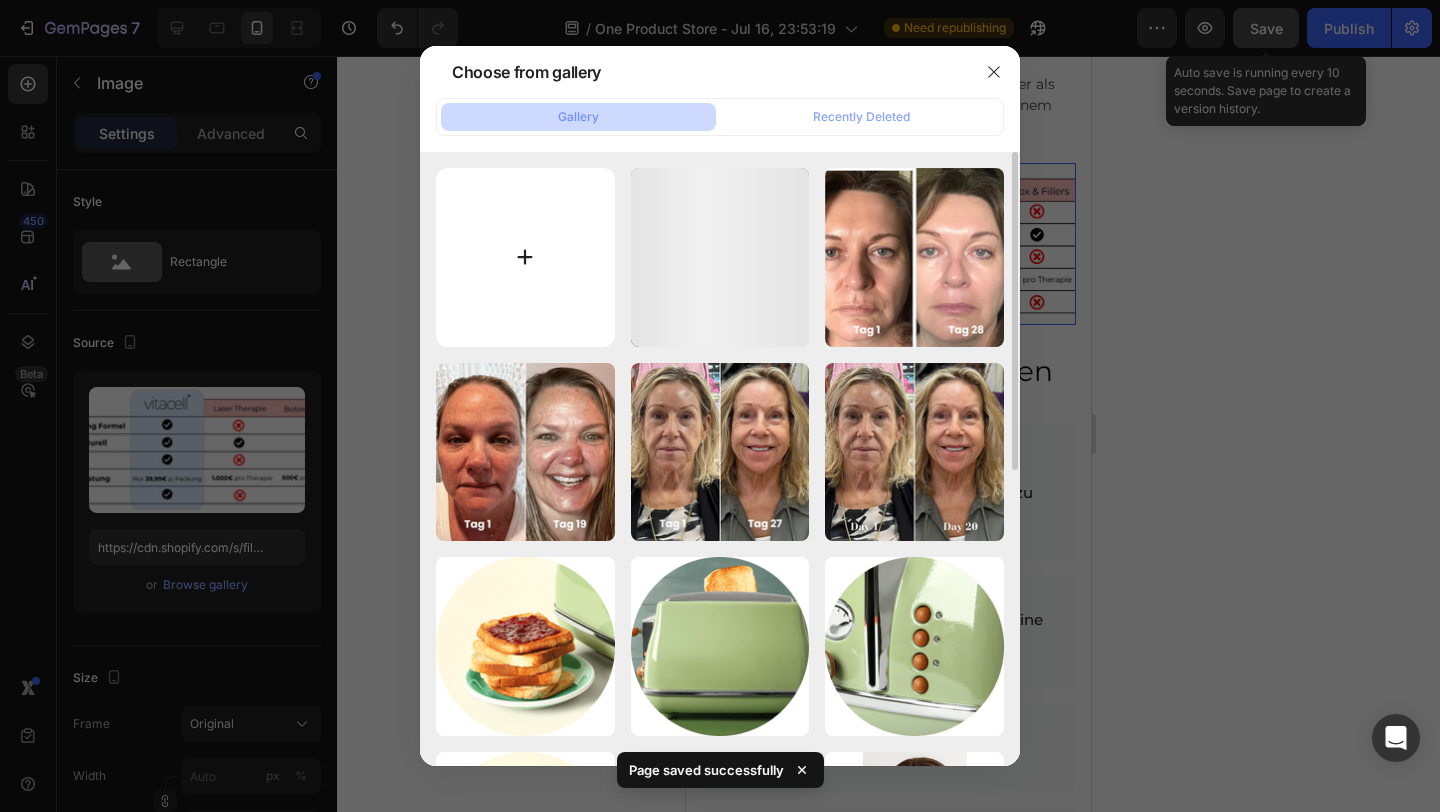 click at bounding box center (525, 257) 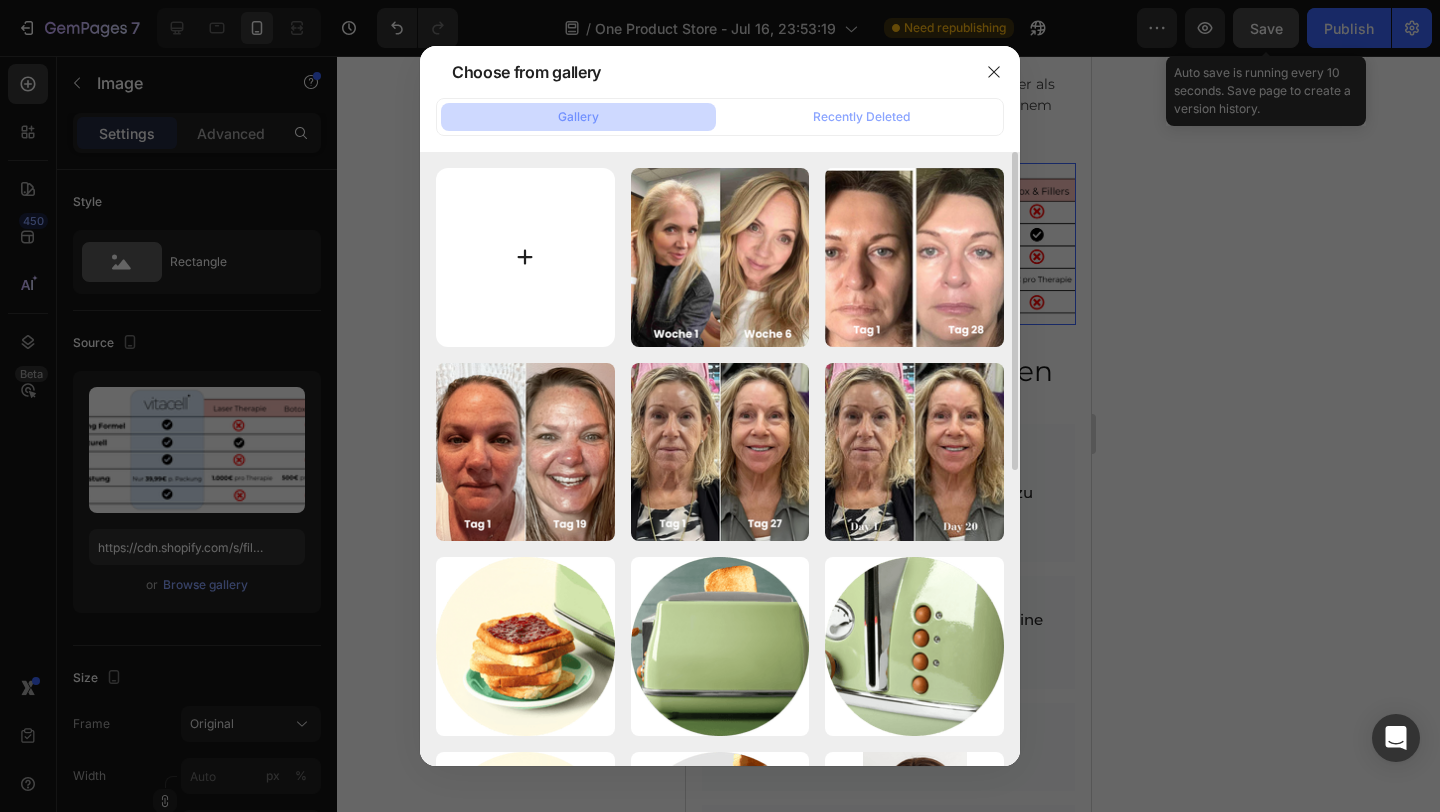 type on "C:\fakepath\Screenshot 2025-08-02 at 11.35.34 PM.png" 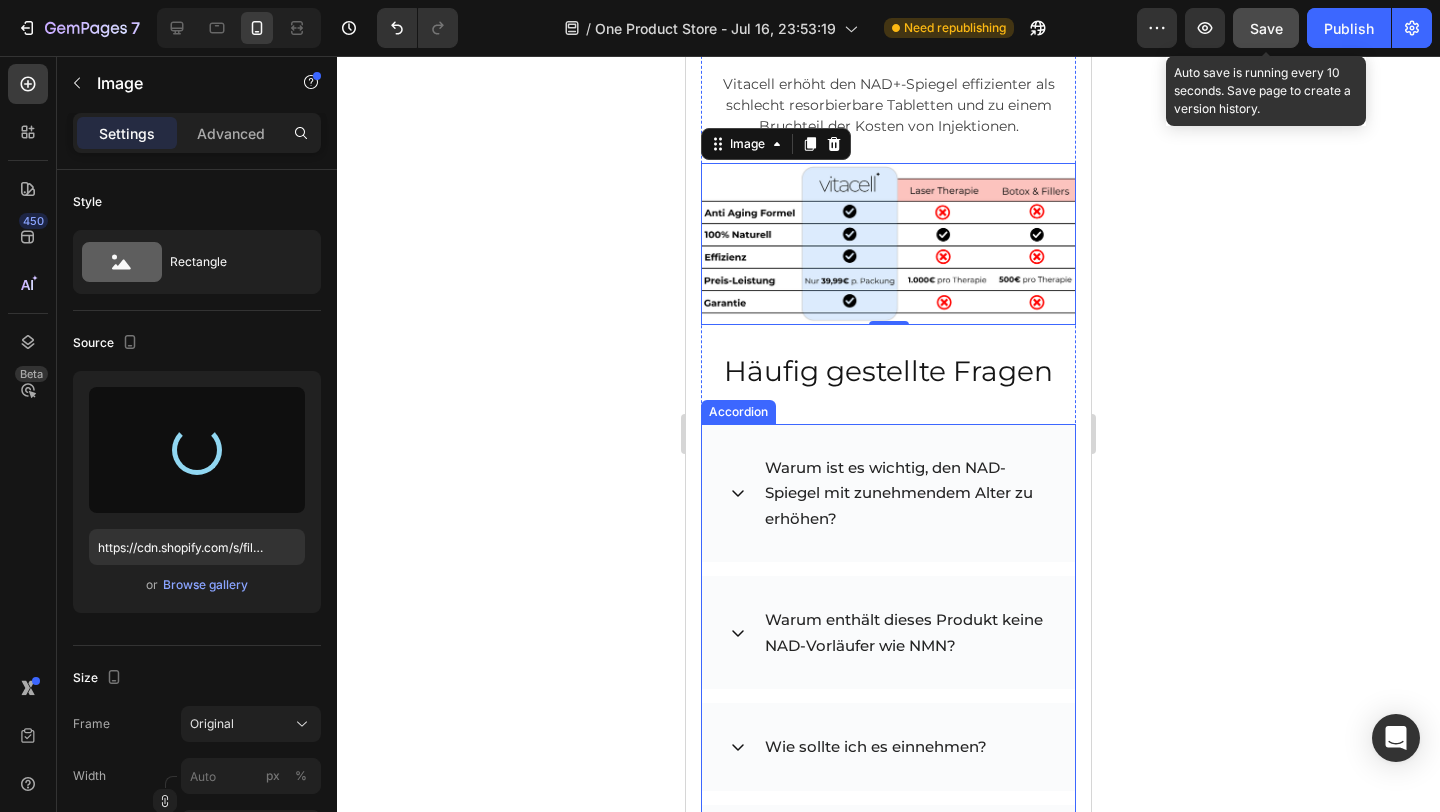 type on "https://cdn.shopify.com/s/files/1/0928/4344/2511/files/gempages_561917598657151905-cafb63e0-1398-4f2b-8d65-c6ea50587f97.png" 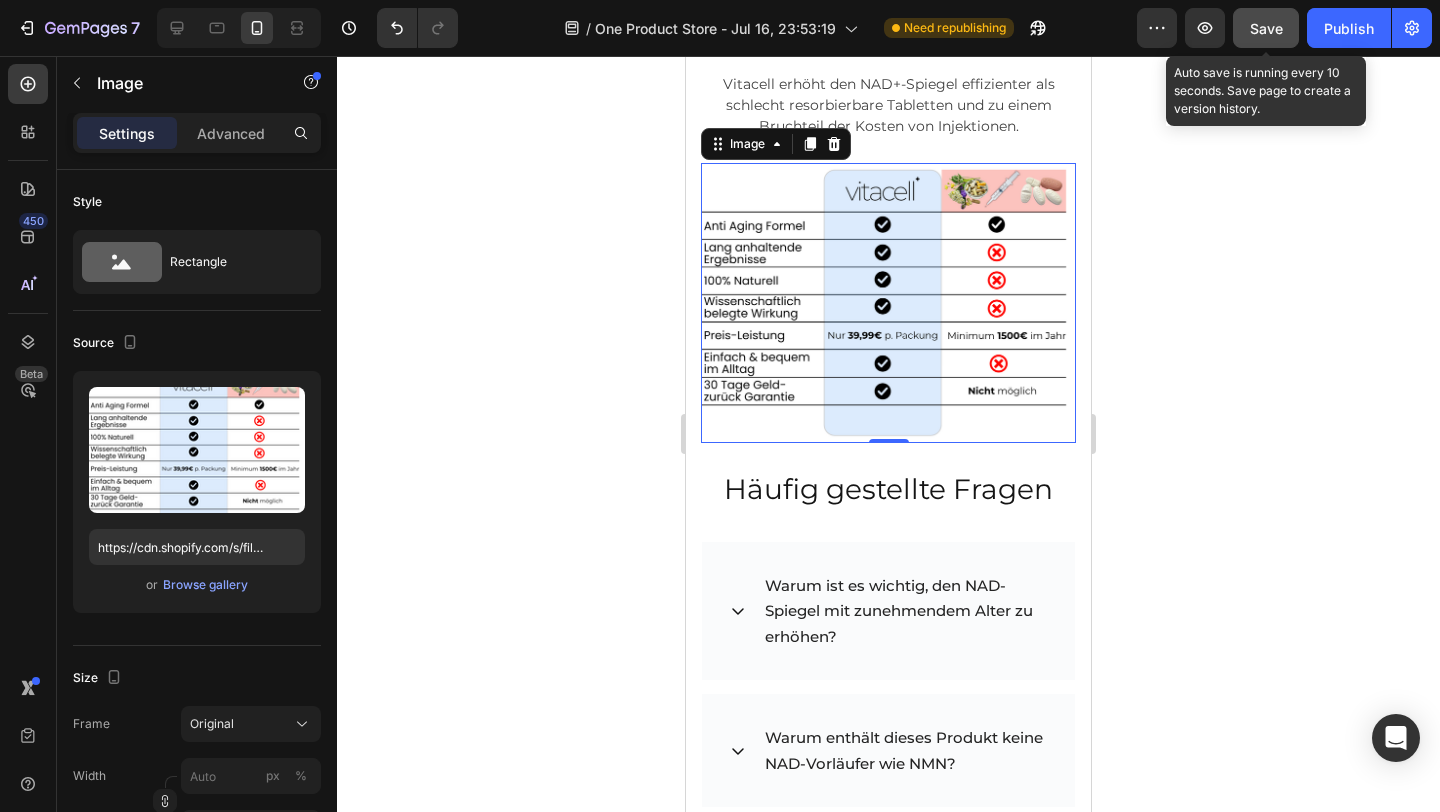 click 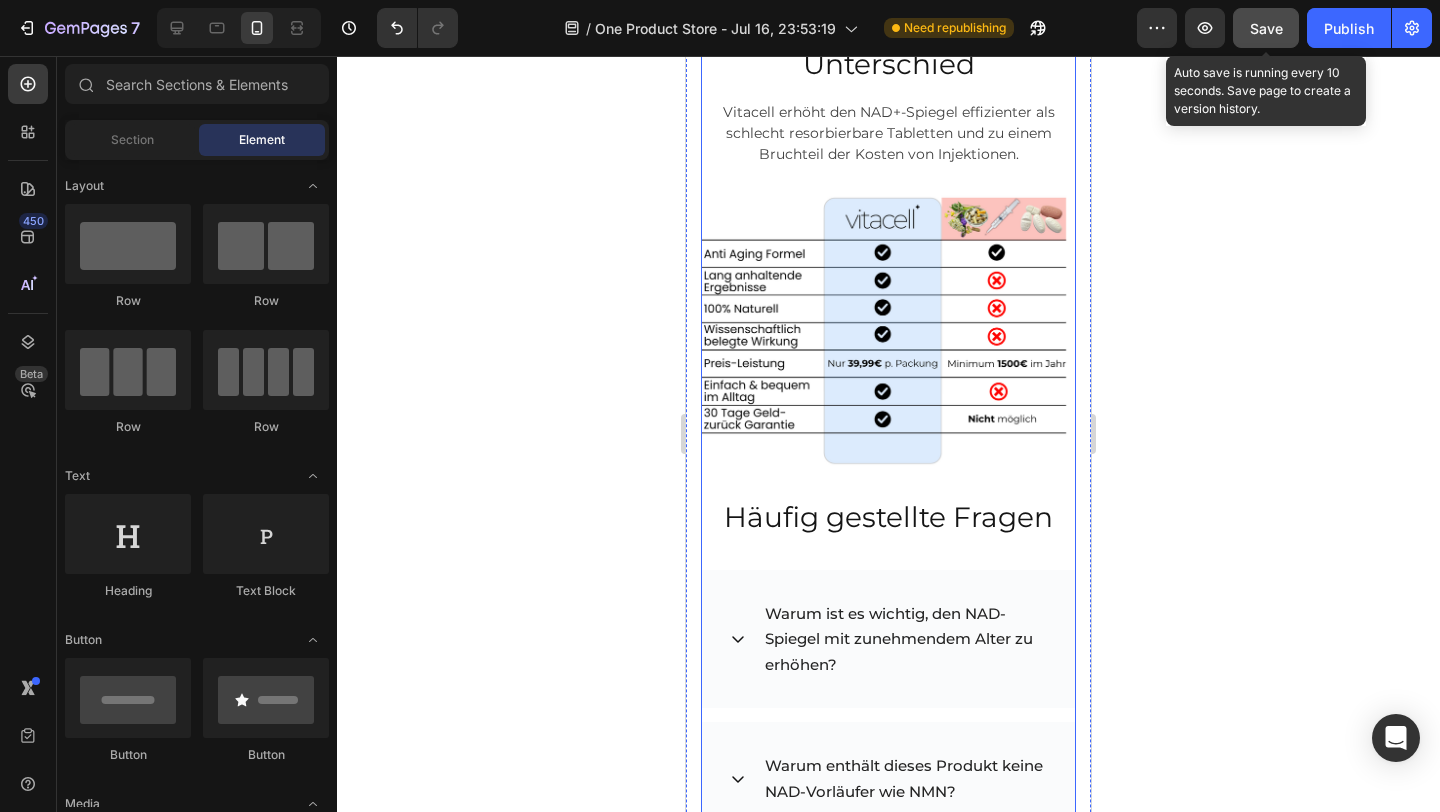 scroll, scrollTop: 5544, scrollLeft: 0, axis: vertical 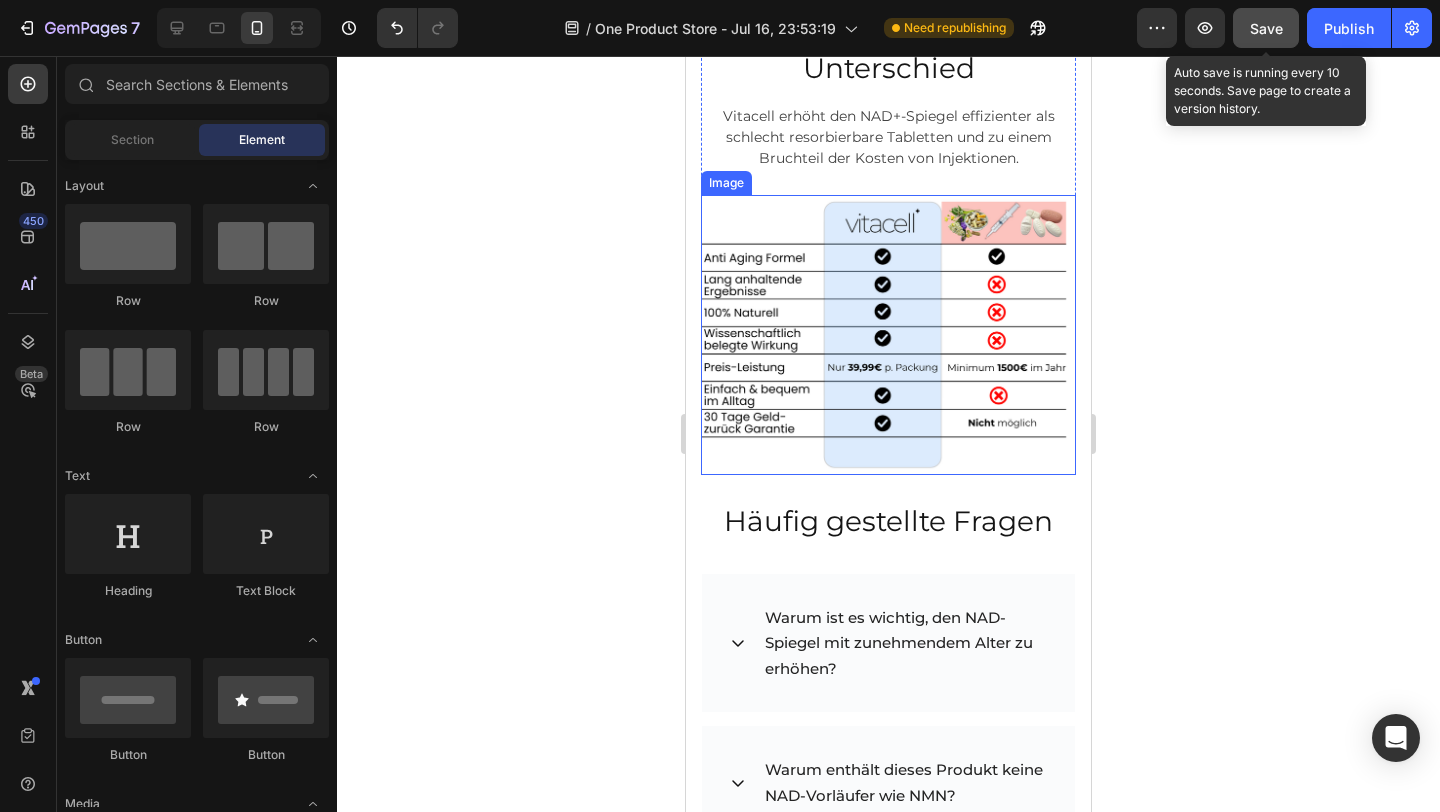 click at bounding box center (888, 335) 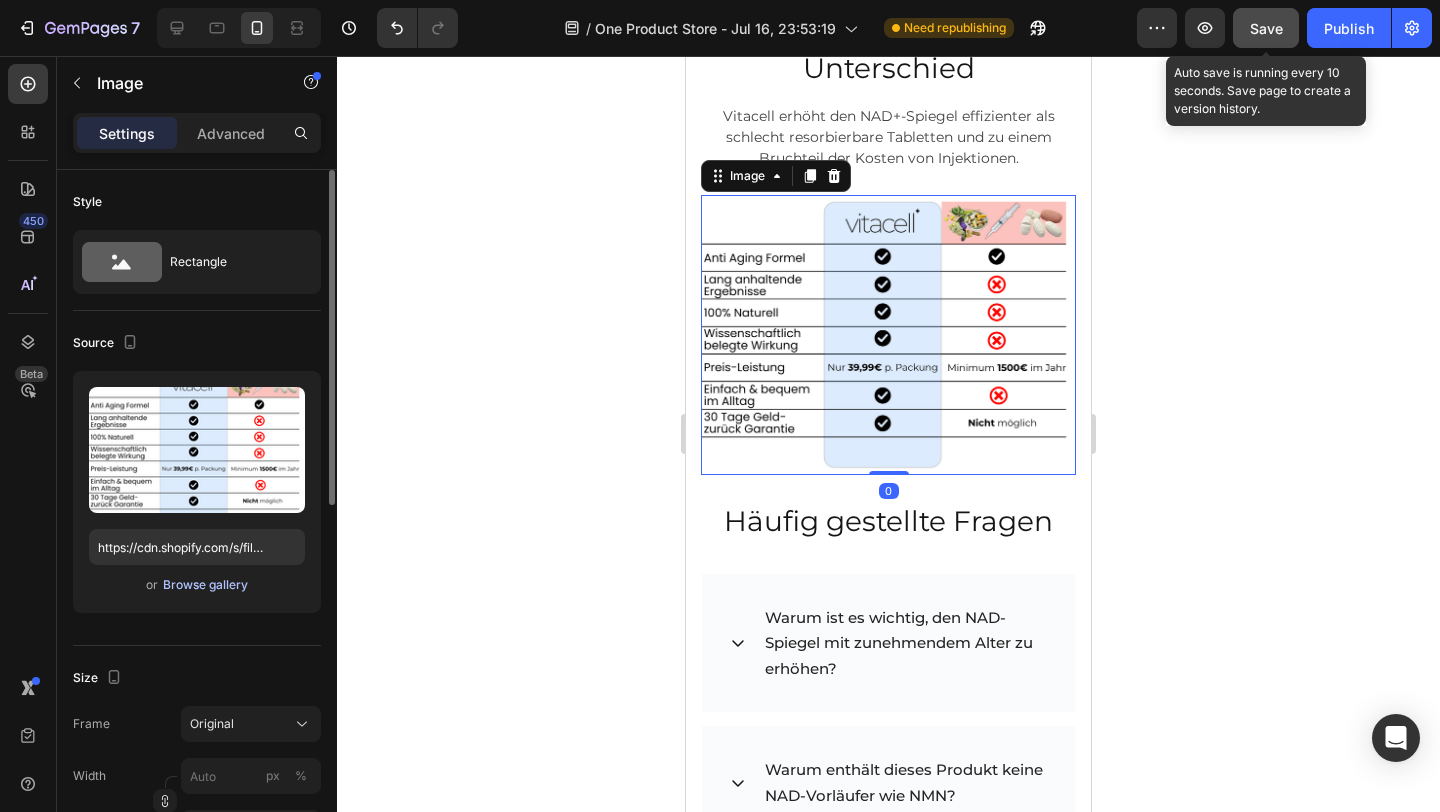 click on "Browse gallery" at bounding box center (205, 585) 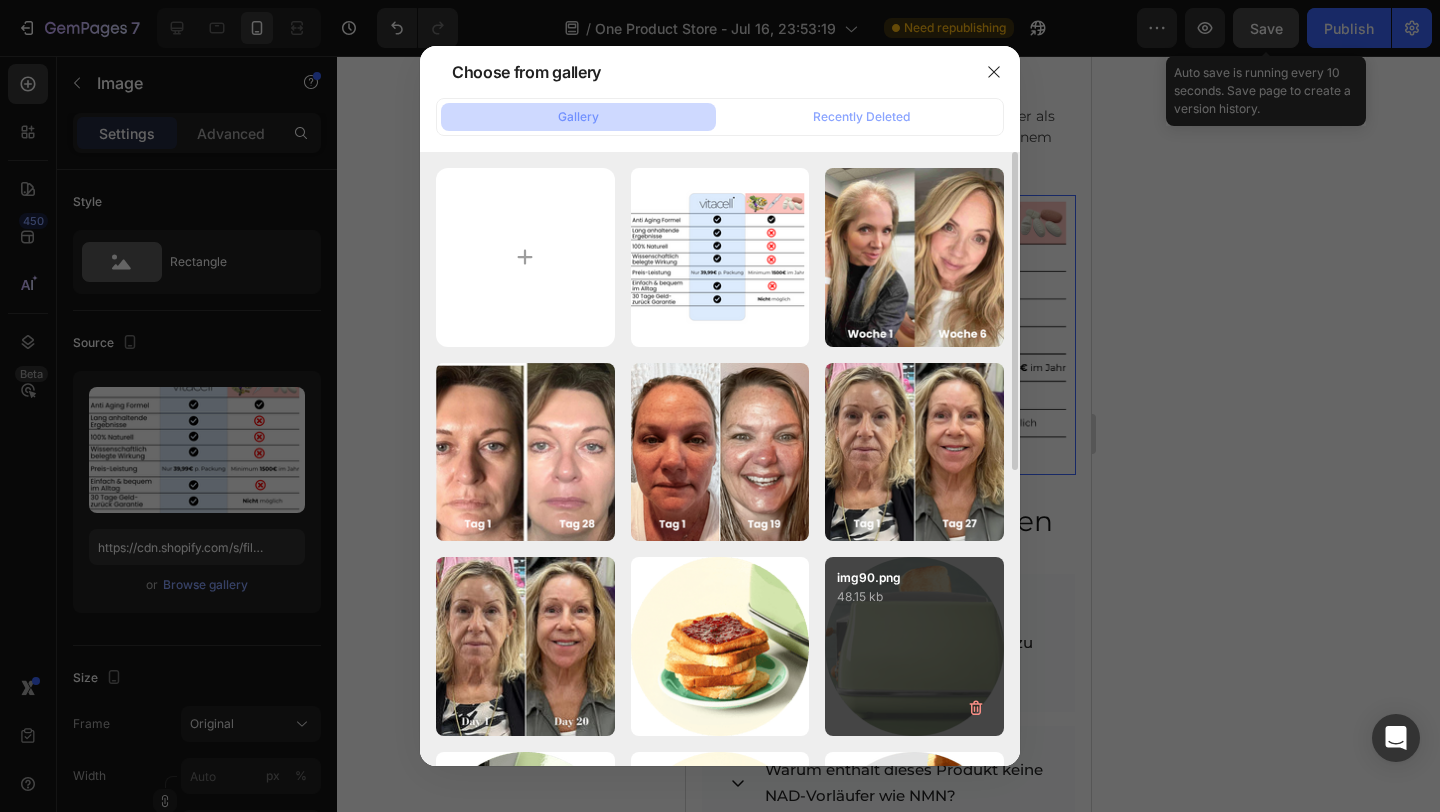 type on "C:\fakepath\Screenshot 2025-08-02 at 11.45.03 PM.png" 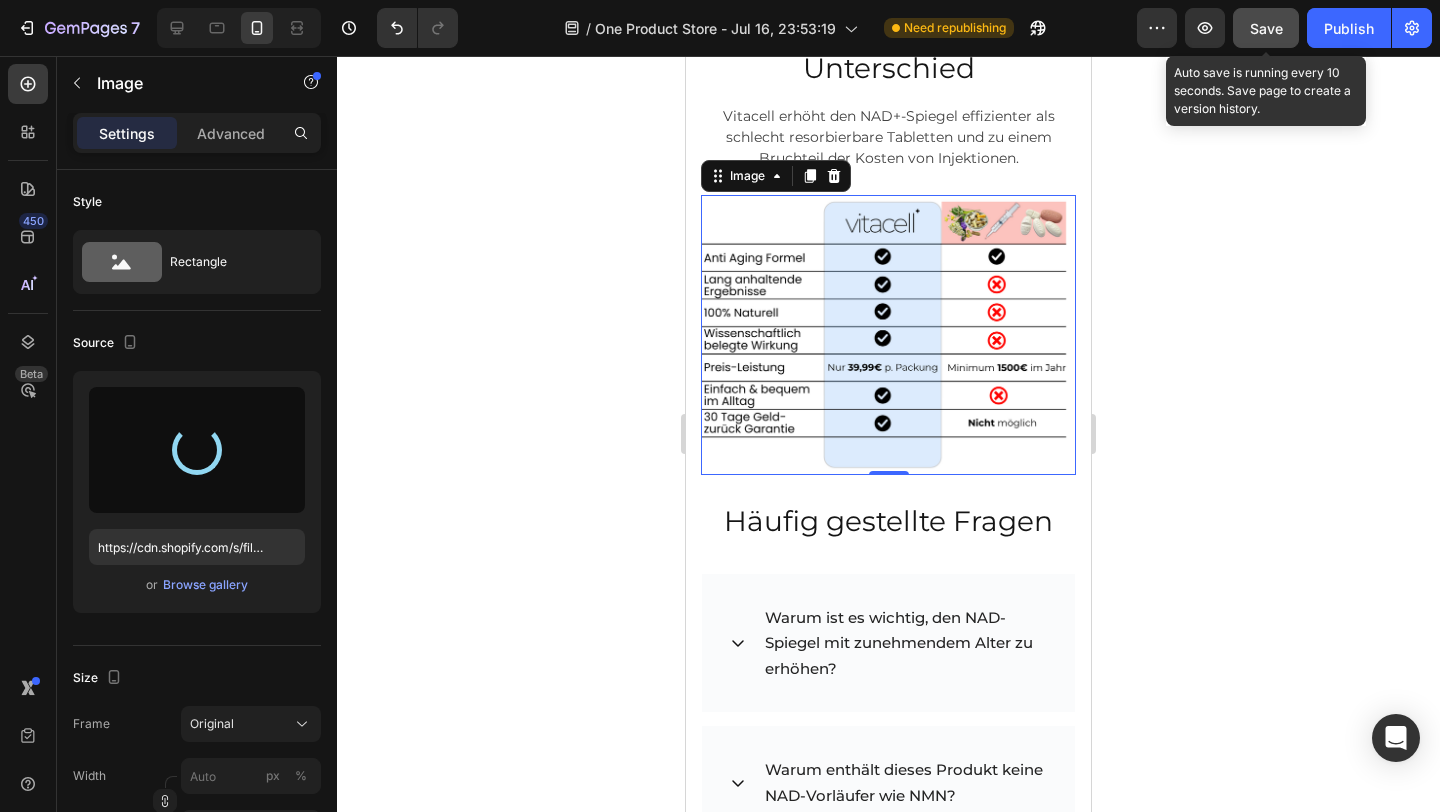 type on "https://cdn.shopify.com/s/files/1/0928/4344/2511/files/gempages_561917598657151905-9b25e242-6fef-4286-85b6-3c1f797a991e.png" 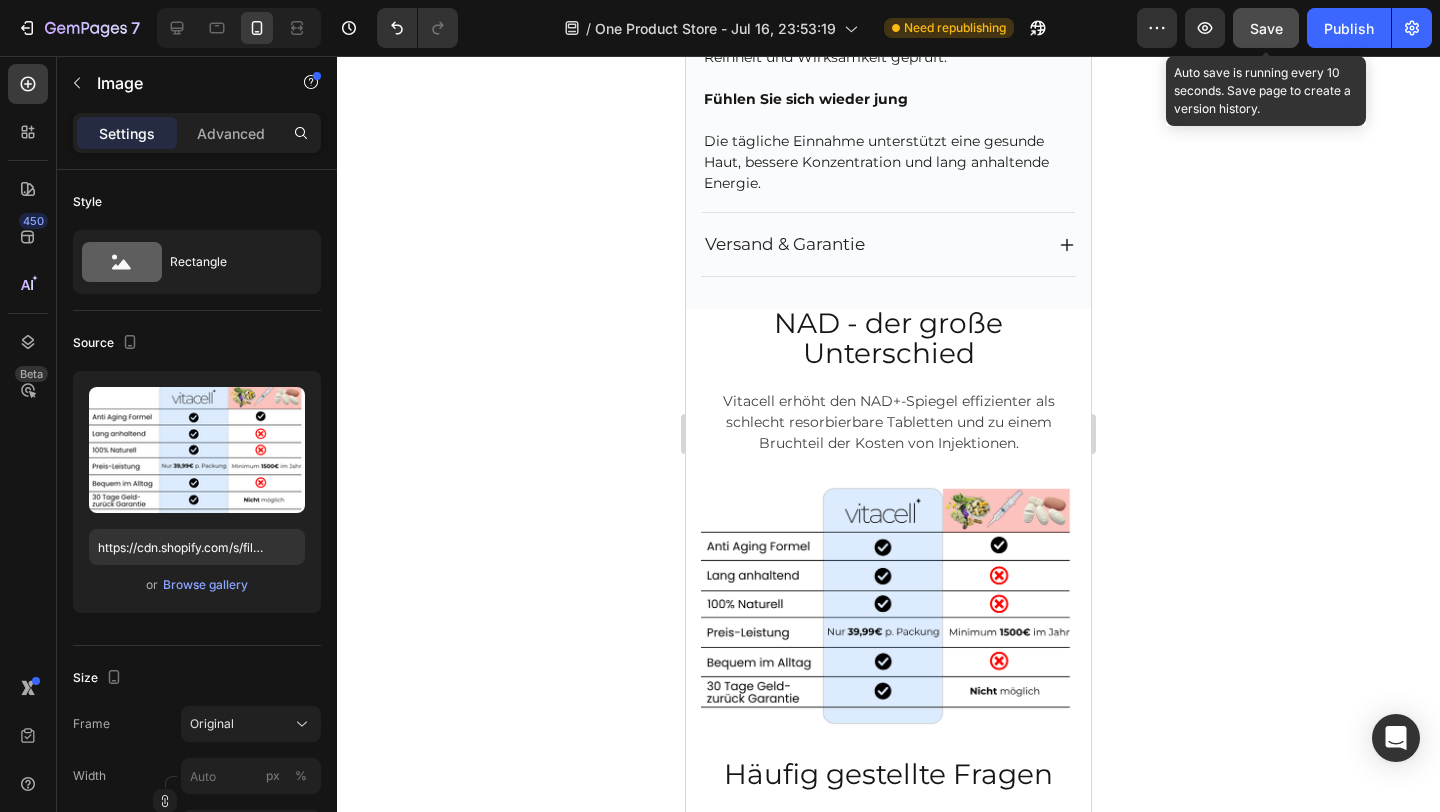 scroll, scrollTop: 5343, scrollLeft: 0, axis: vertical 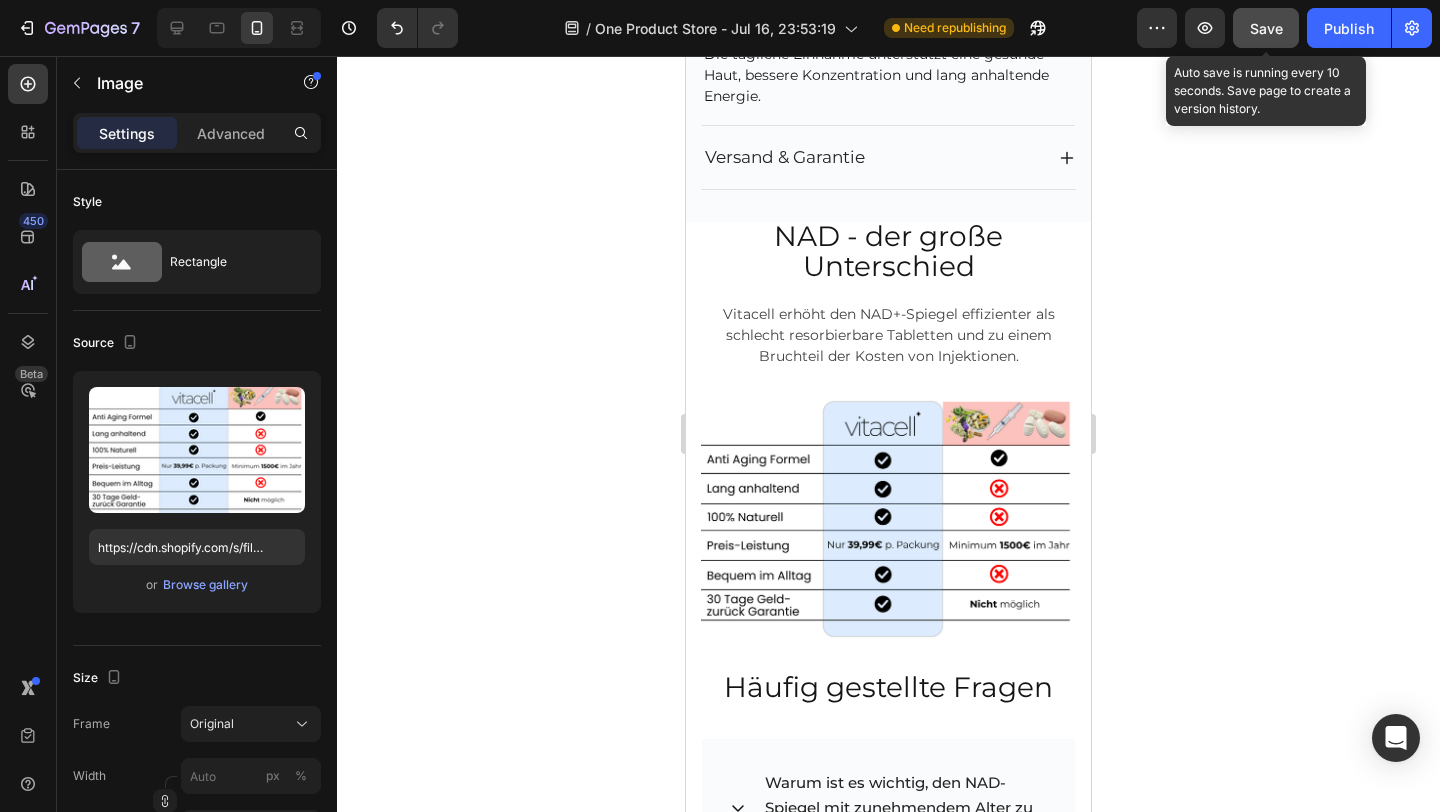 click on "Save" at bounding box center [1266, 28] 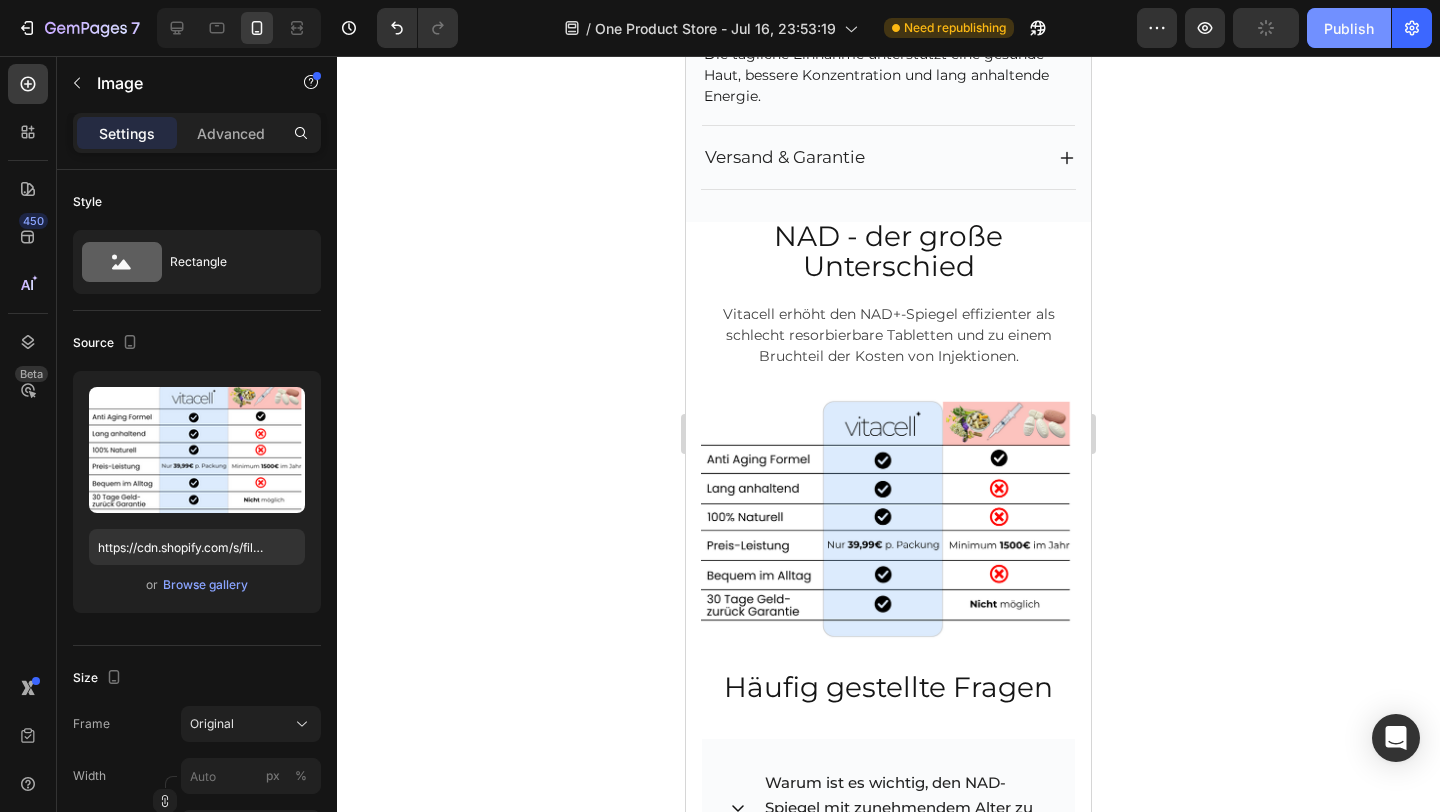 click on "Publish" at bounding box center (1349, 28) 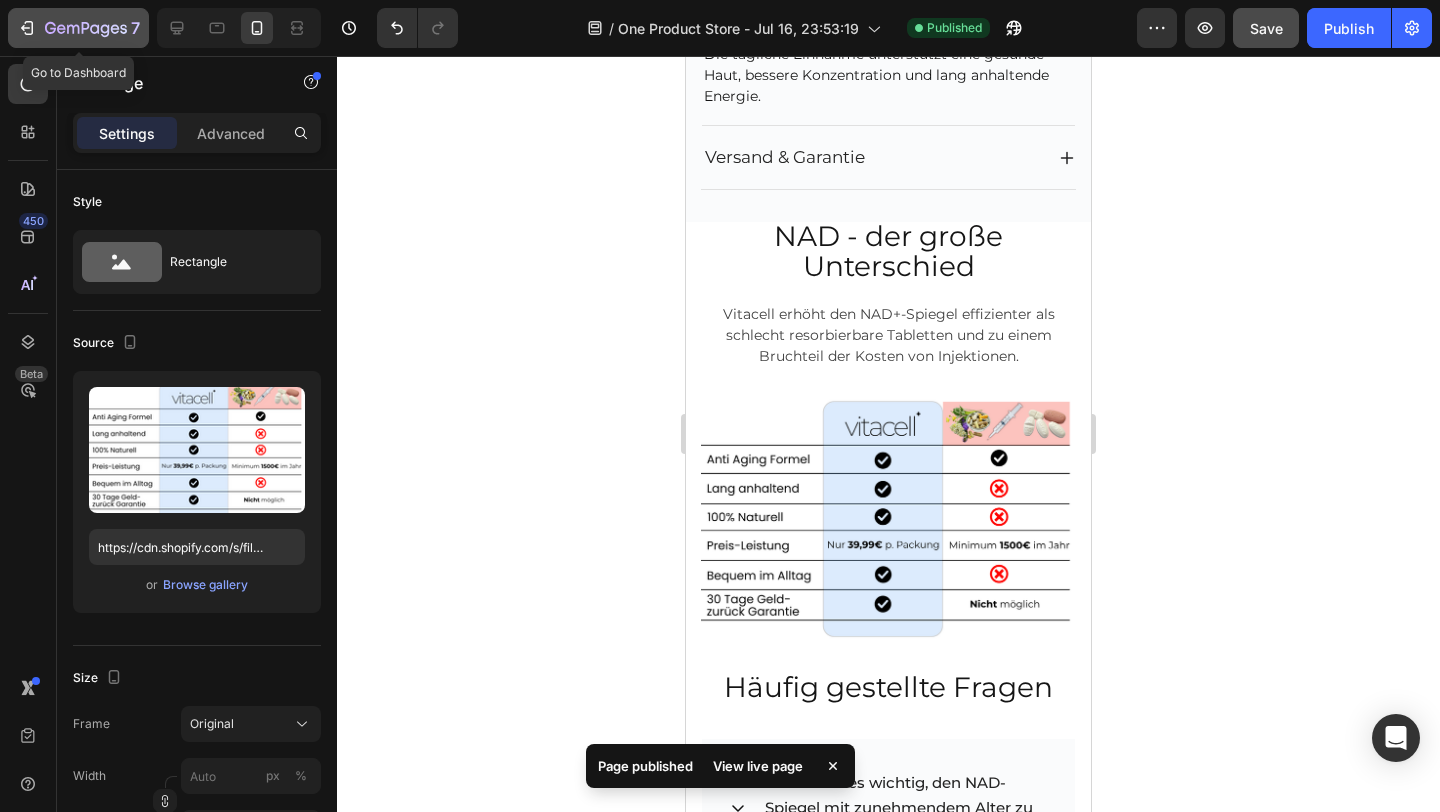 click 